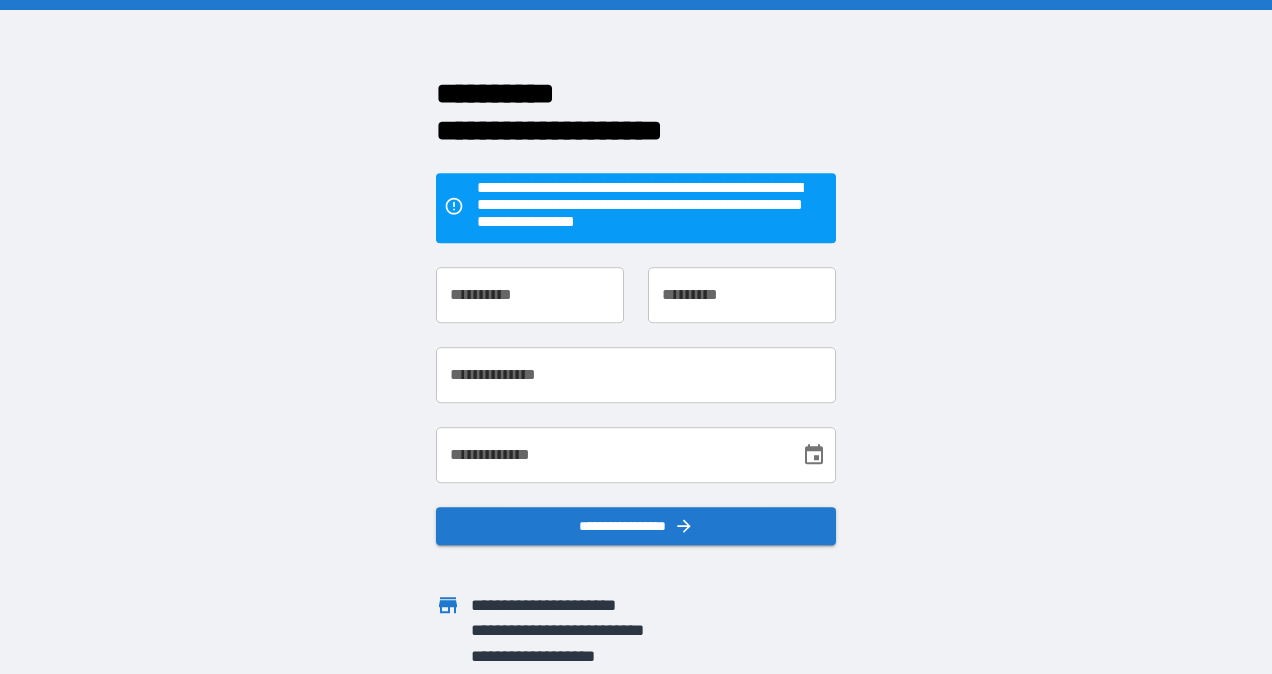 scroll, scrollTop: 0, scrollLeft: 0, axis: both 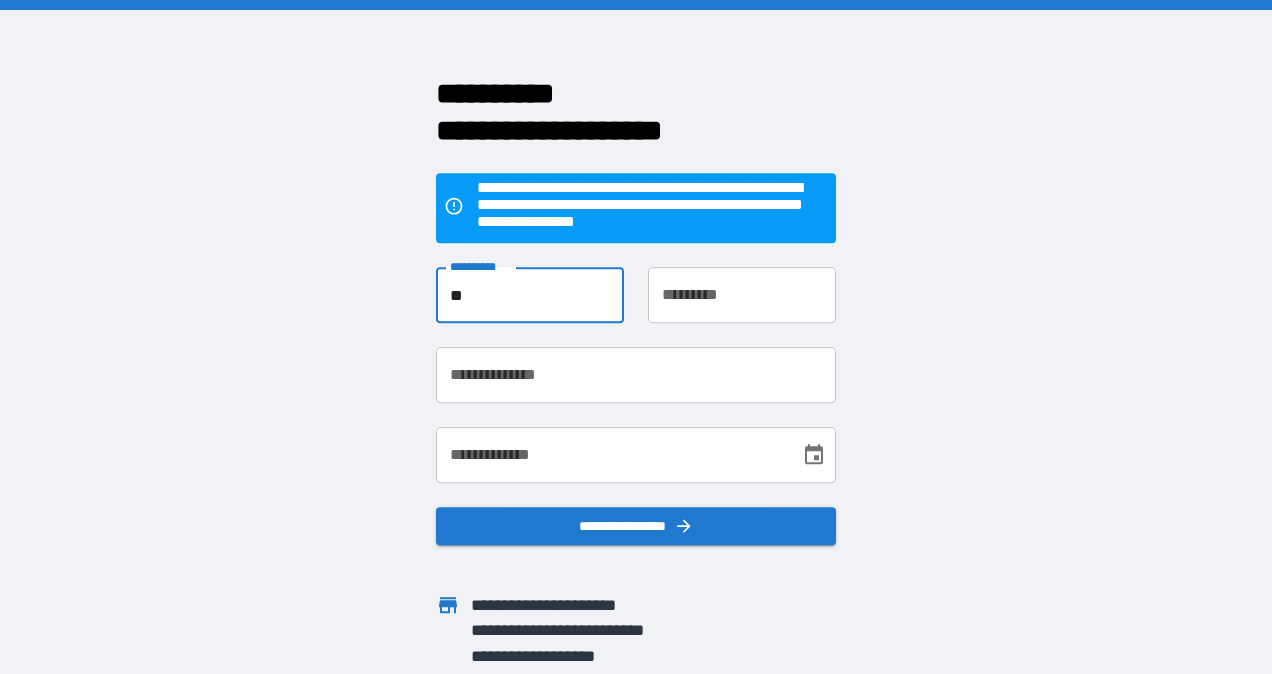 type on "*" 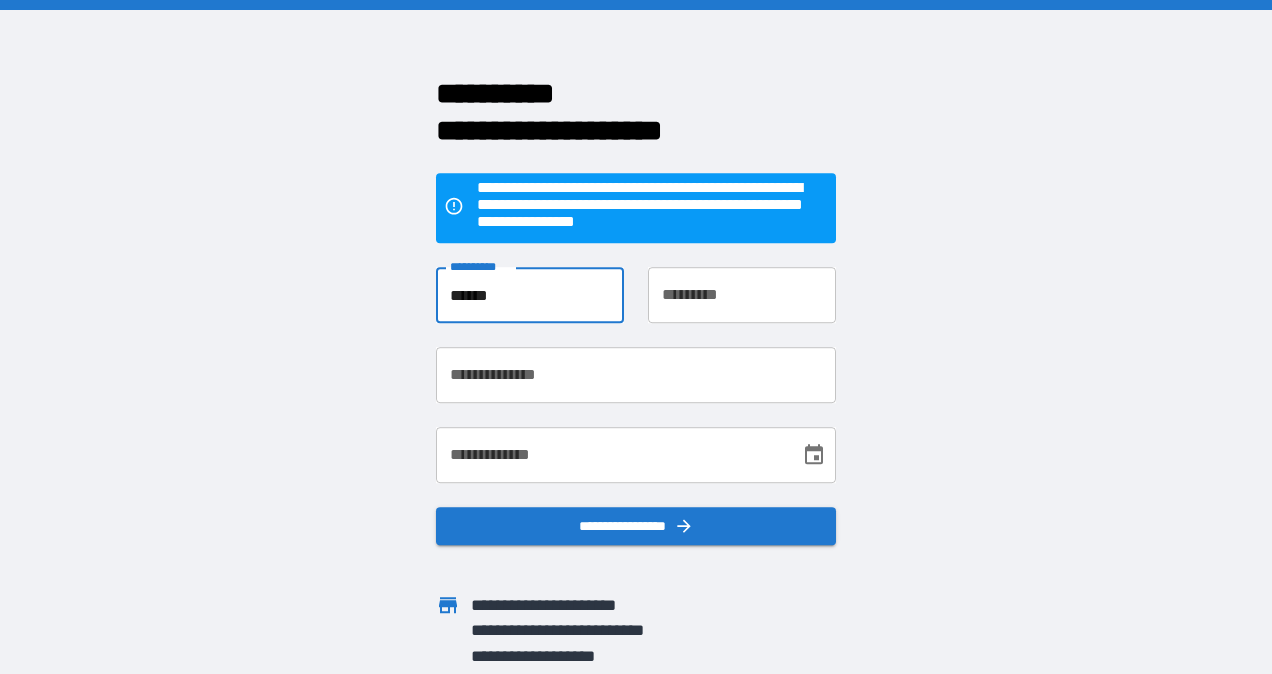 type on "******" 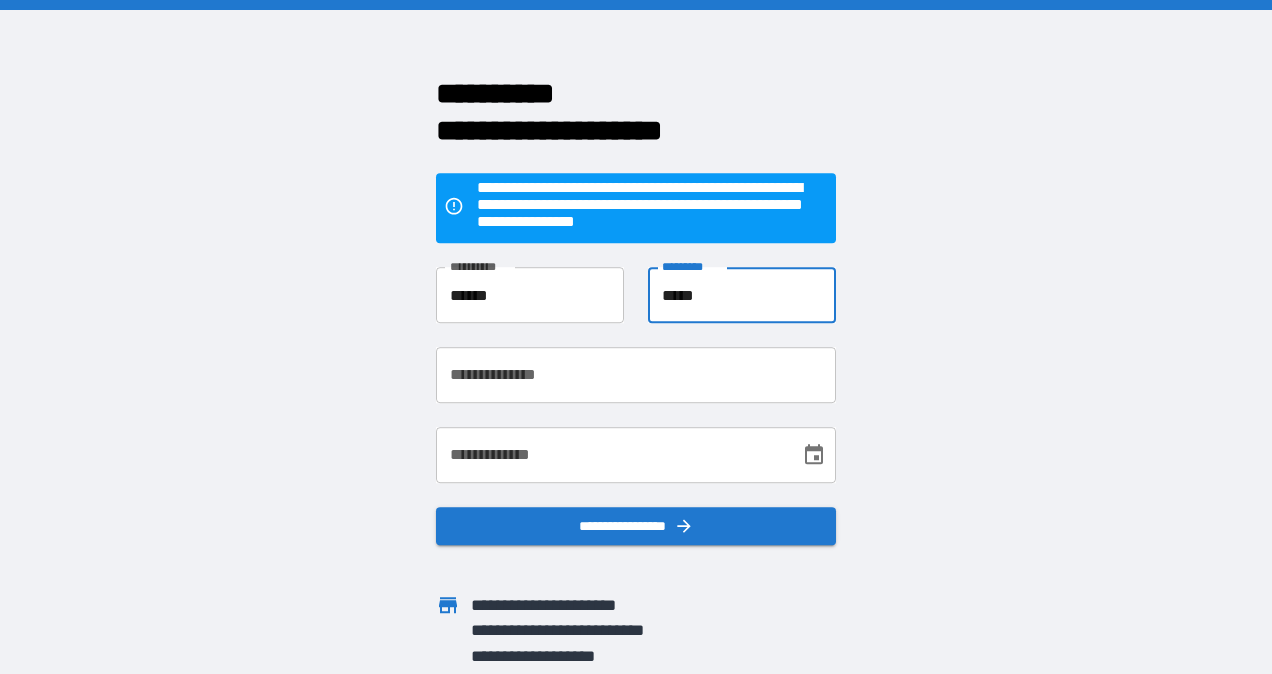 type on "*****" 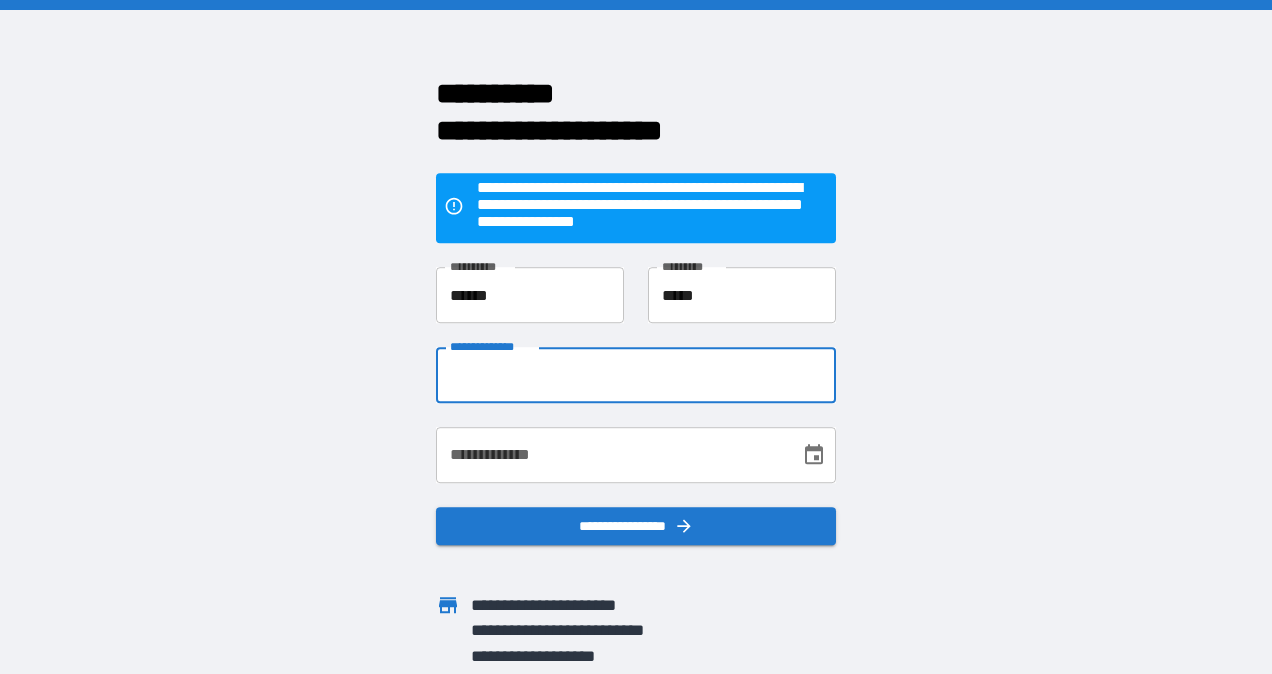 type on "**********" 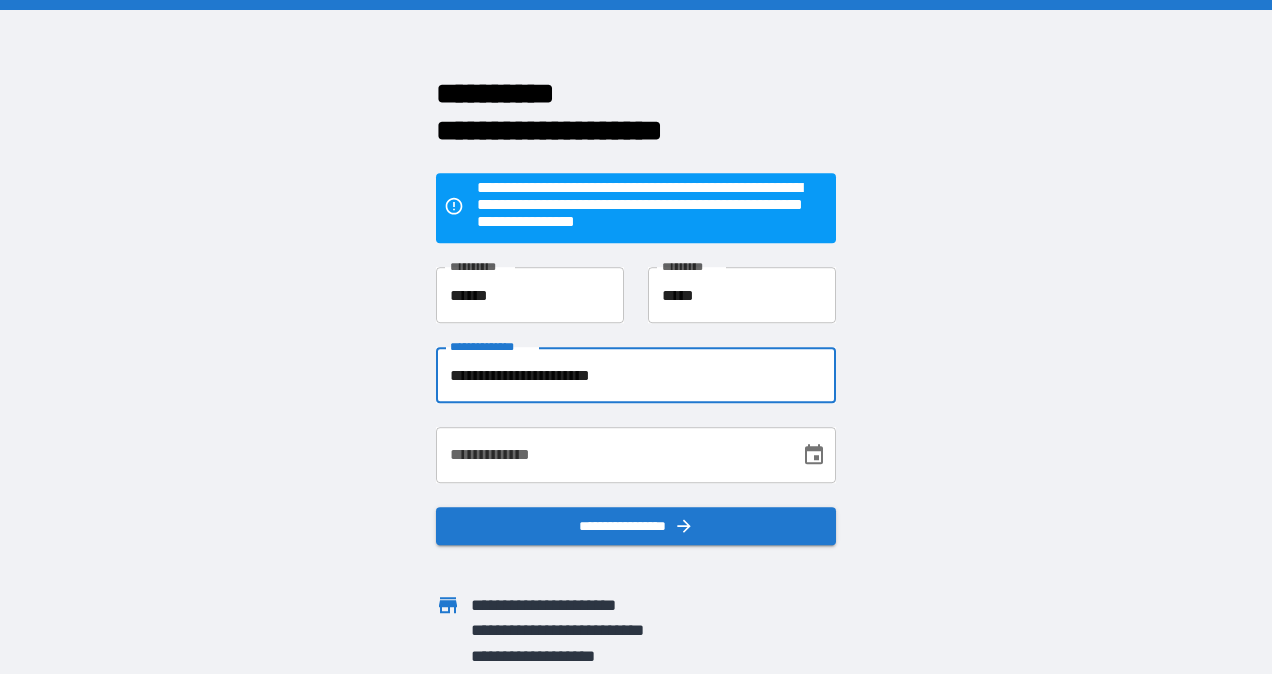 click on "**********" at bounding box center (611, 455) 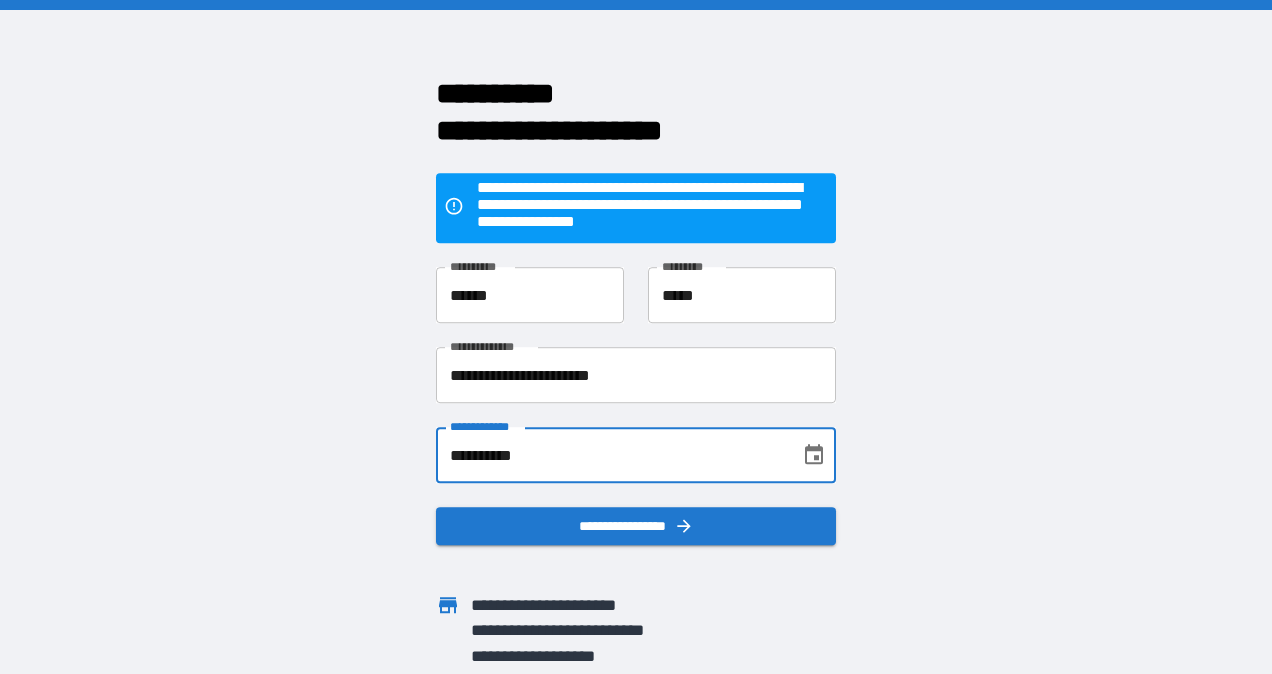 scroll, scrollTop: 20, scrollLeft: 0, axis: vertical 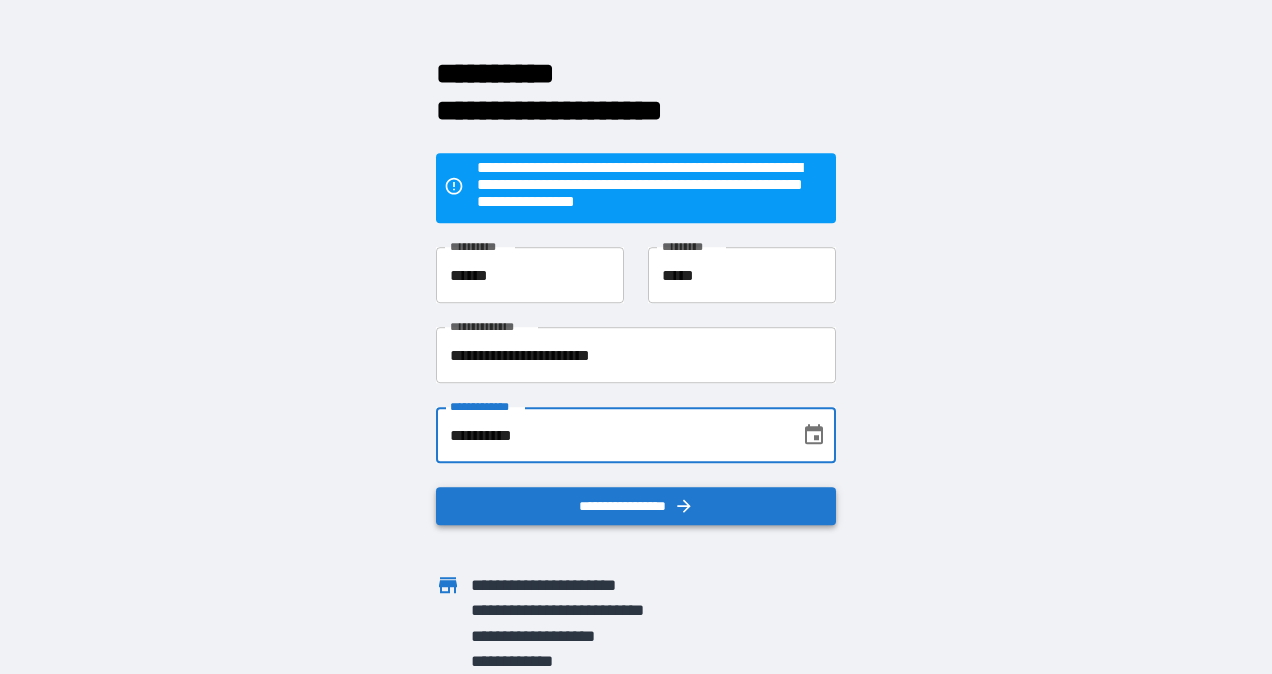 type on "**********" 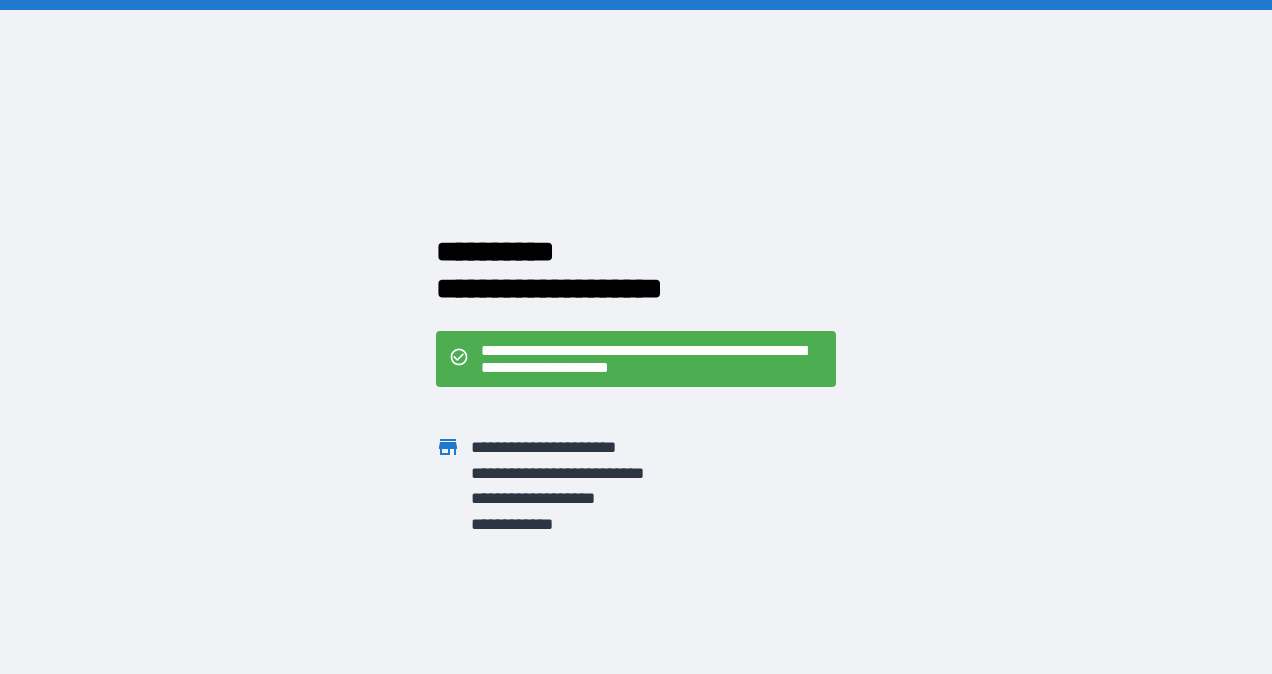 scroll, scrollTop: 0, scrollLeft: 0, axis: both 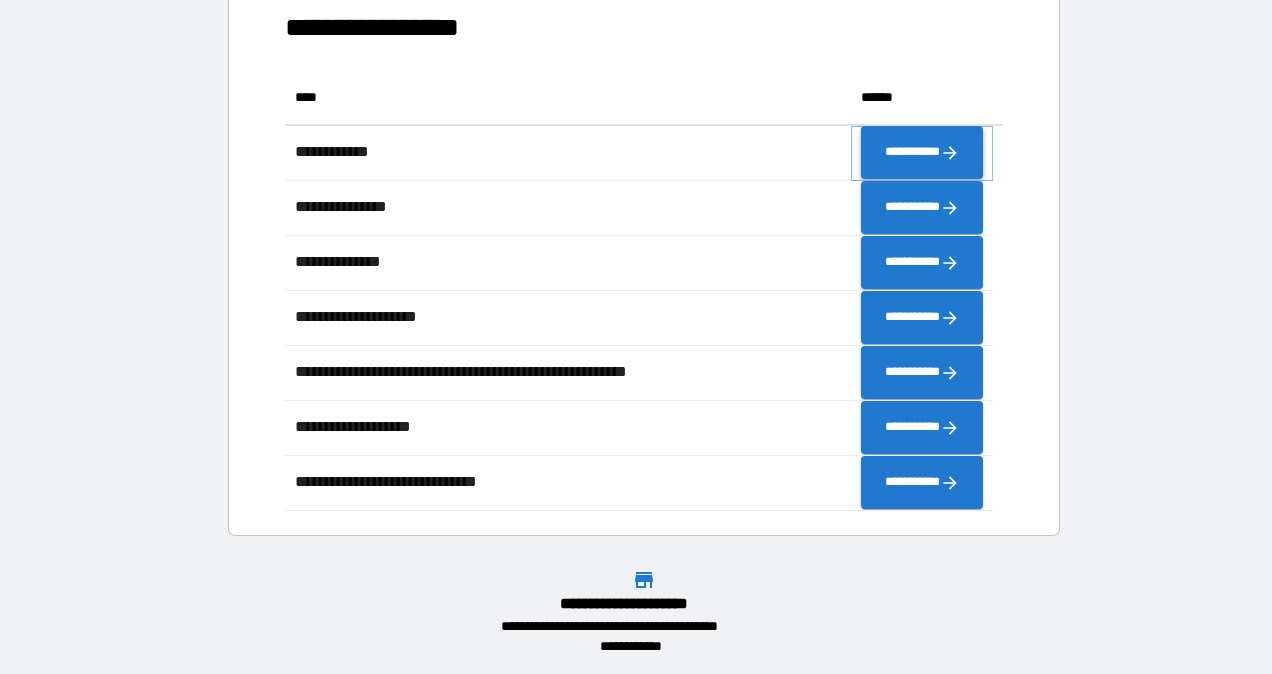 click on "**********" at bounding box center (922, 153) 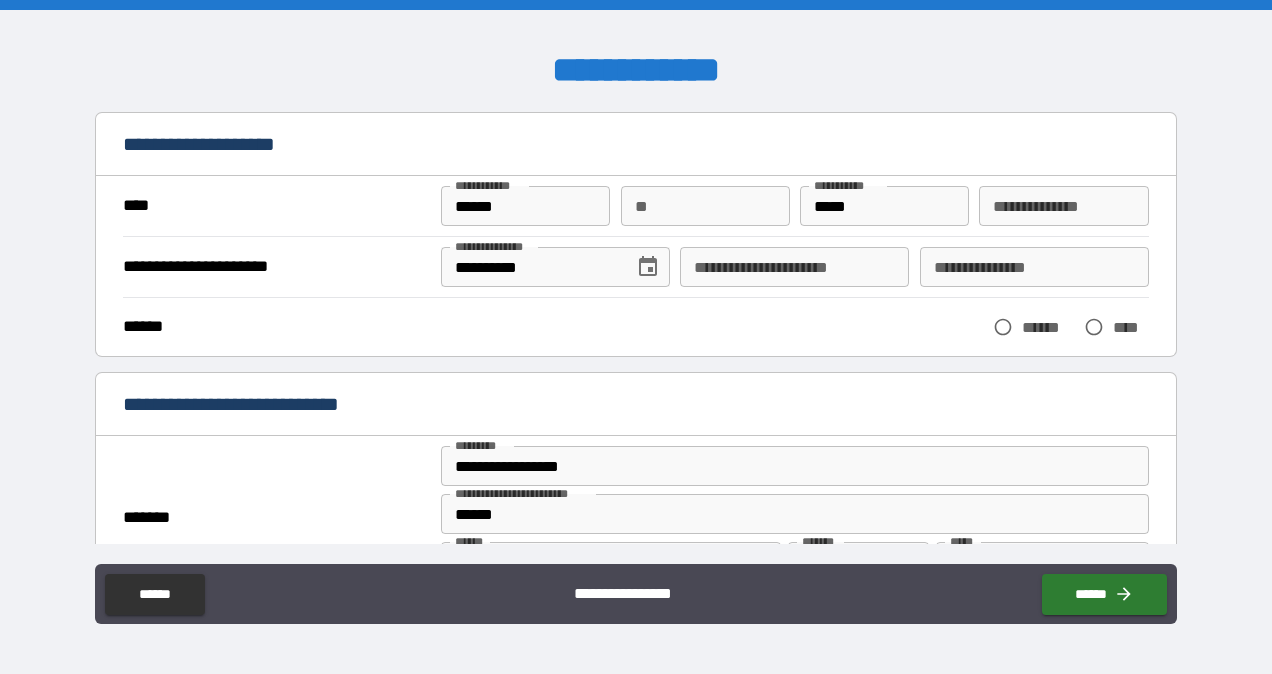 scroll, scrollTop: 73, scrollLeft: 0, axis: vertical 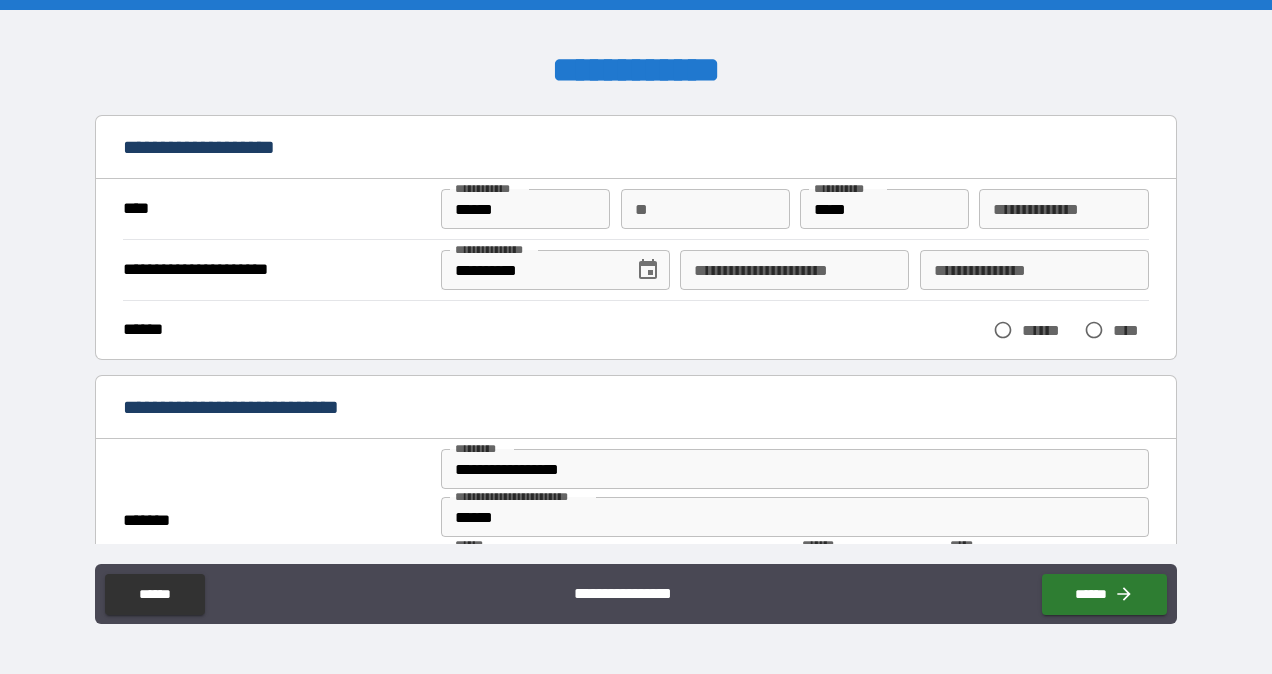 click on "**" at bounding box center [705, 209] 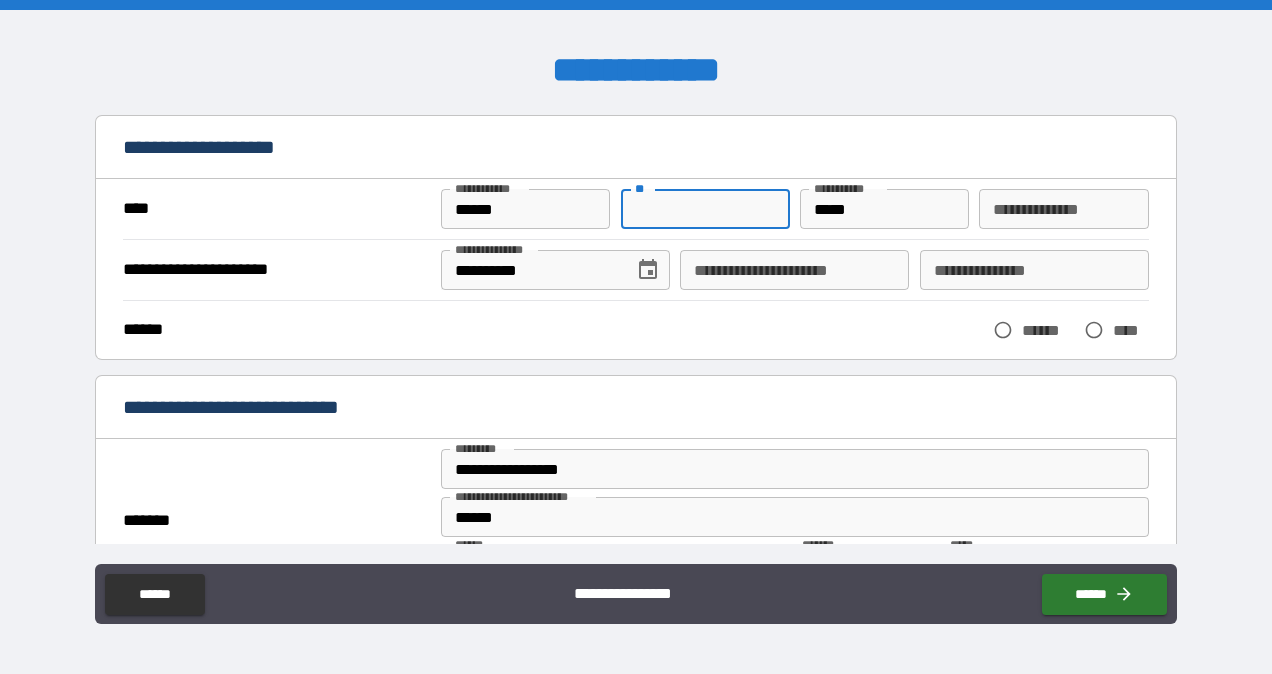 type on "*" 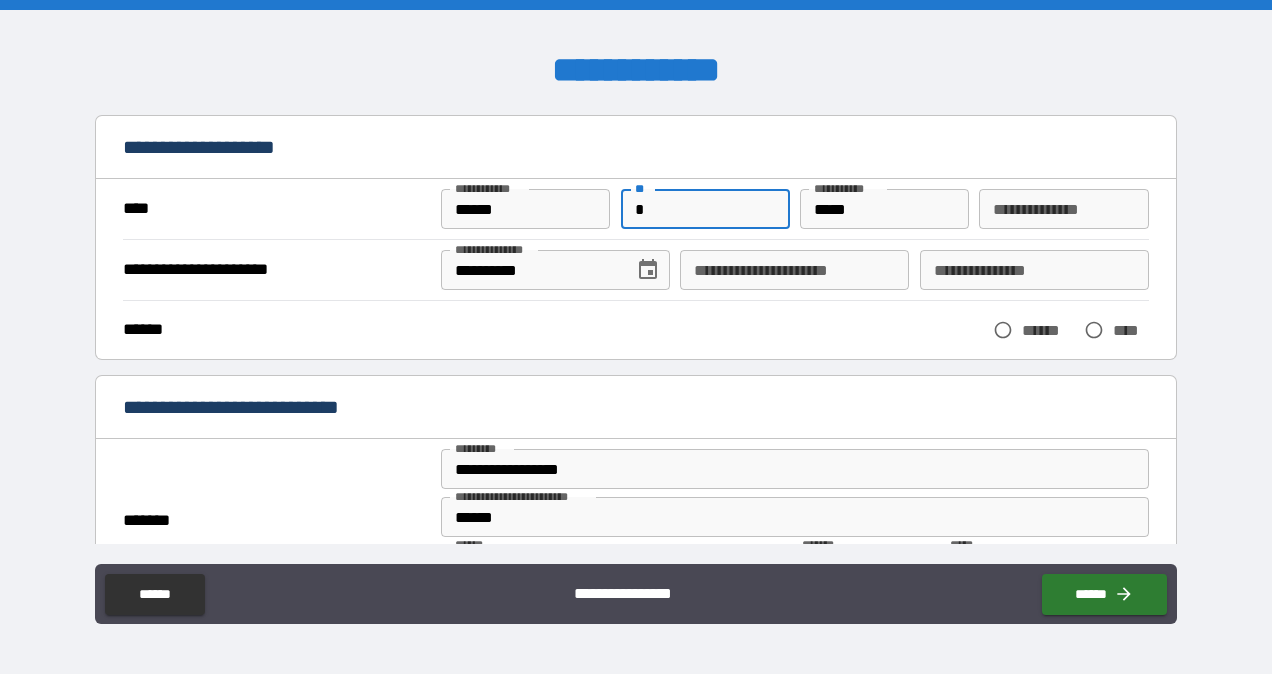 type on "*" 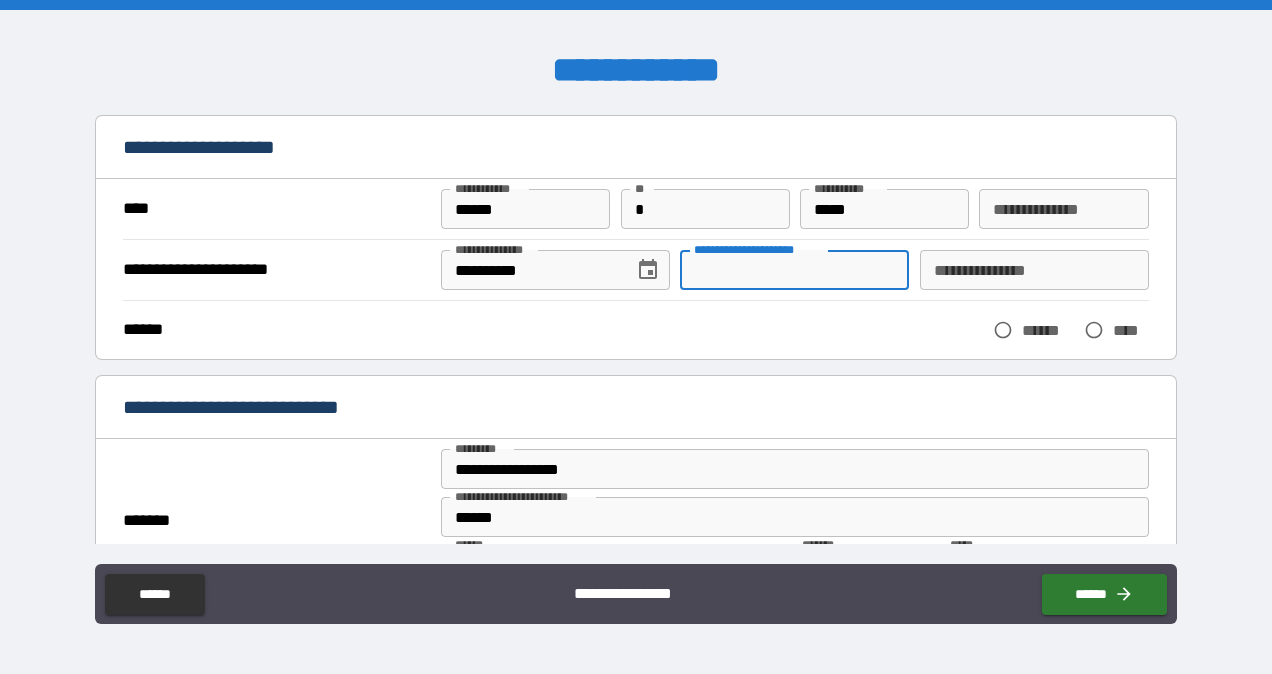click on "**********" at bounding box center (794, 270) 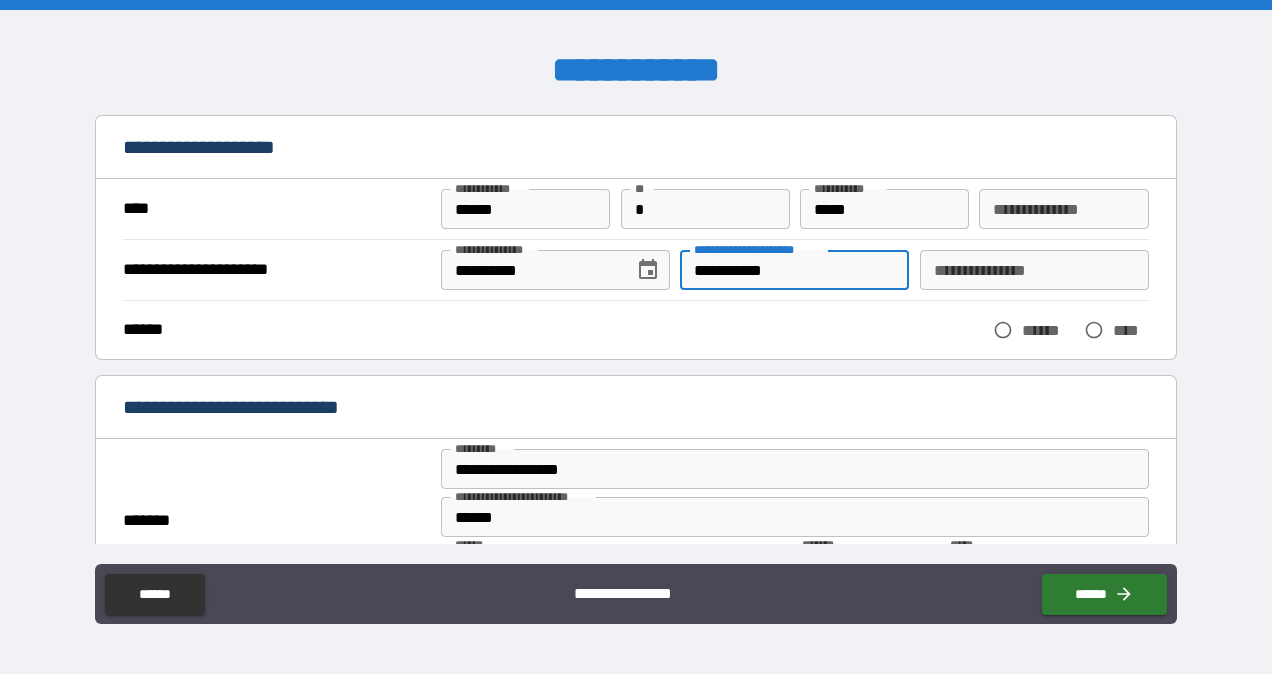 type on "**********" 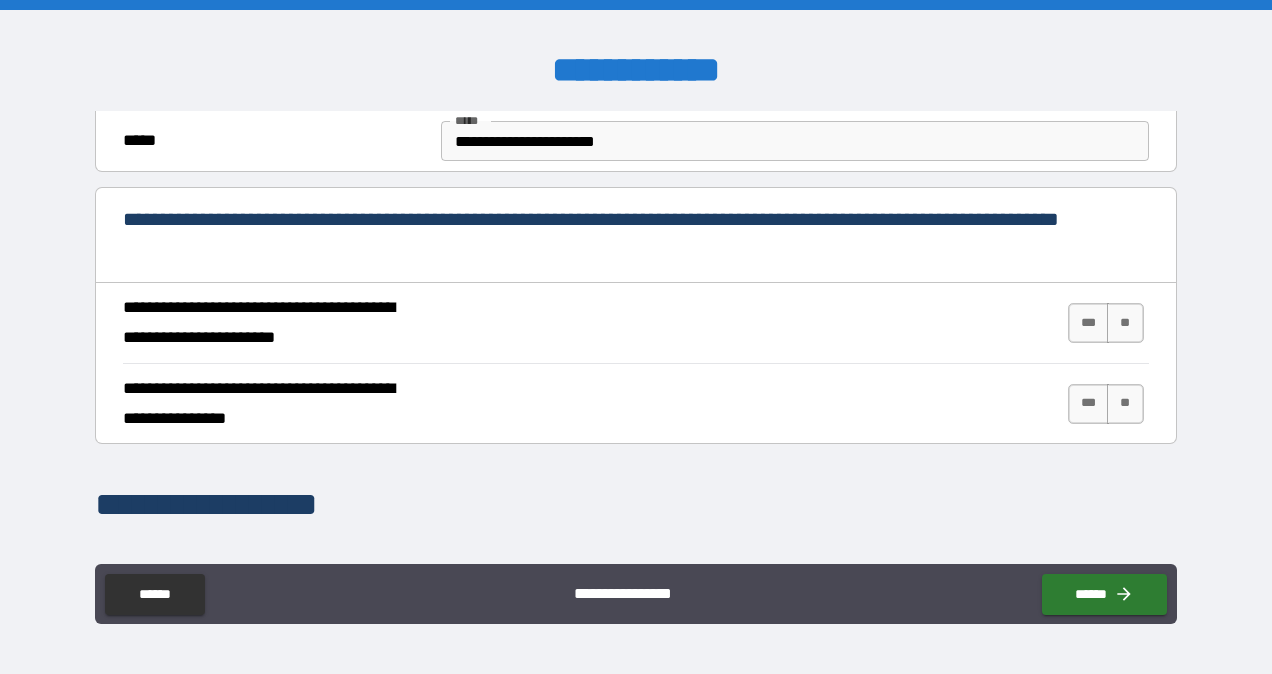 scroll, scrollTop: 630, scrollLeft: 0, axis: vertical 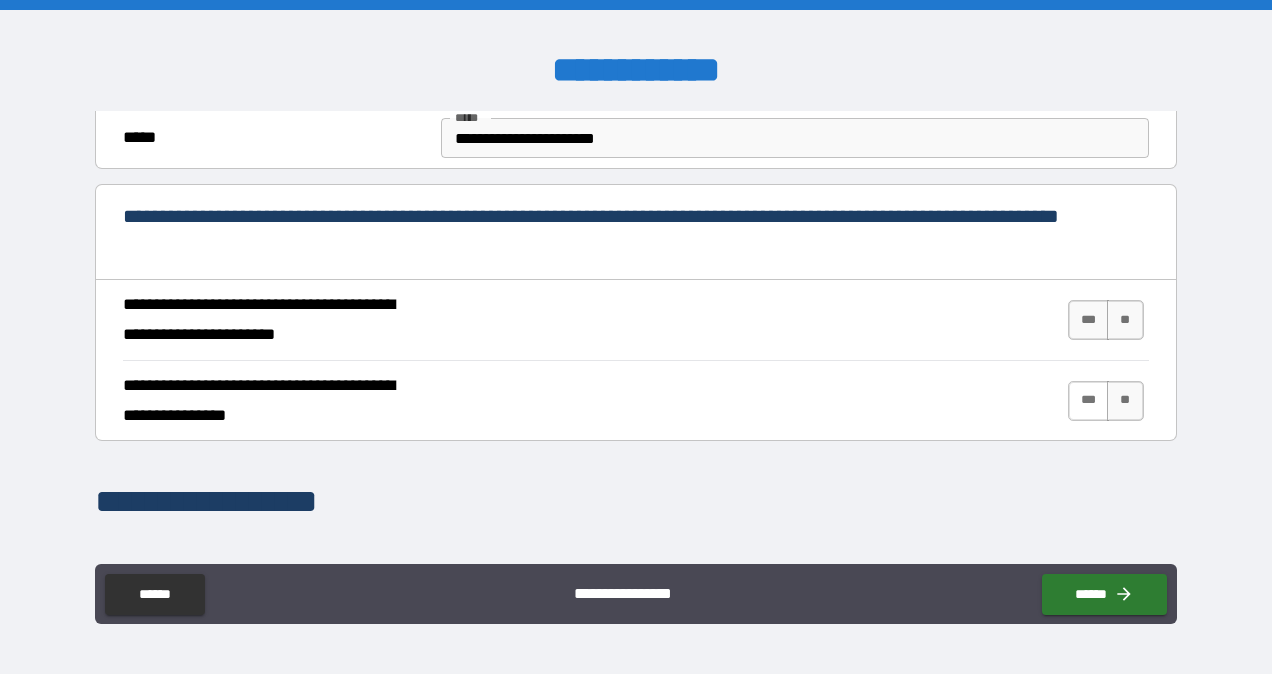click on "***" at bounding box center (1089, 401) 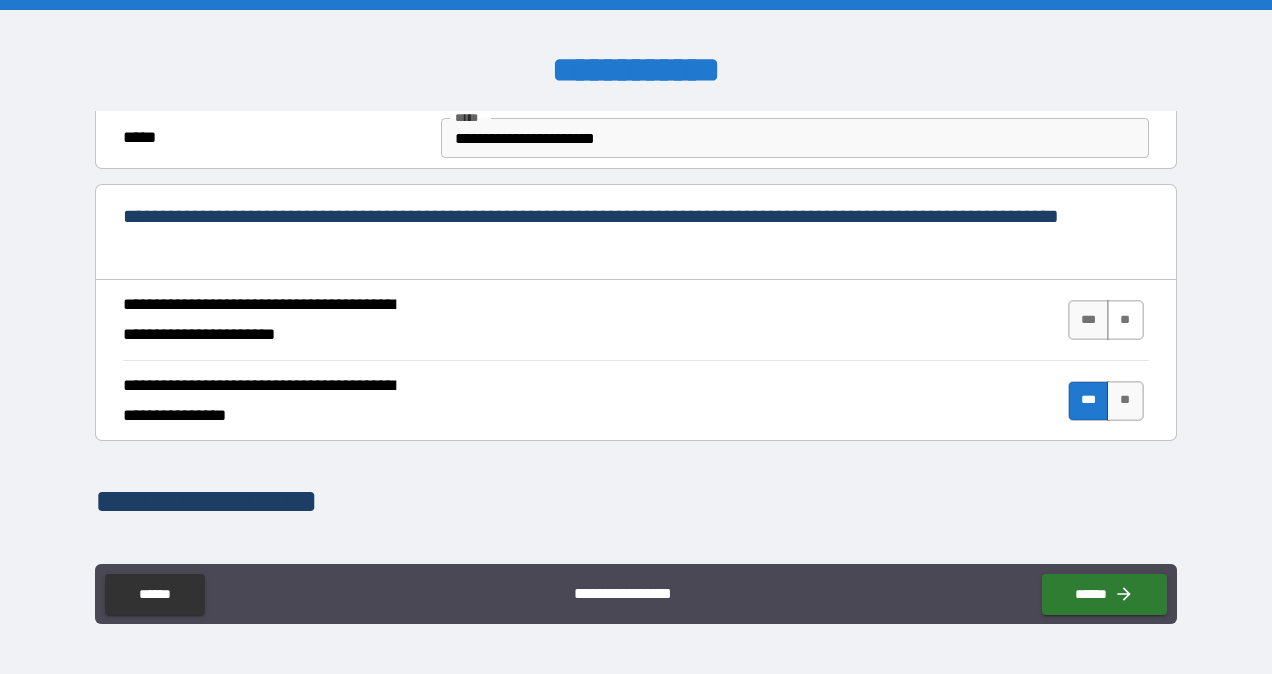 click on "**" at bounding box center [1125, 320] 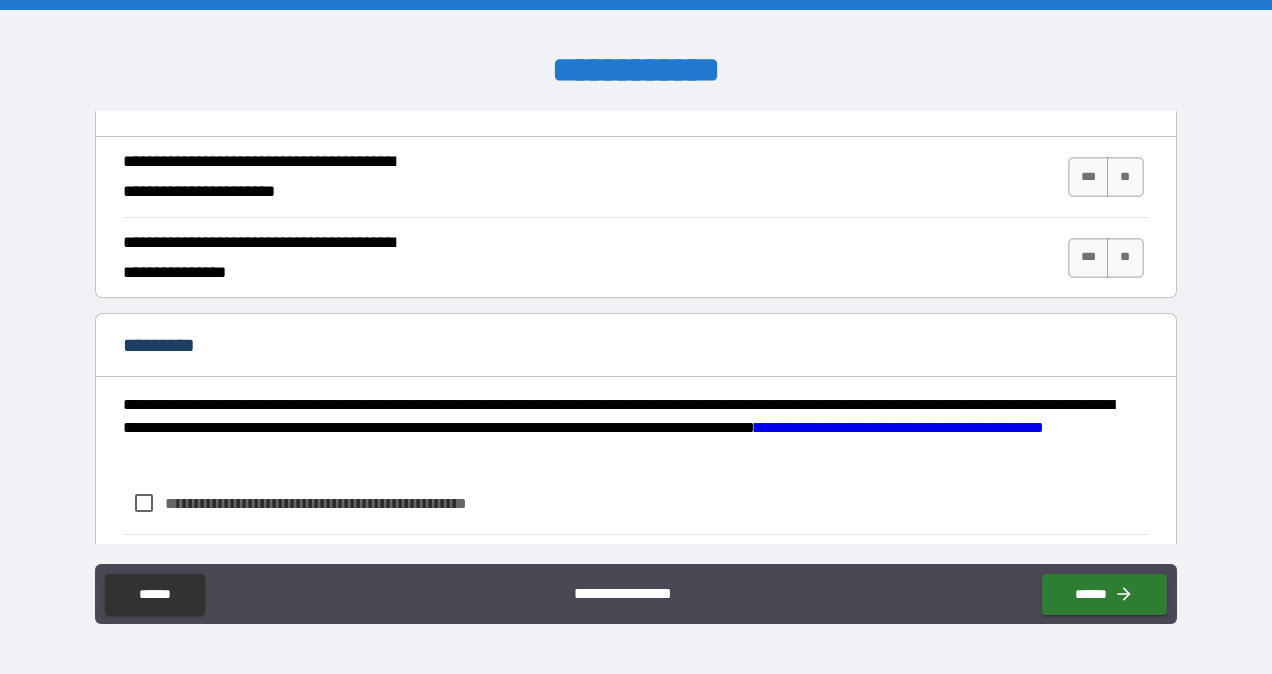 scroll, scrollTop: 1845, scrollLeft: 0, axis: vertical 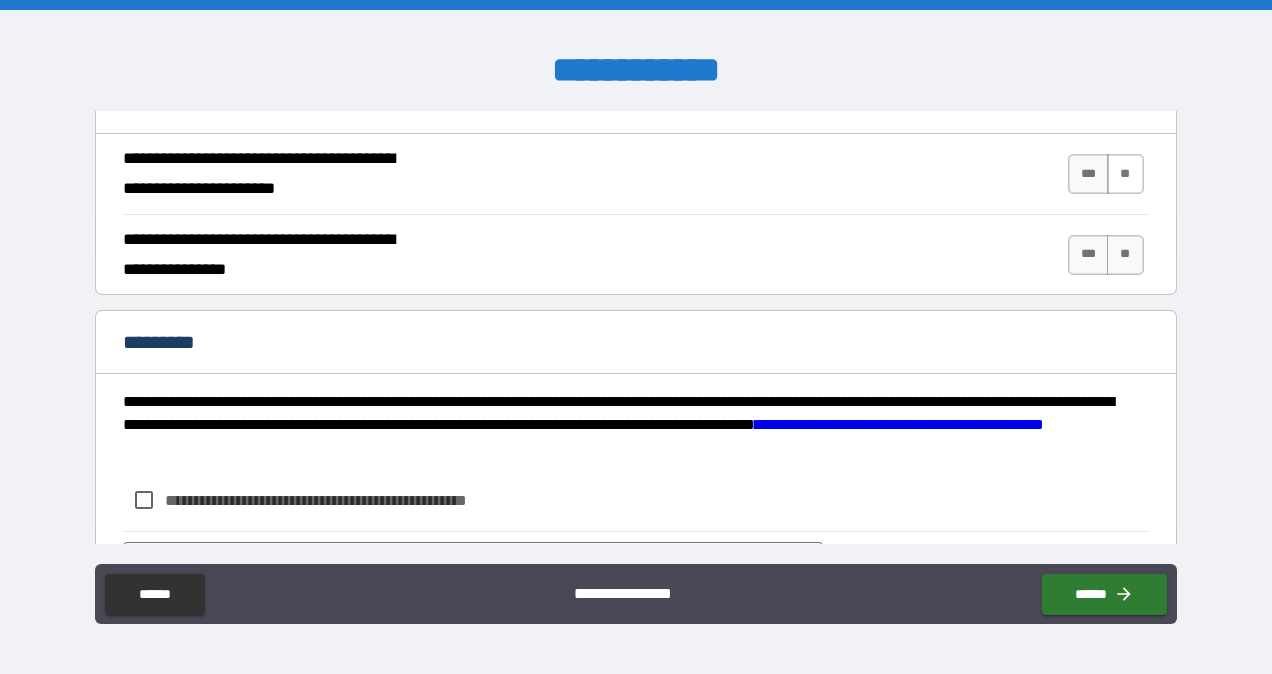 click on "**" at bounding box center (1125, 174) 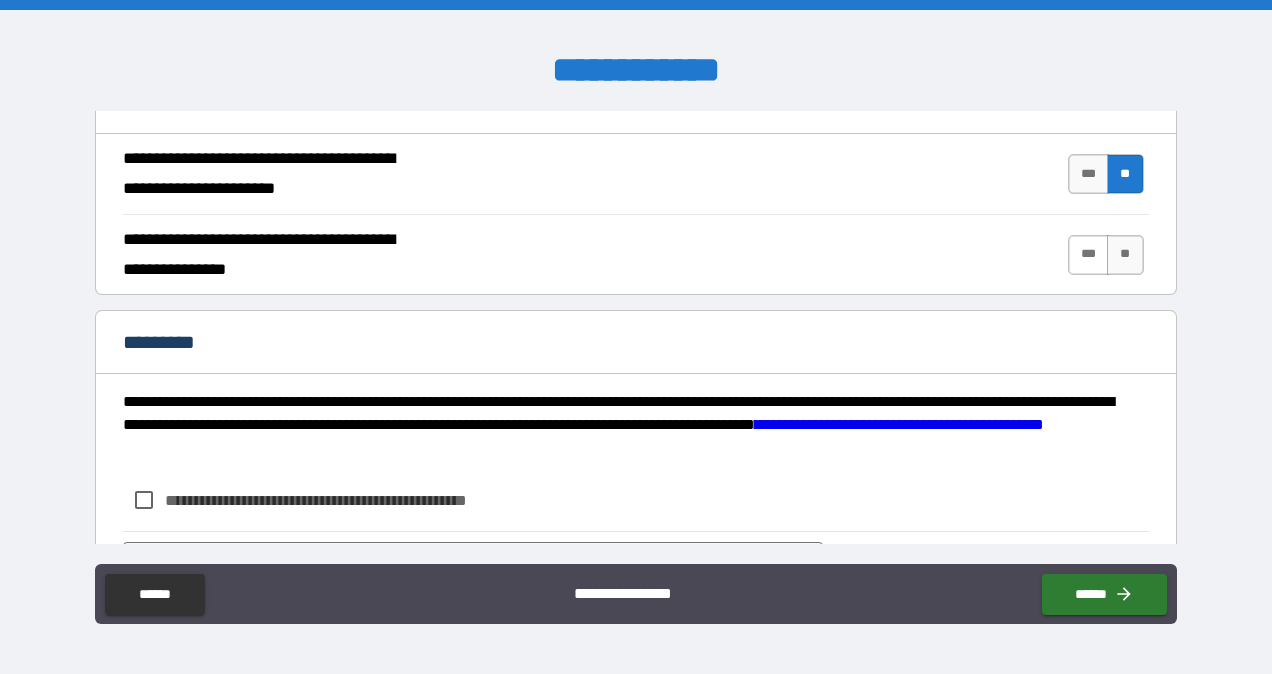 click on "***" at bounding box center (1089, 255) 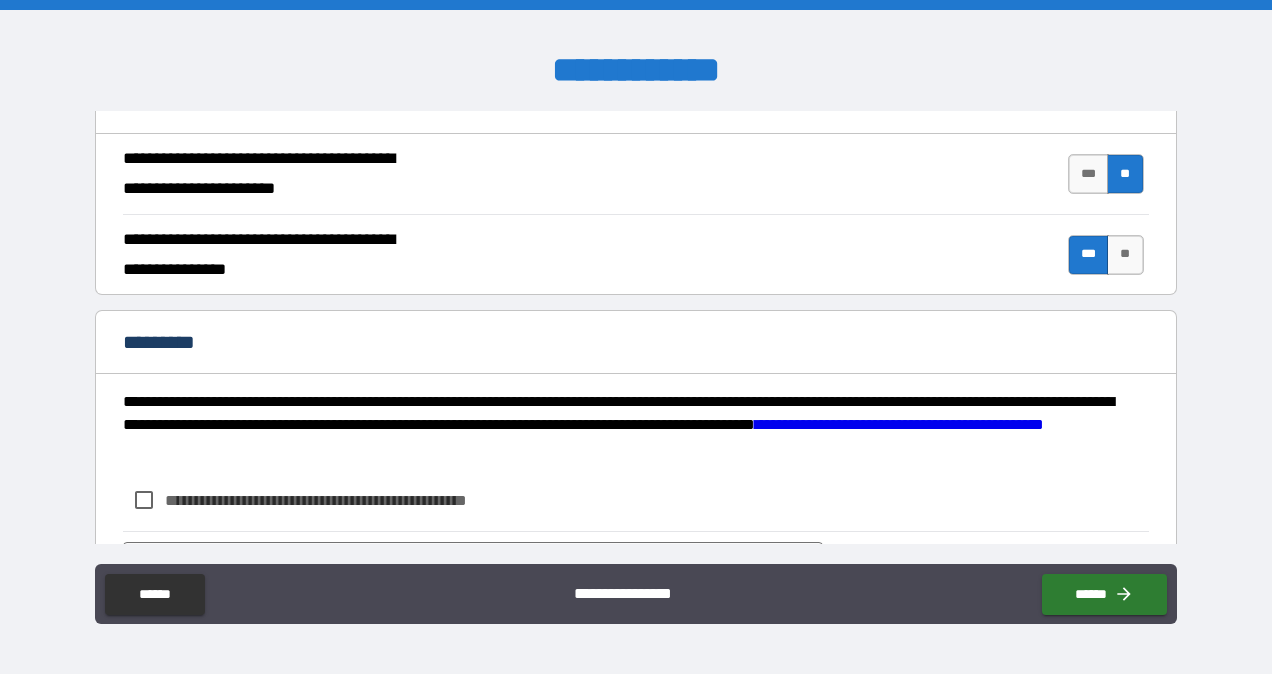 scroll, scrollTop: 1943, scrollLeft: 0, axis: vertical 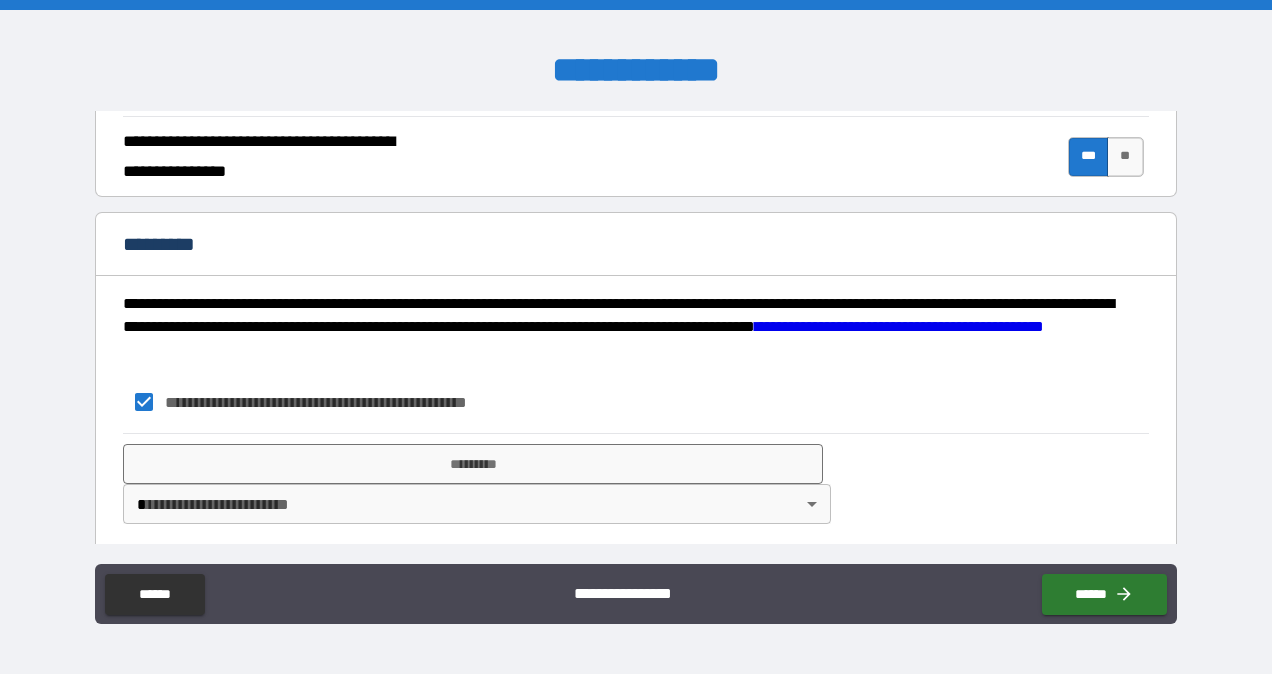 click on "**********" at bounding box center (636, 337) 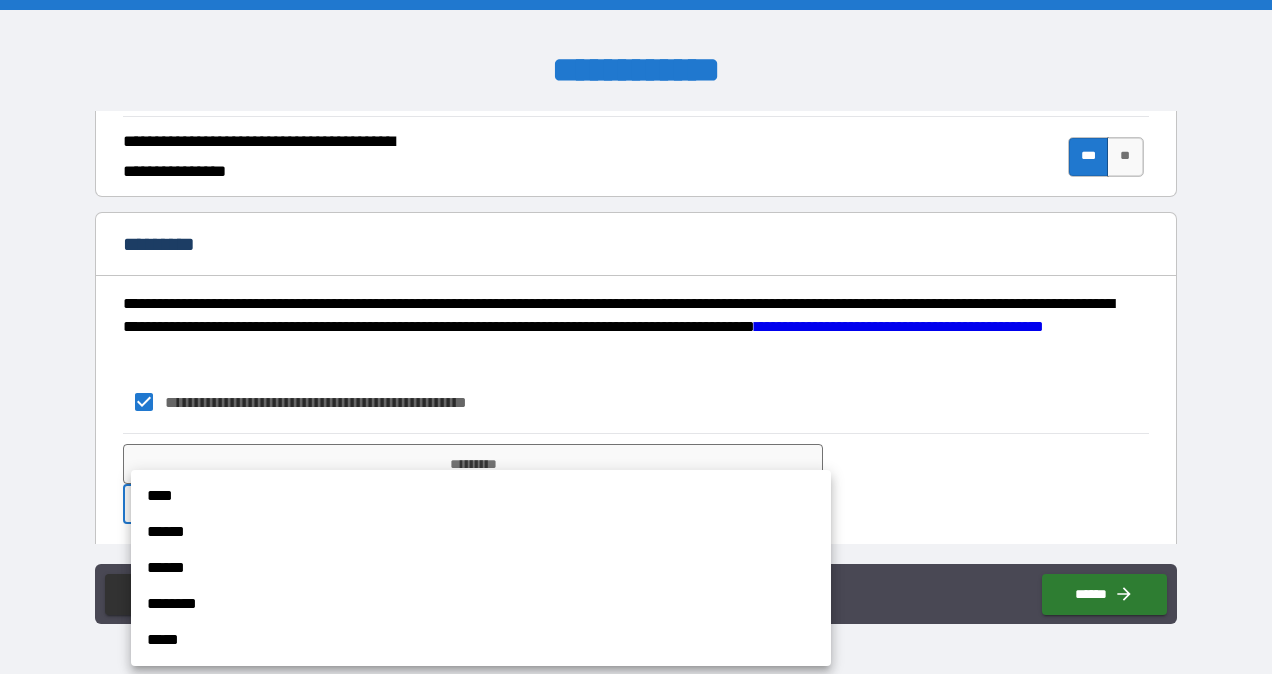 click on "******" at bounding box center [481, 532] 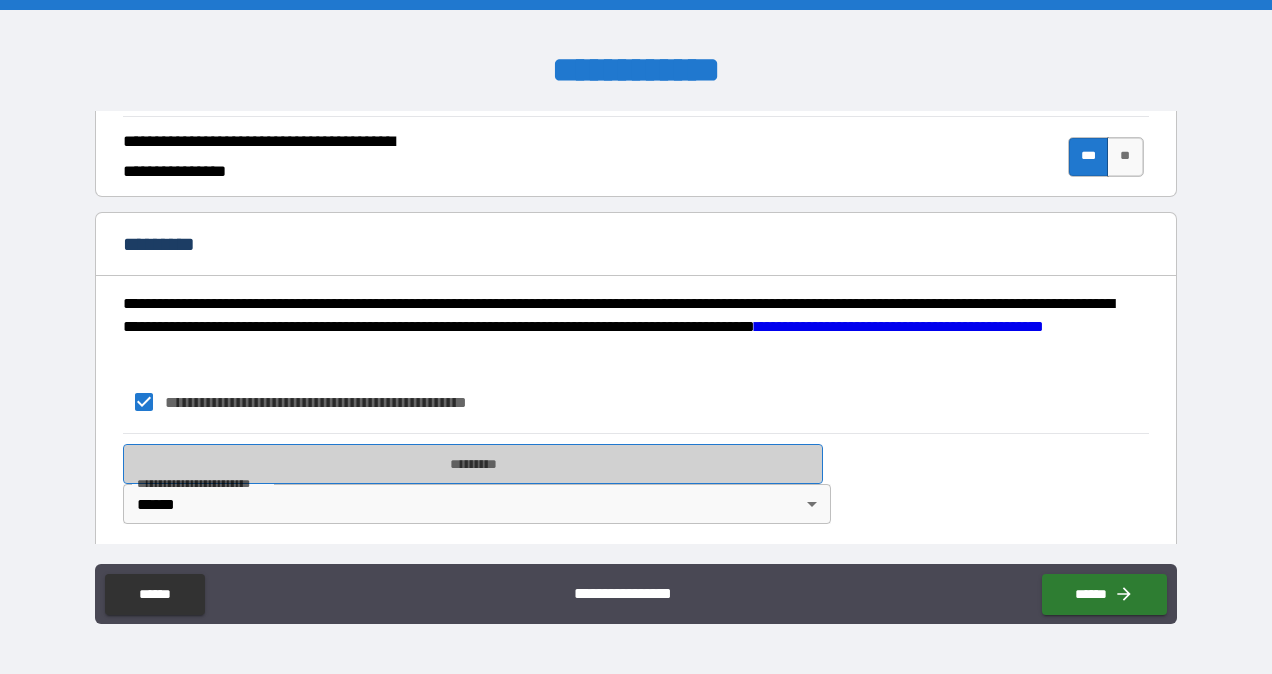 click on "*********" at bounding box center [473, 464] 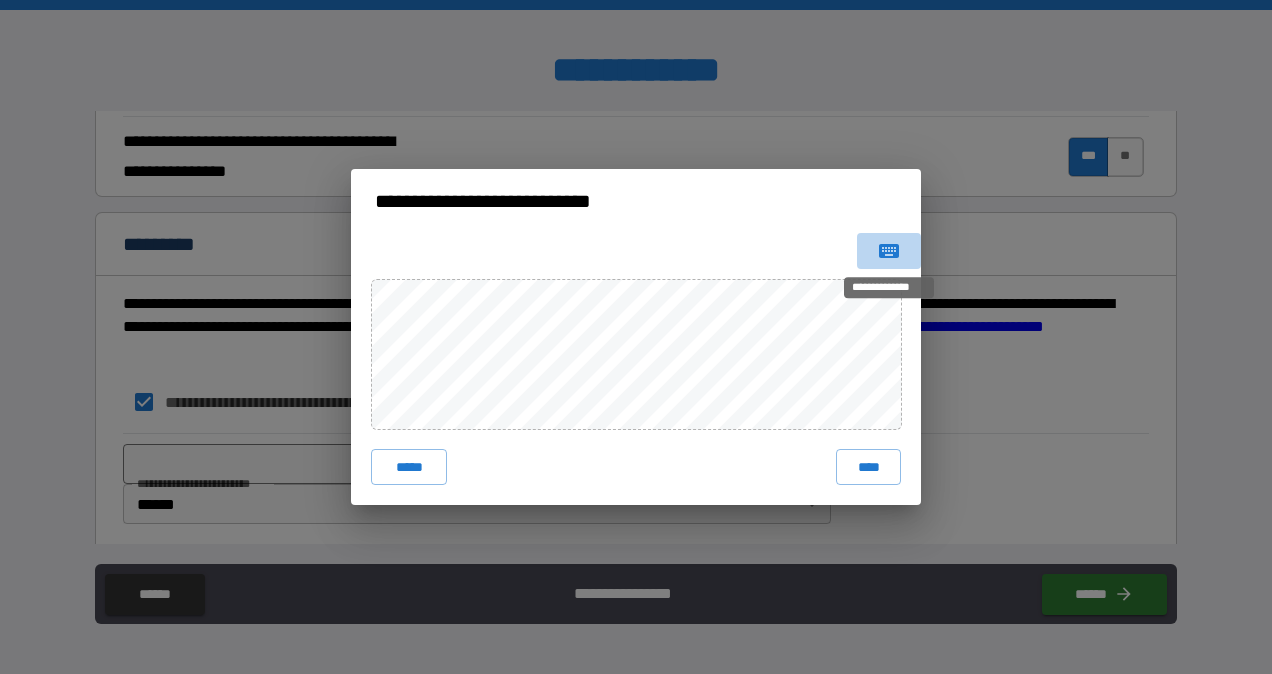 click 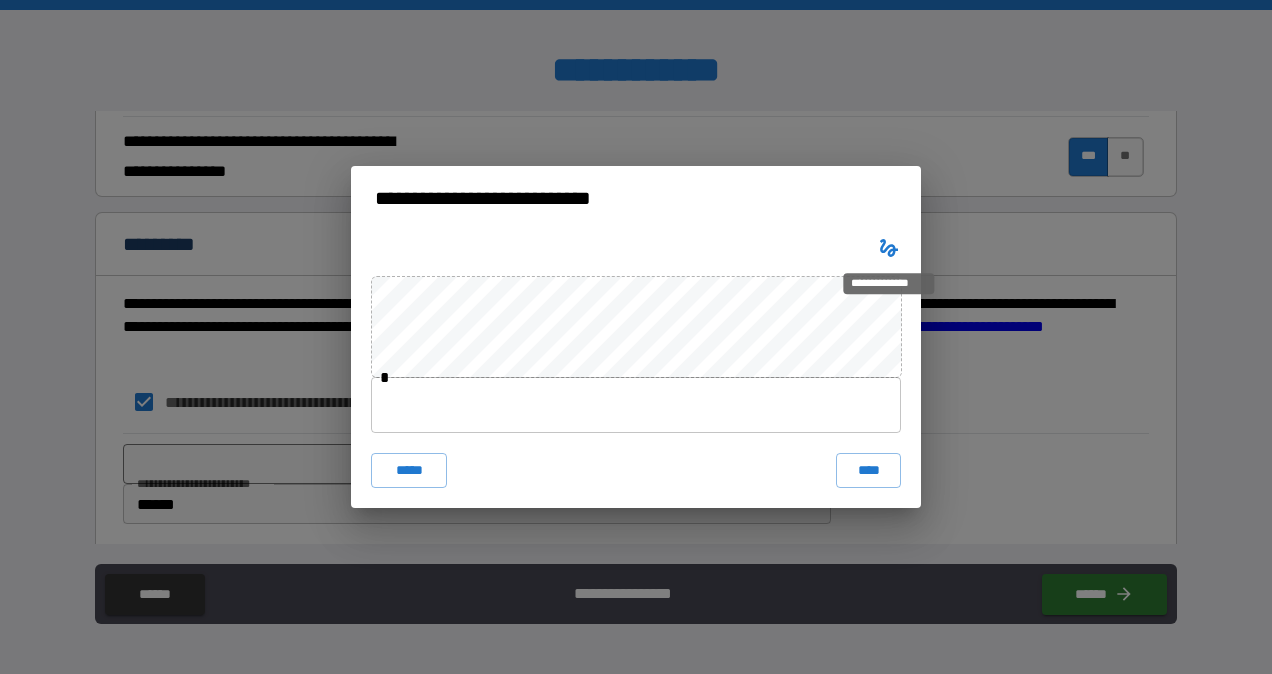type 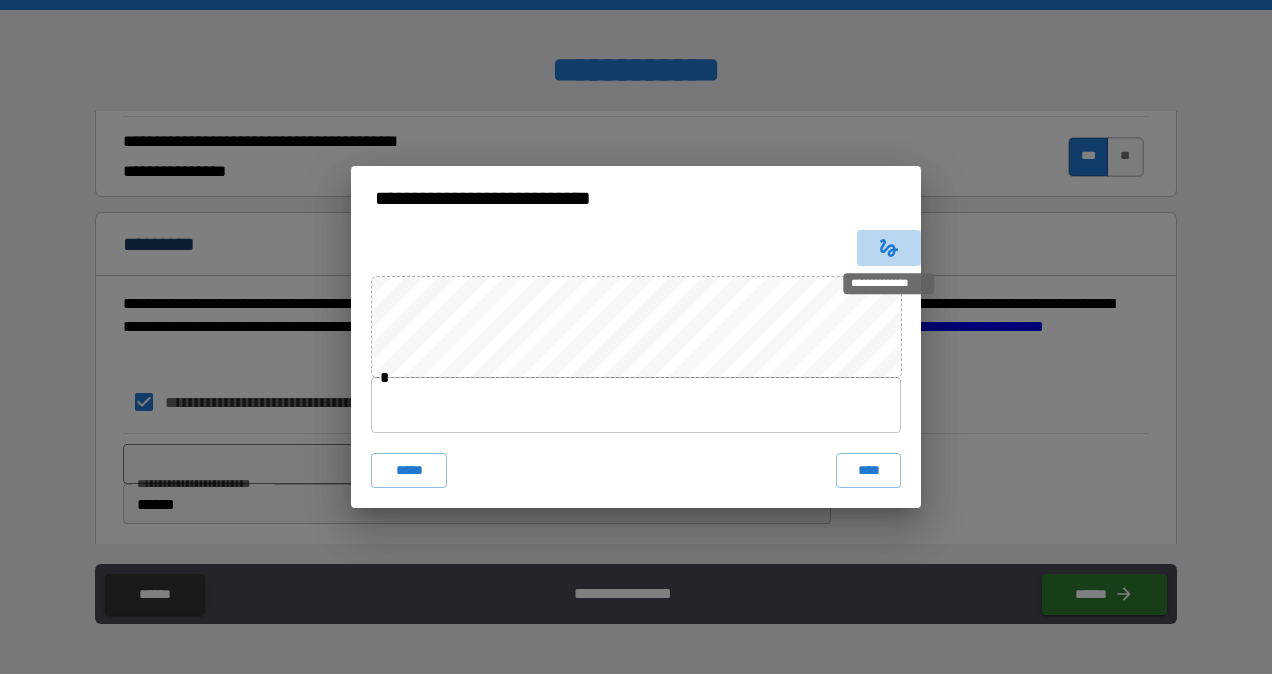 click 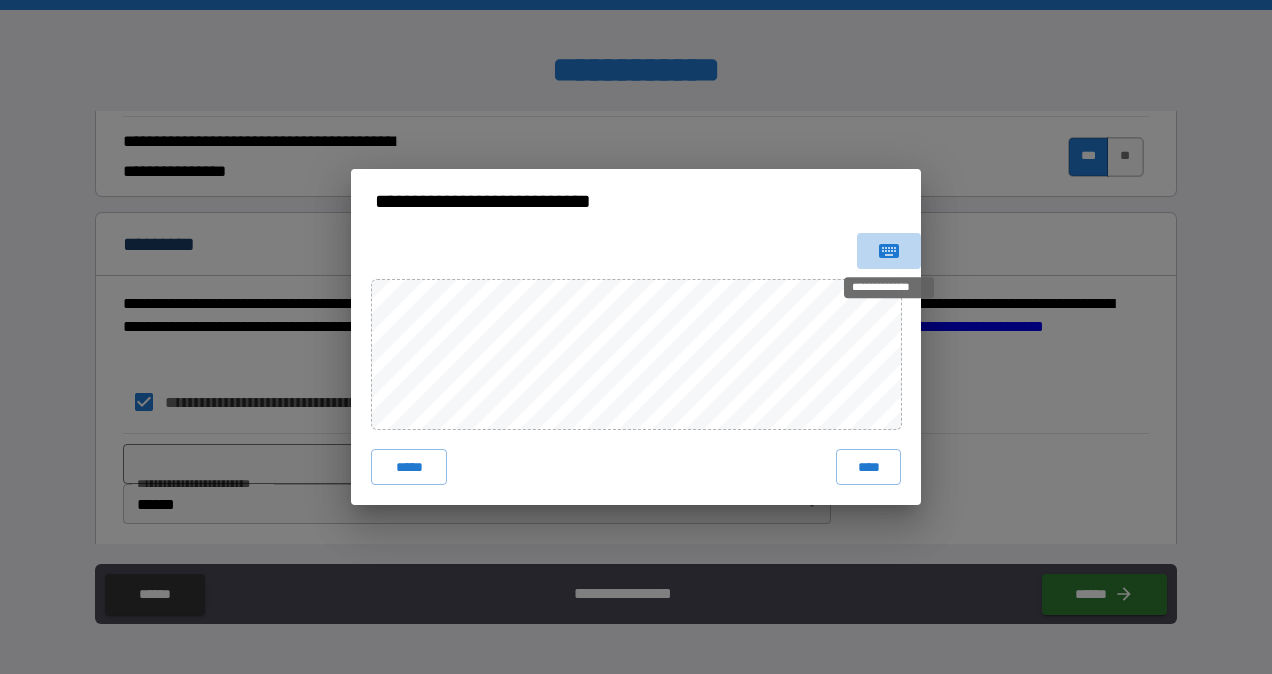 click 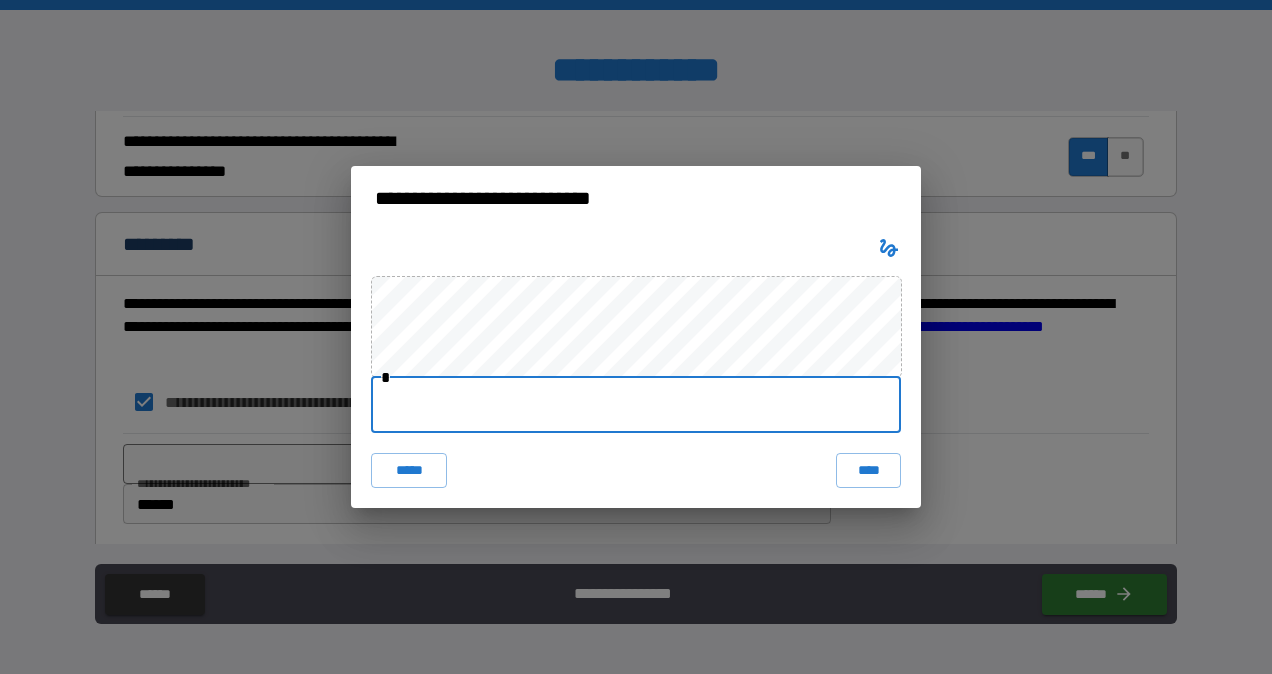click at bounding box center (636, 405) 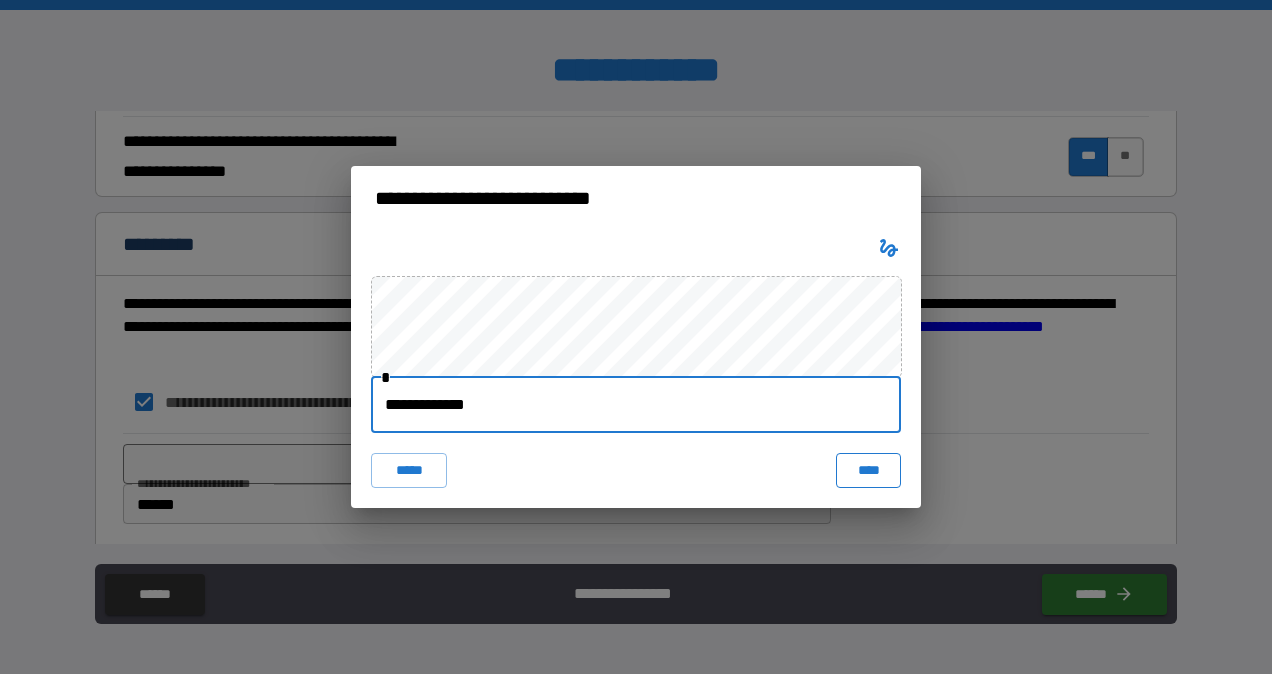 type on "**********" 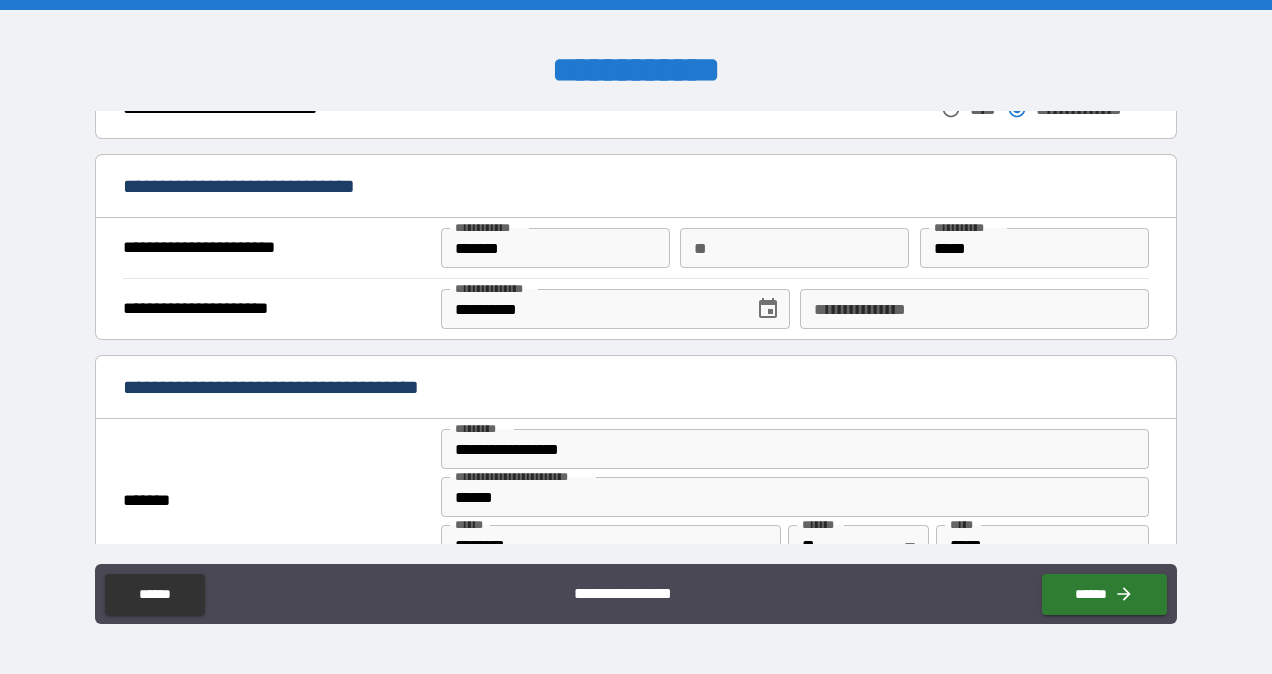 scroll, scrollTop: 1154, scrollLeft: 0, axis: vertical 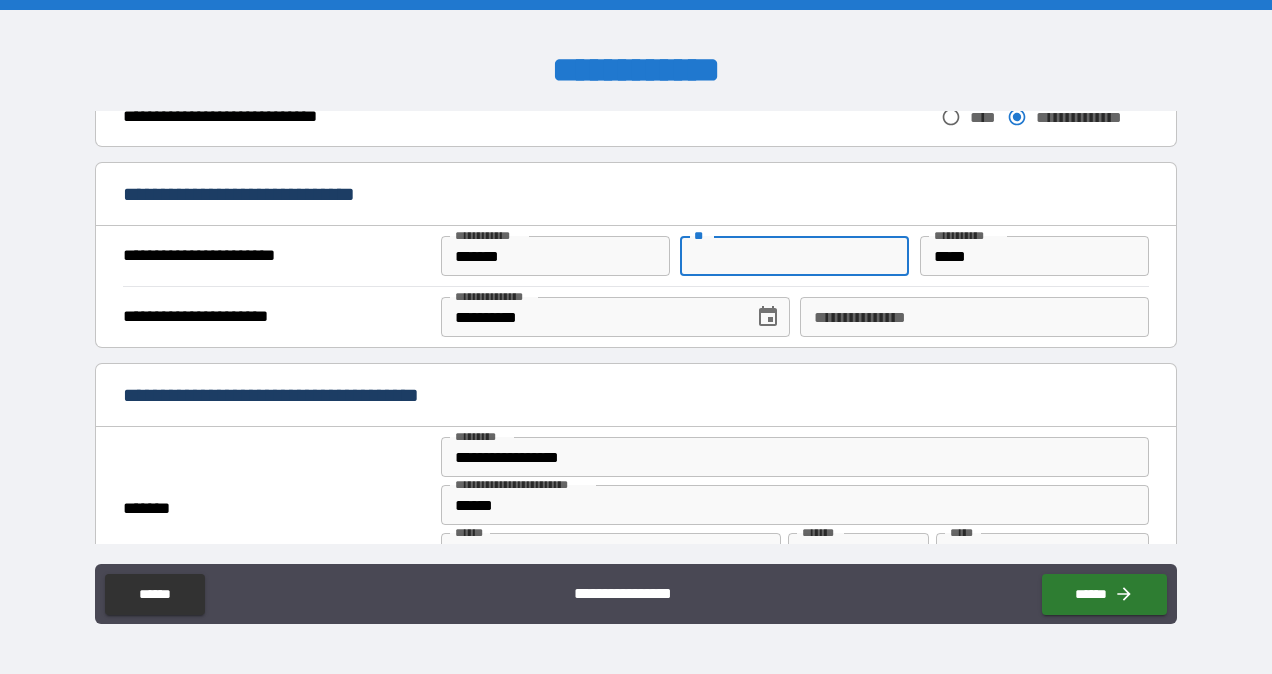 click on "**" at bounding box center (794, 256) 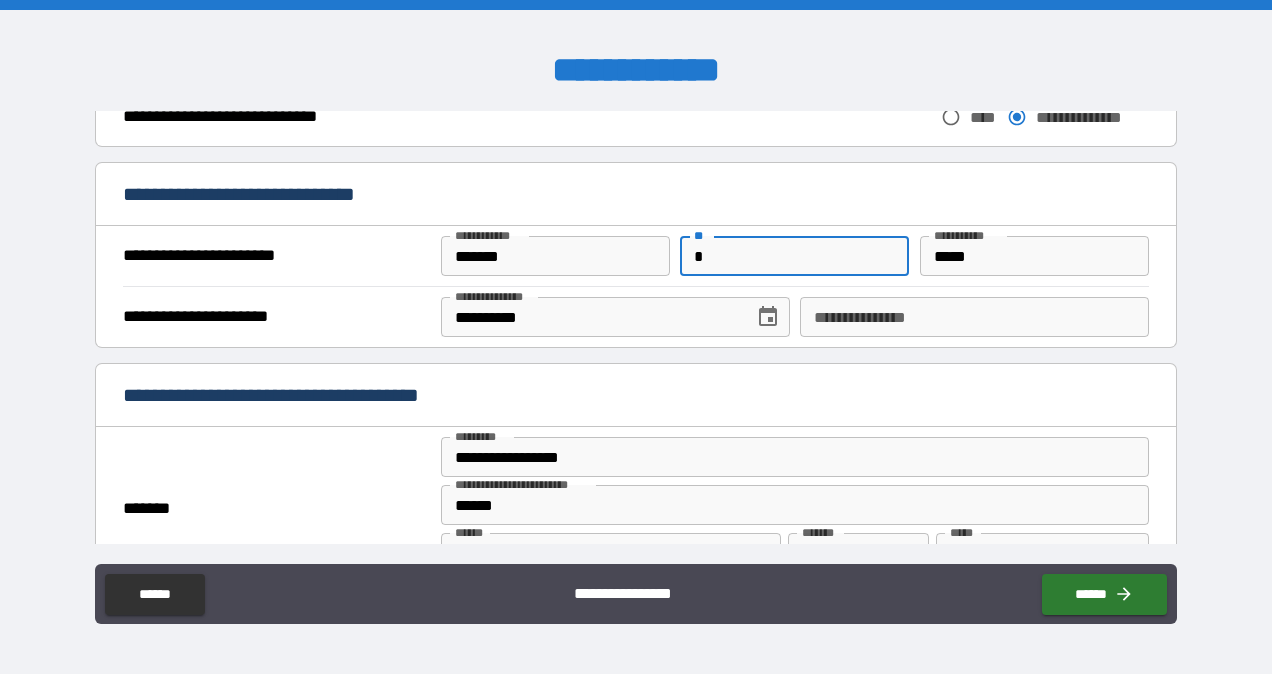 type on "*" 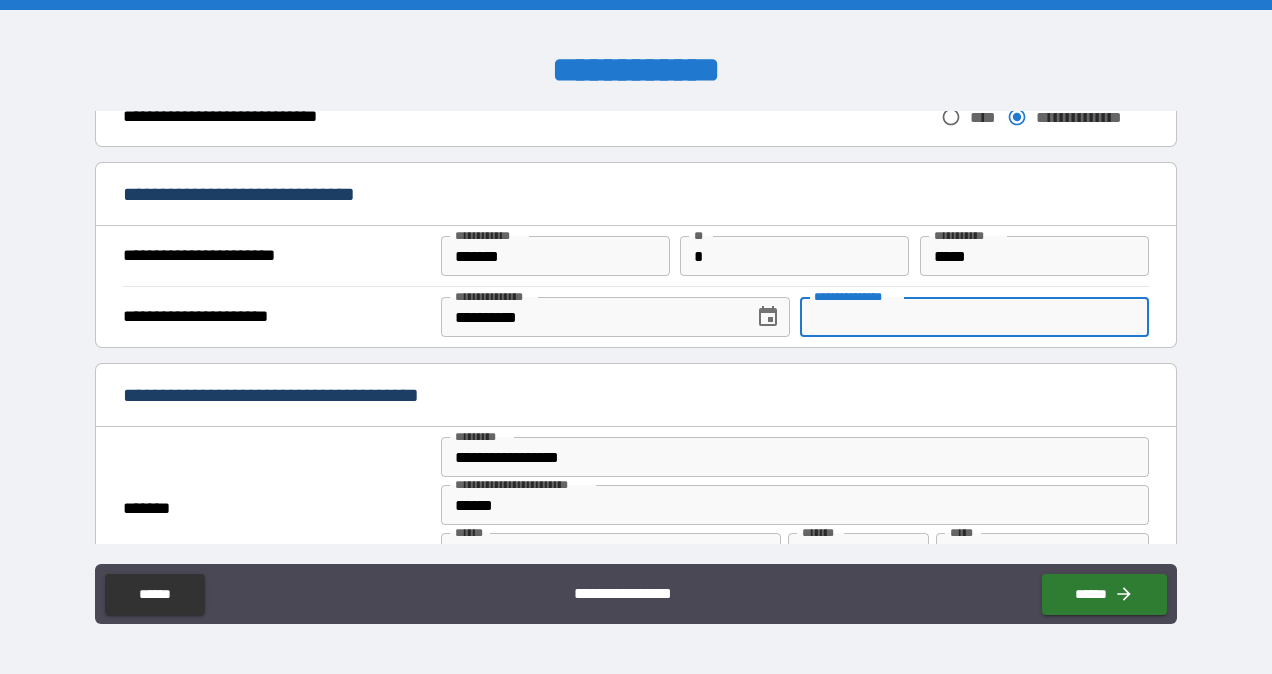 click on "**********" at bounding box center [974, 317] 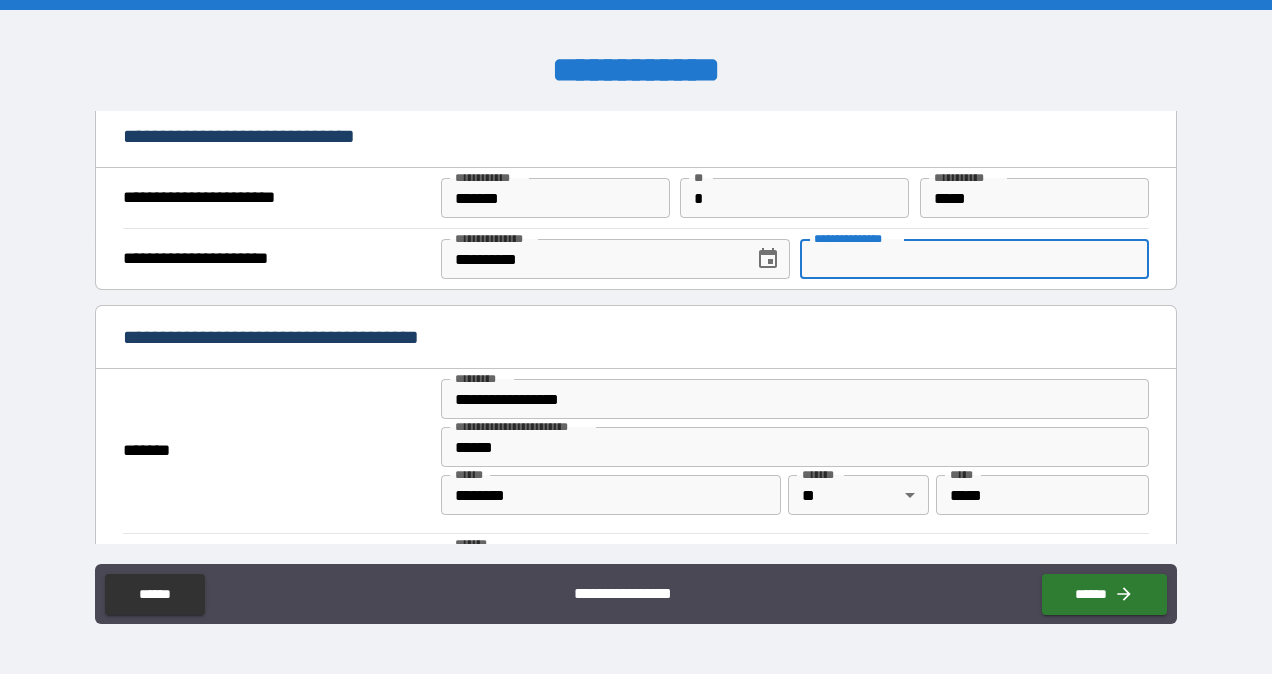 scroll, scrollTop: 1206, scrollLeft: 0, axis: vertical 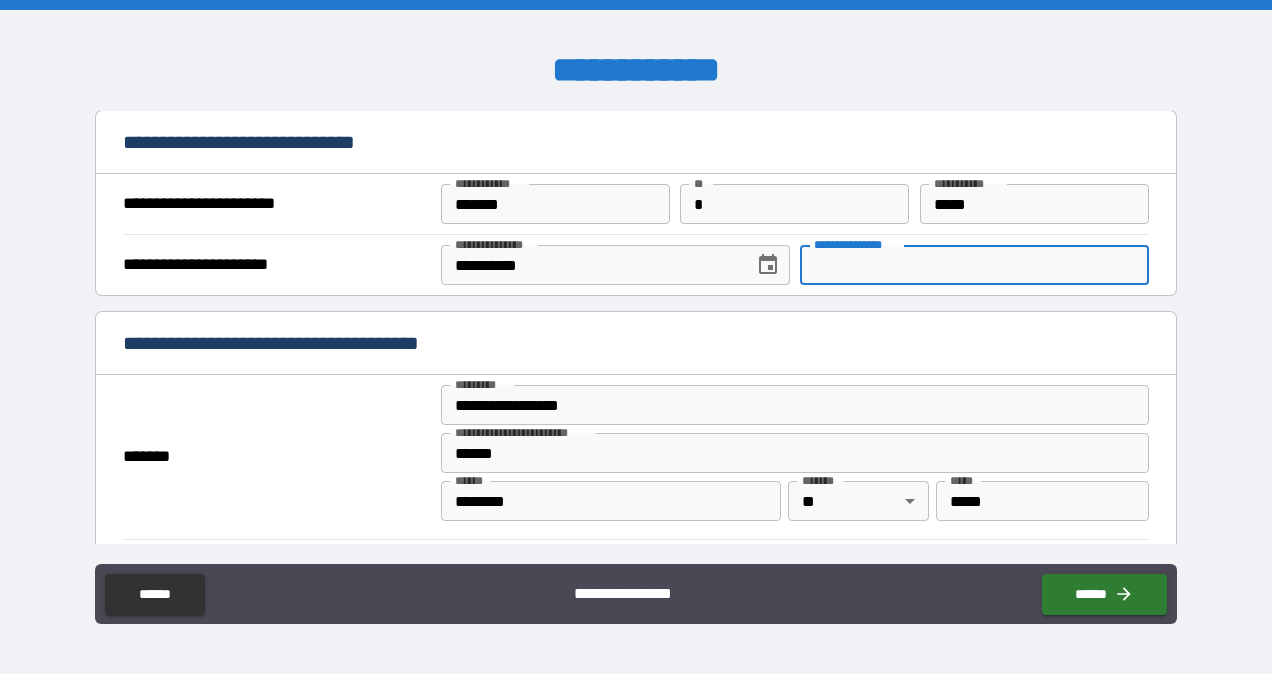 click on "**********" at bounding box center [974, 265] 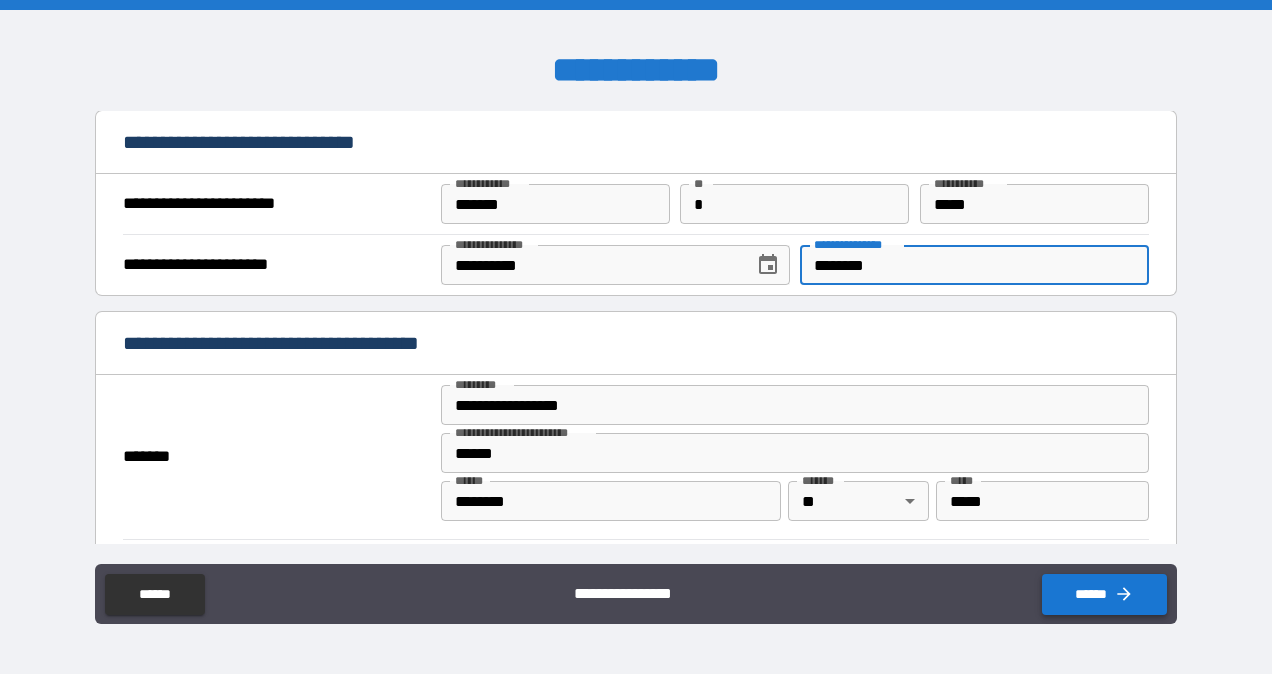 type on "********" 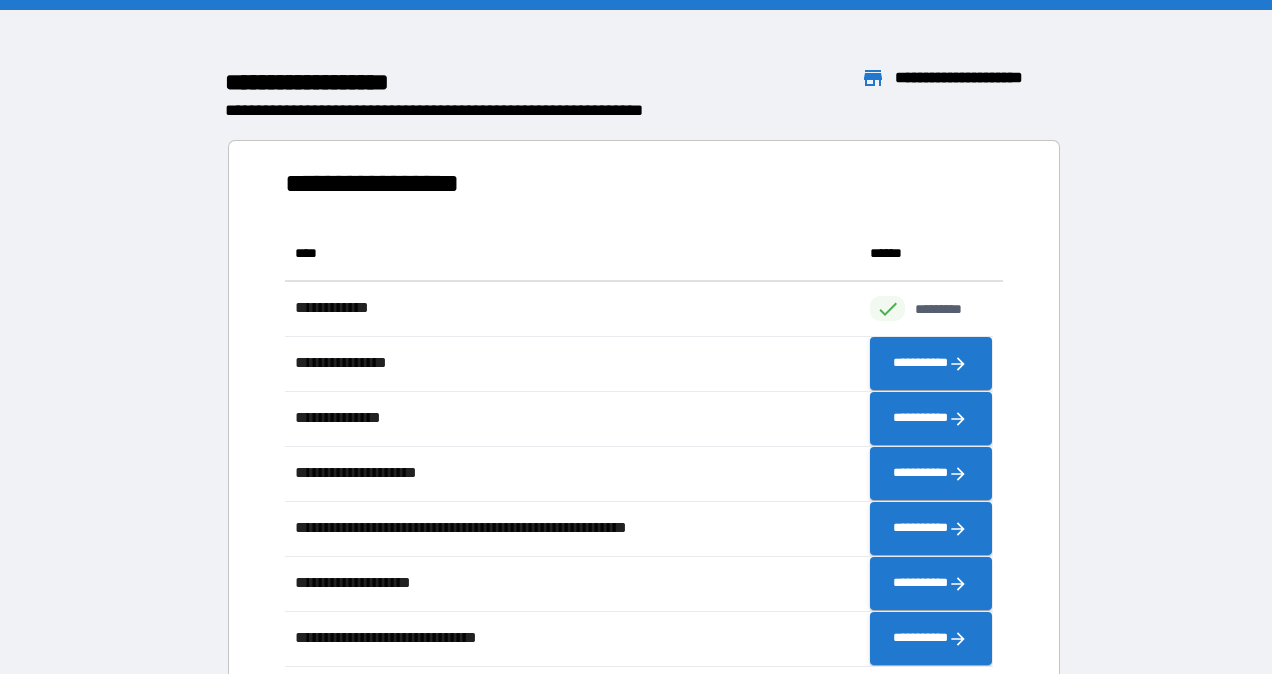 scroll, scrollTop: 425, scrollLeft: 692, axis: both 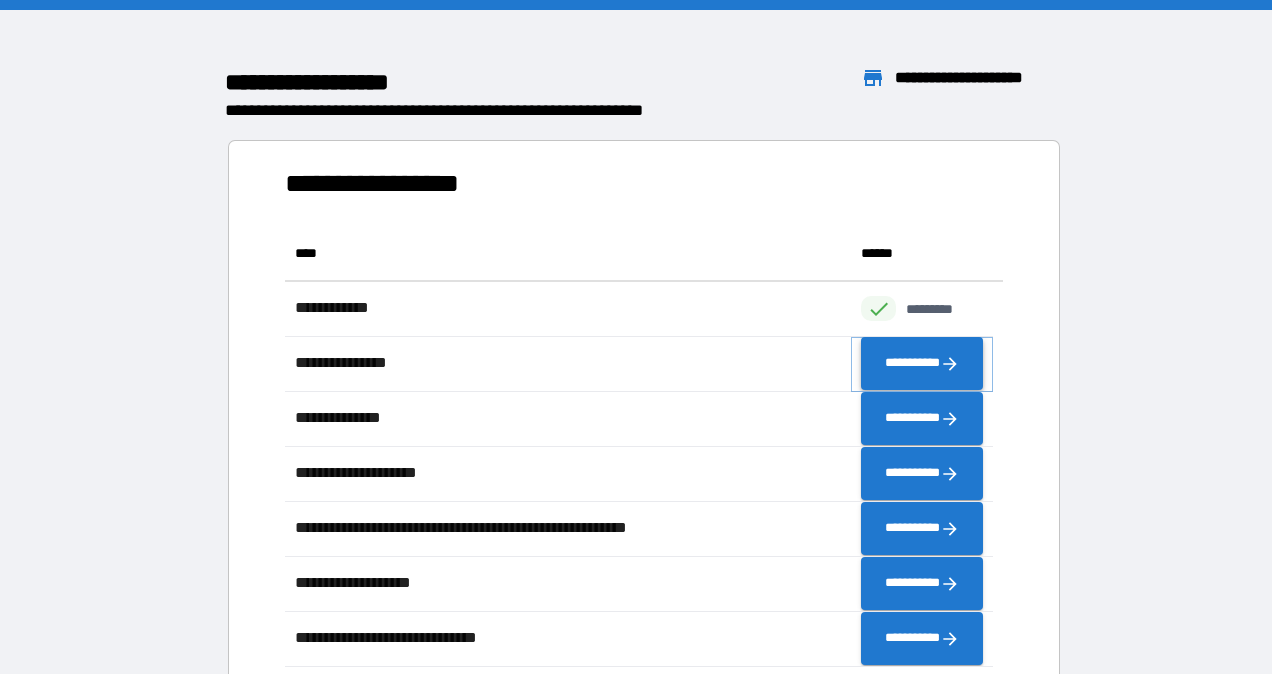 click on "**********" at bounding box center (922, 364) 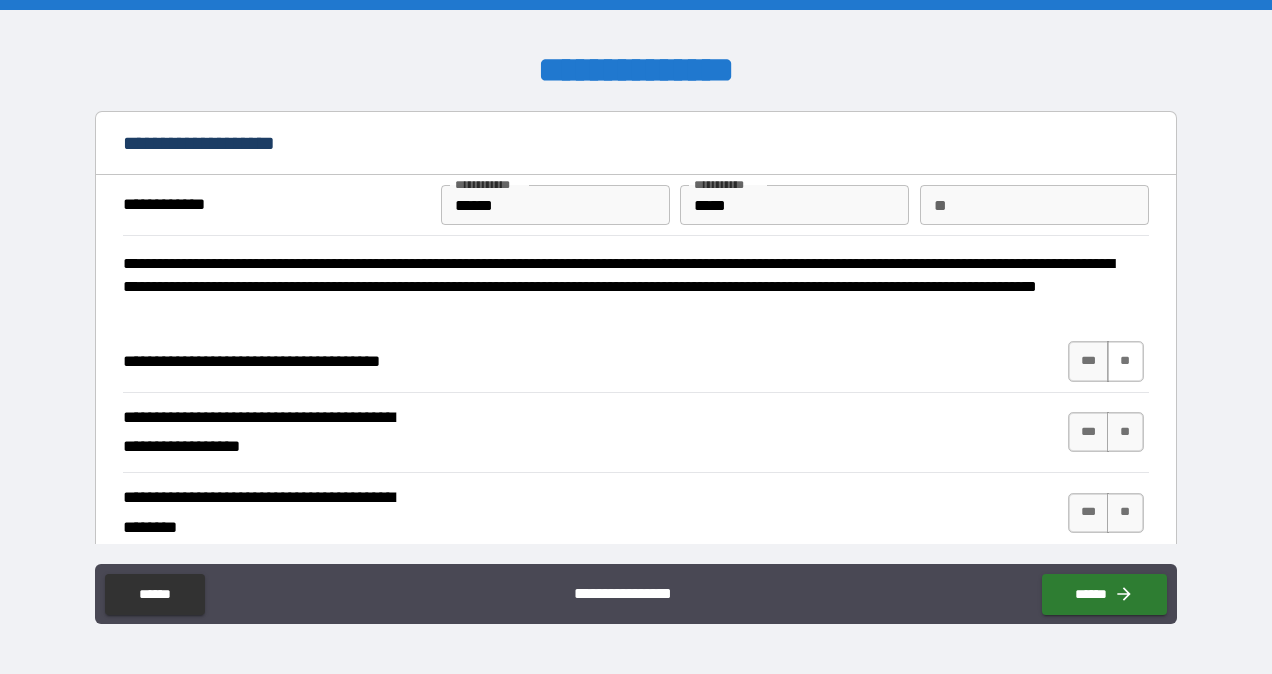 click on "**" at bounding box center [1125, 361] 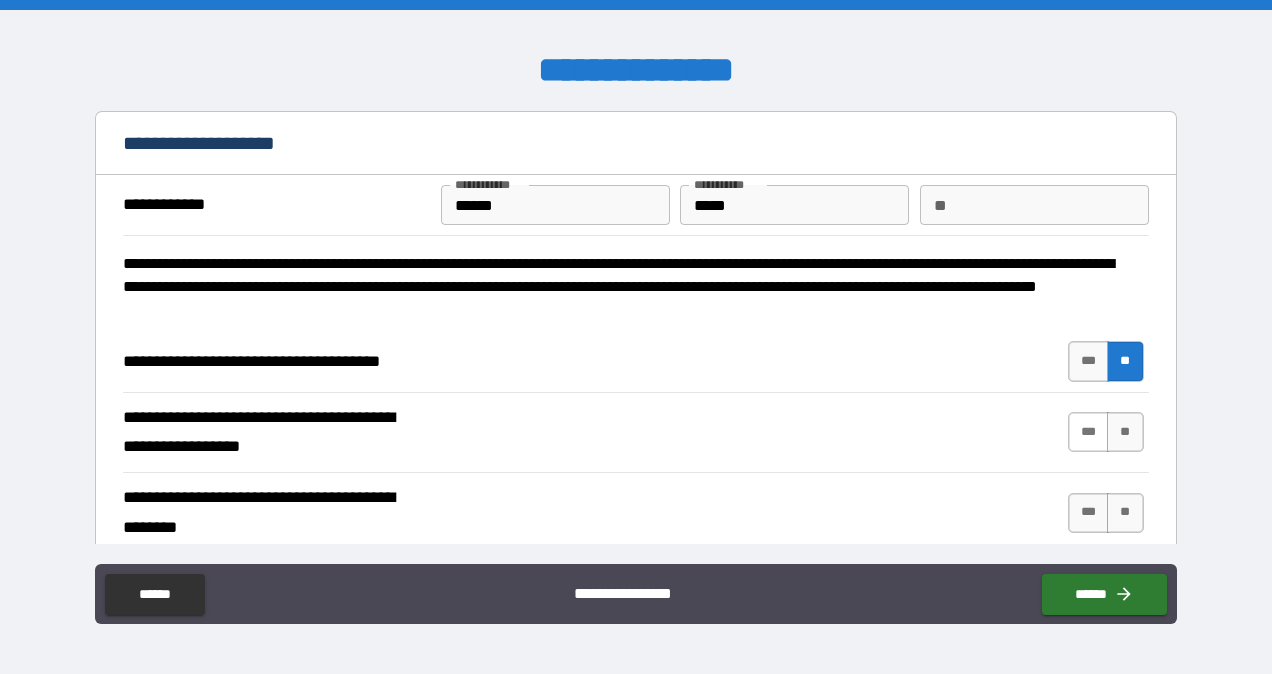 click on "***" at bounding box center (1089, 432) 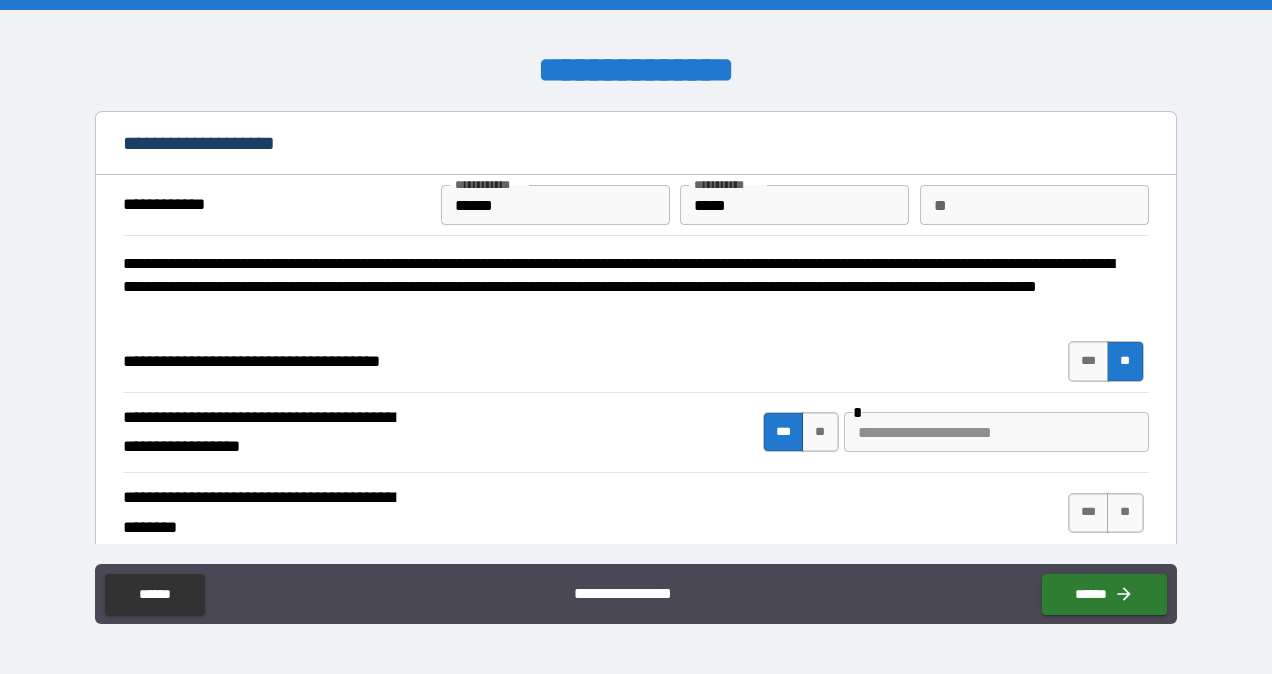 click at bounding box center (996, 432) 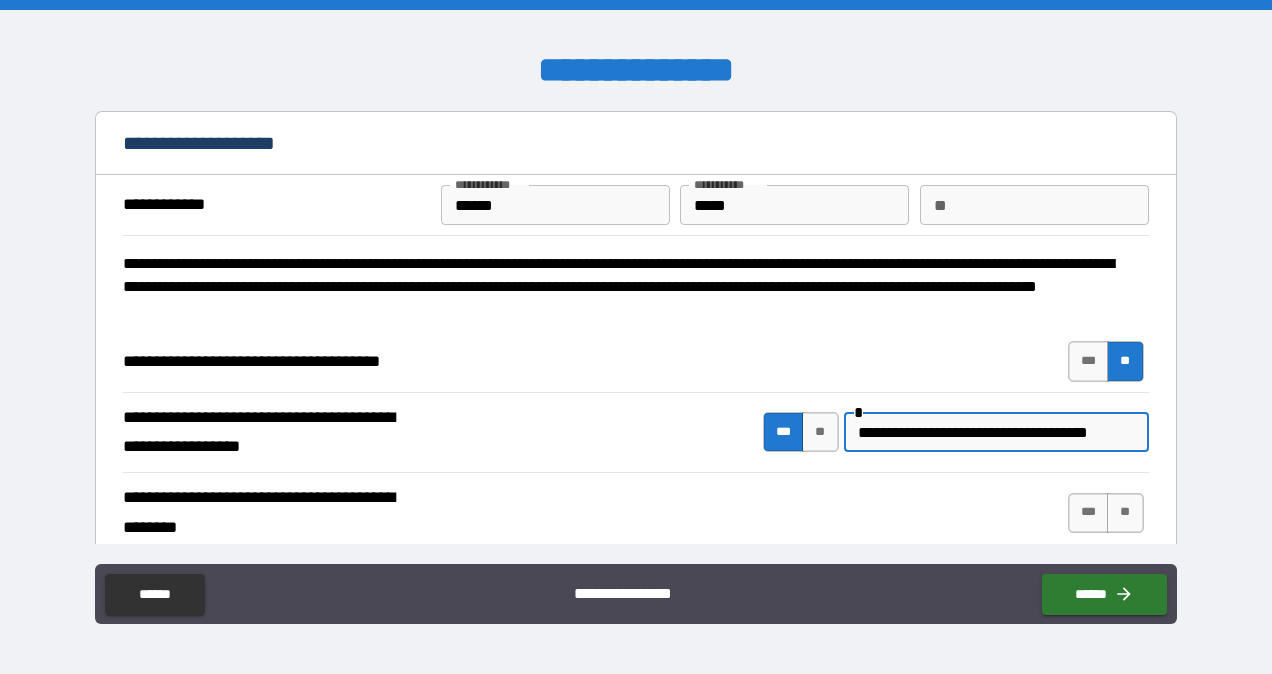 scroll, scrollTop: 0, scrollLeft: 0, axis: both 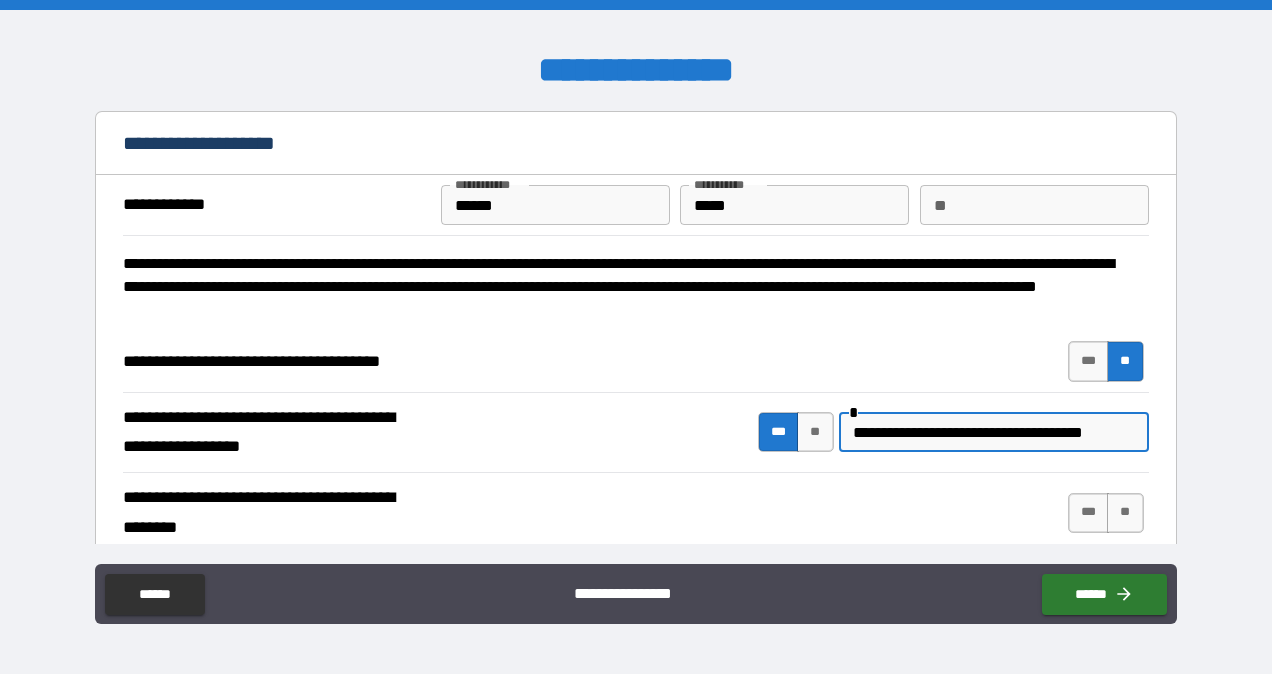 click on "**********" at bounding box center [635, 513] 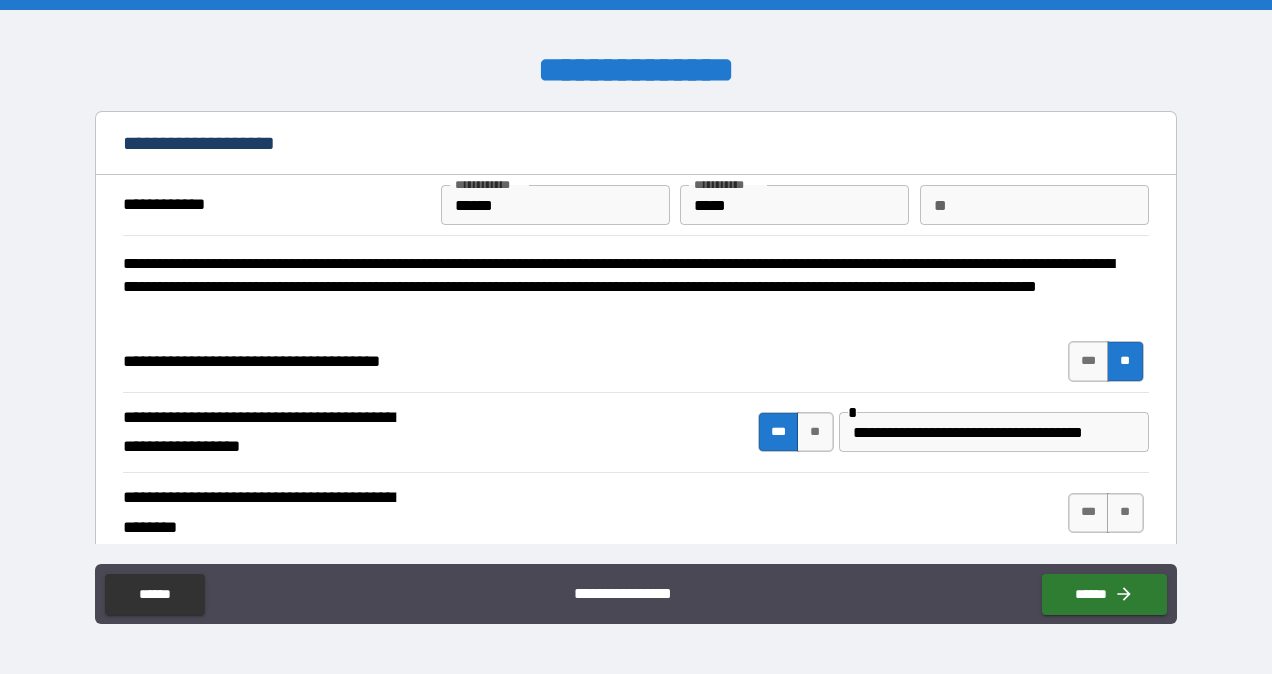 click on "**********" at bounding box center [991, 432] 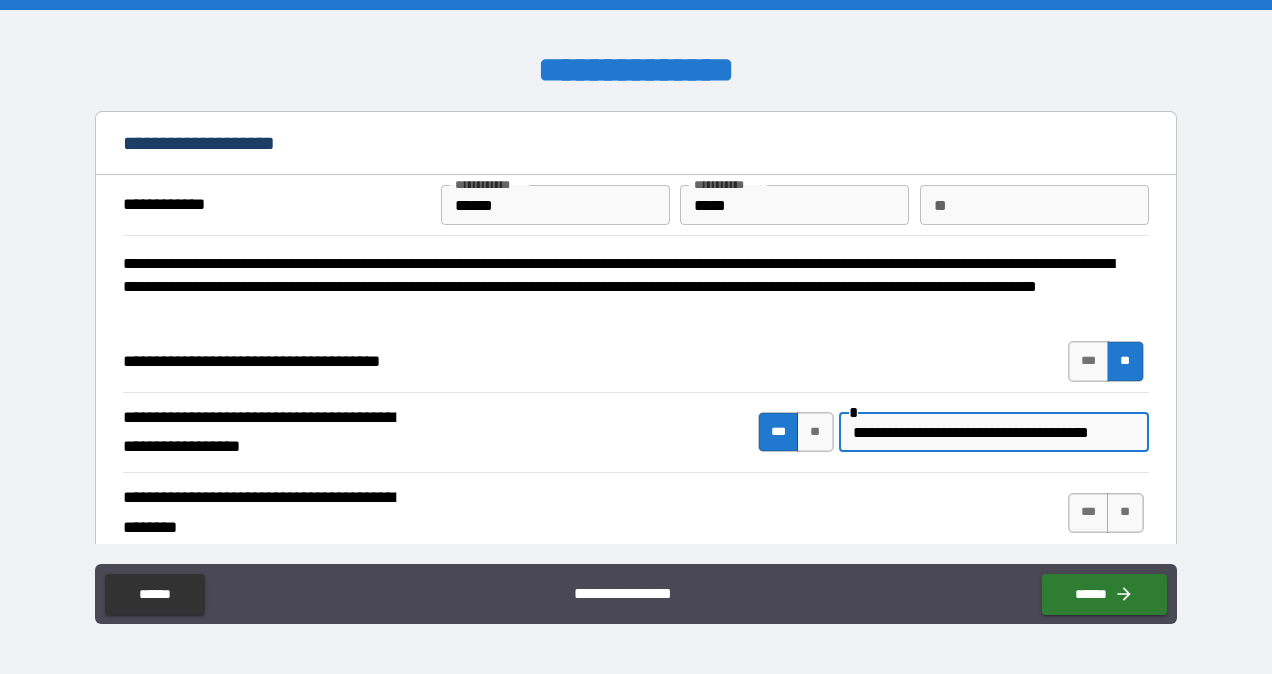 click on "**********" at bounding box center (991, 432) 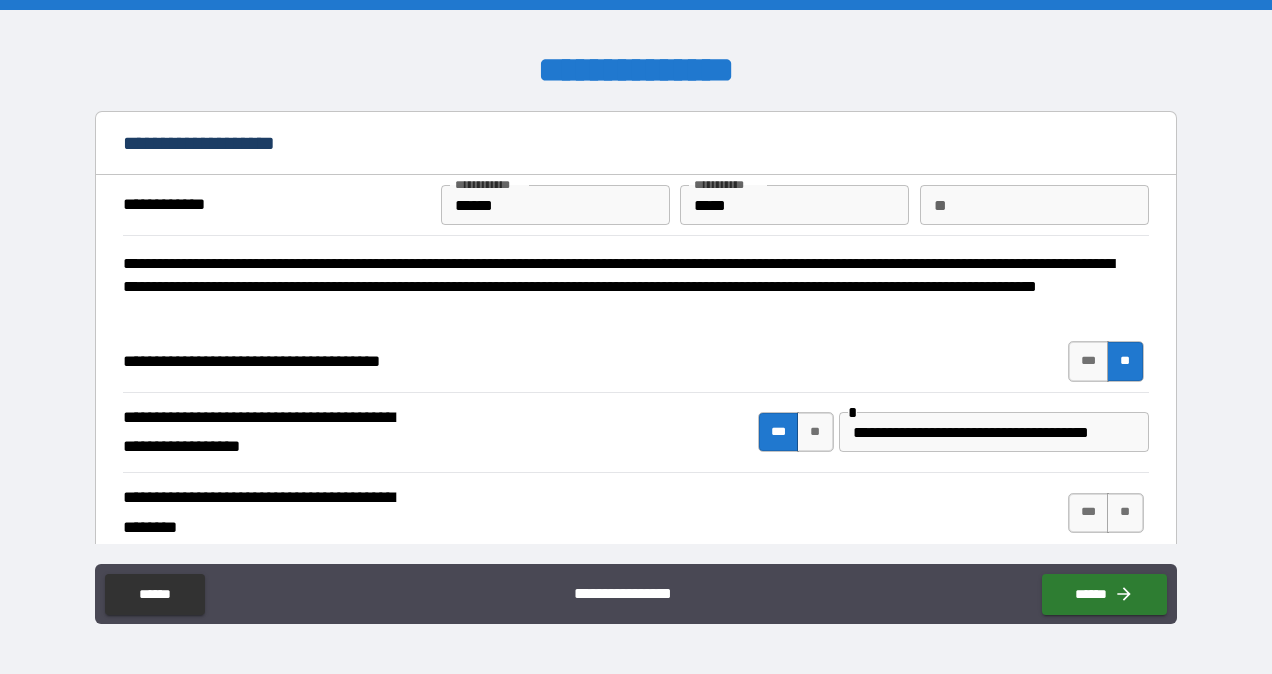 click on "**********" at bounding box center (991, 432) 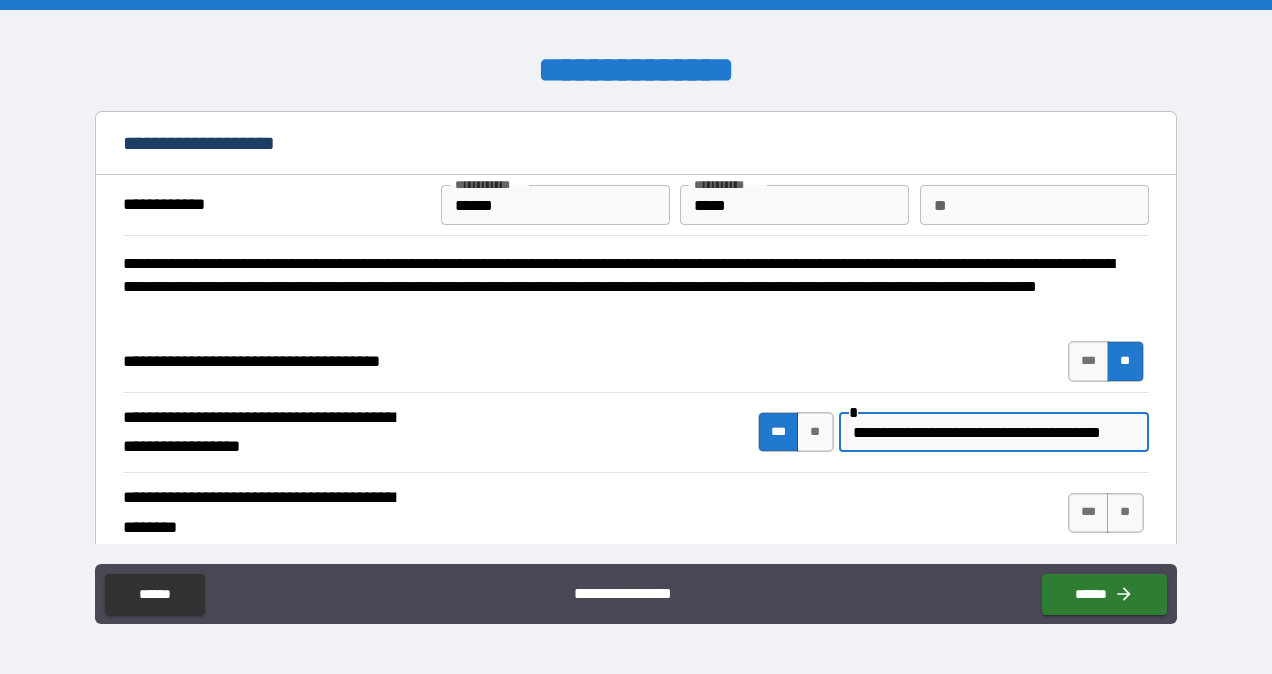 scroll, scrollTop: 0, scrollLeft: 11, axis: horizontal 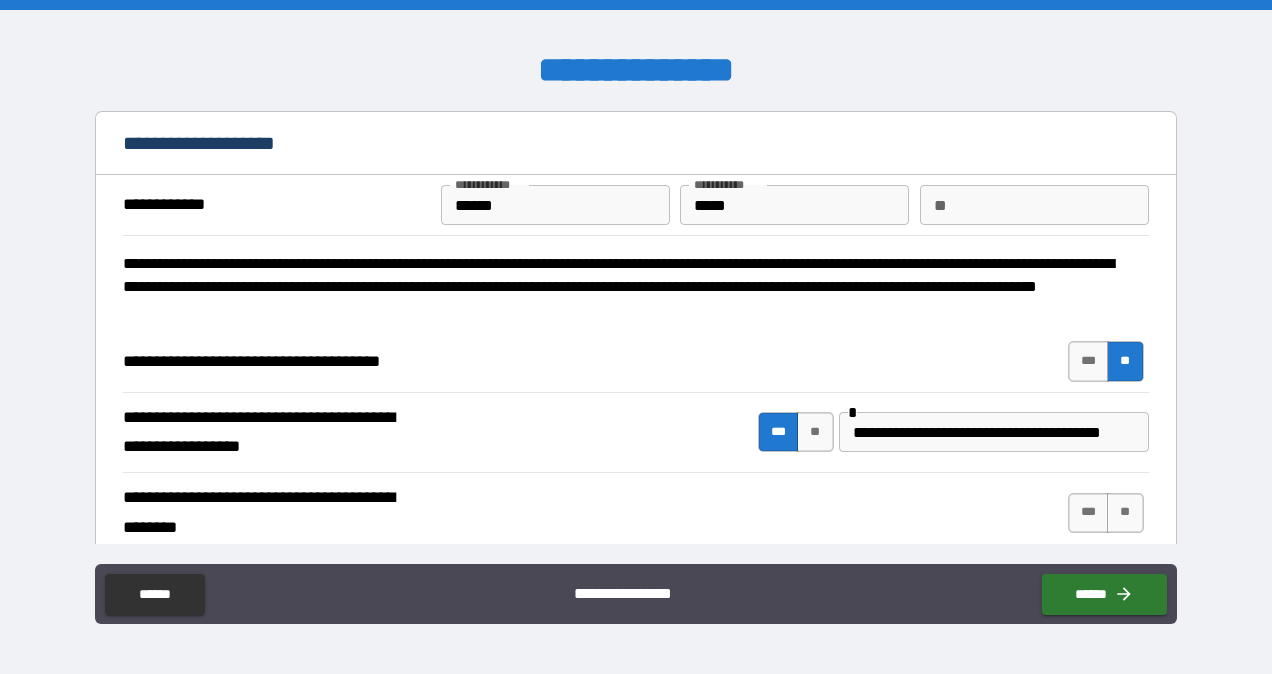 click on "**********" at bounding box center [991, 432] 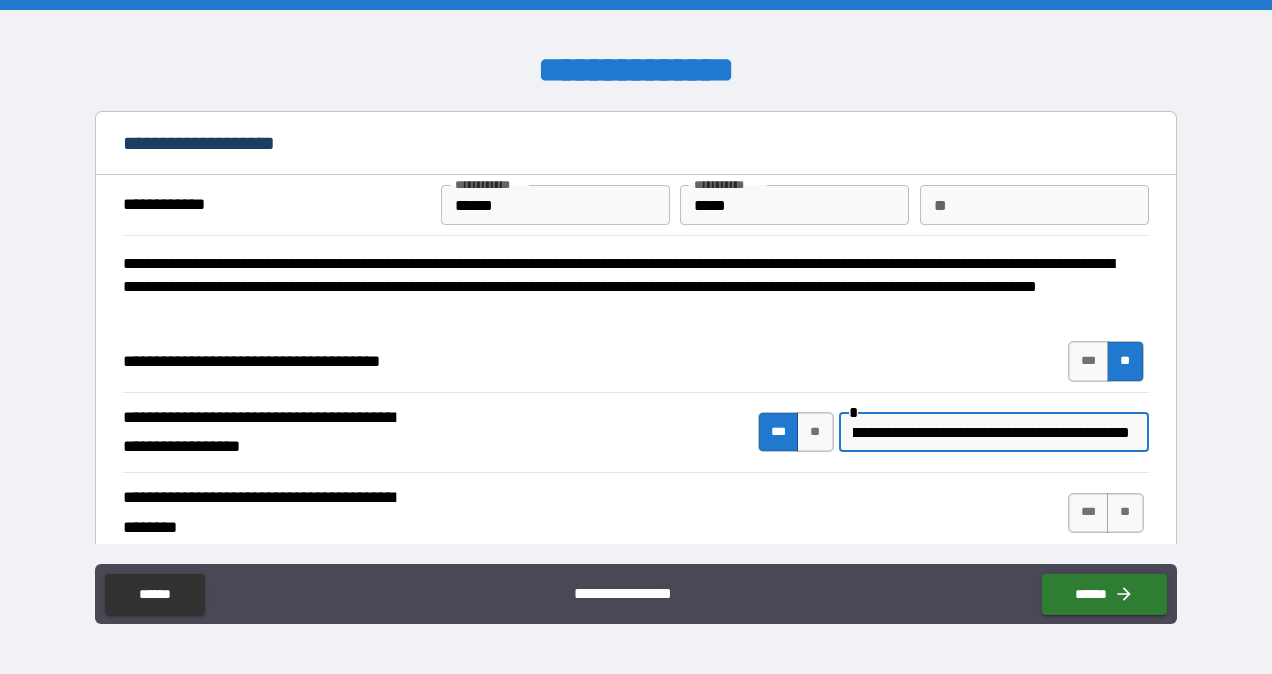 scroll, scrollTop: 0, scrollLeft: 98, axis: horizontal 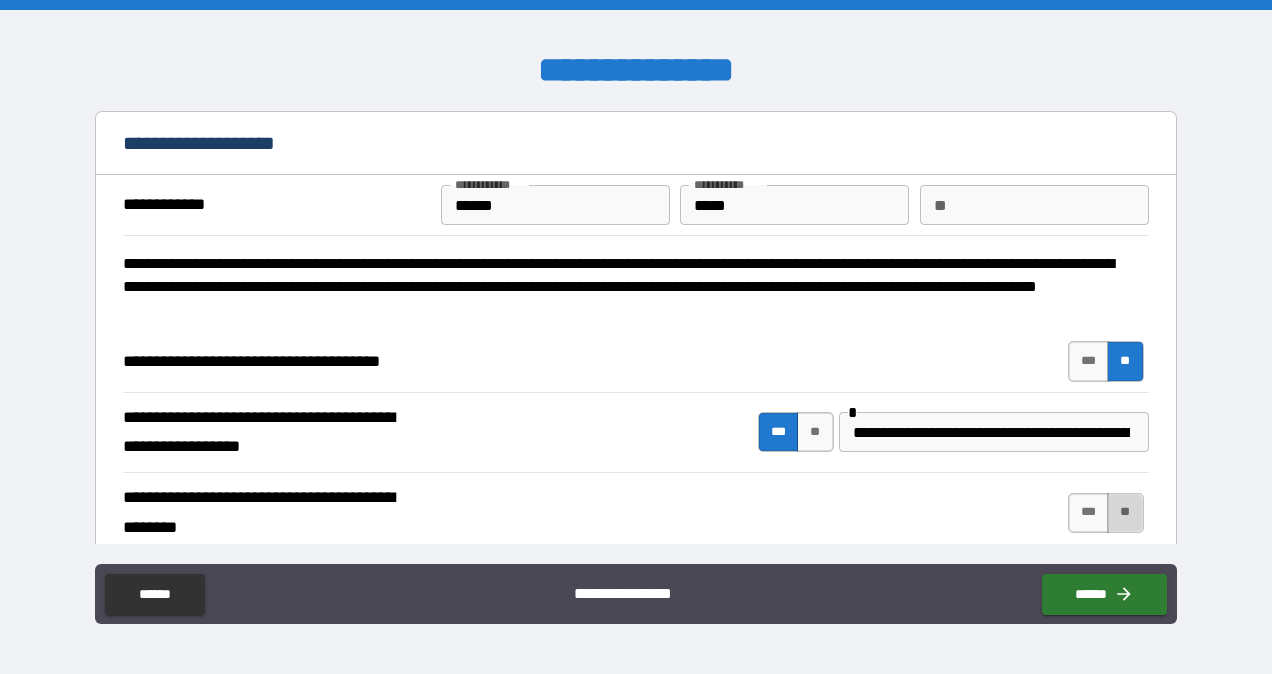 click on "**" at bounding box center (1125, 513) 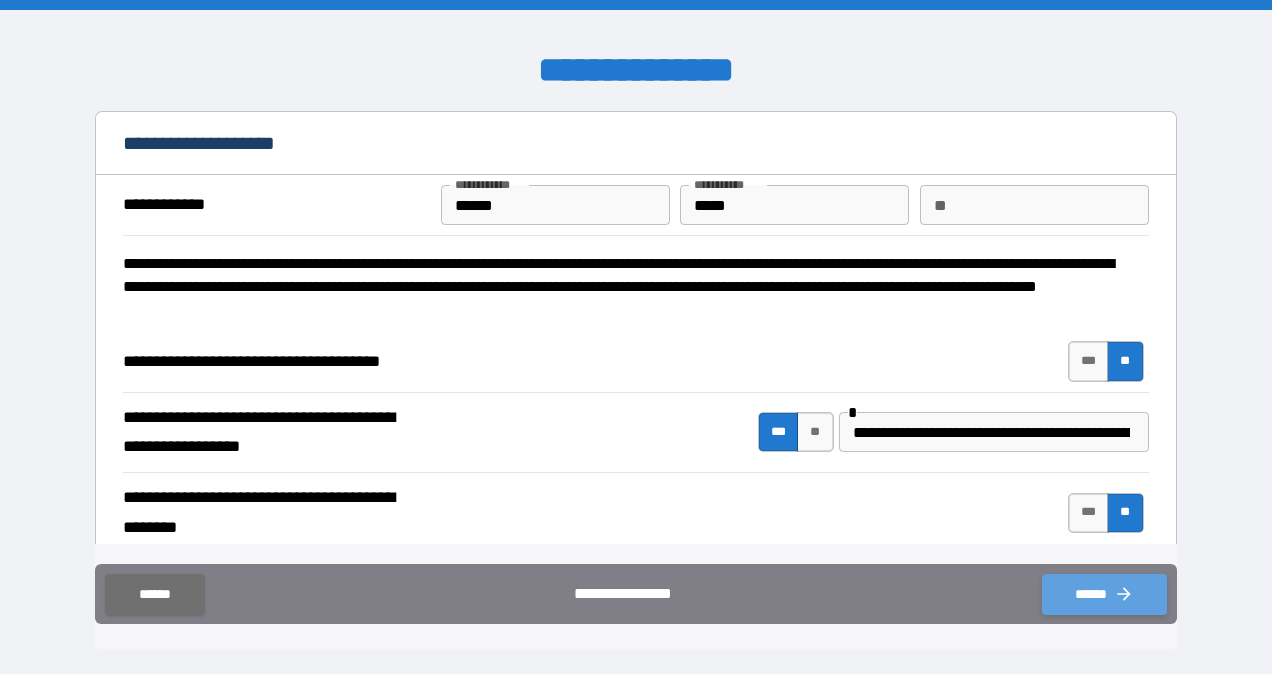 click on "******" at bounding box center [1104, 594] 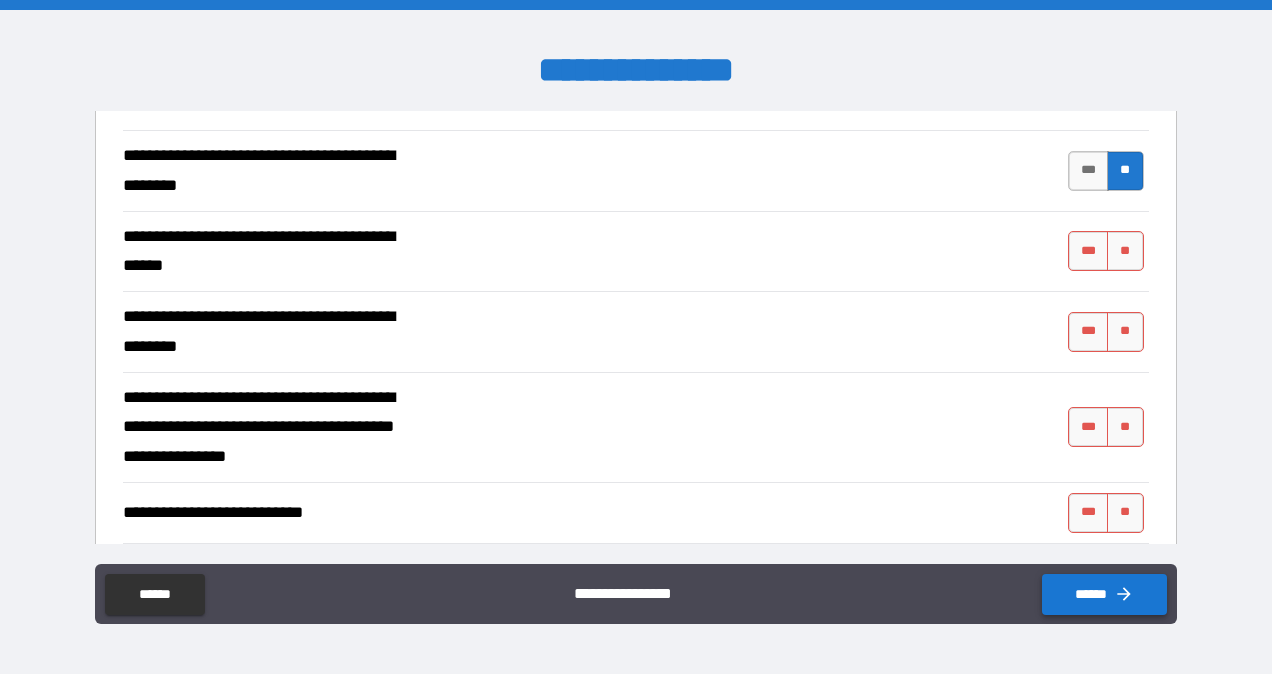scroll, scrollTop: 341, scrollLeft: 0, axis: vertical 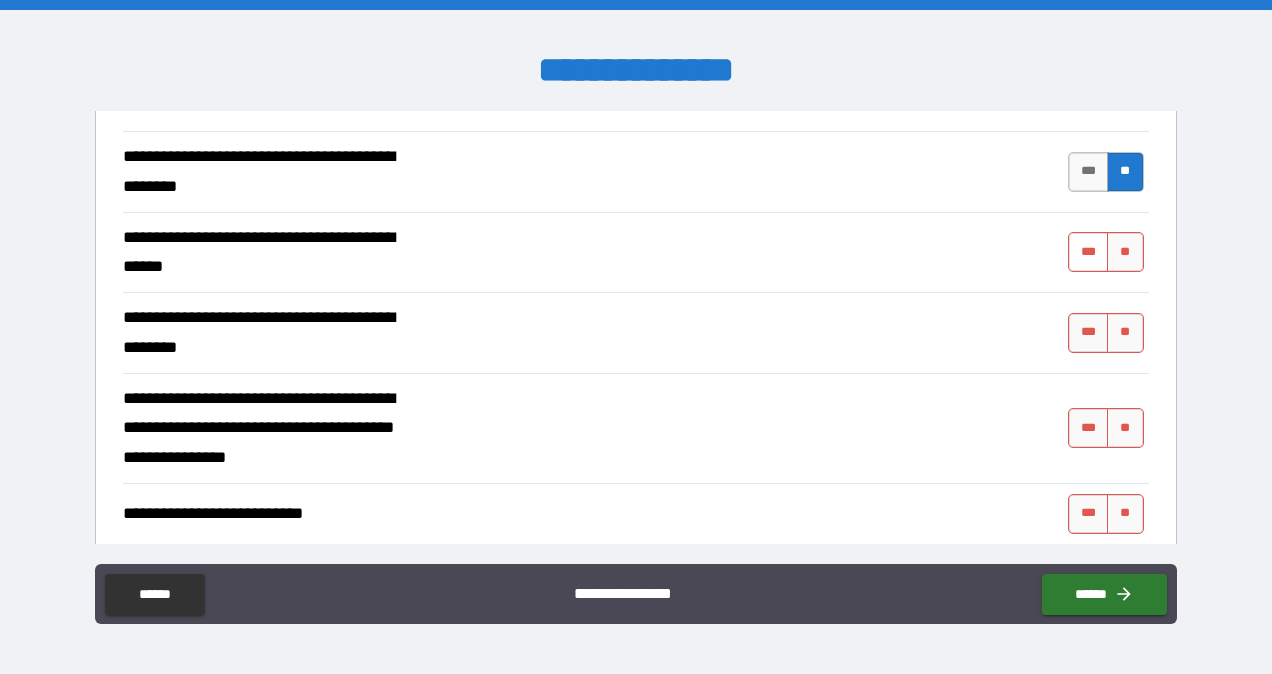 click on "***" at bounding box center [1089, 252] 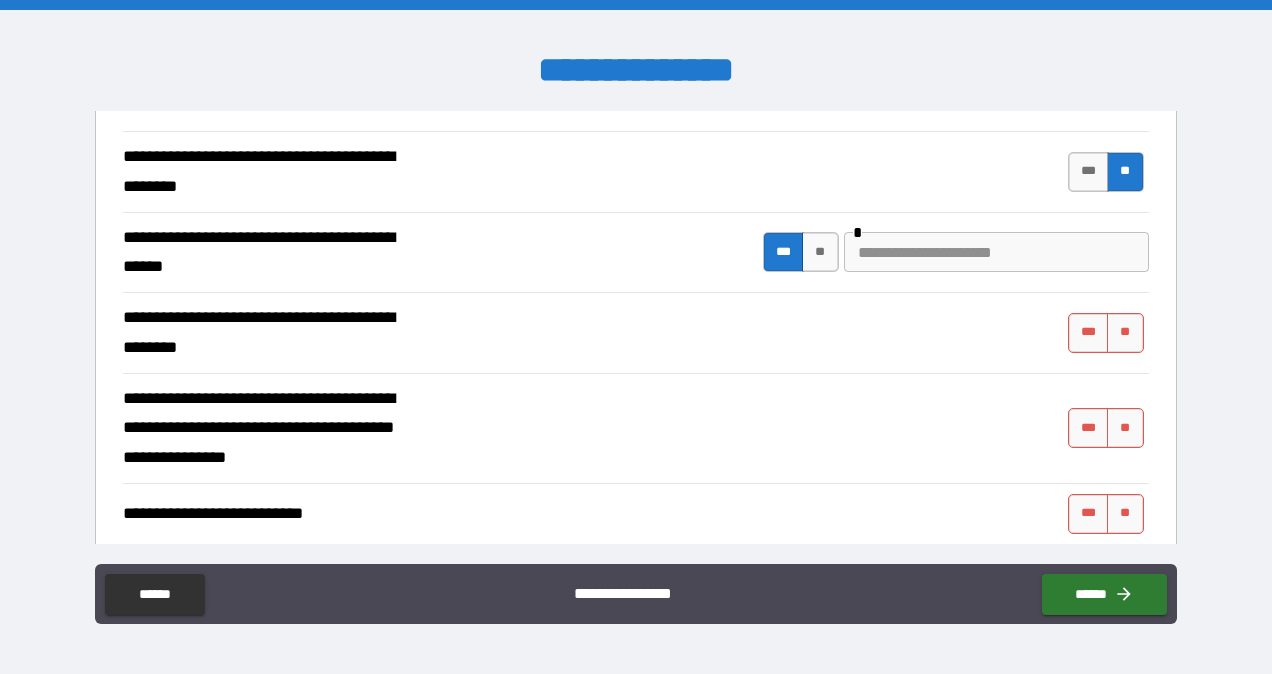 click at bounding box center [996, 252] 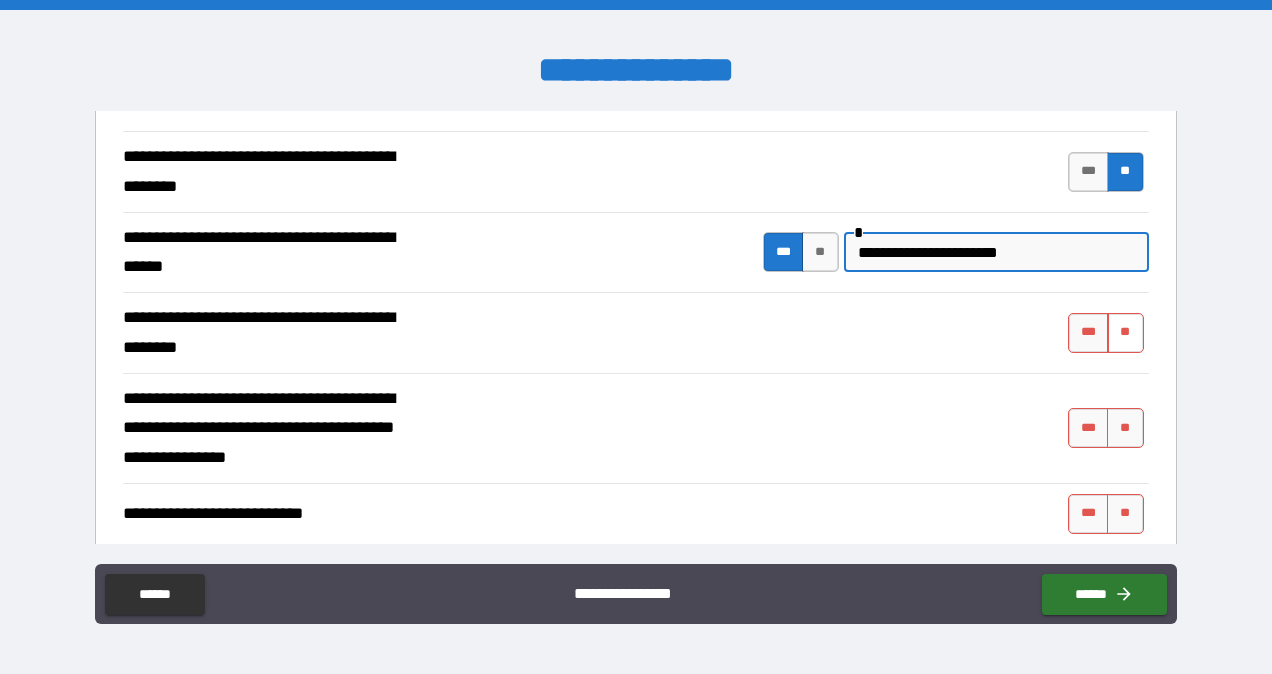type on "**********" 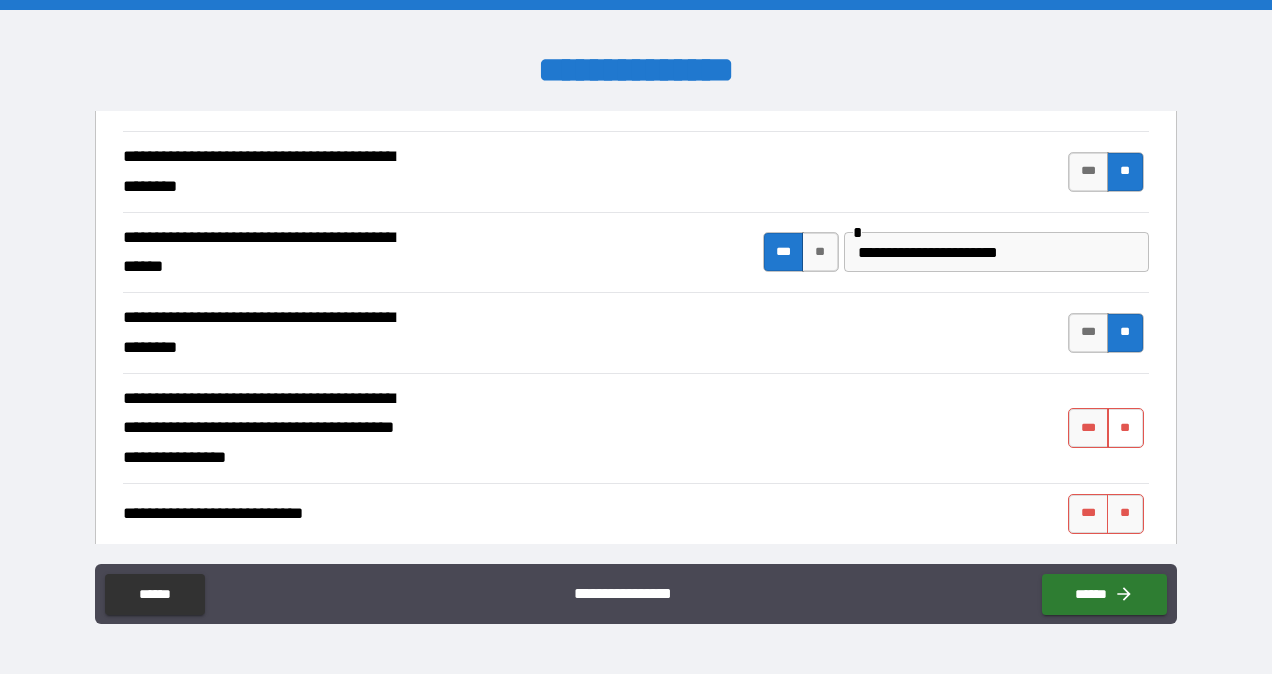 click on "**" at bounding box center [1125, 428] 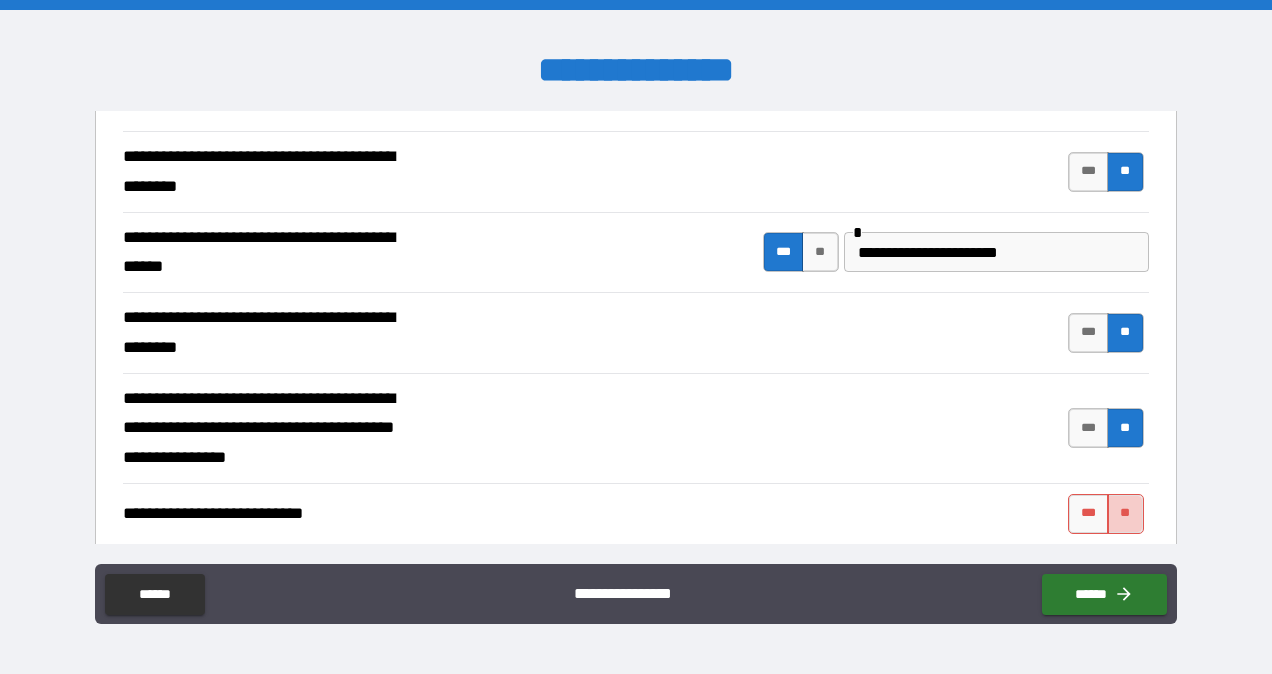 click on "**" at bounding box center (1125, 514) 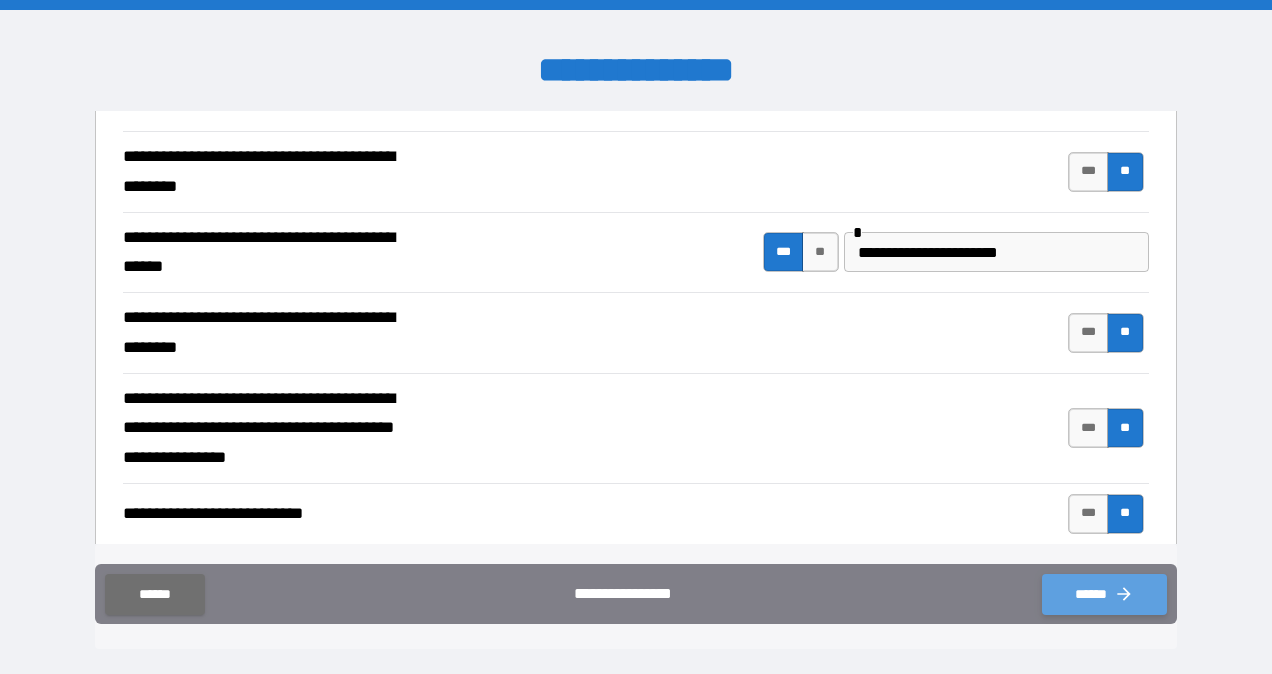 click 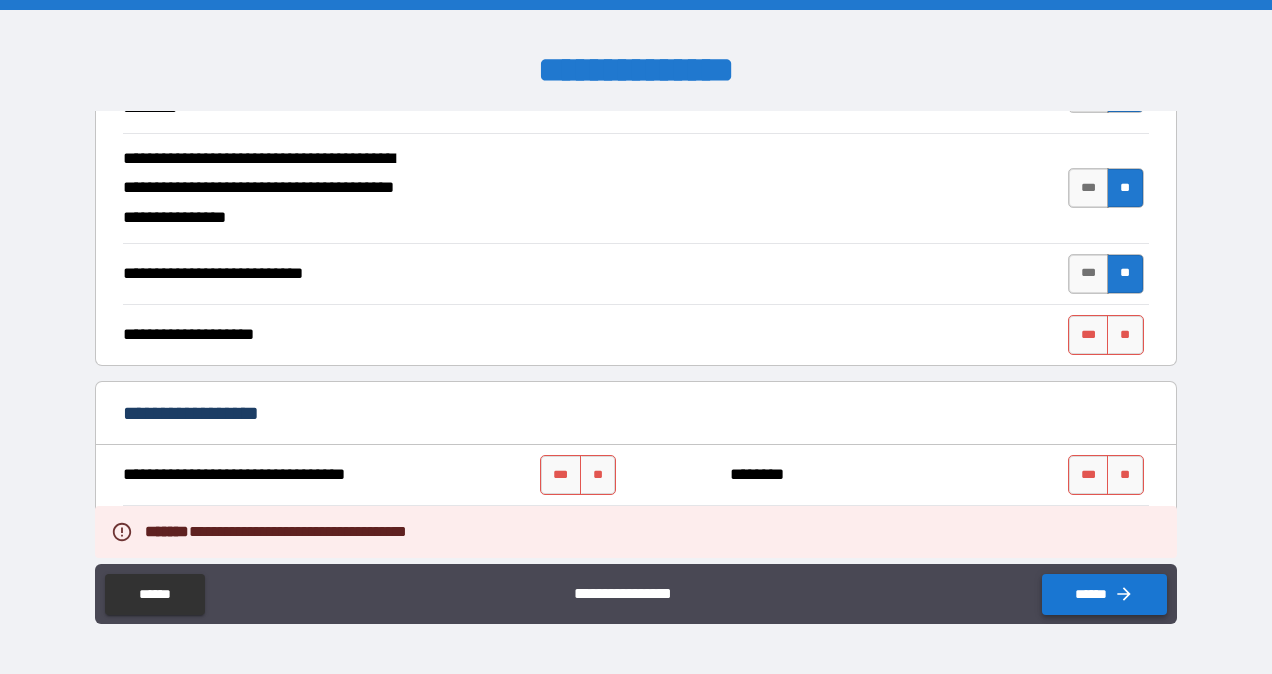 scroll, scrollTop: 591, scrollLeft: 0, axis: vertical 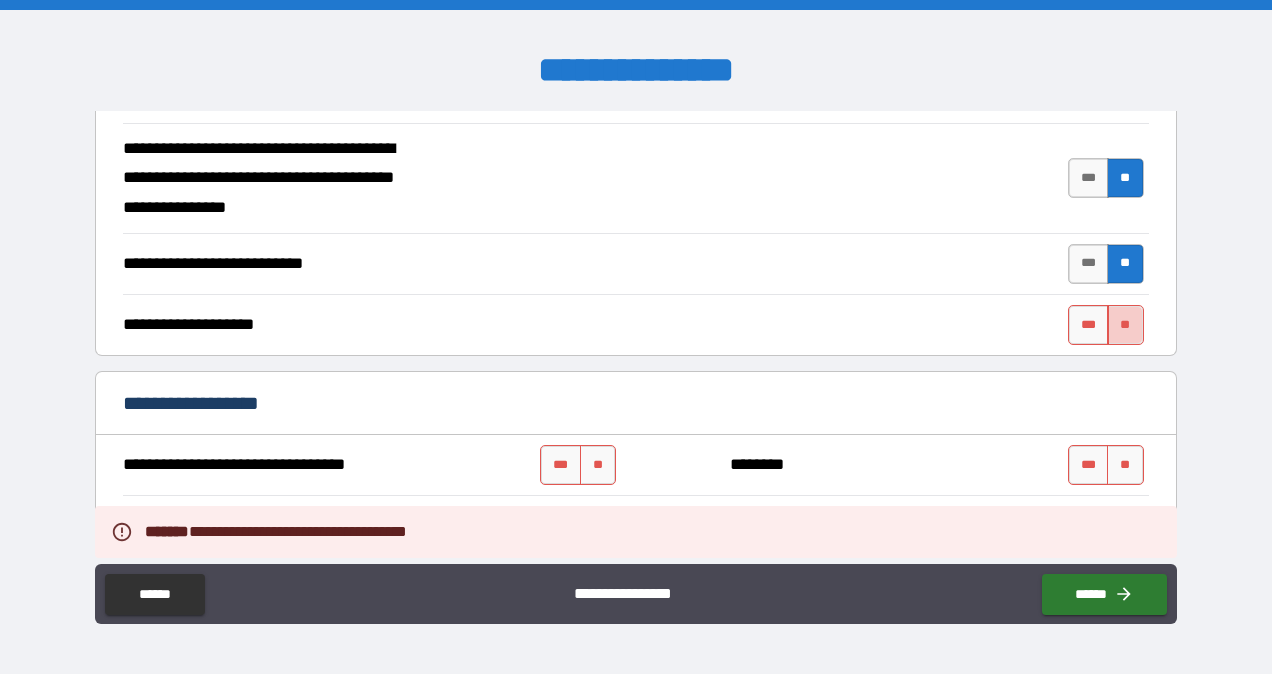 click on "**" at bounding box center [1125, 325] 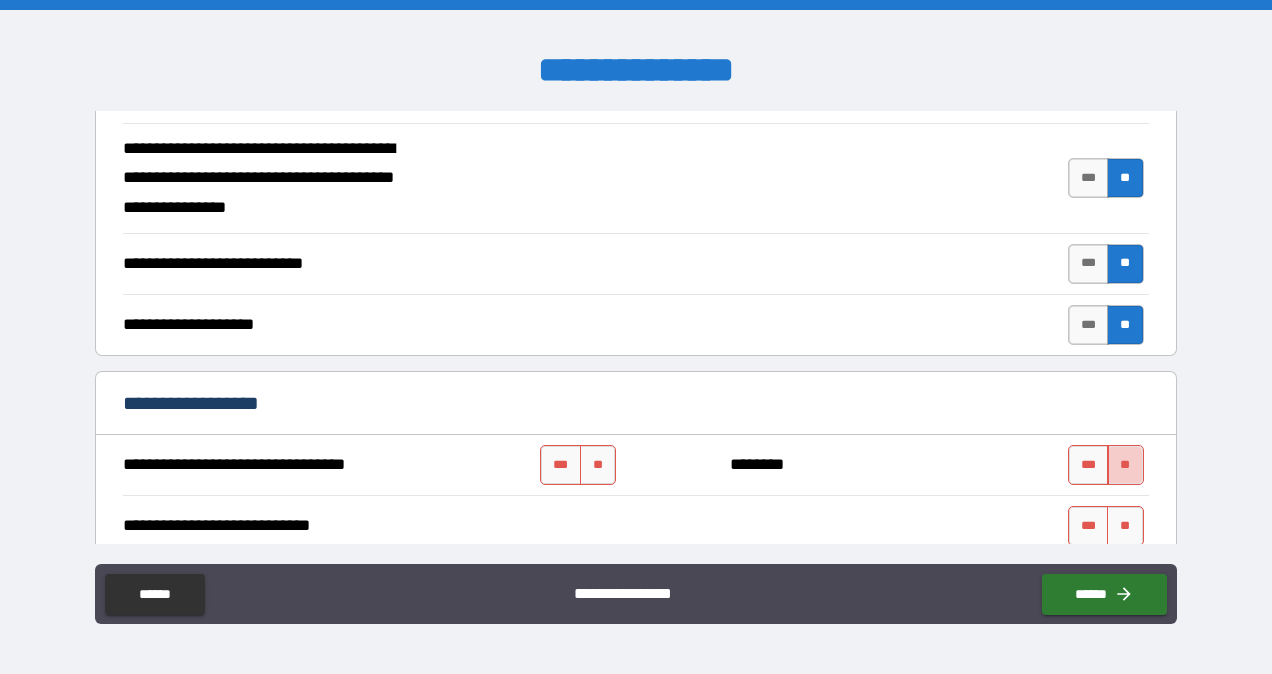 click on "**" at bounding box center [1125, 465] 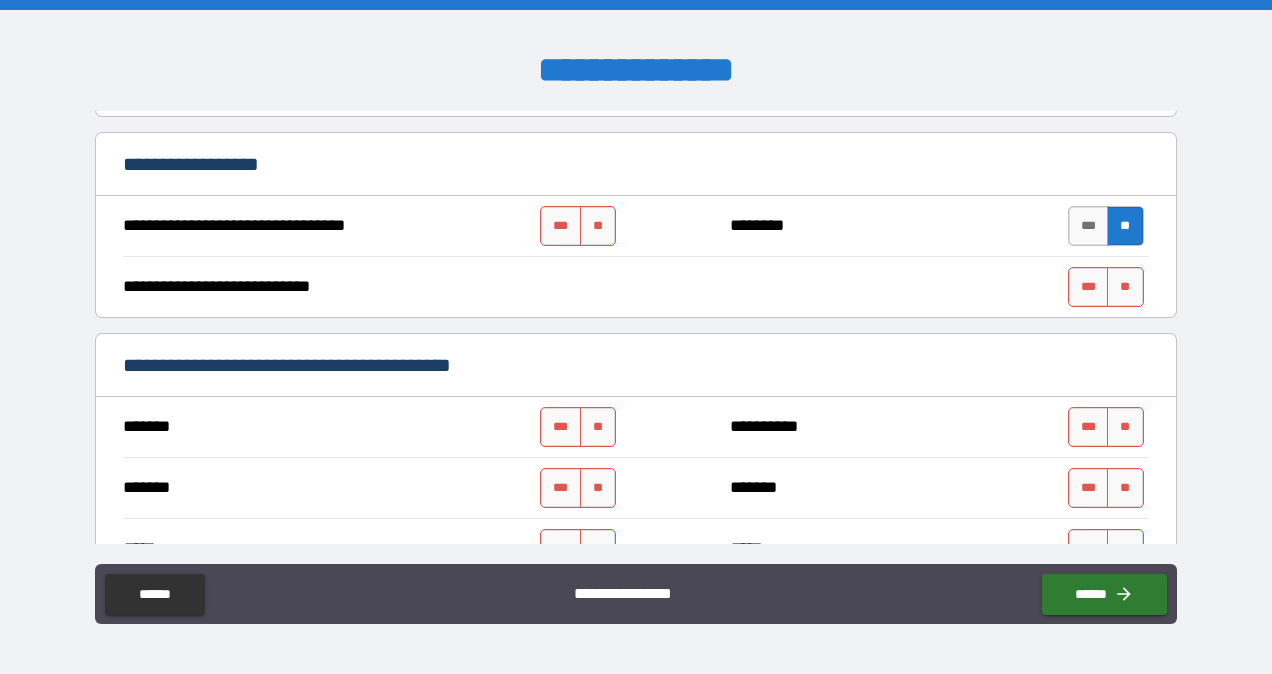 scroll, scrollTop: 832, scrollLeft: 0, axis: vertical 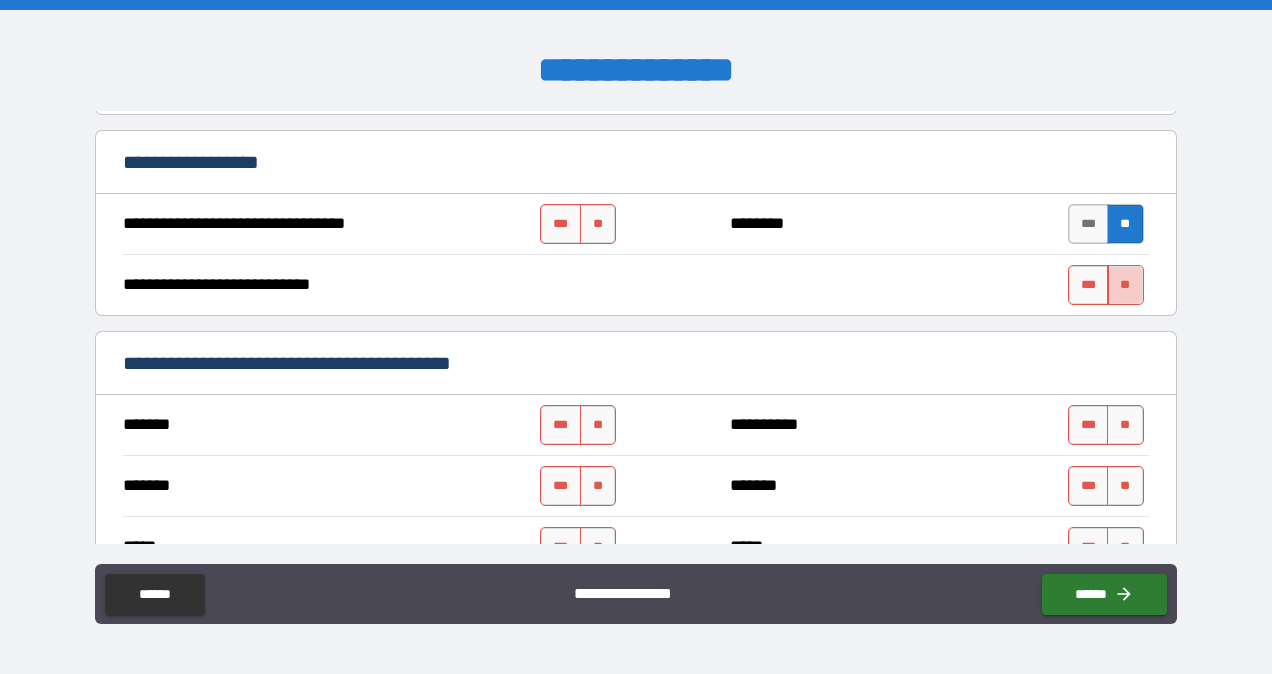 click on "**" at bounding box center [1125, 285] 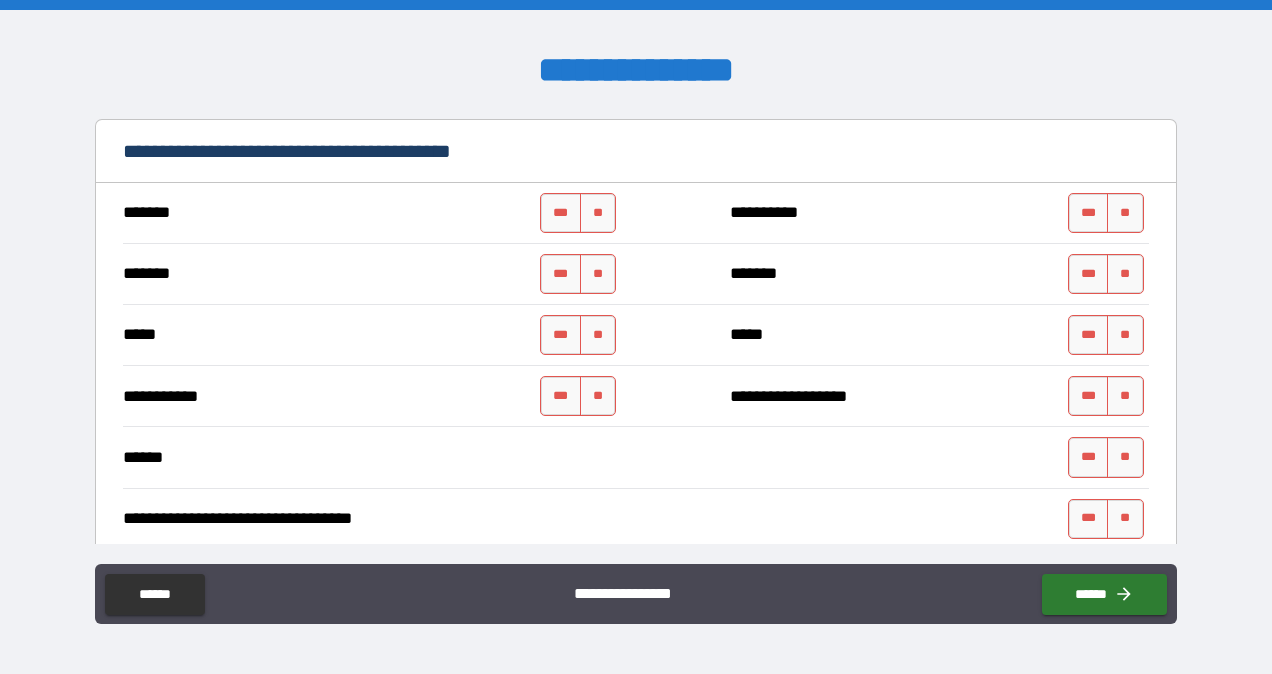 scroll, scrollTop: 1045, scrollLeft: 0, axis: vertical 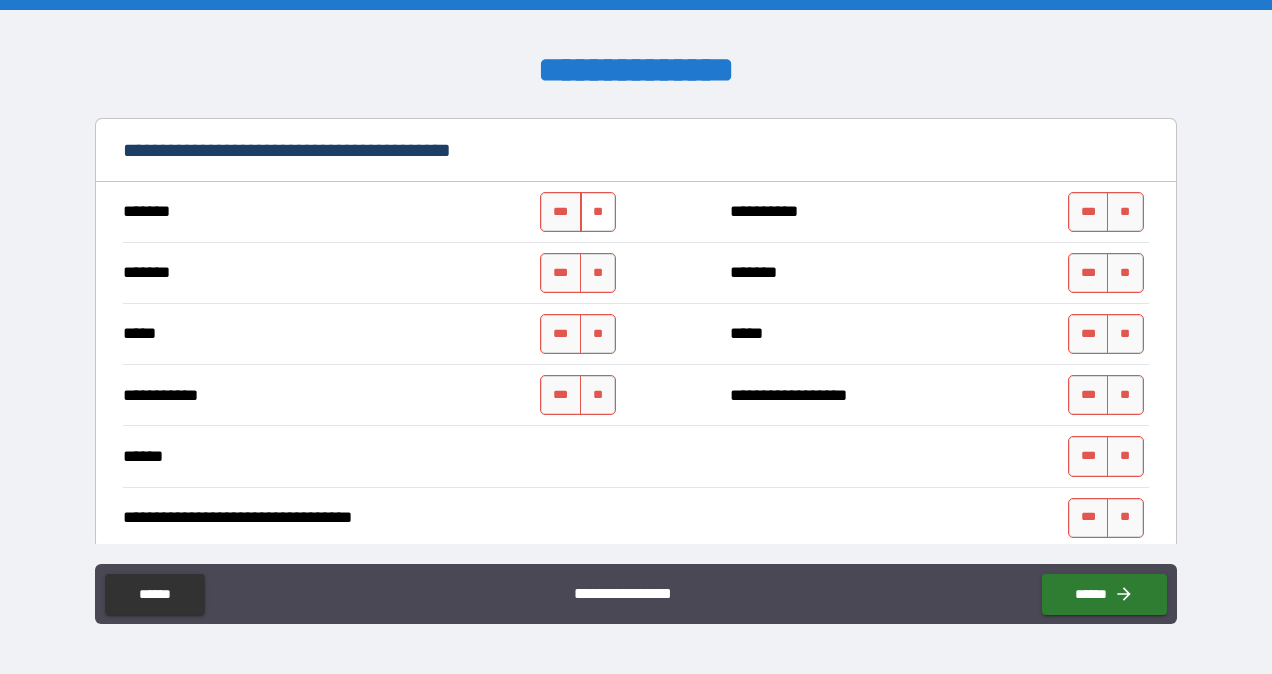 click on "**" at bounding box center (598, 212) 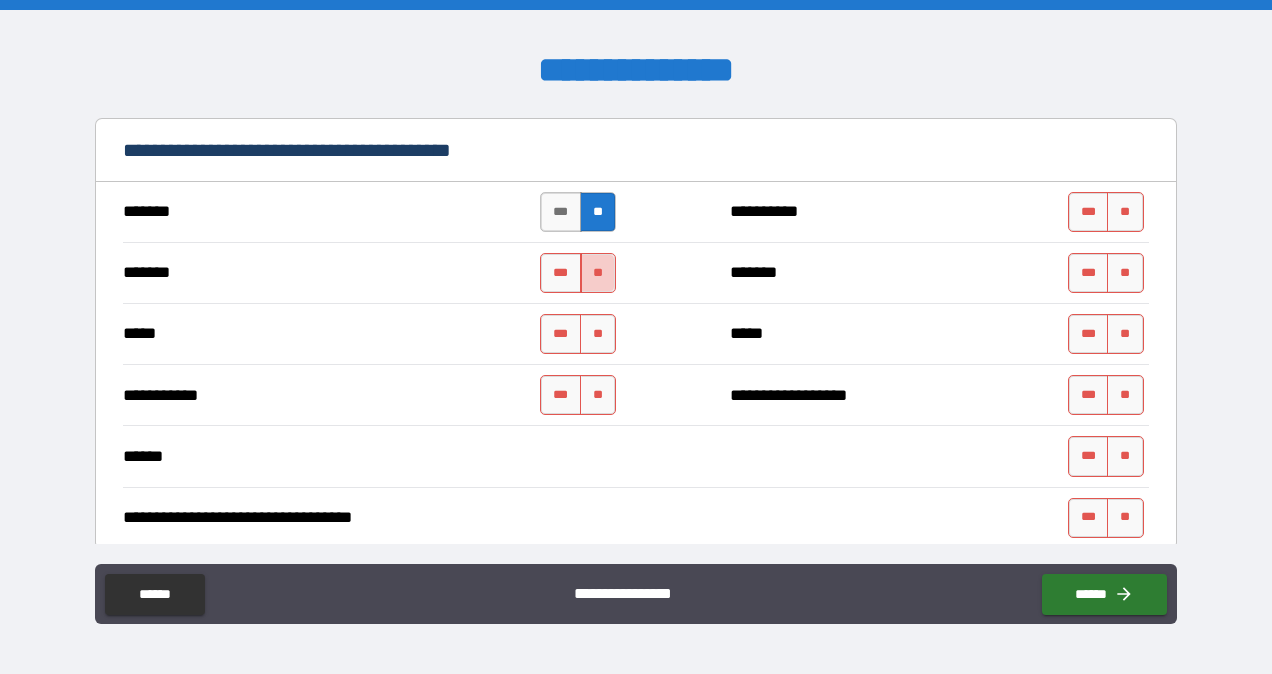 click on "**" at bounding box center [598, 273] 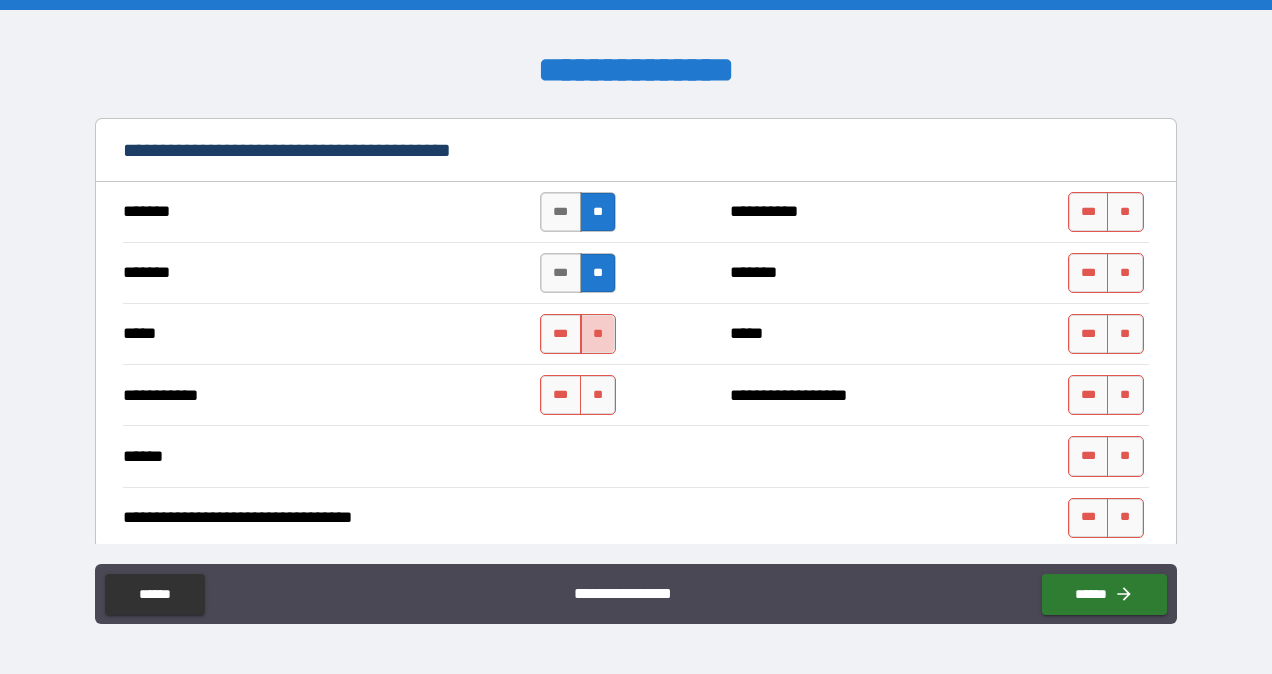 click on "**" at bounding box center [598, 334] 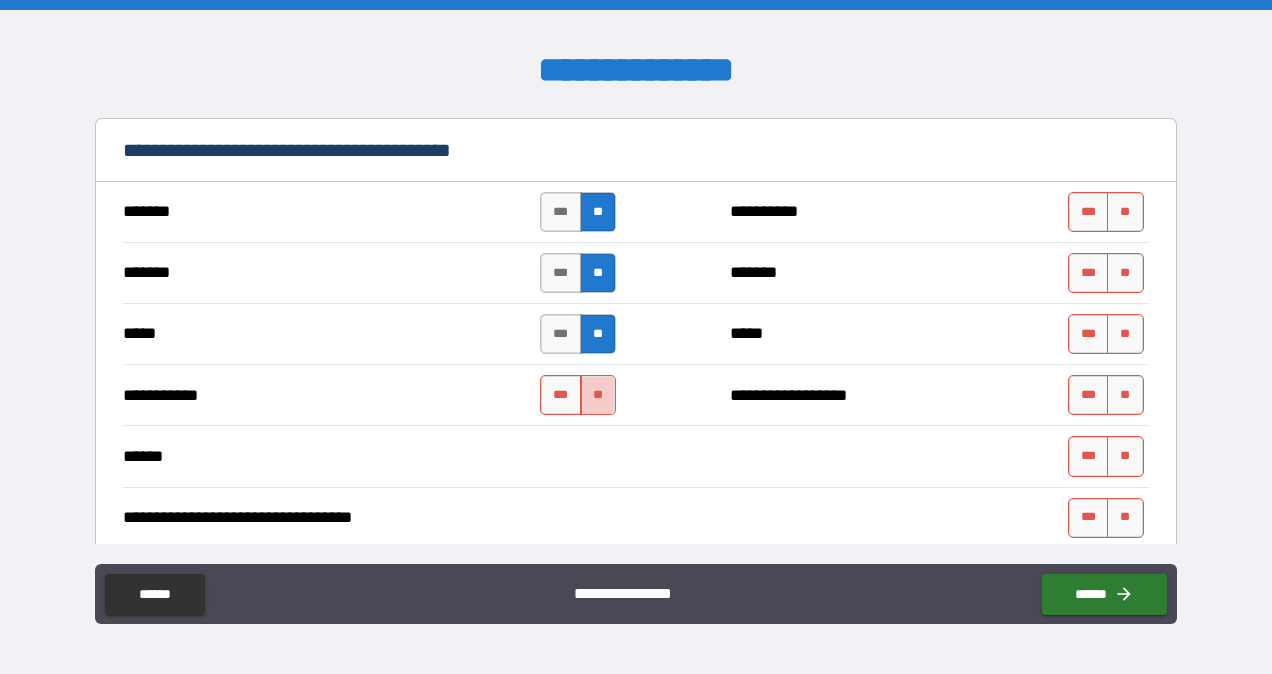 click on "**" at bounding box center (598, 395) 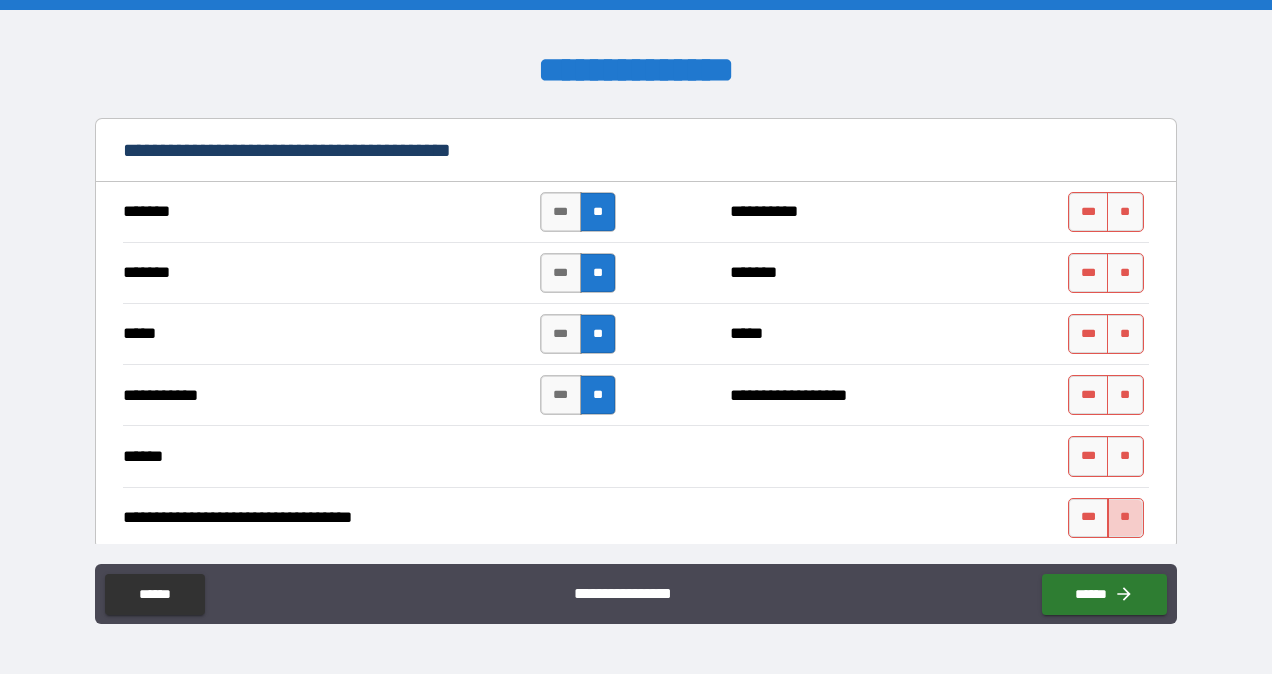 click on "**" at bounding box center (1125, 518) 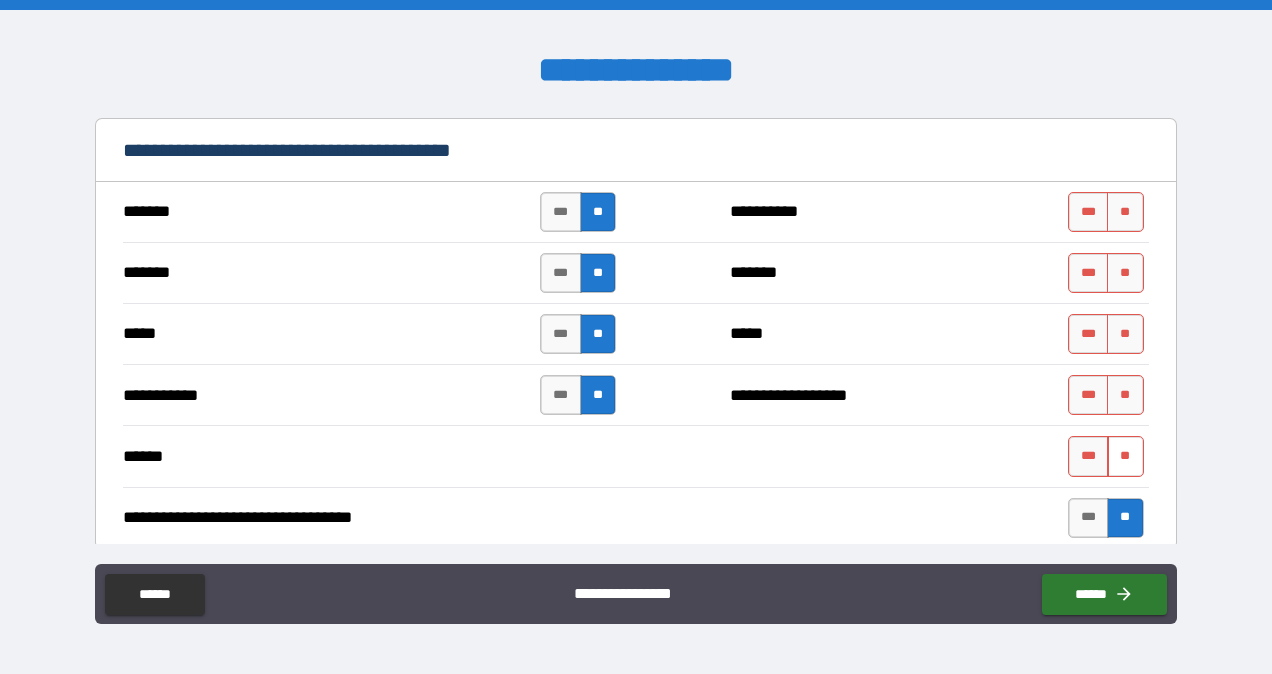 click on "**" at bounding box center [1125, 456] 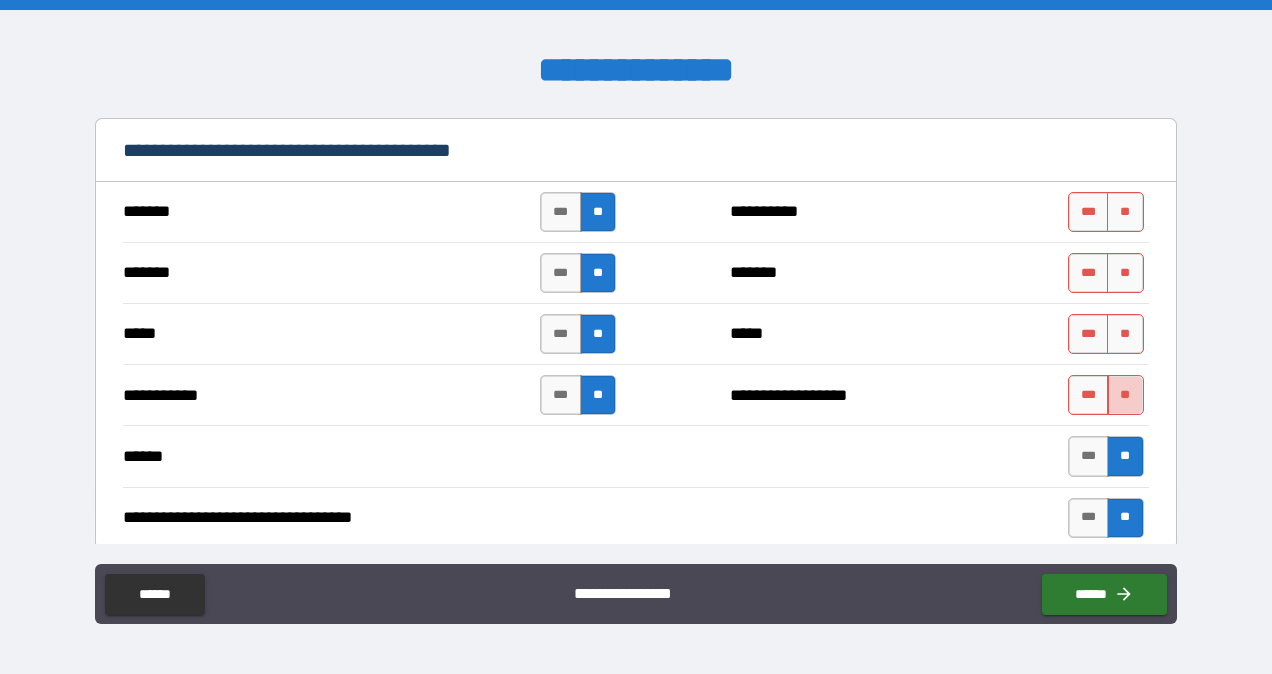 click on "**" at bounding box center (1125, 395) 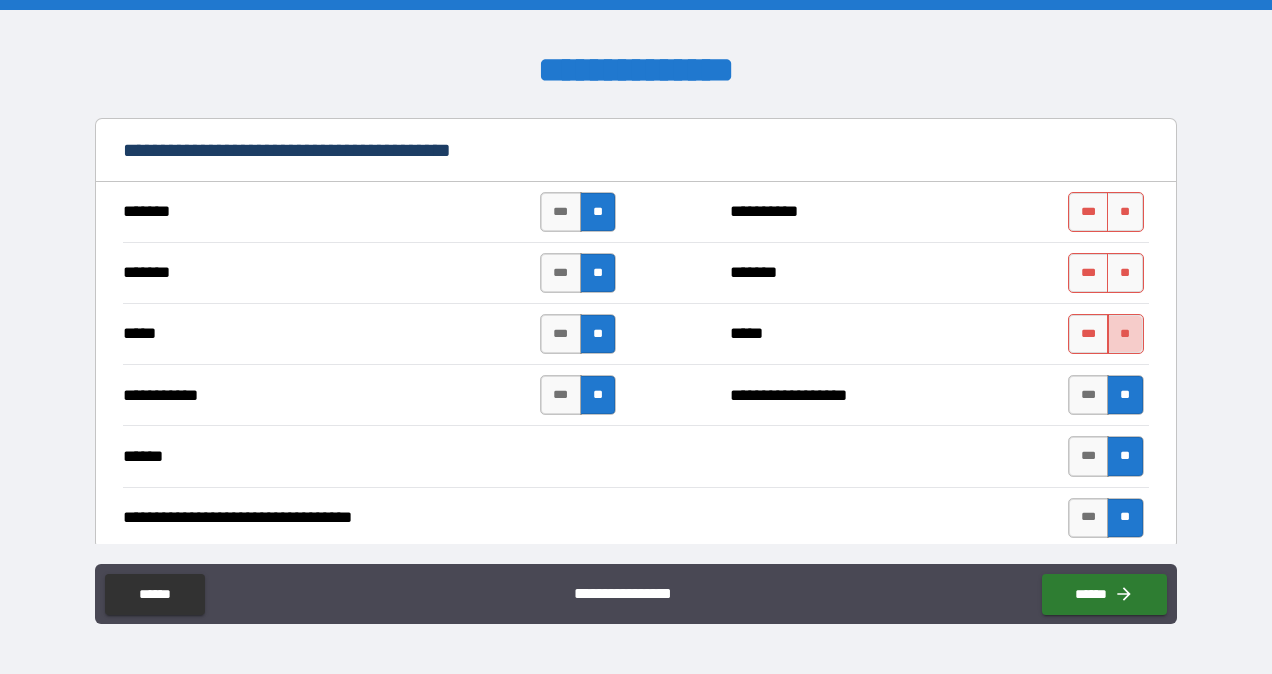 click on "**" at bounding box center (1125, 334) 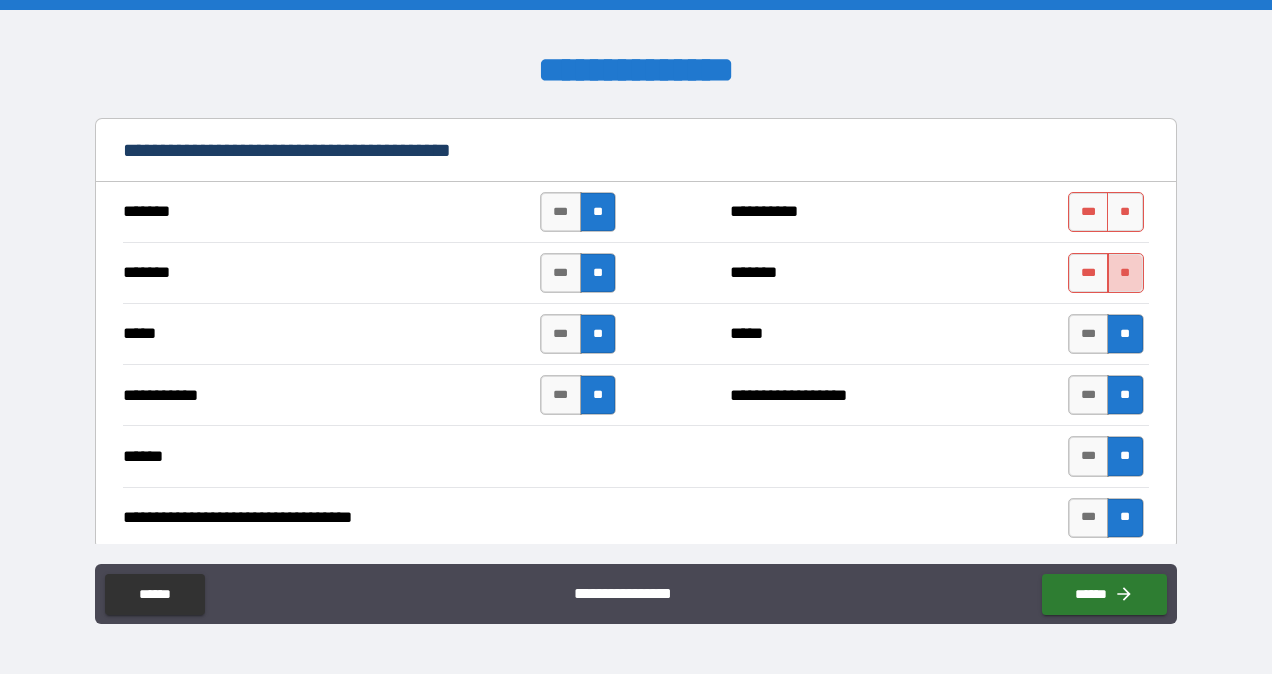 click on "**" at bounding box center (1125, 273) 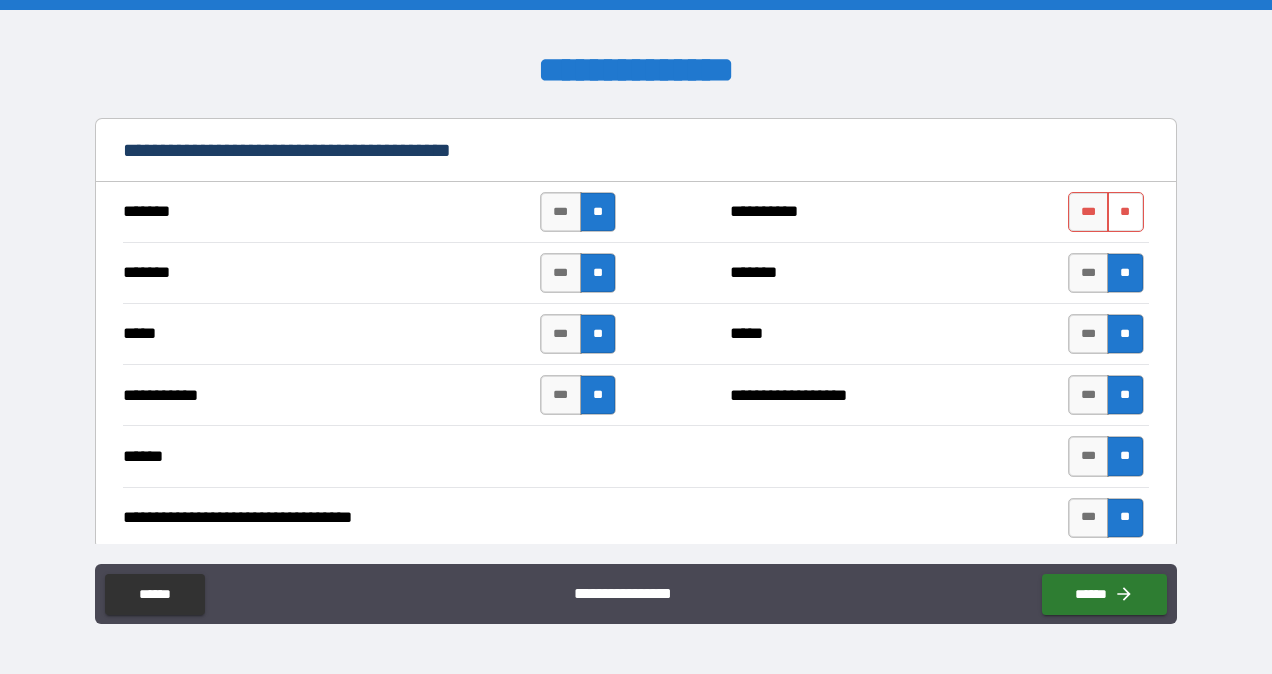 click on "**" at bounding box center [1125, 212] 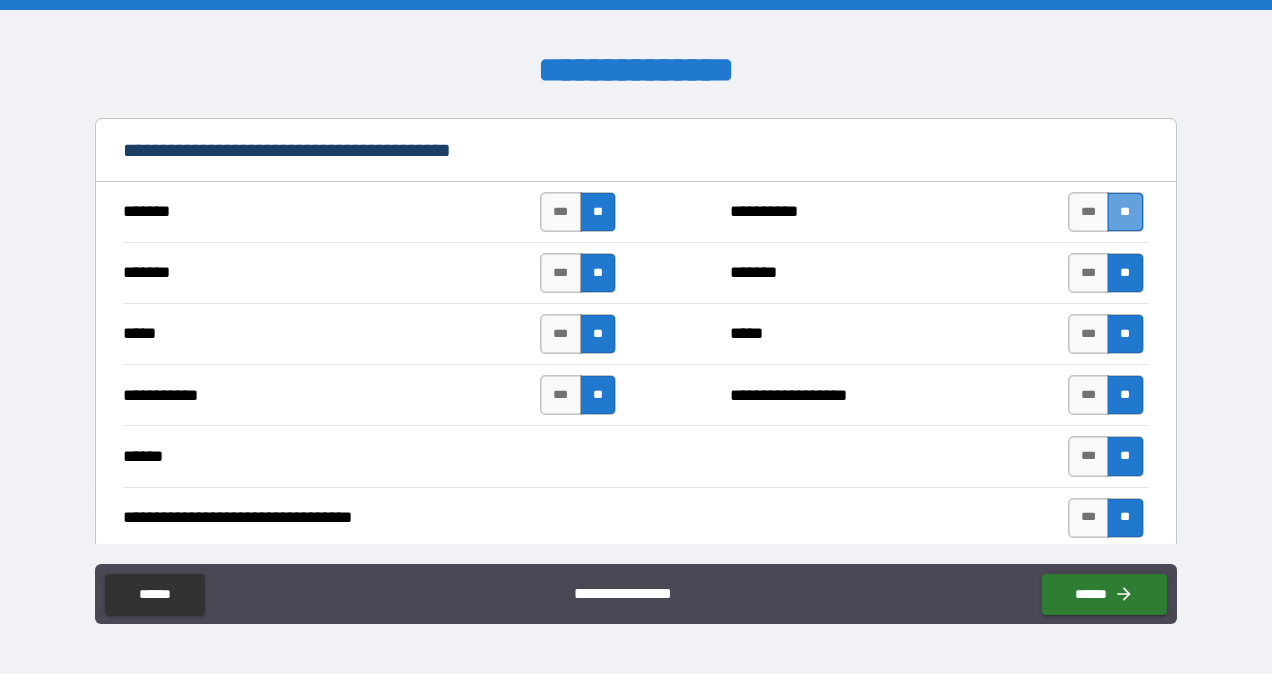click on "**" at bounding box center (1125, 212) 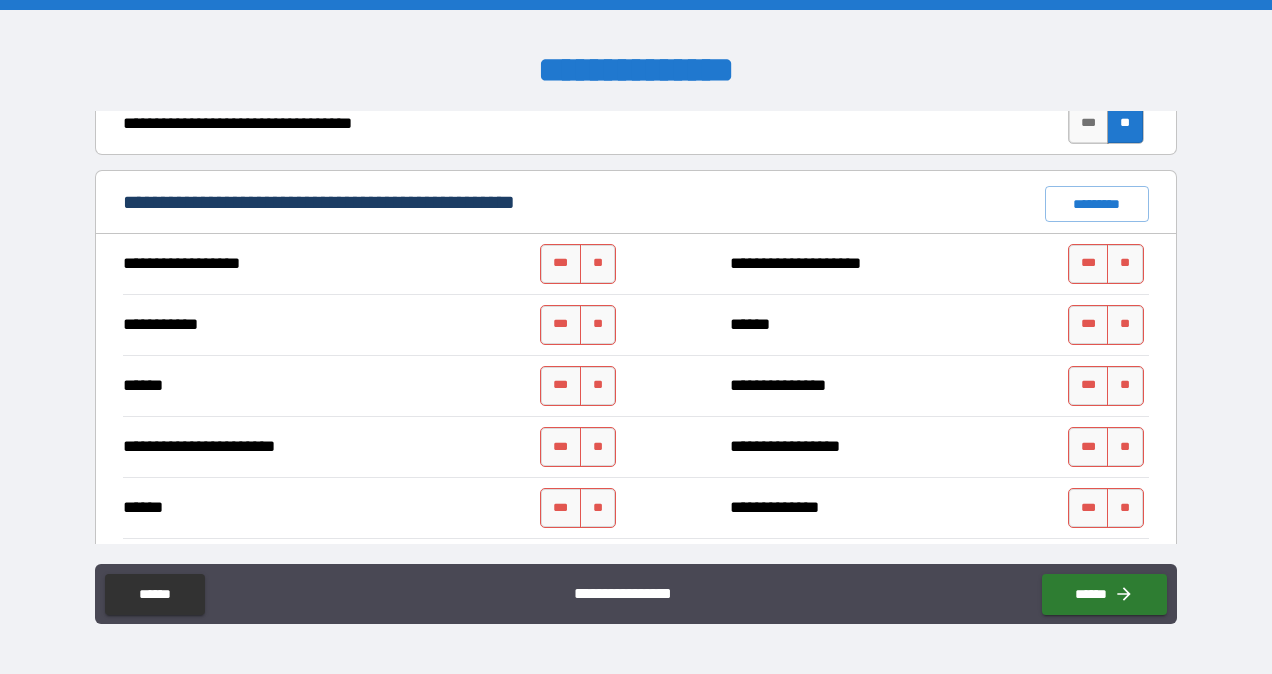 scroll, scrollTop: 1457, scrollLeft: 0, axis: vertical 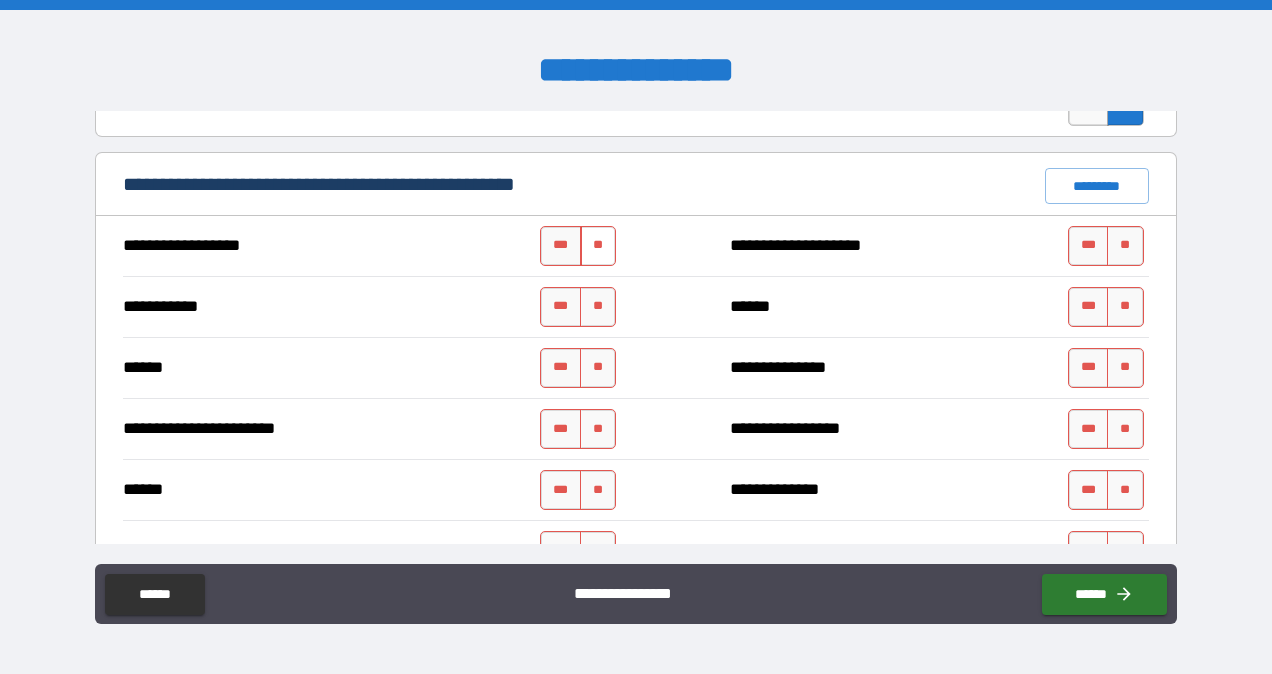 click on "**" at bounding box center (598, 246) 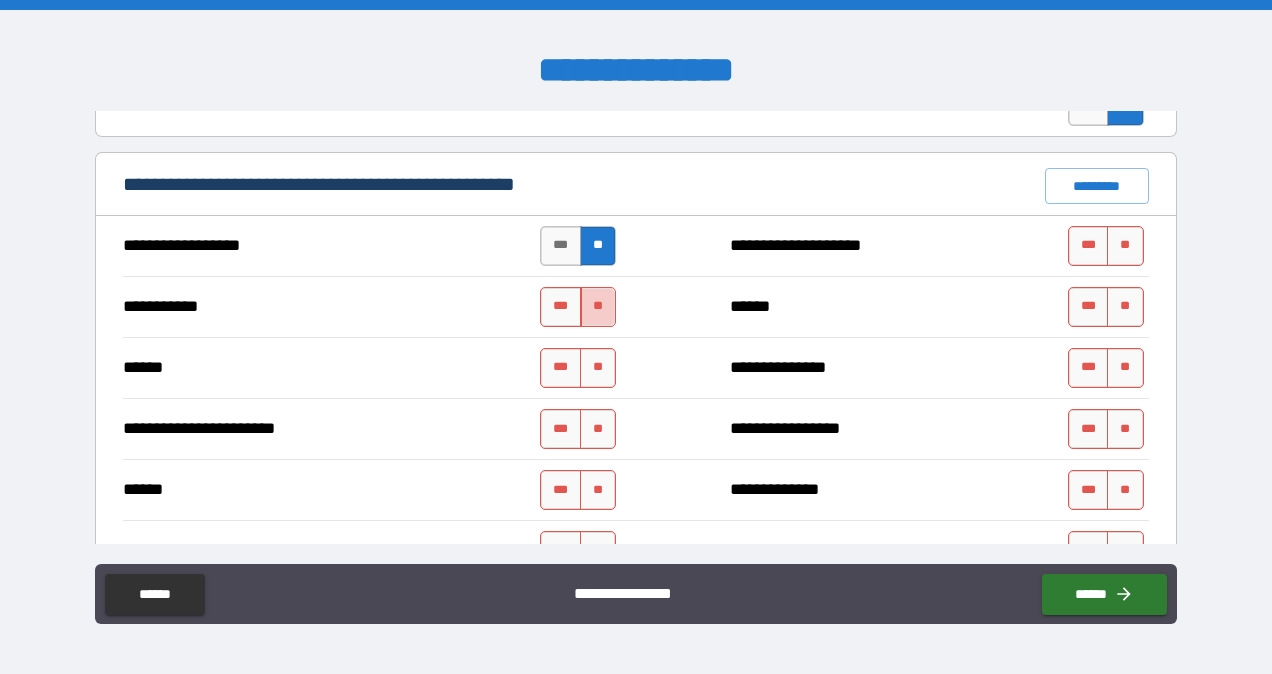 click on "**" at bounding box center (598, 307) 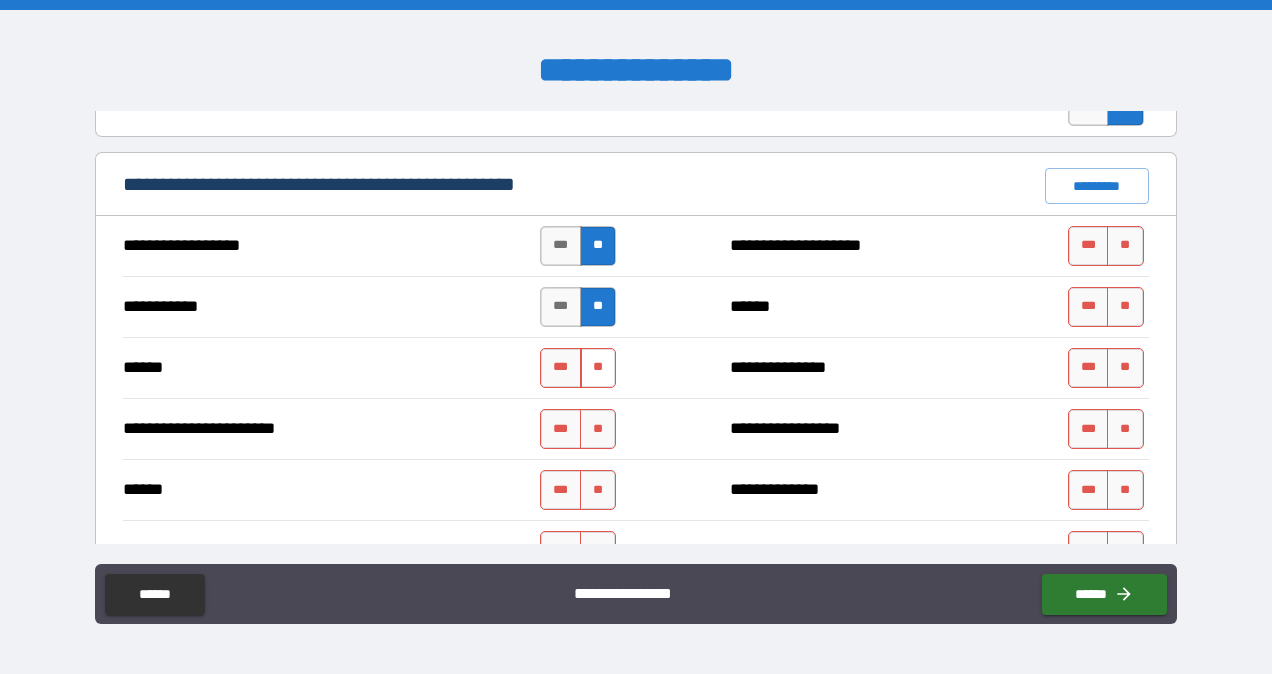click on "**" at bounding box center [598, 368] 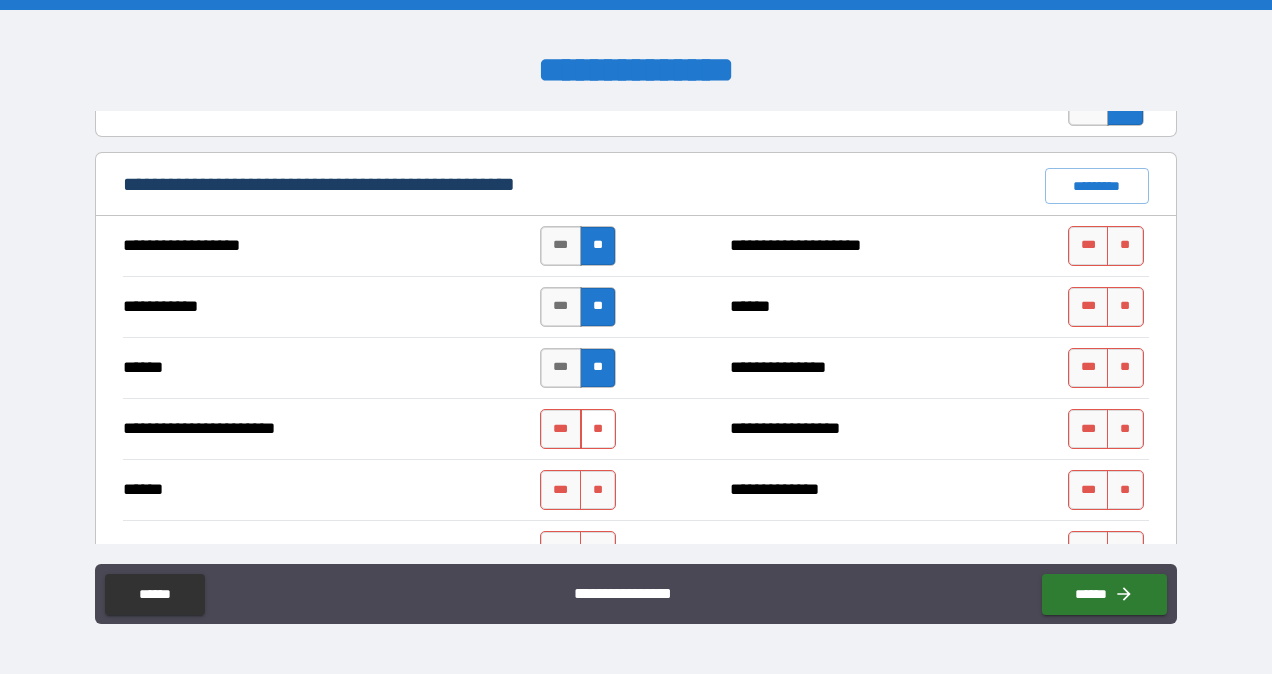 click on "**" at bounding box center [598, 429] 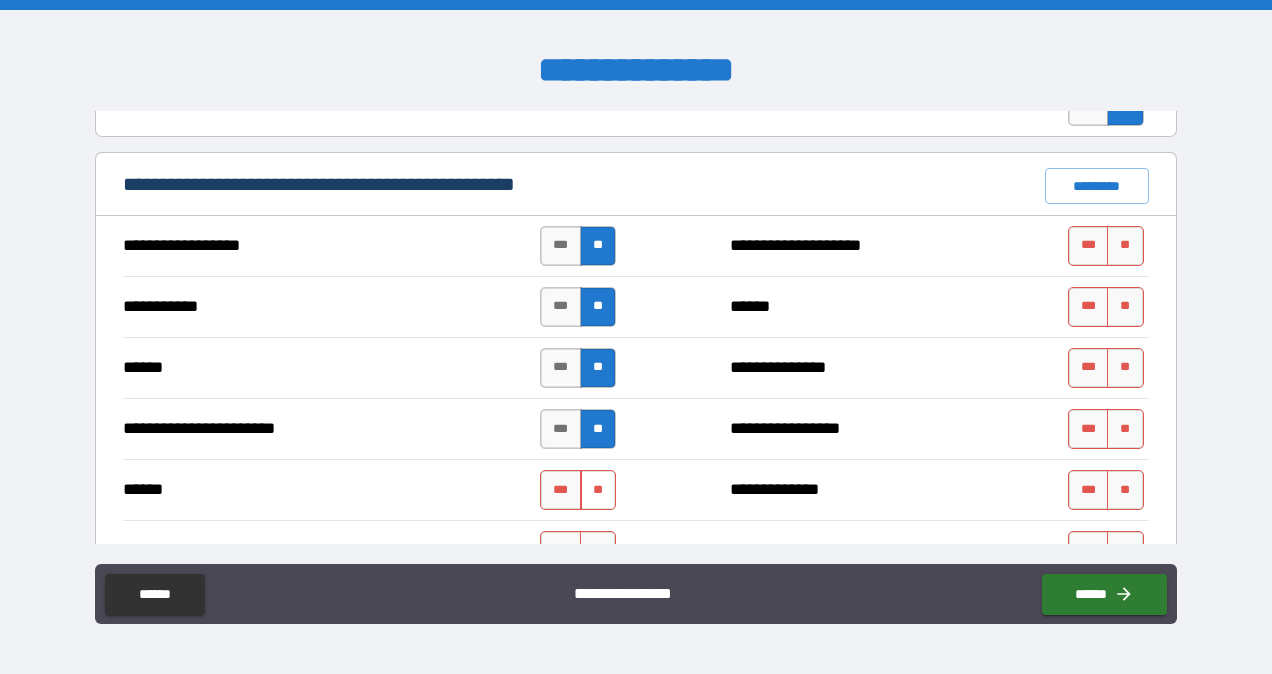 click on "**" at bounding box center [598, 490] 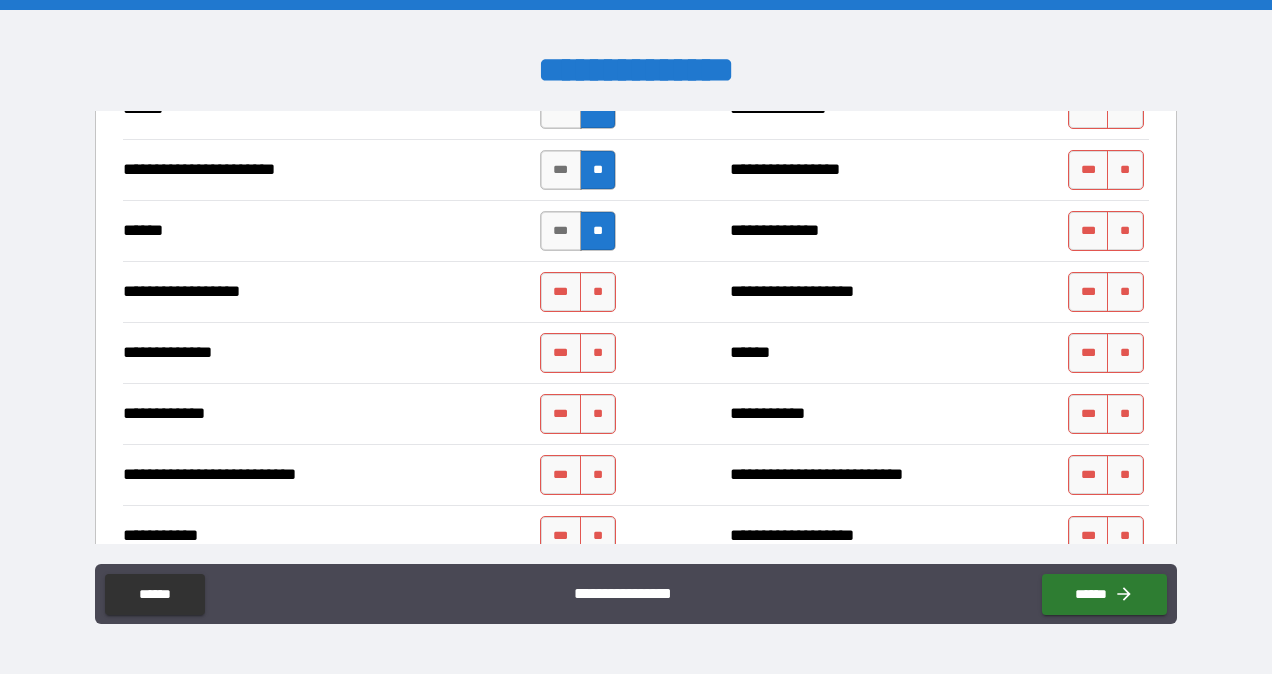 scroll, scrollTop: 1718, scrollLeft: 0, axis: vertical 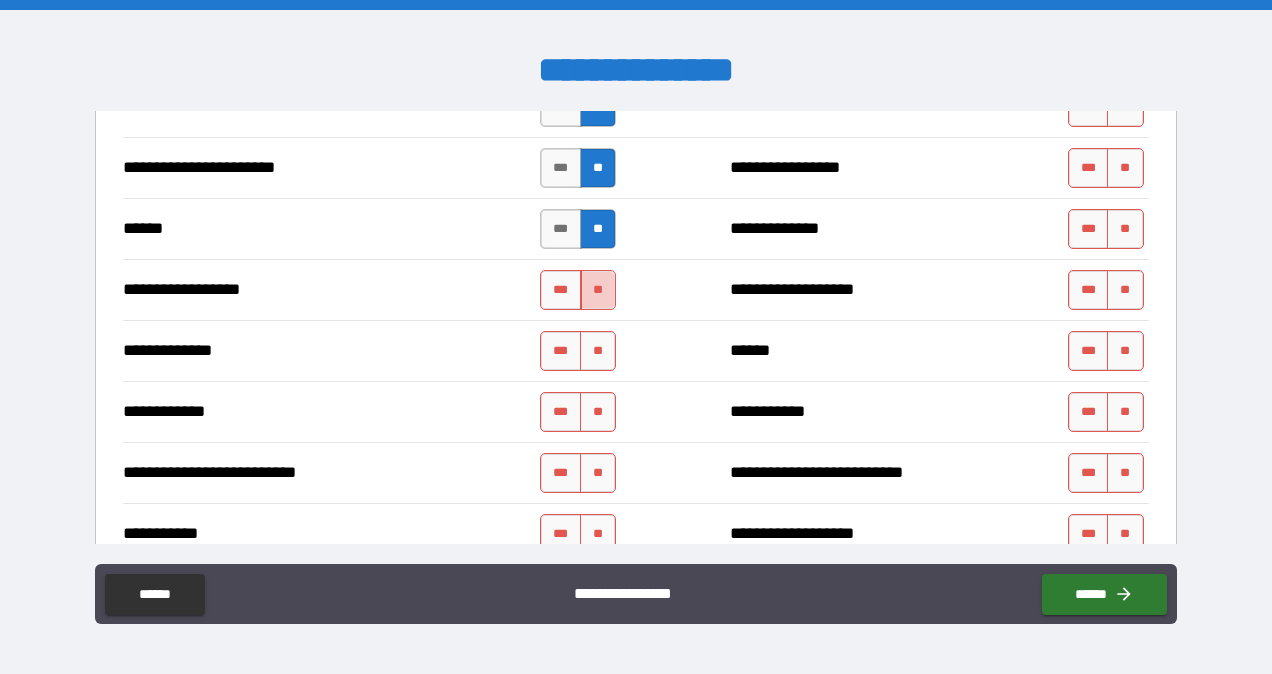 click on "**" at bounding box center (598, 290) 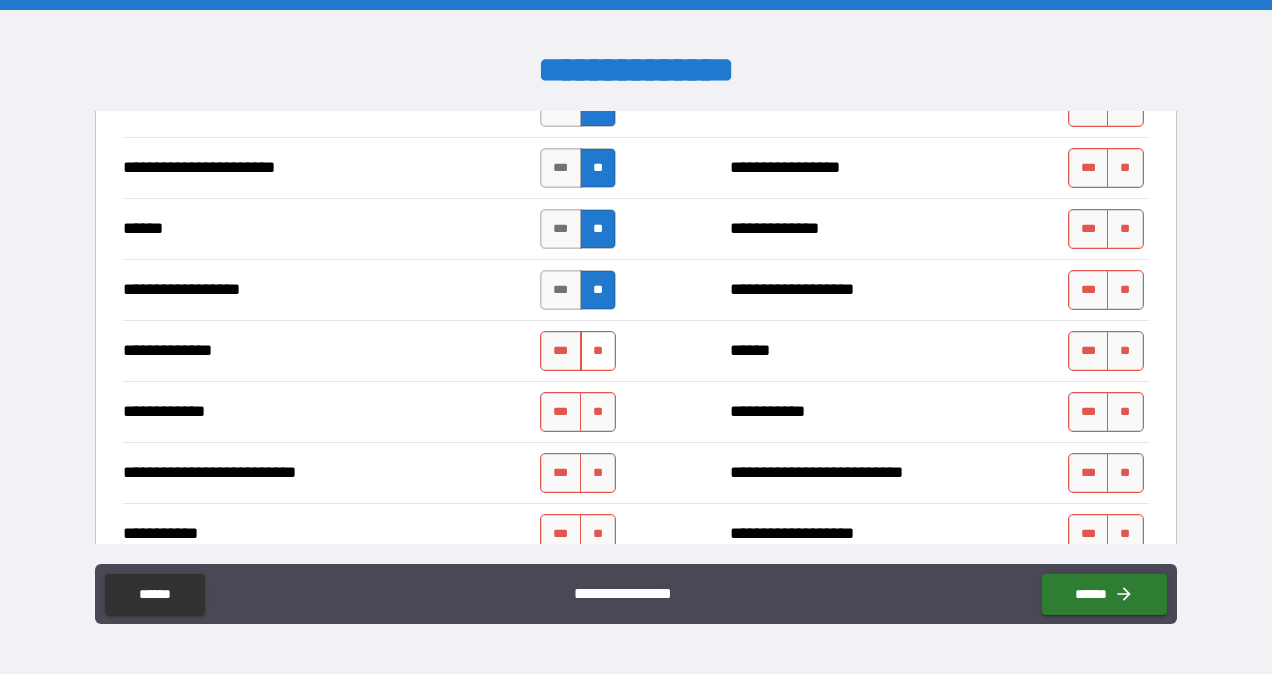 click on "**" at bounding box center (598, 351) 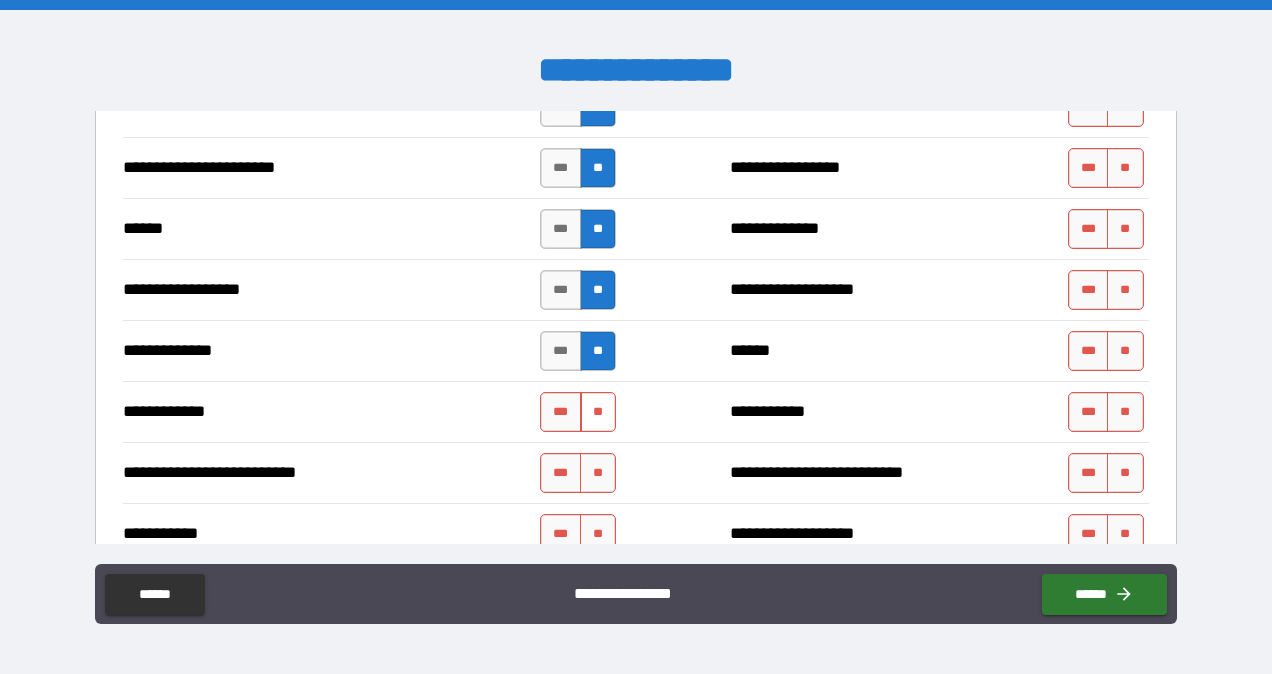 click on "**" at bounding box center (598, 412) 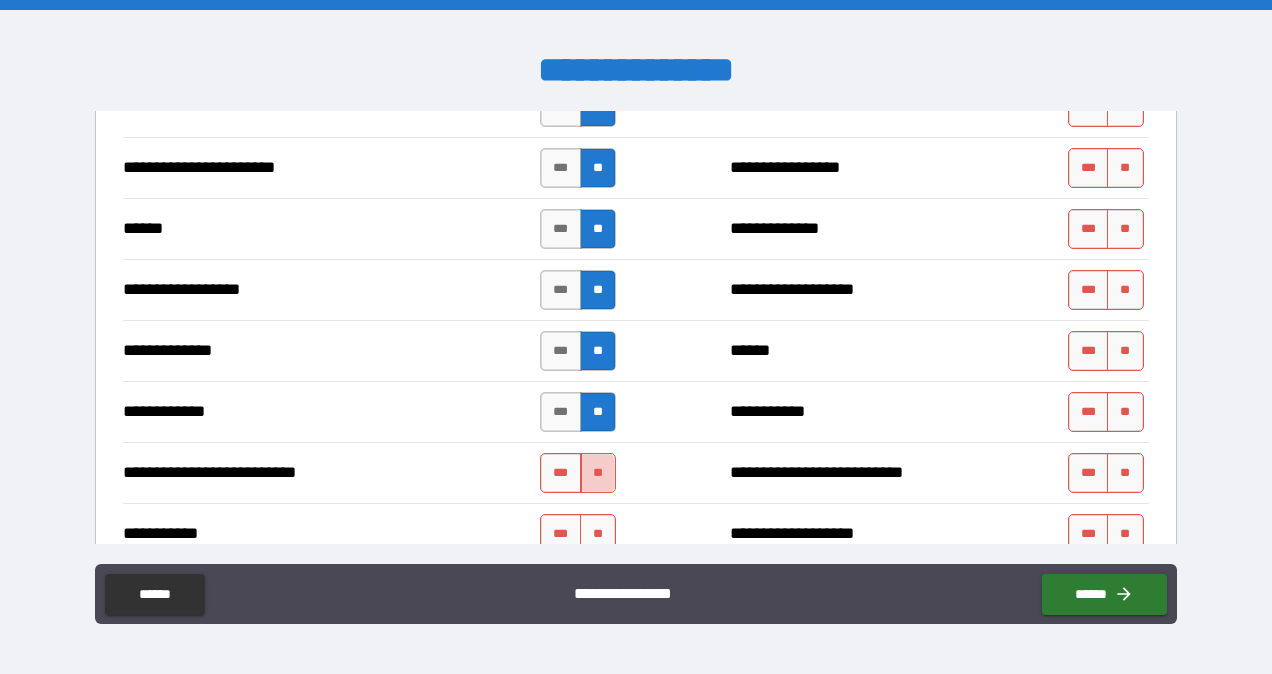 click on "**" at bounding box center (598, 473) 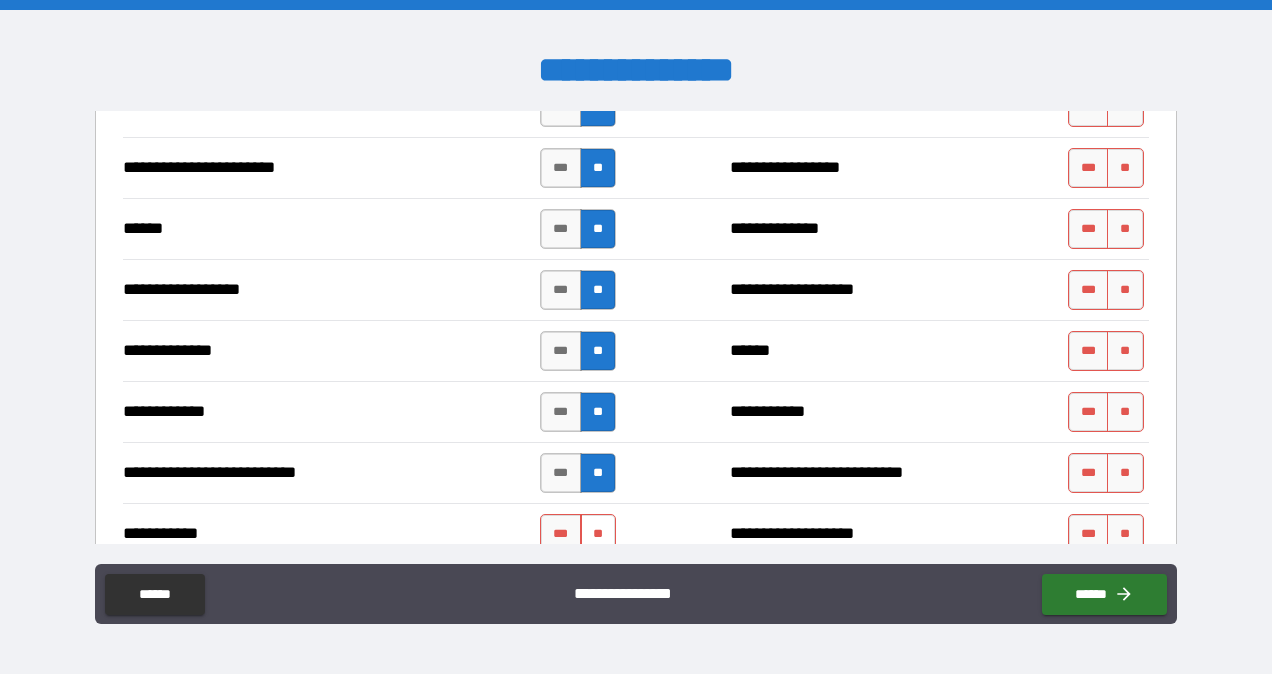 click on "**" at bounding box center (598, 534) 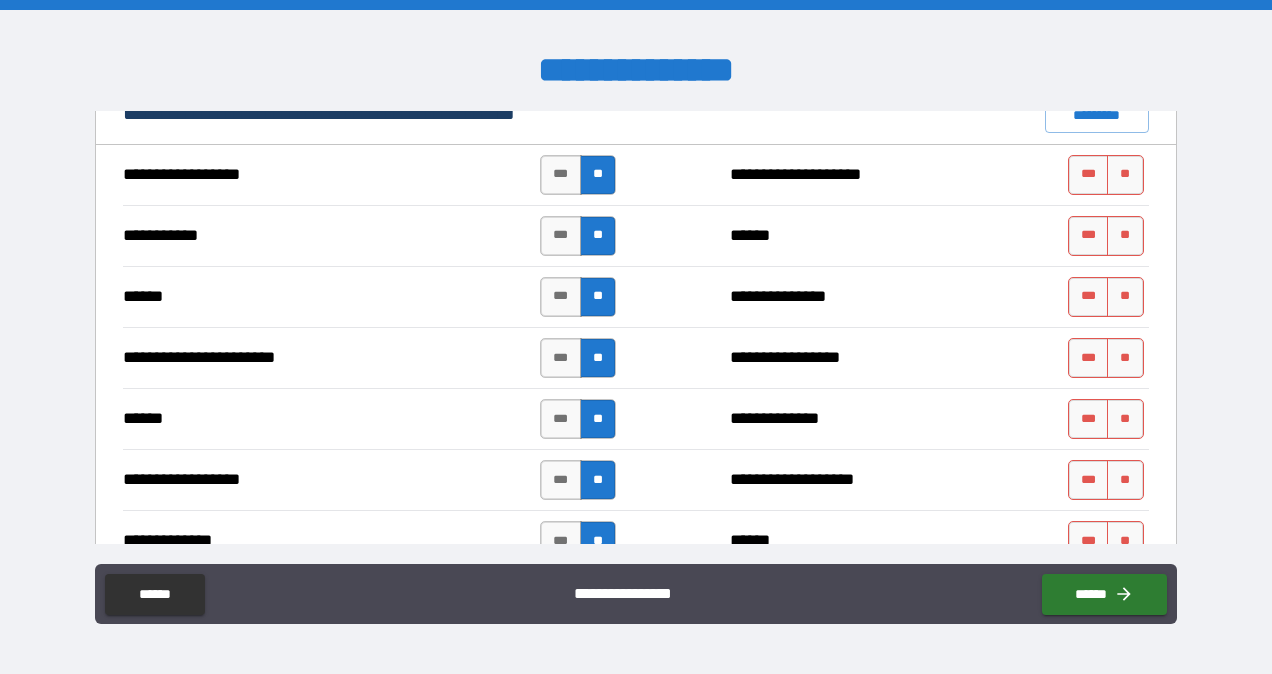 scroll, scrollTop: 1497, scrollLeft: 0, axis: vertical 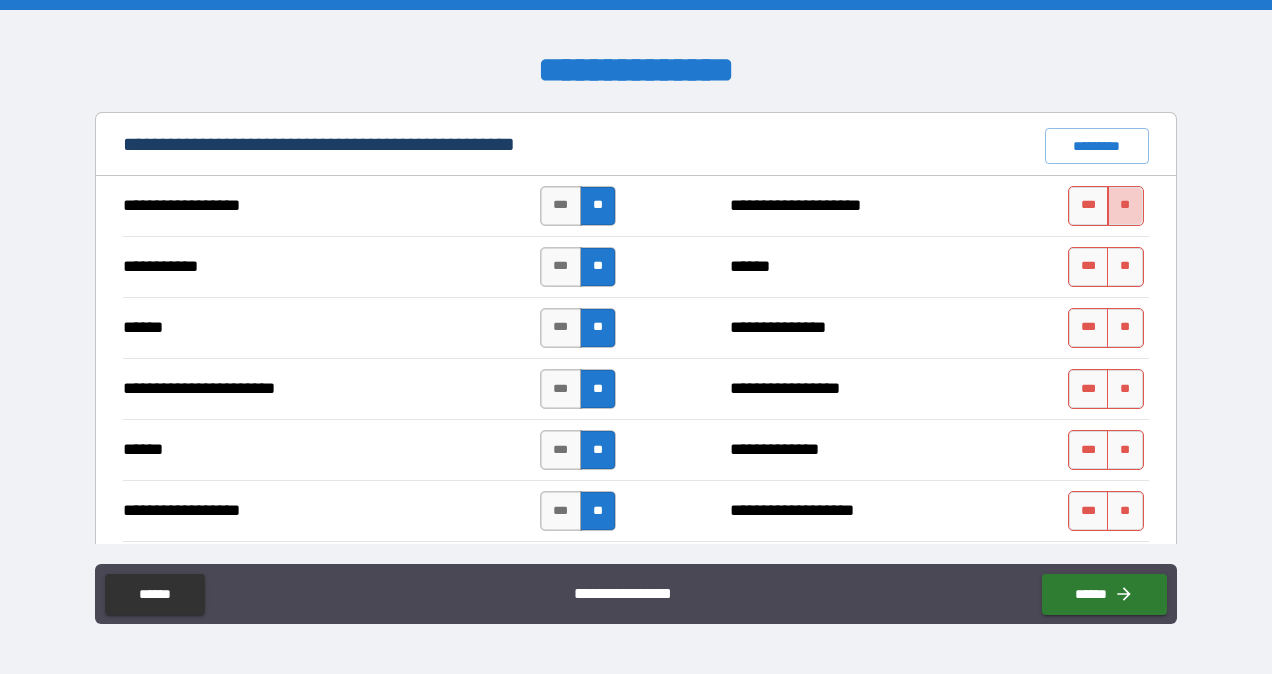 click on "**" at bounding box center [1125, 206] 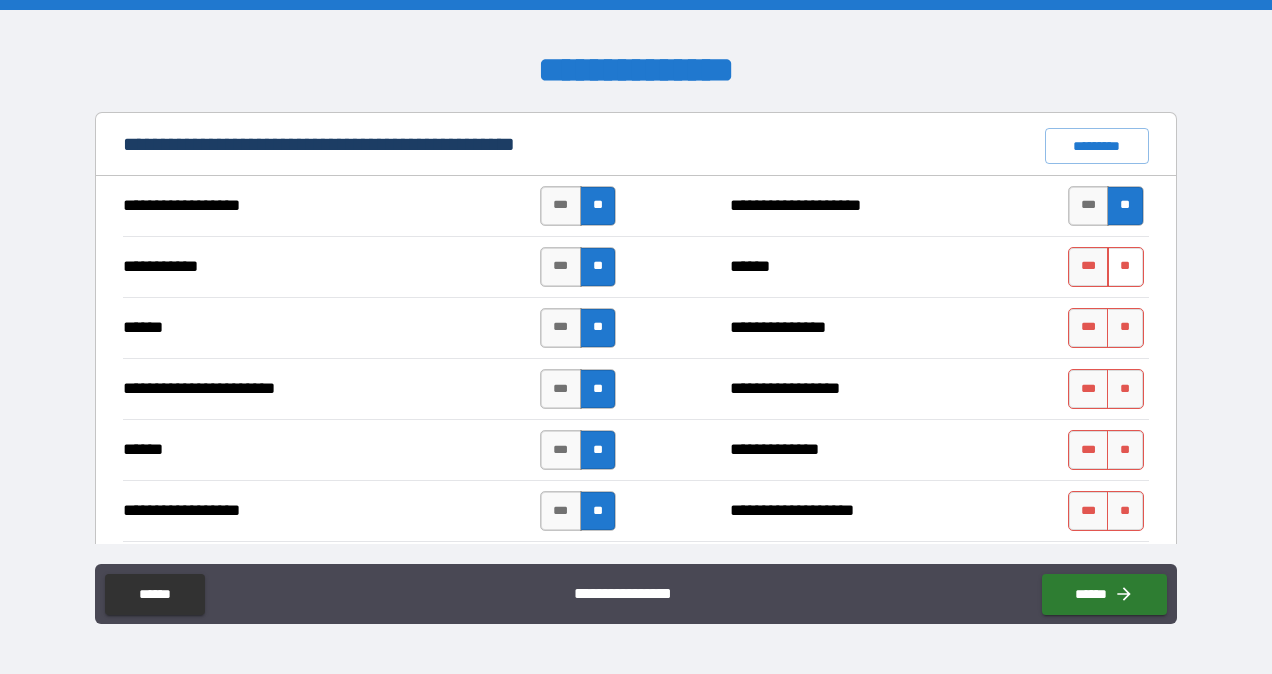 click on "**" at bounding box center [1125, 267] 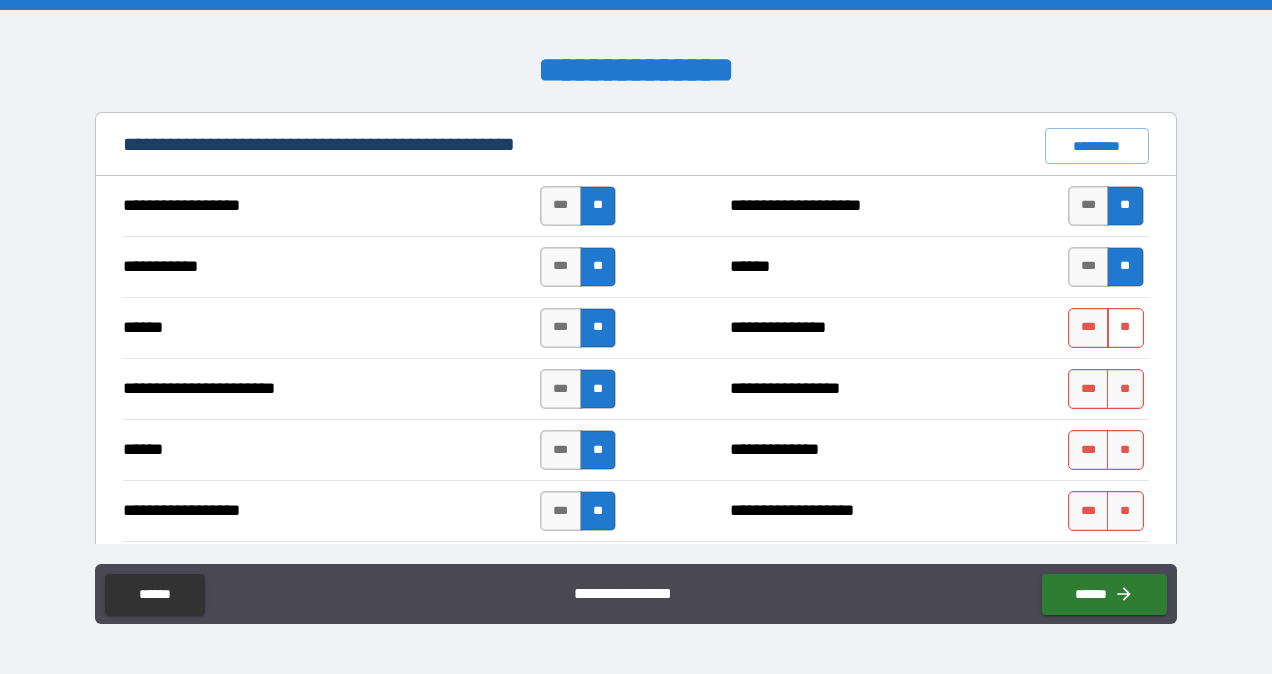 click on "**" at bounding box center (1125, 328) 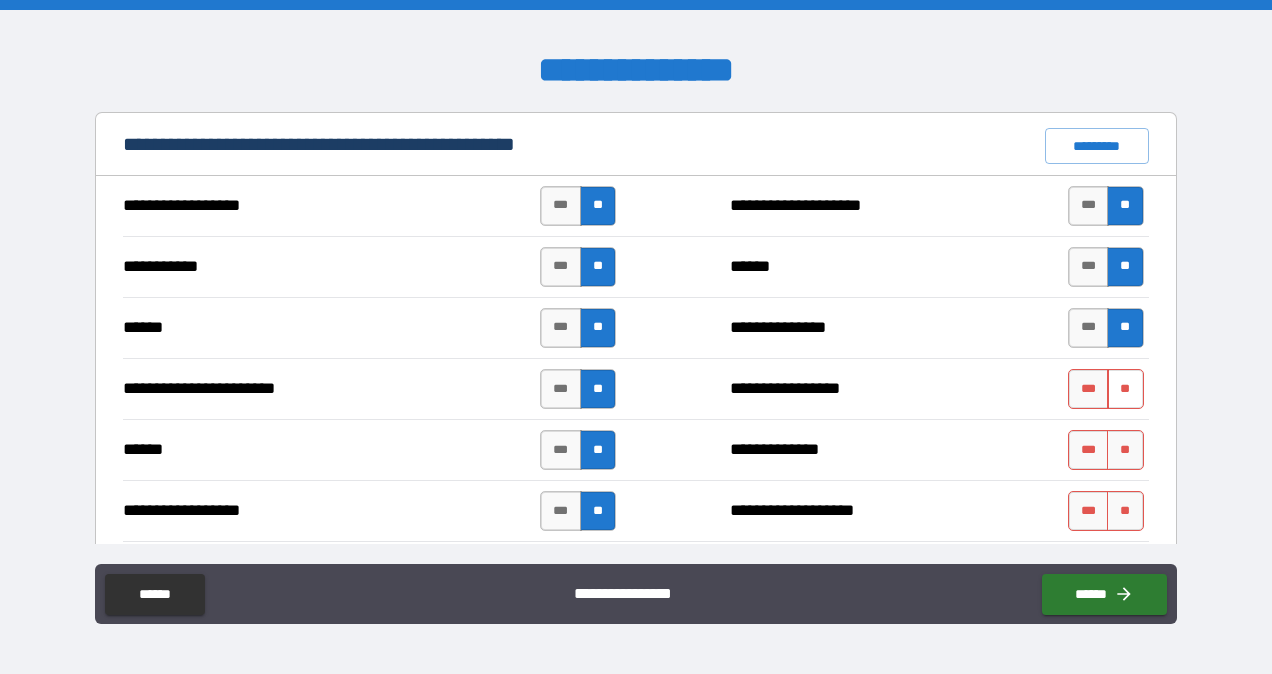 click on "**" at bounding box center [1125, 389] 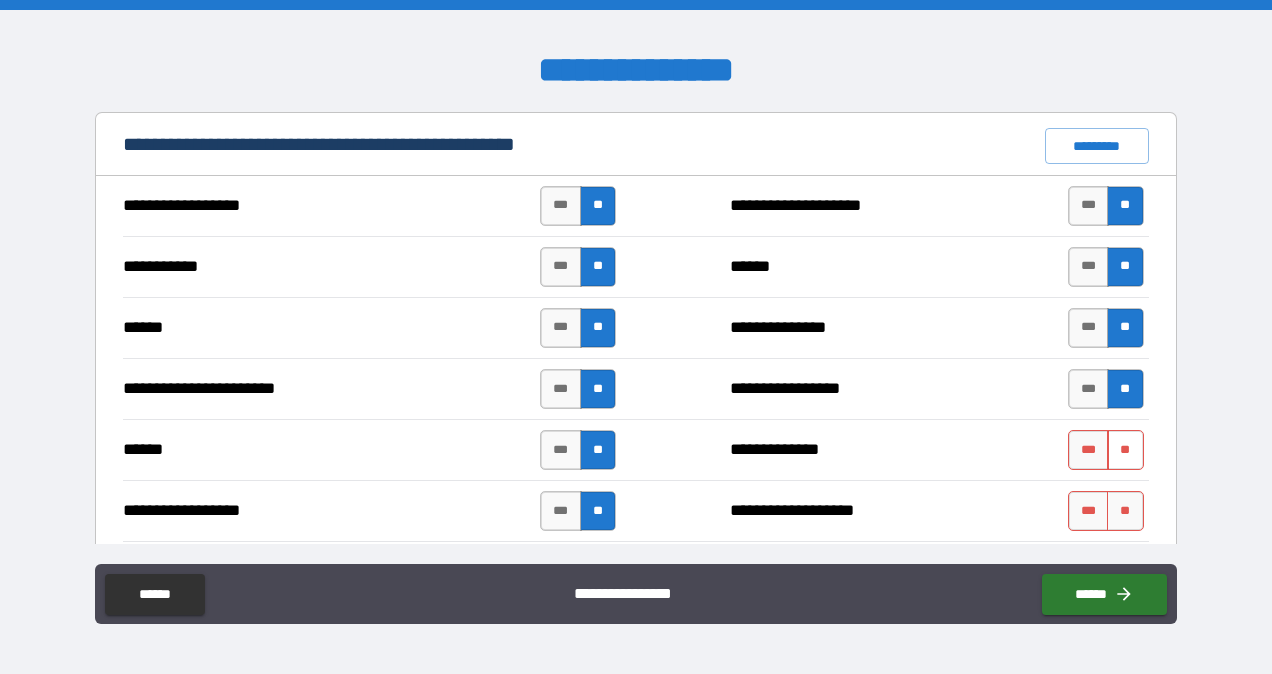 click on "**" at bounding box center [1125, 450] 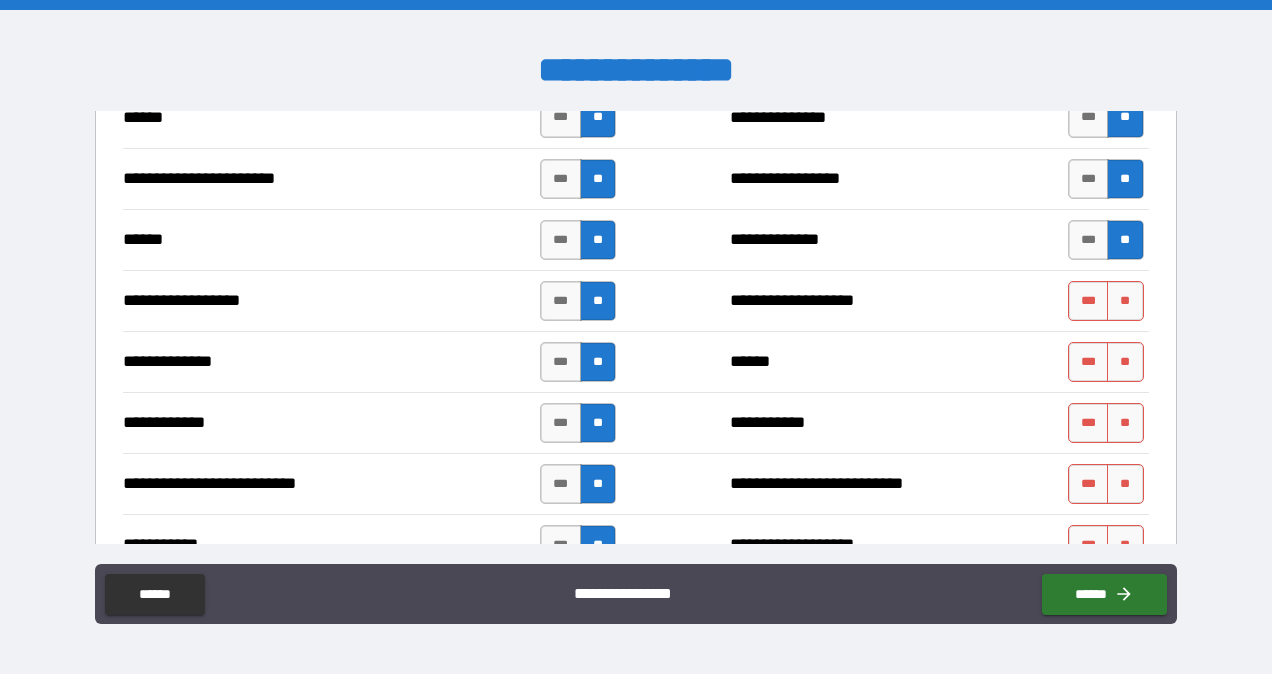 scroll, scrollTop: 1708, scrollLeft: 0, axis: vertical 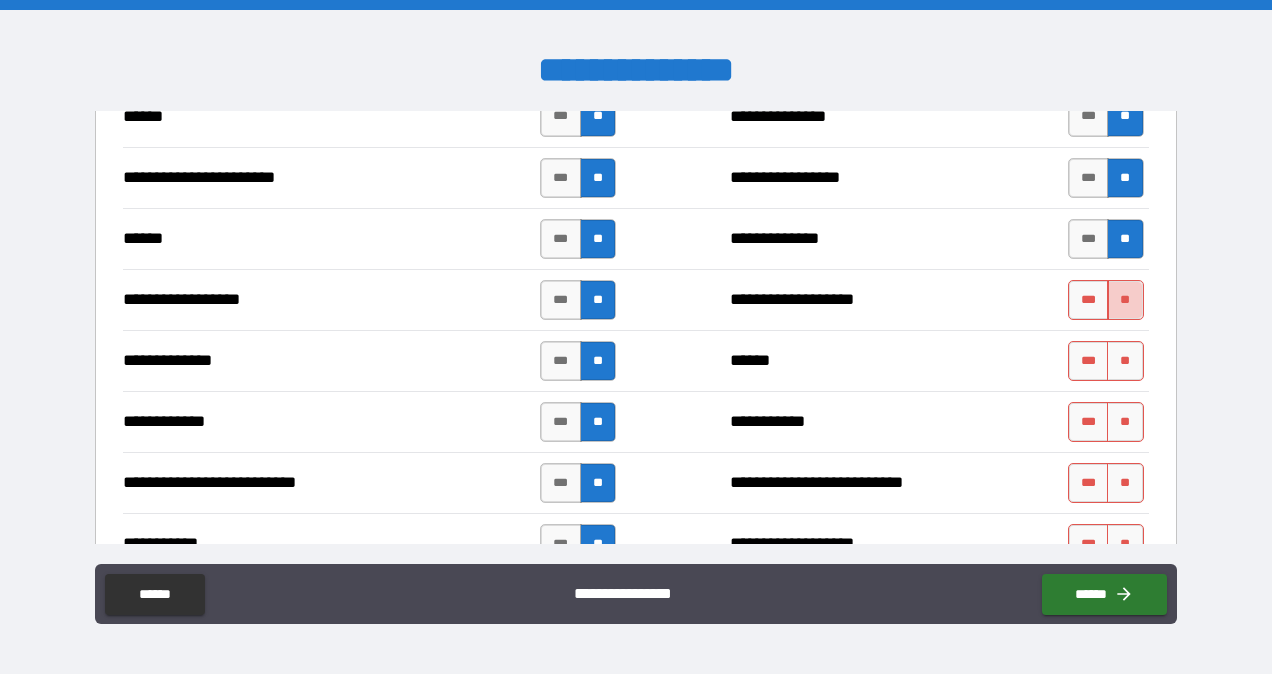 click on "**" at bounding box center (1125, 300) 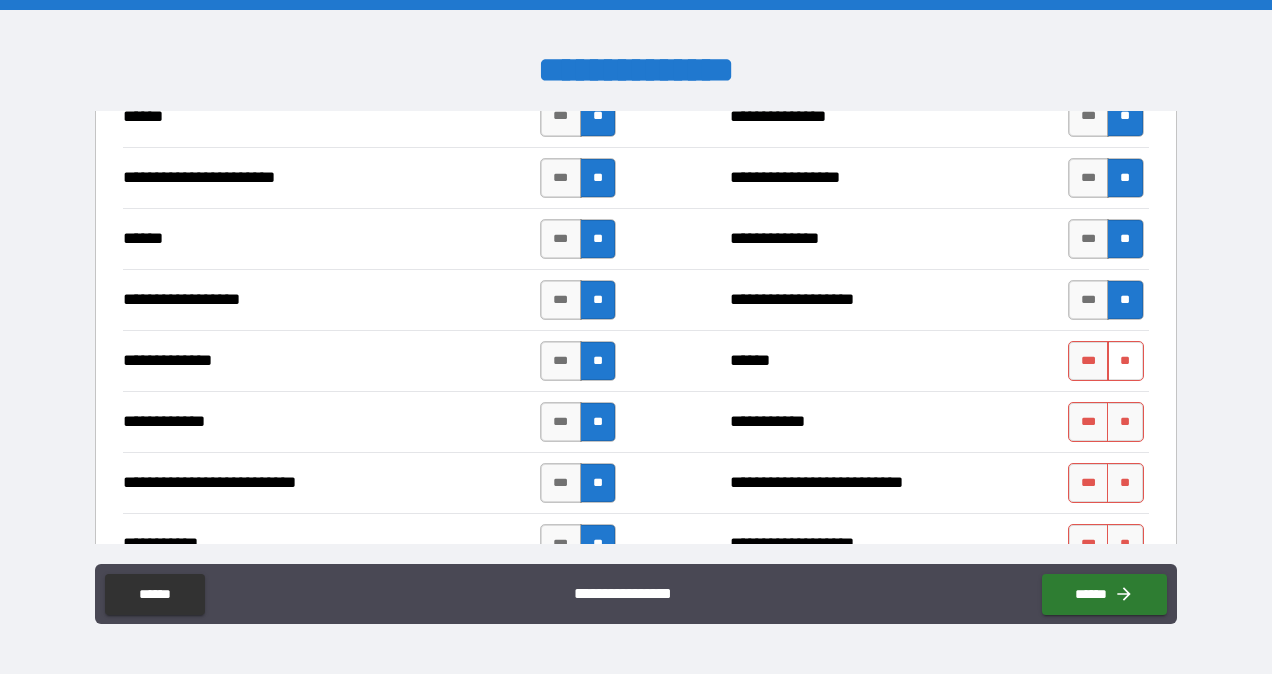 click on "**" at bounding box center (1125, 361) 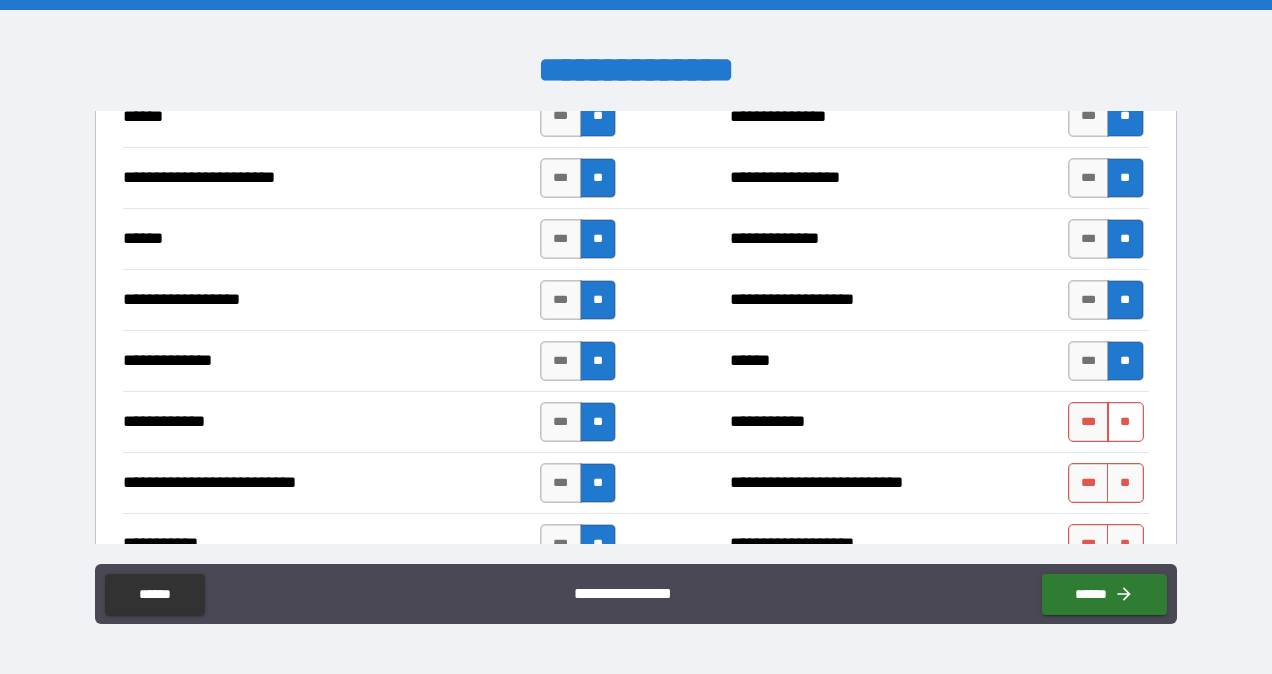 click on "**" at bounding box center (1125, 422) 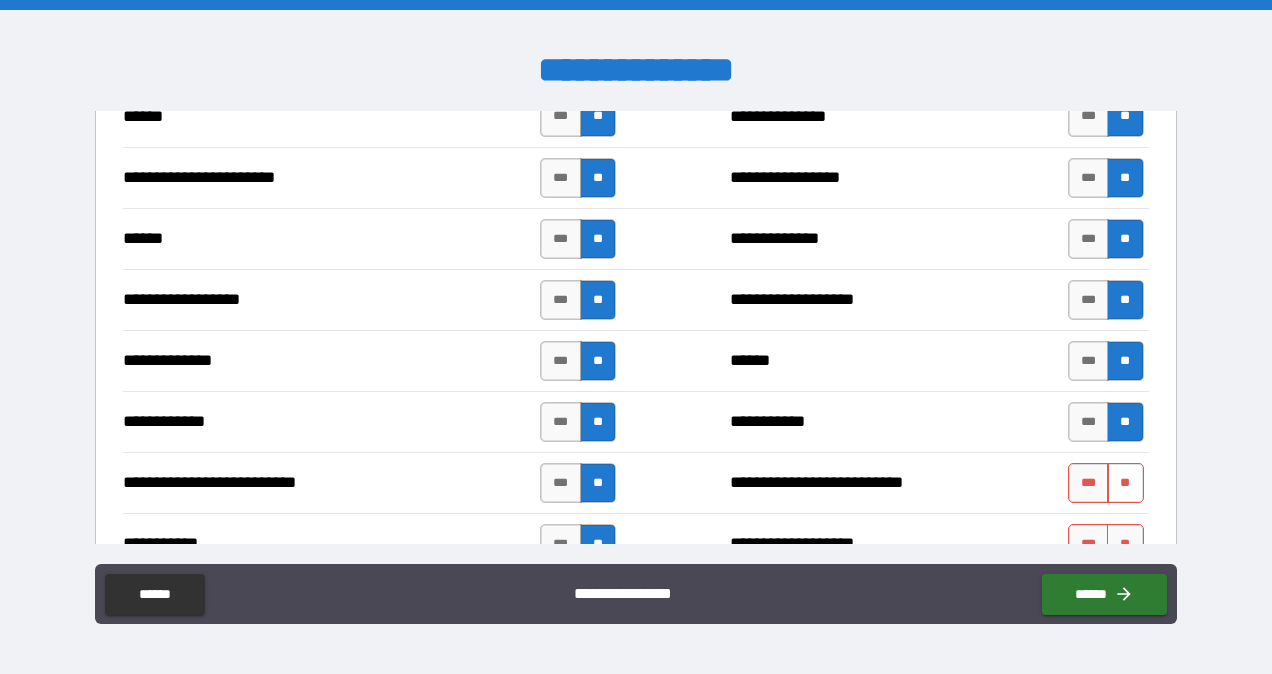click on "**" at bounding box center (1125, 483) 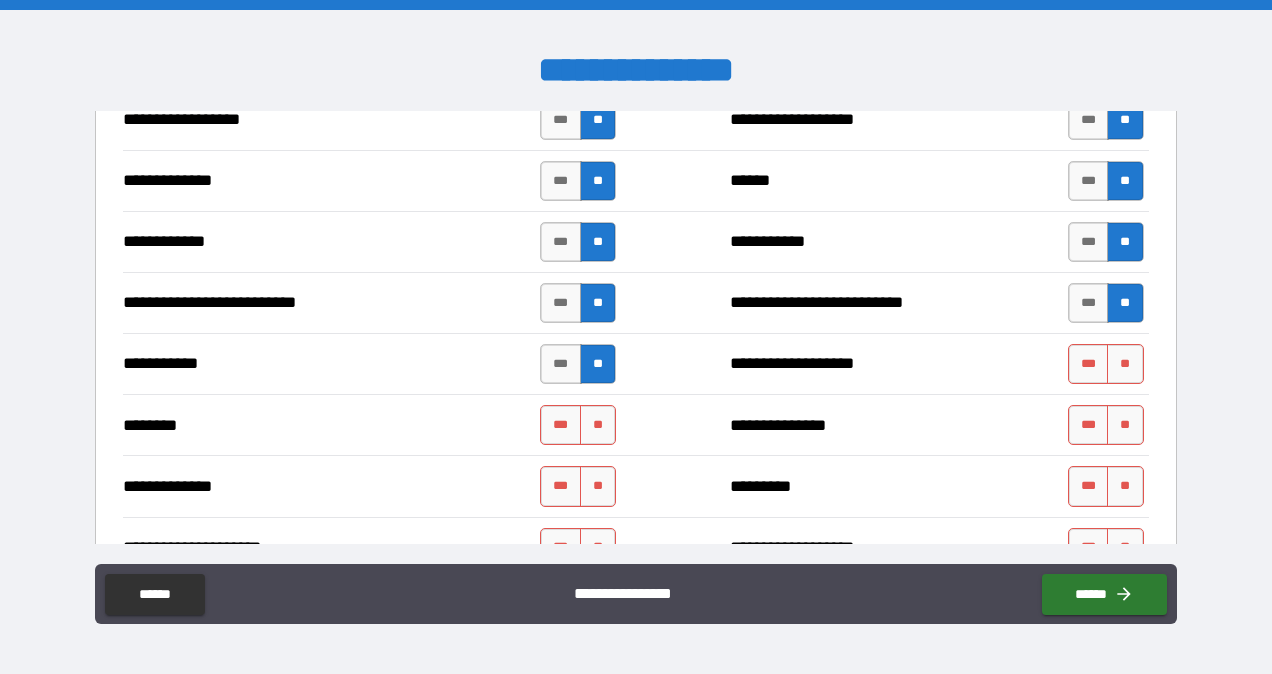 scroll, scrollTop: 1901, scrollLeft: 0, axis: vertical 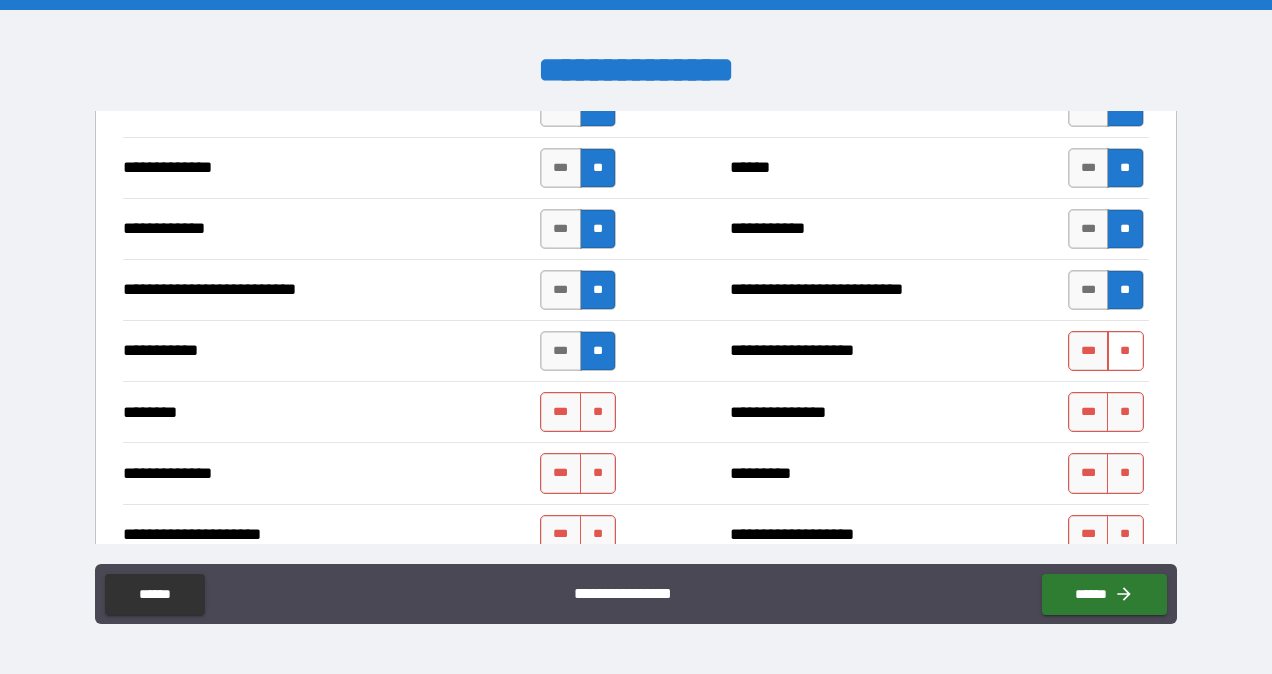 click on "**" at bounding box center [1125, 351] 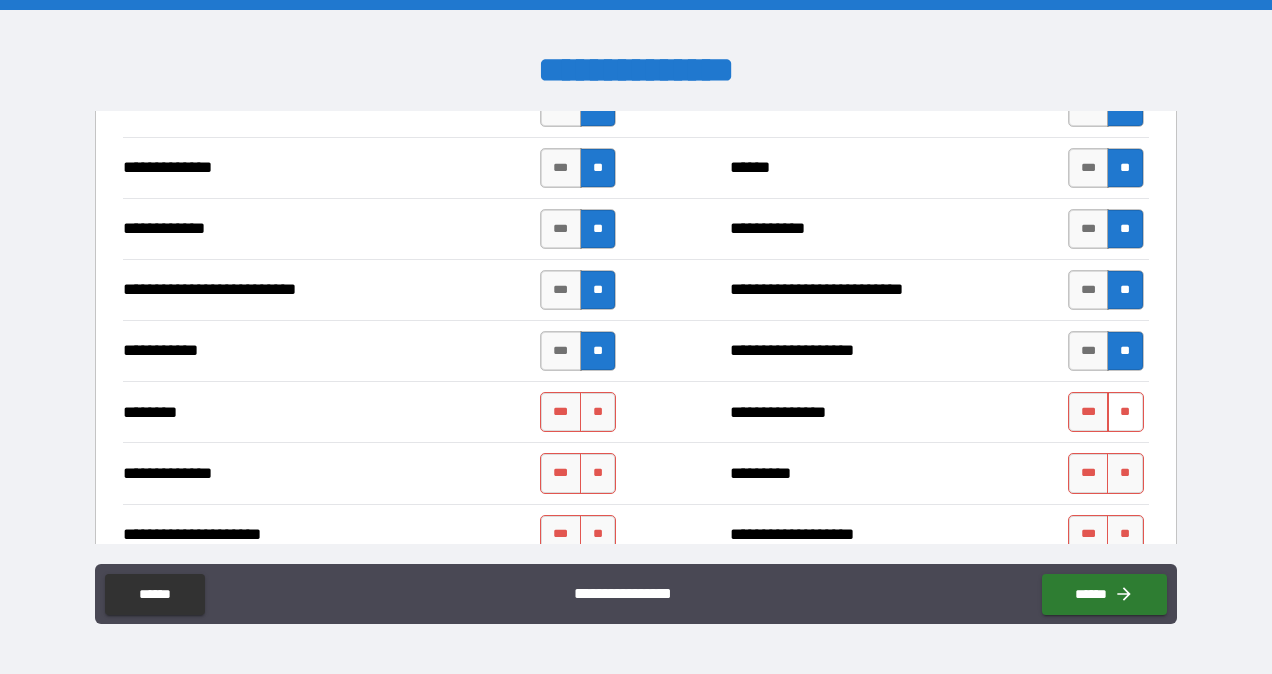 click on "**" at bounding box center [1125, 412] 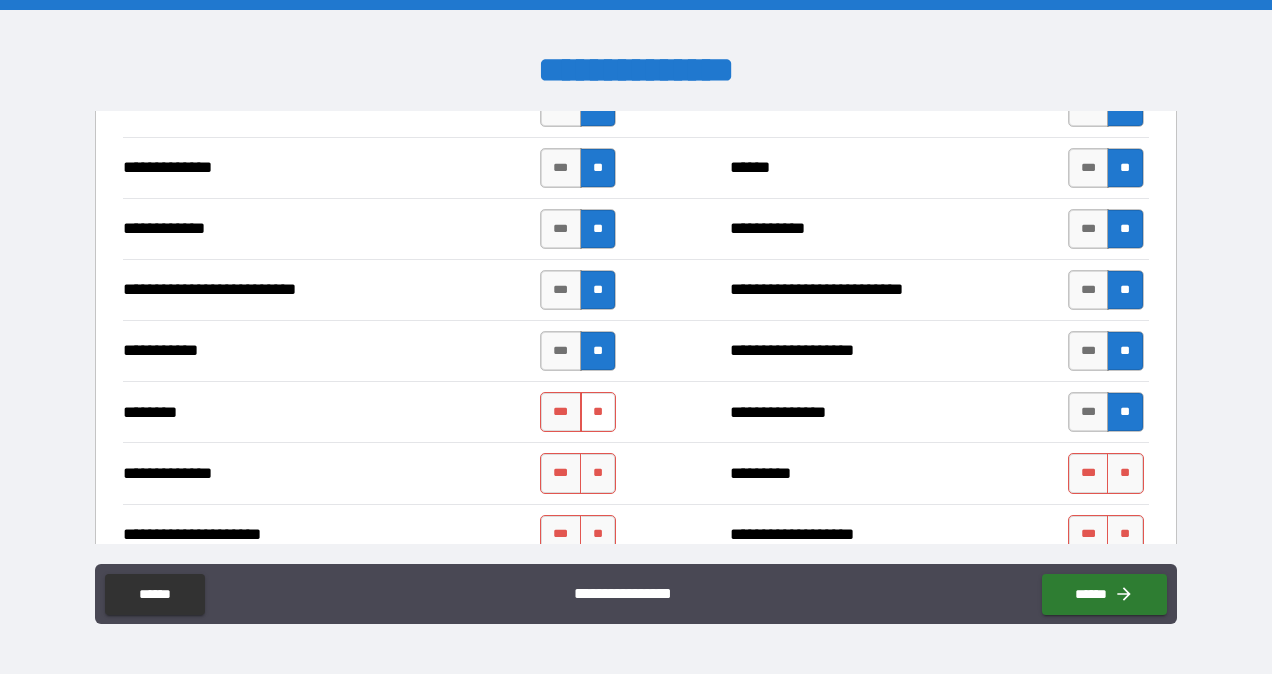 click on "**" at bounding box center [598, 412] 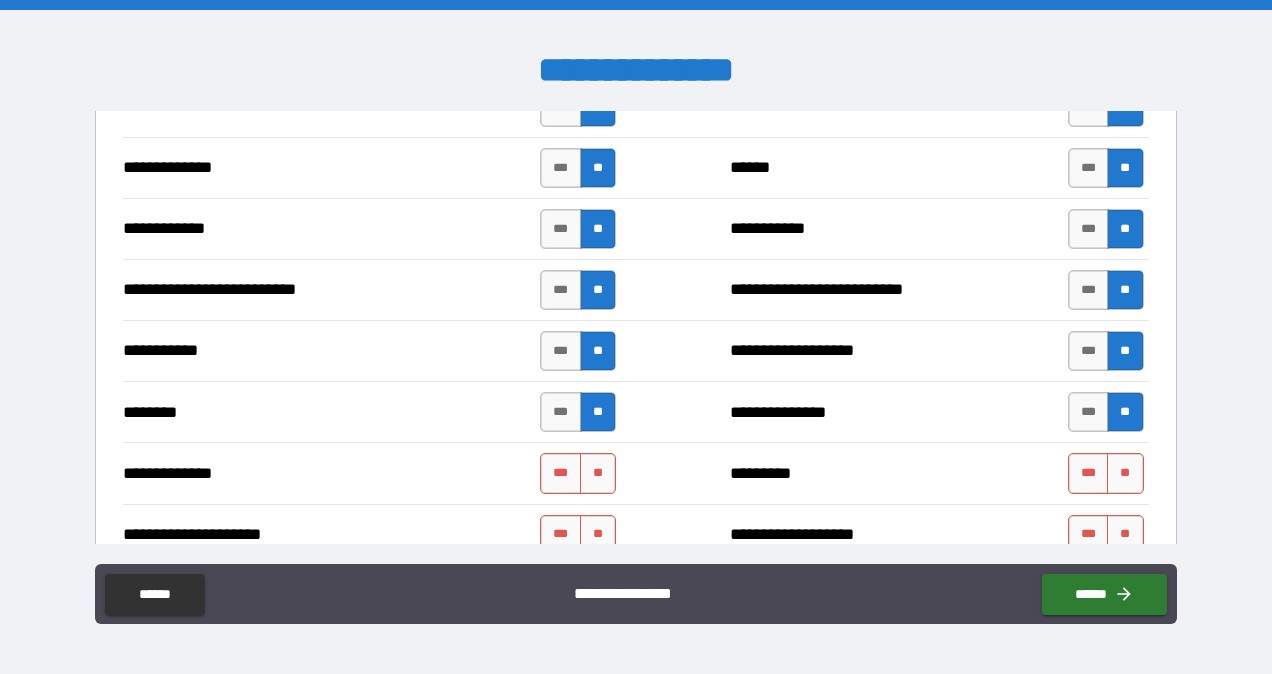 click on "**********" at bounding box center [635, 472] 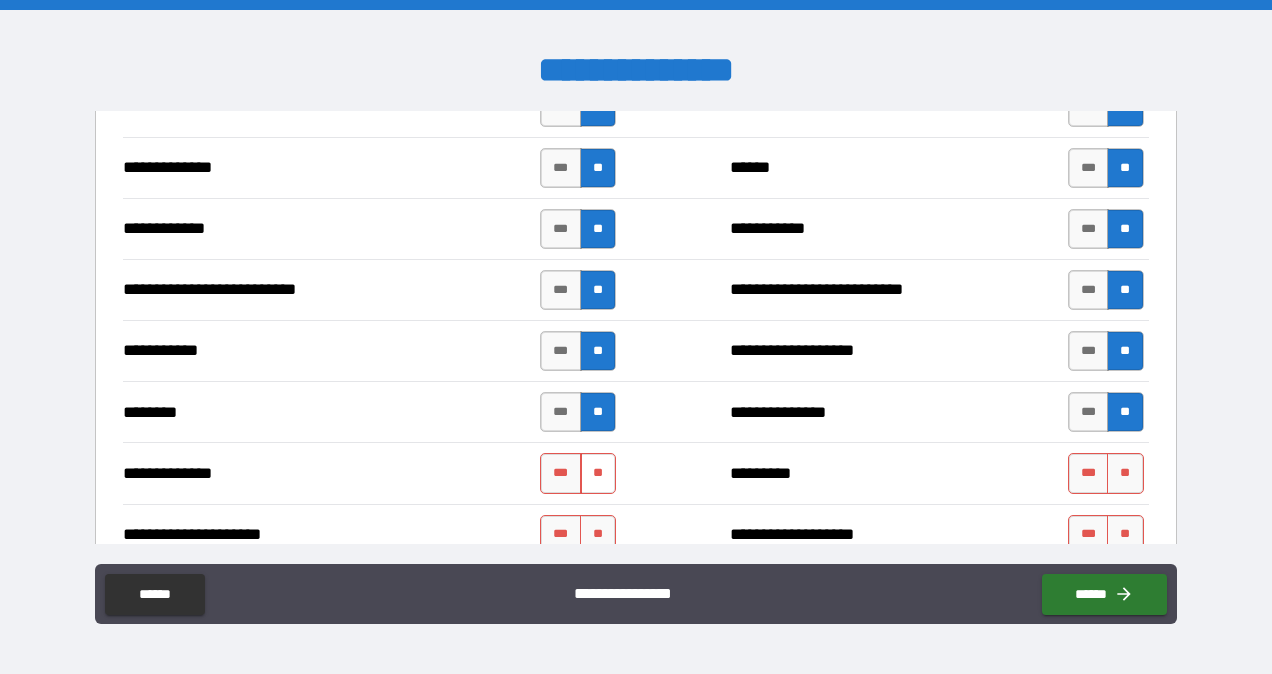 click on "**" at bounding box center (598, 473) 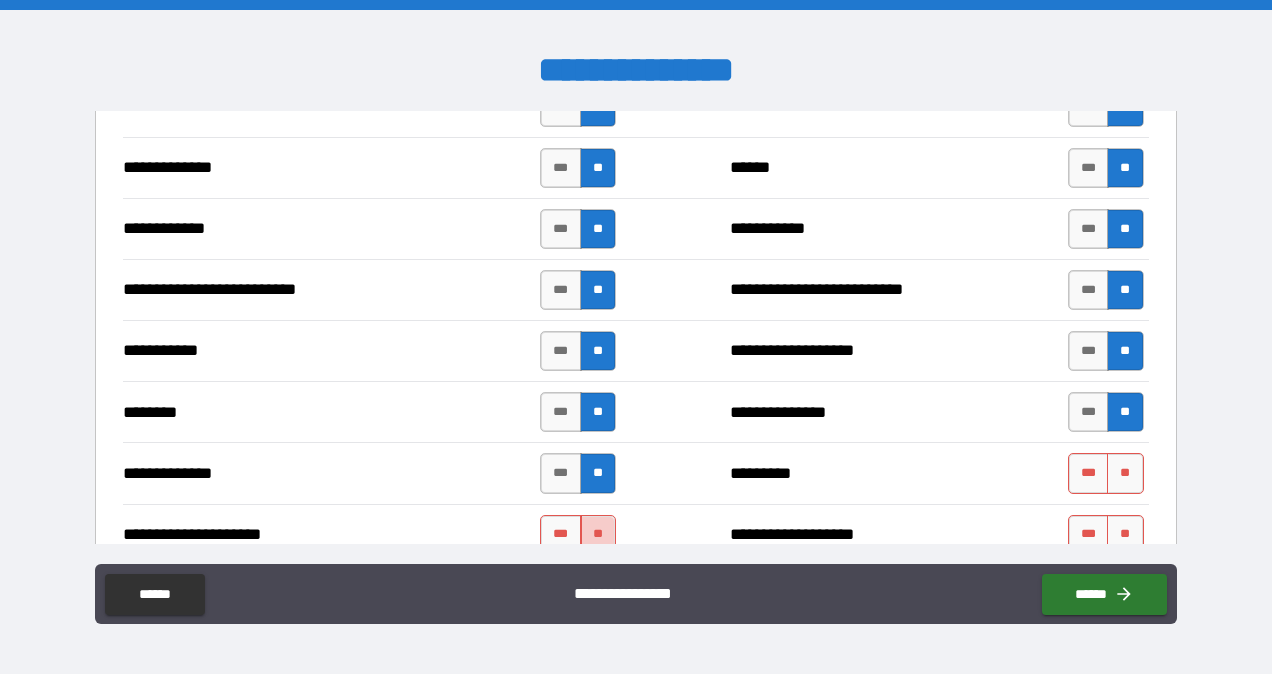 click on "**" at bounding box center (598, 535) 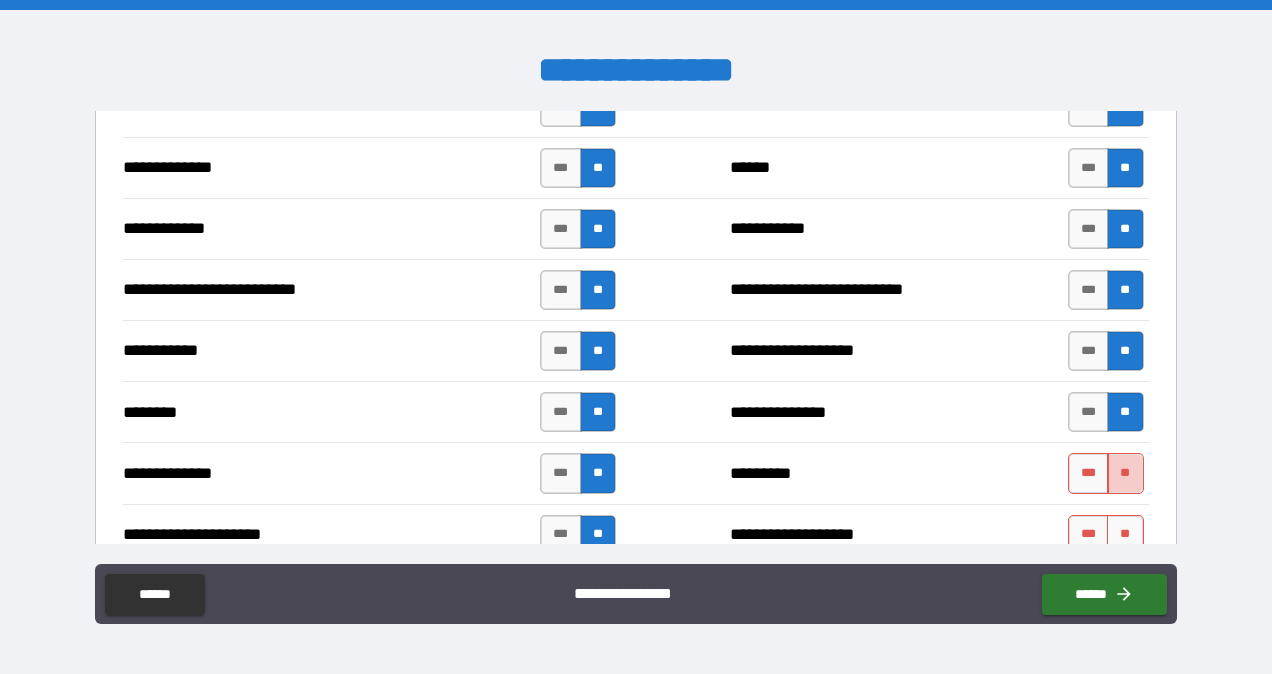 click on "**" at bounding box center [1125, 473] 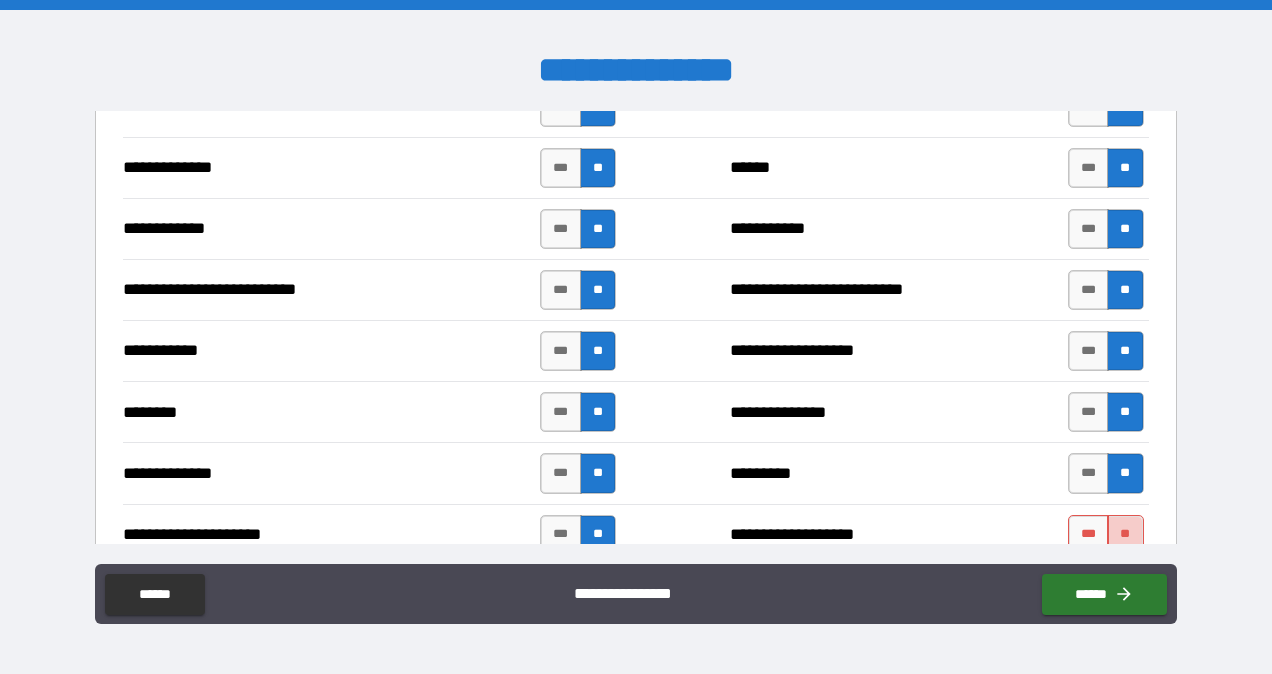 click on "**" at bounding box center [1125, 535] 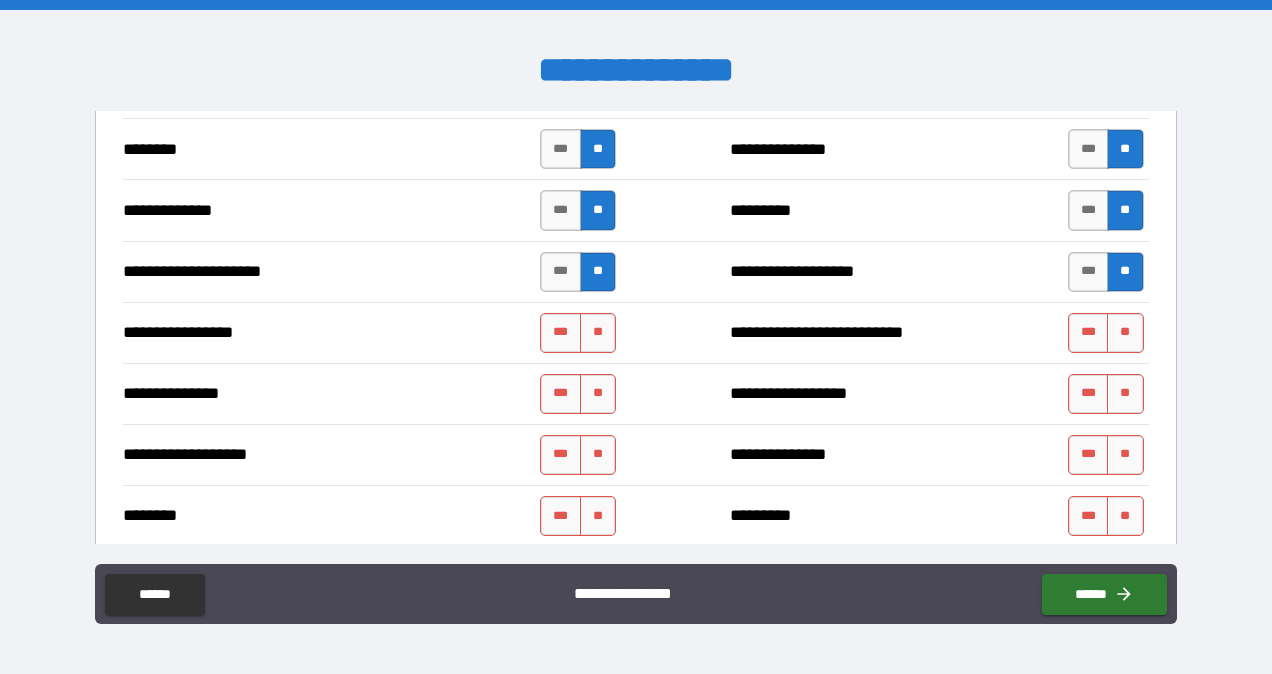 scroll, scrollTop: 2166, scrollLeft: 0, axis: vertical 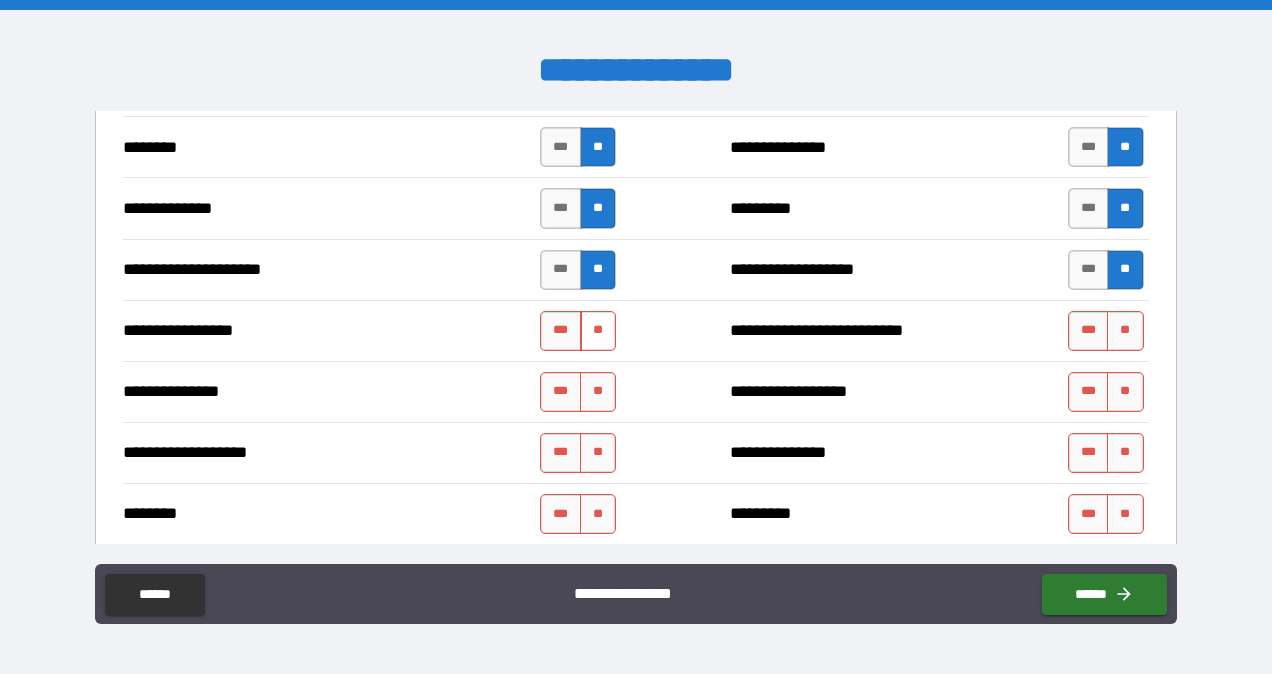 click on "**" at bounding box center [598, 331] 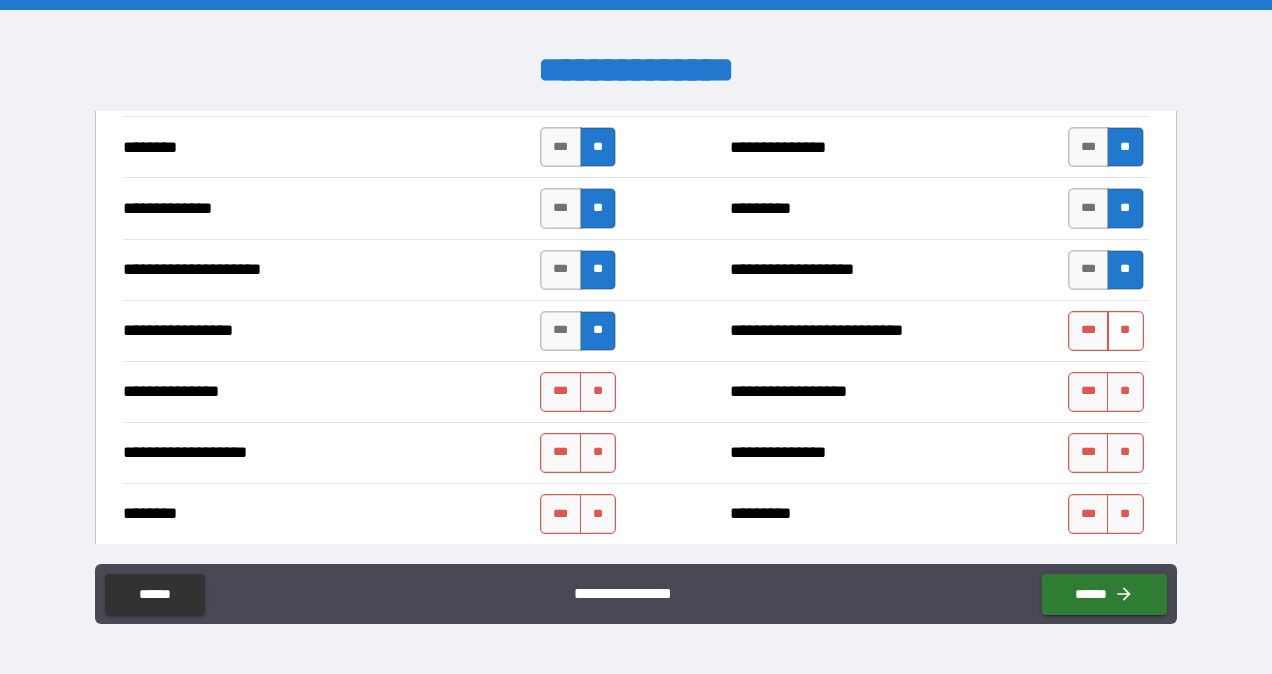 click on "**" at bounding box center (1125, 331) 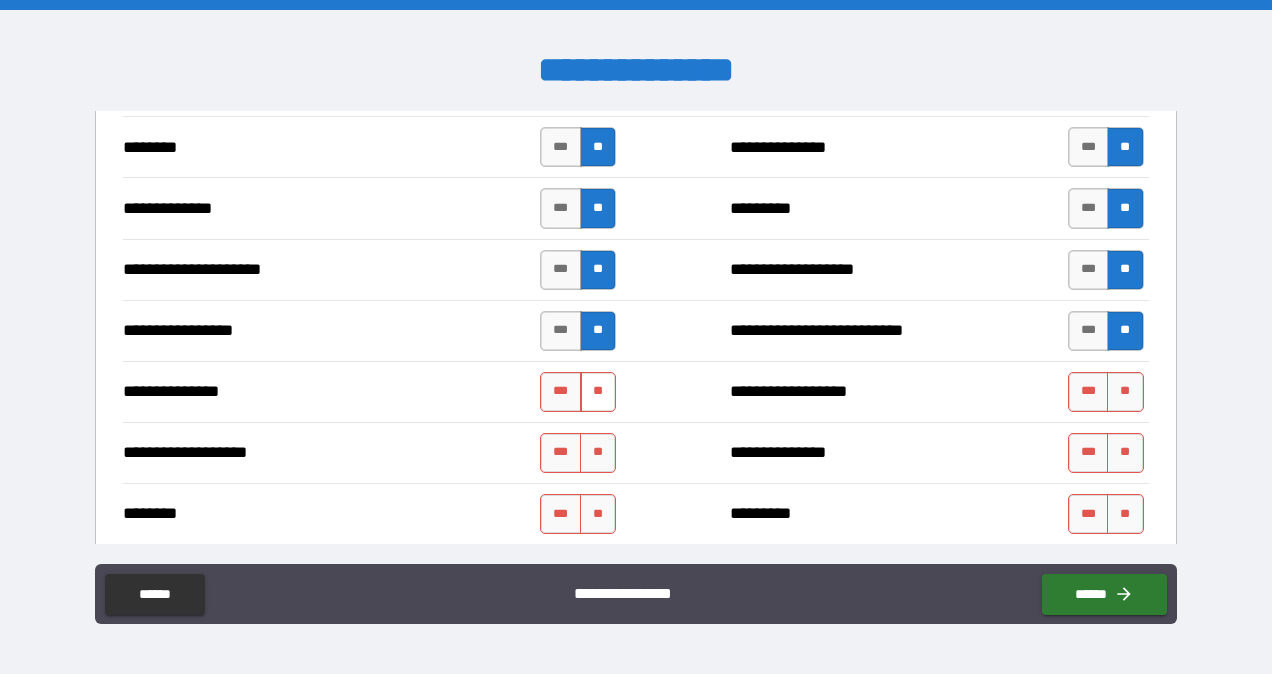click on "**" at bounding box center [598, 392] 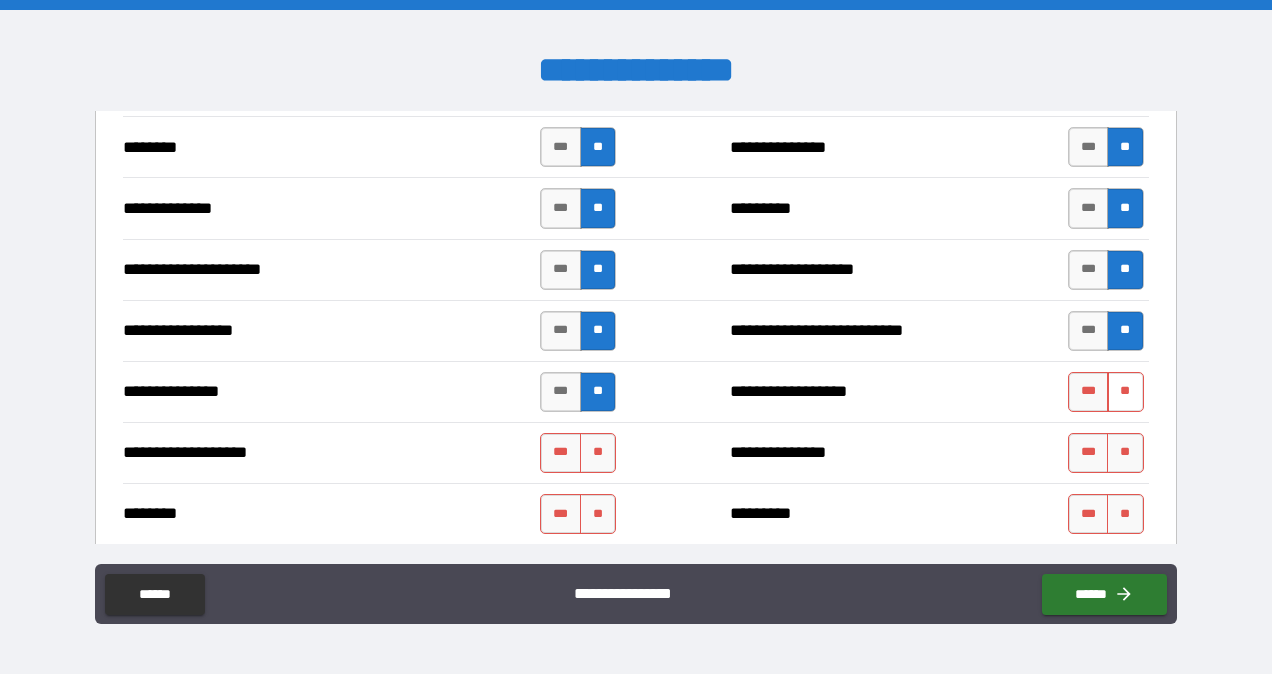 click on "**" at bounding box center (1125, 392) 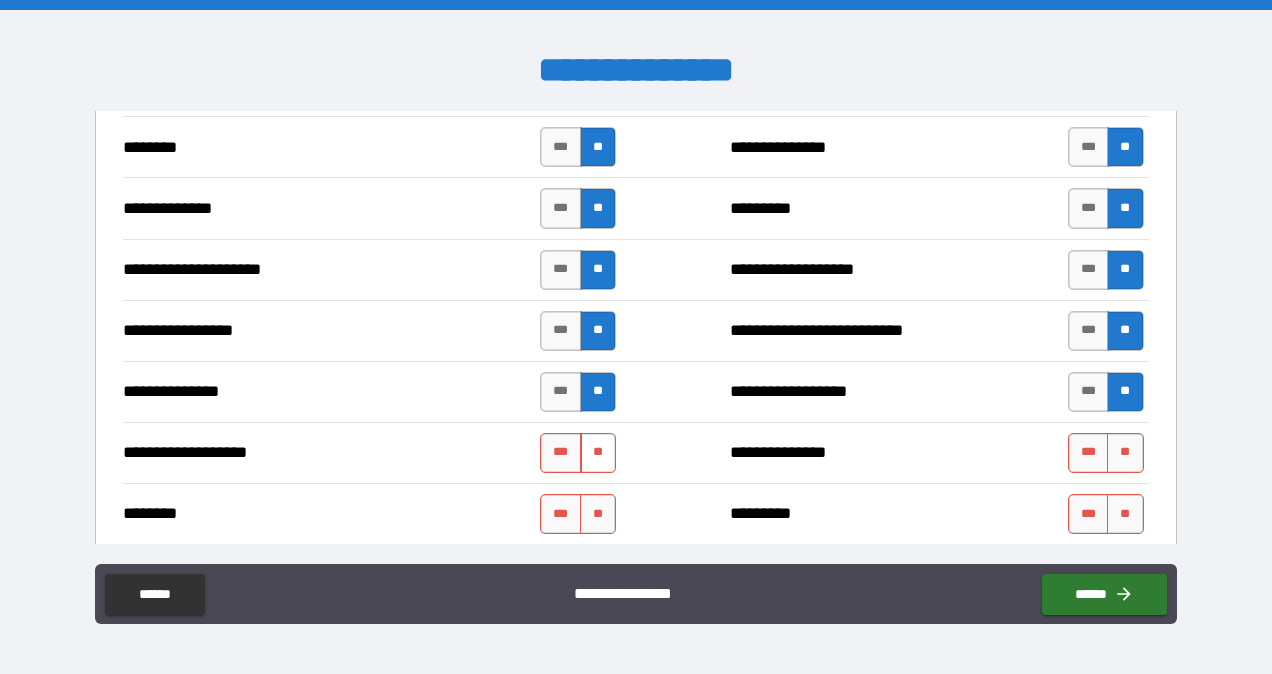 click on "**" at bounding box center [598, 453] 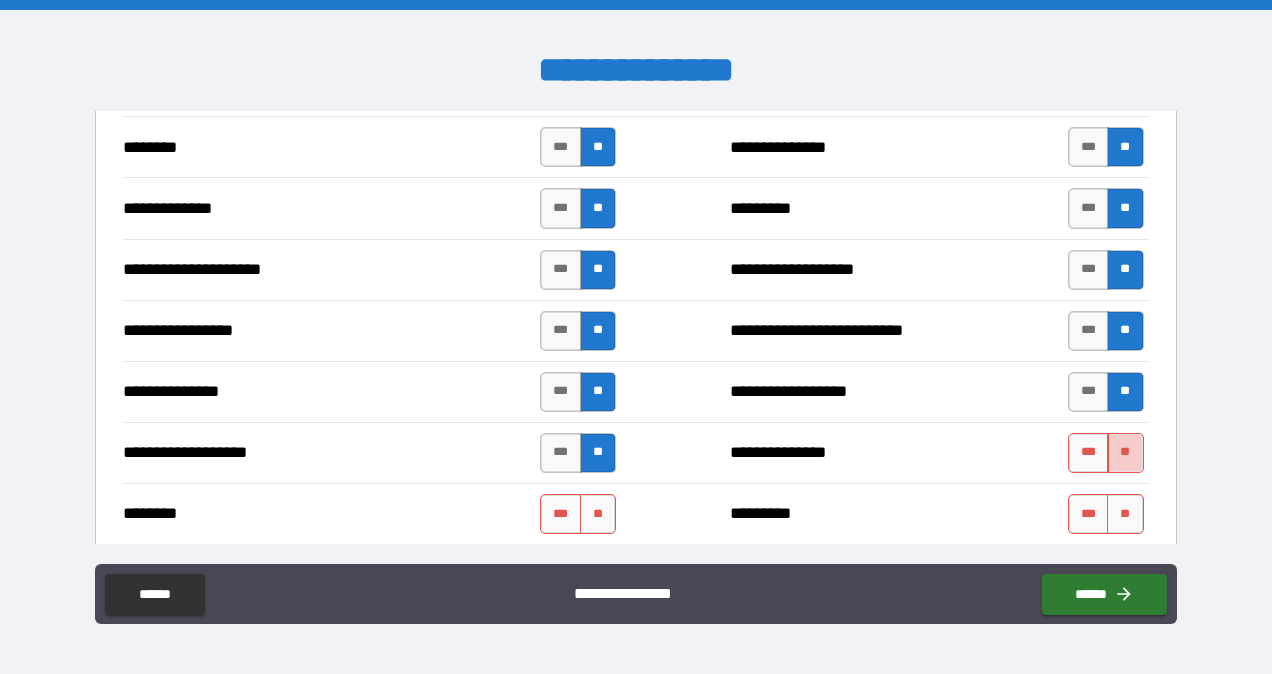 click on "**" at bounding box center [1125, 453] 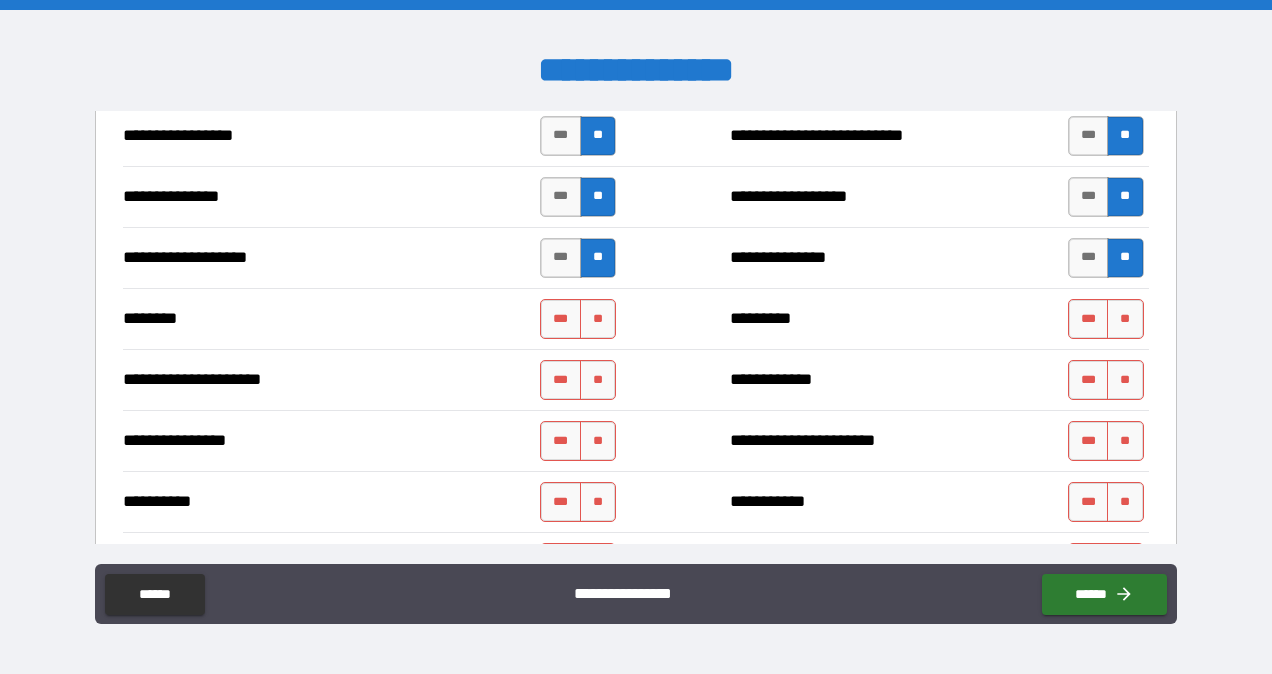 scroll, scrollTop: 2366, scrollLeft: 0, axis: vertical 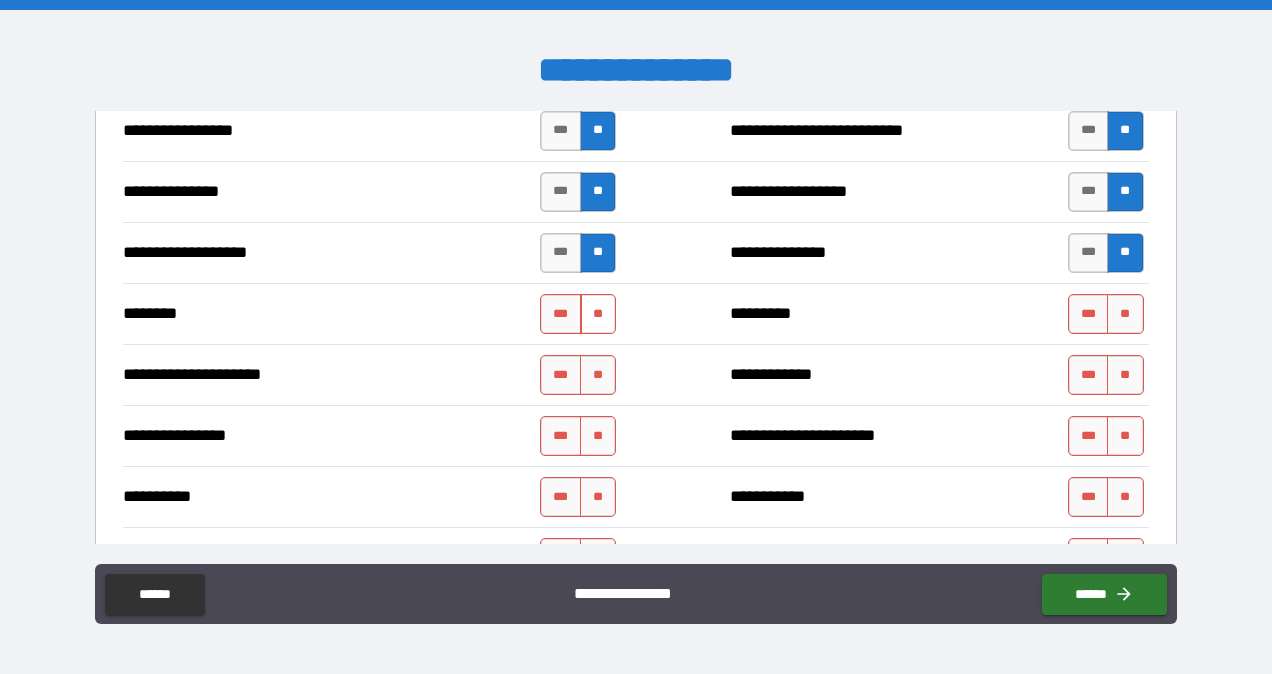 click on "**" at bounding box center (598, 314) 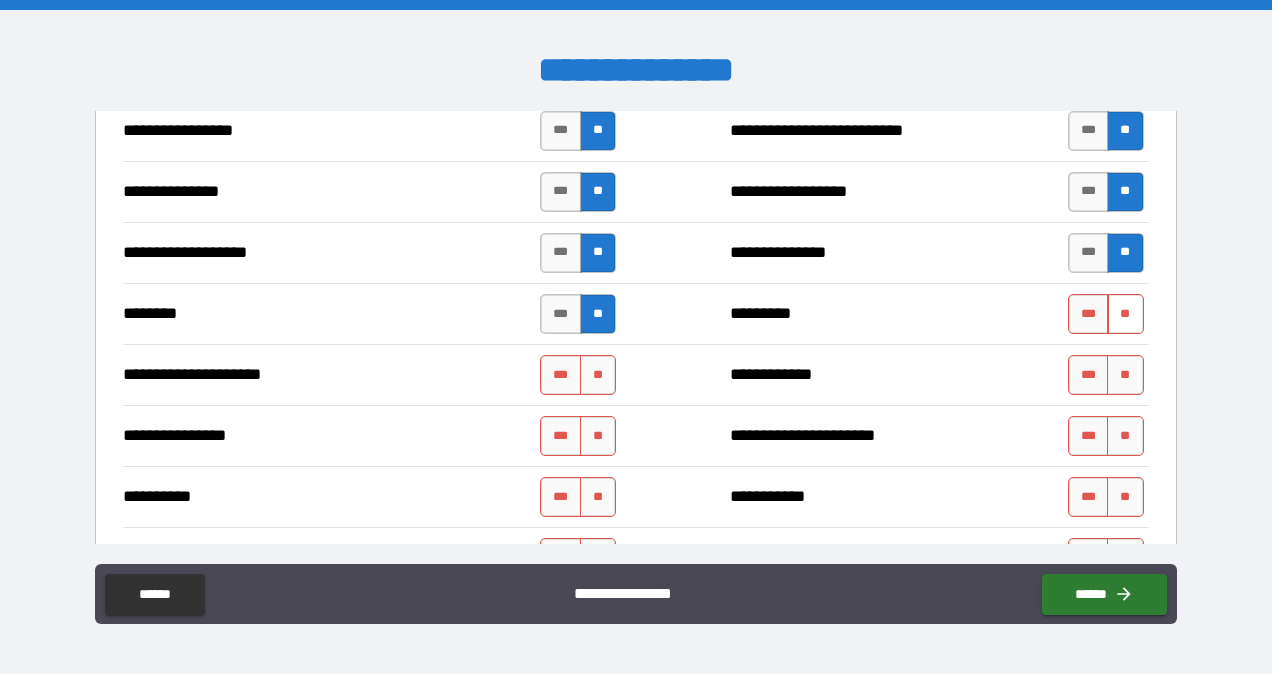 click on "**" at bounding box center (1125, 314) 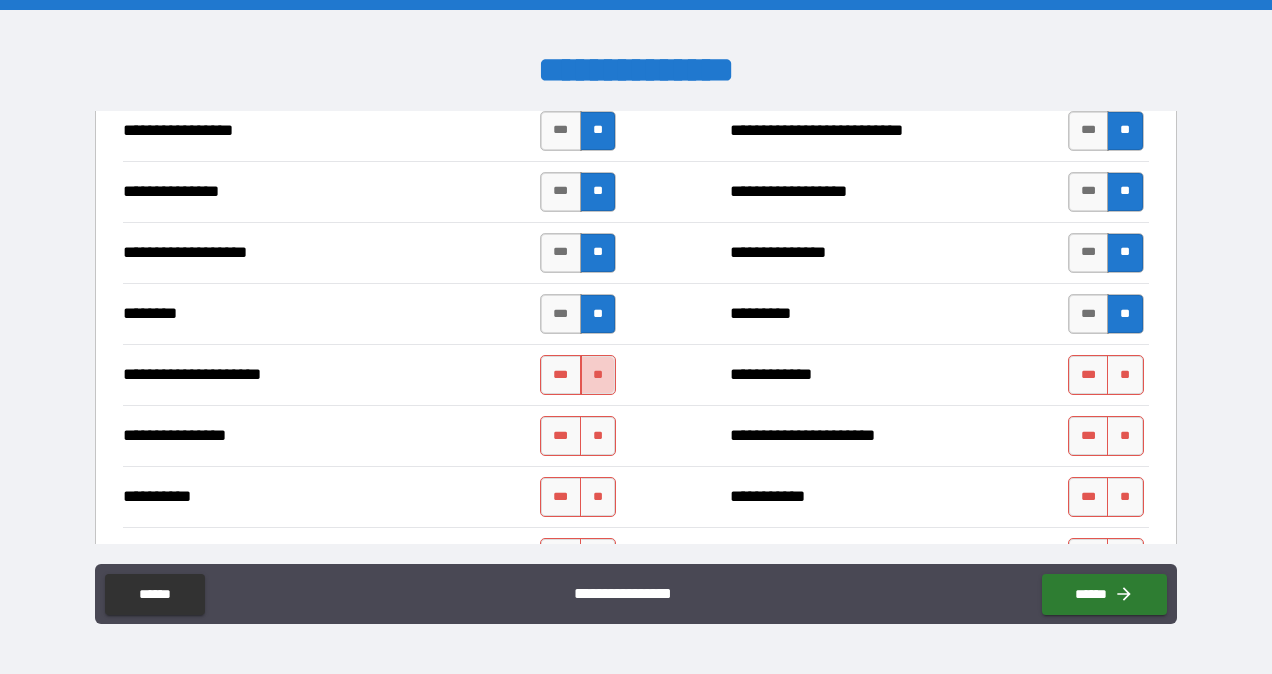 click on "**" at bounding box center (598, 375) 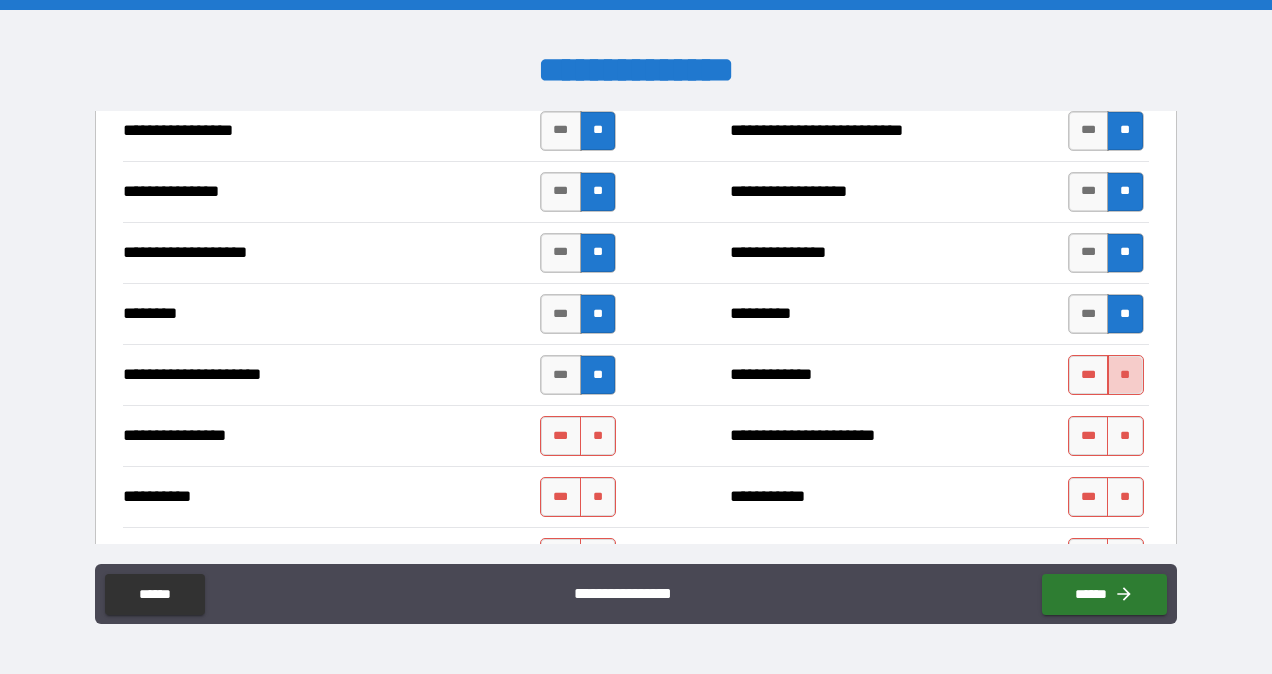 click on "**" at bounding box center [1125, 375] 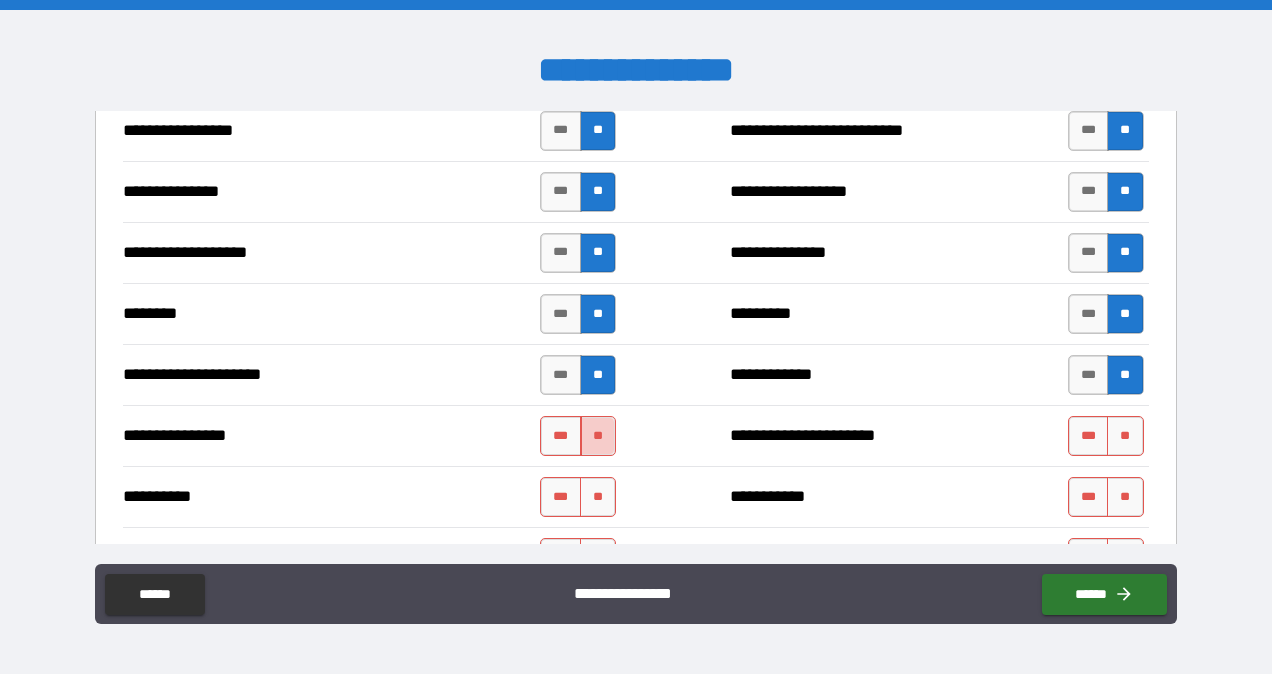 click on "**" at bounding box center [598, 436] 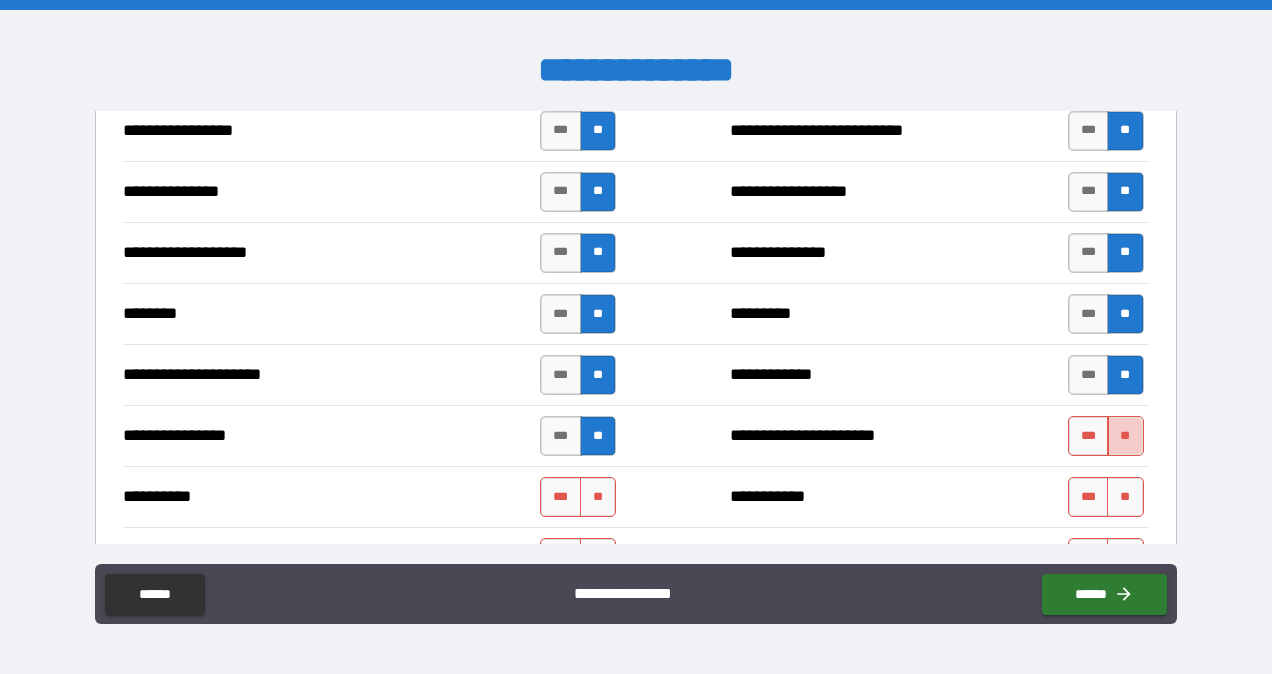 click on "**" at bounding box center (1125, 436) 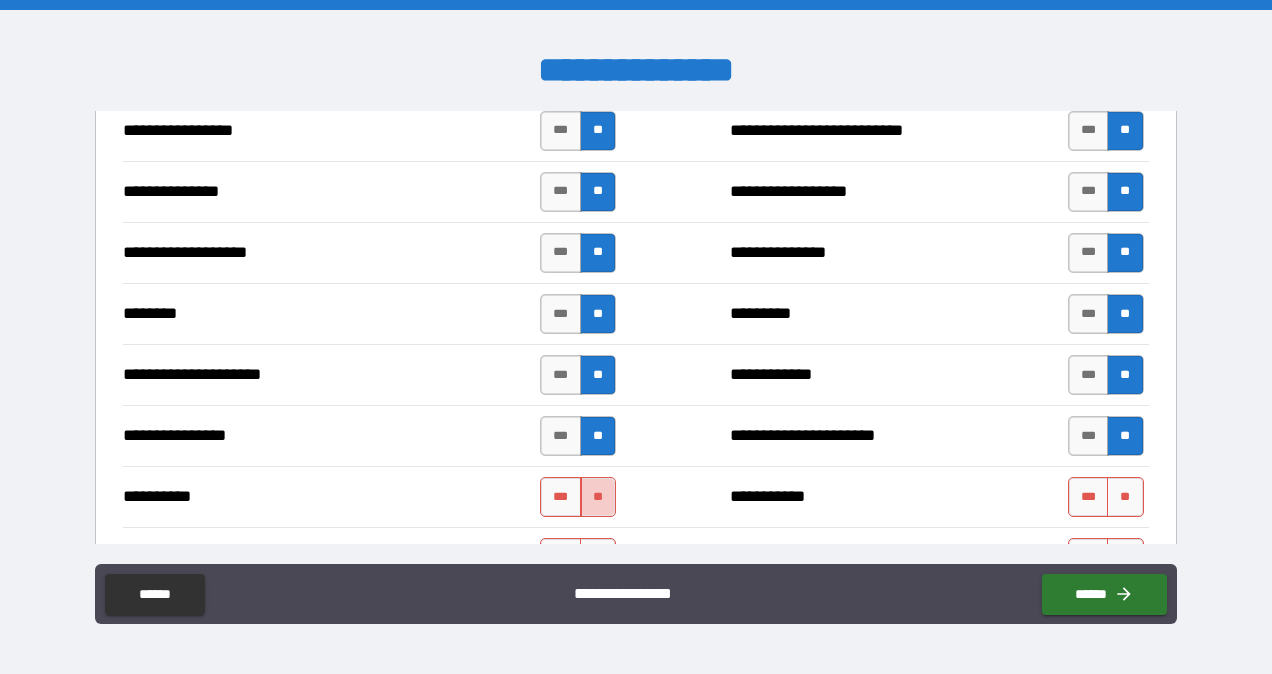 click on "**" at bounding box center [598, 497] 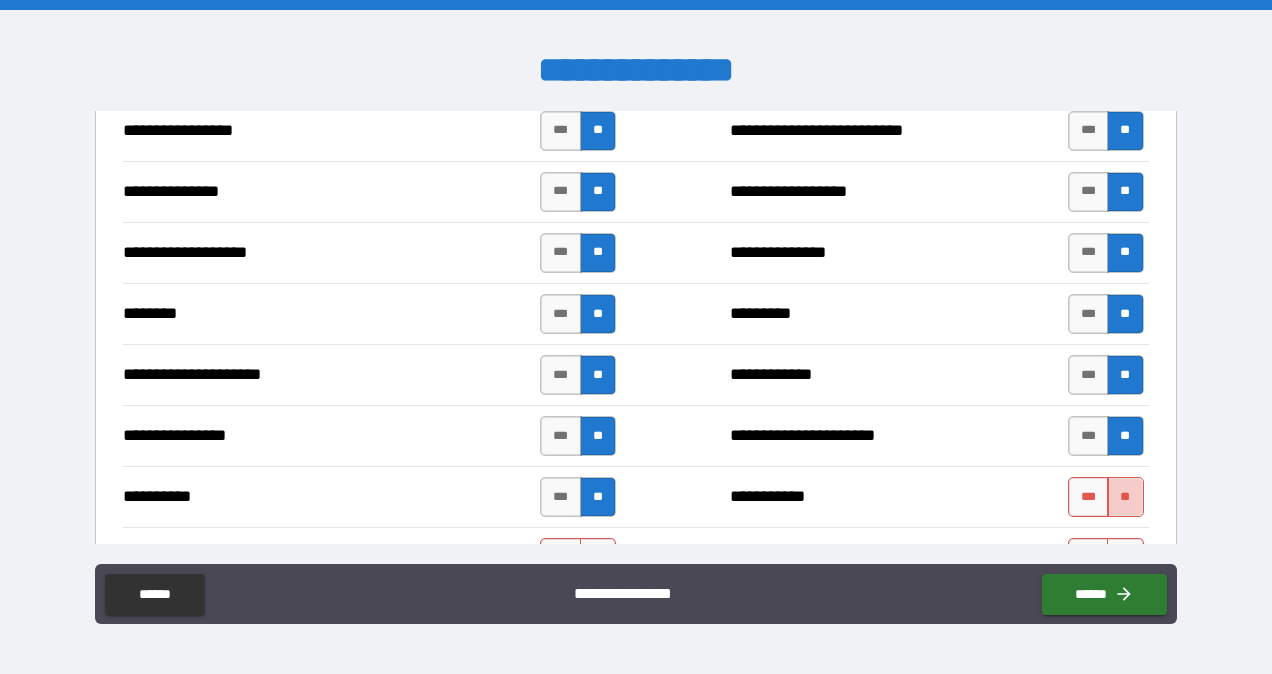 click on "**" at bounding box center [1125, 497] 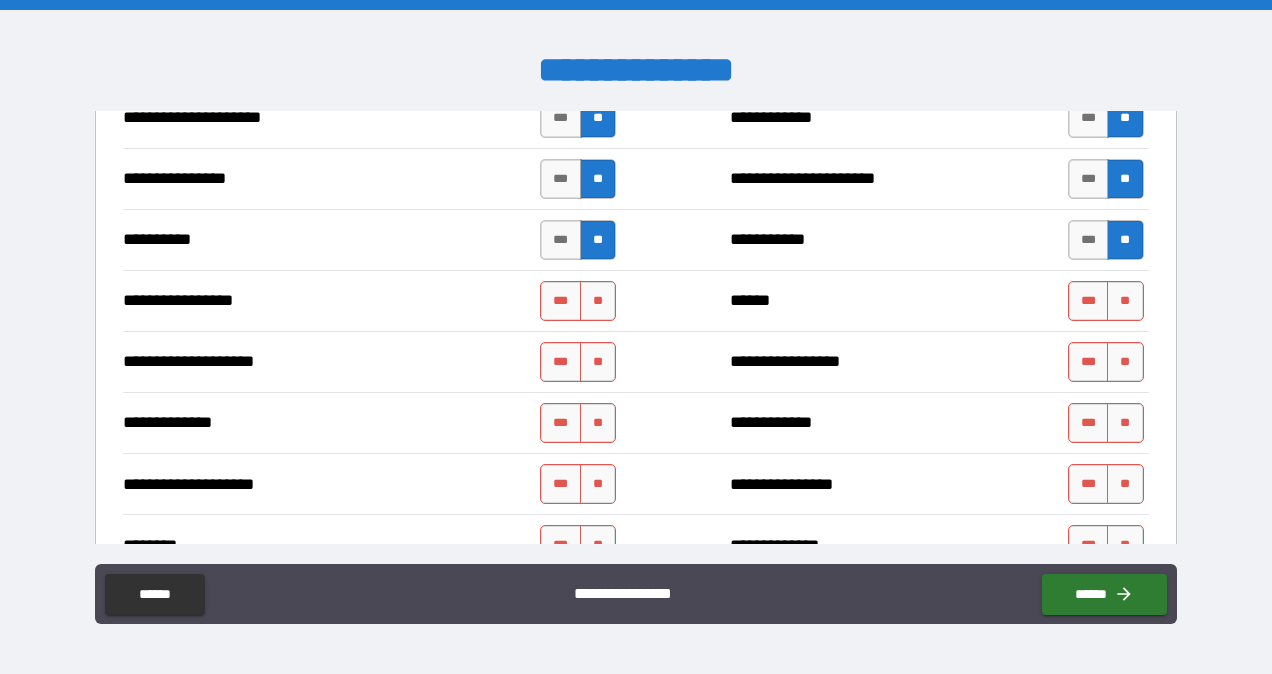 scroll, scrollTop: 2625, scrollLeft: 0, axis: vertical 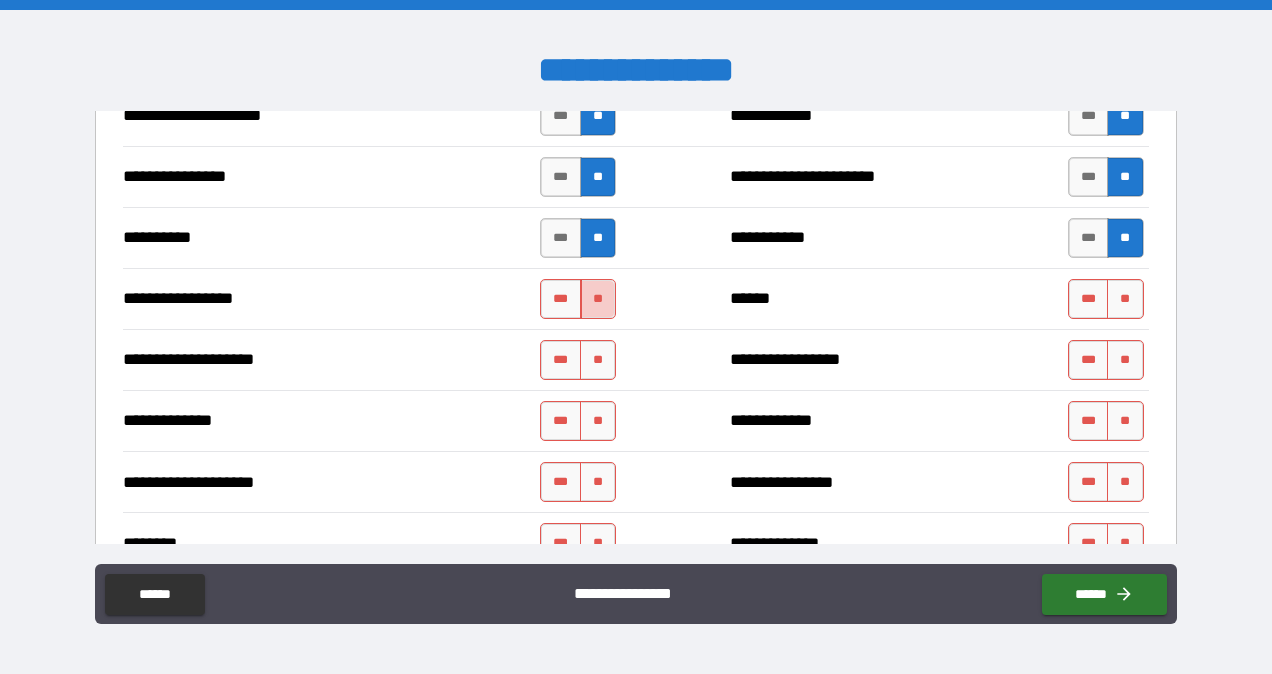 click on "**" at bounding box center (598, 299) 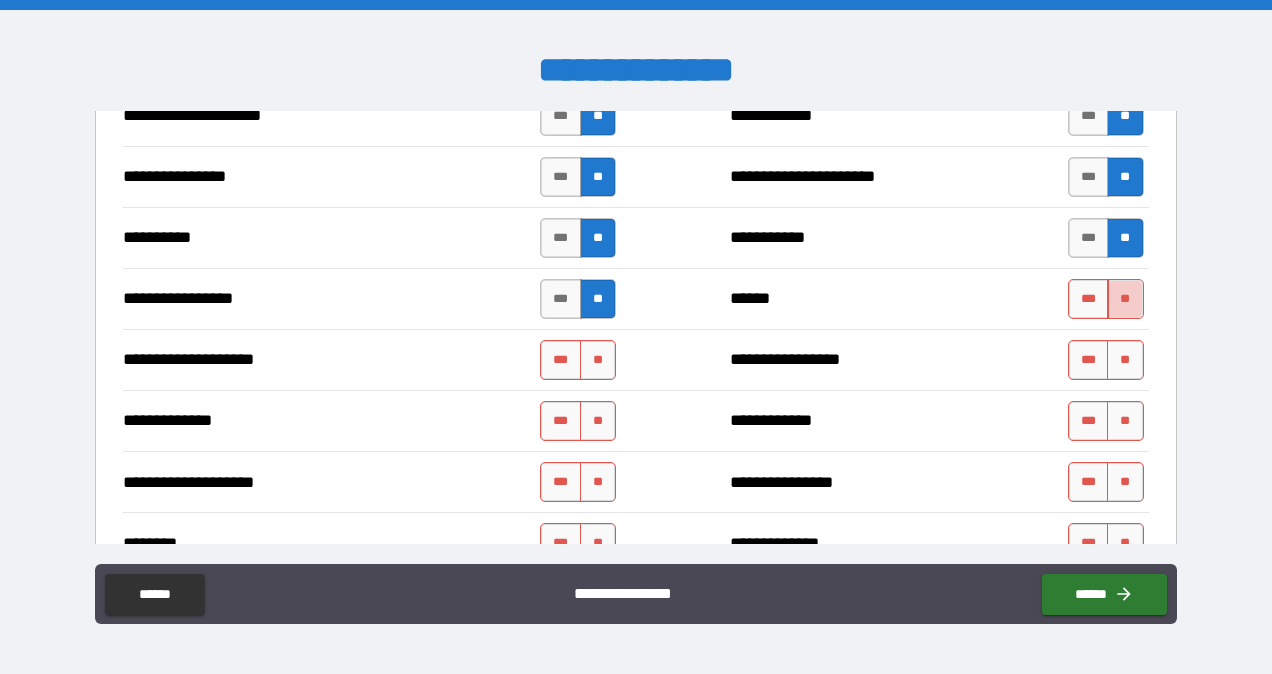 click on "**" at bounding box center (1125, 299) 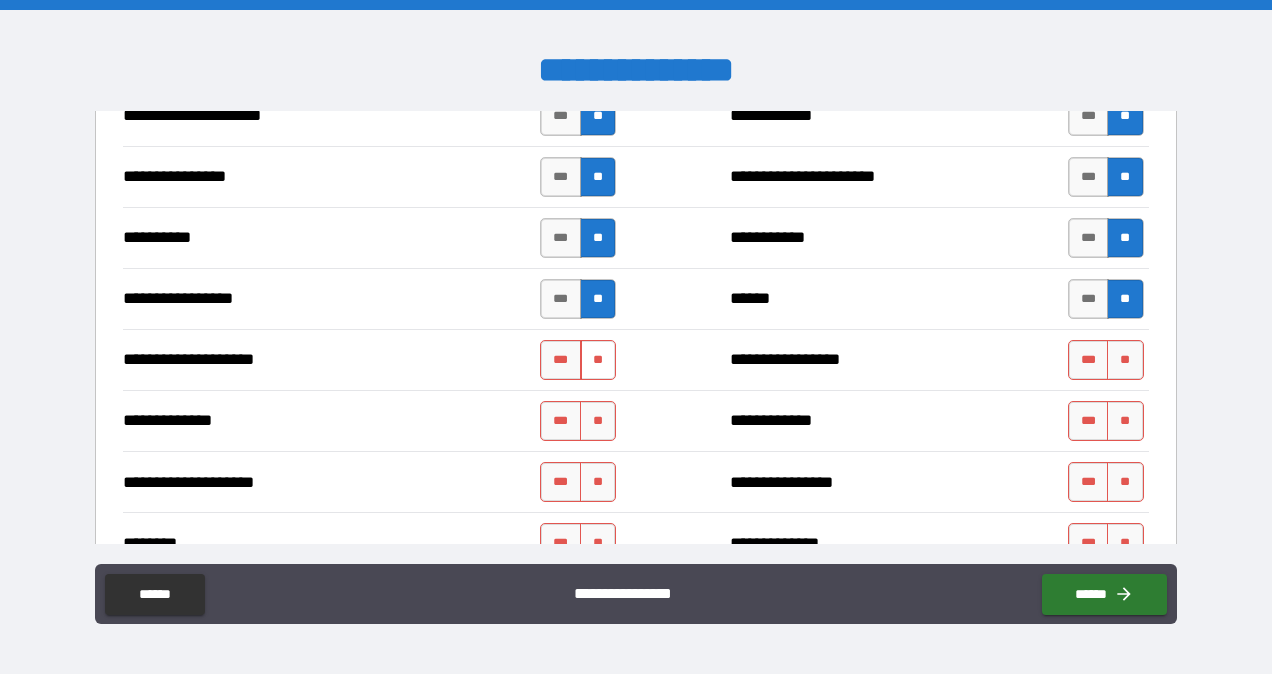 click on "**" at bounding box center [598, 360] 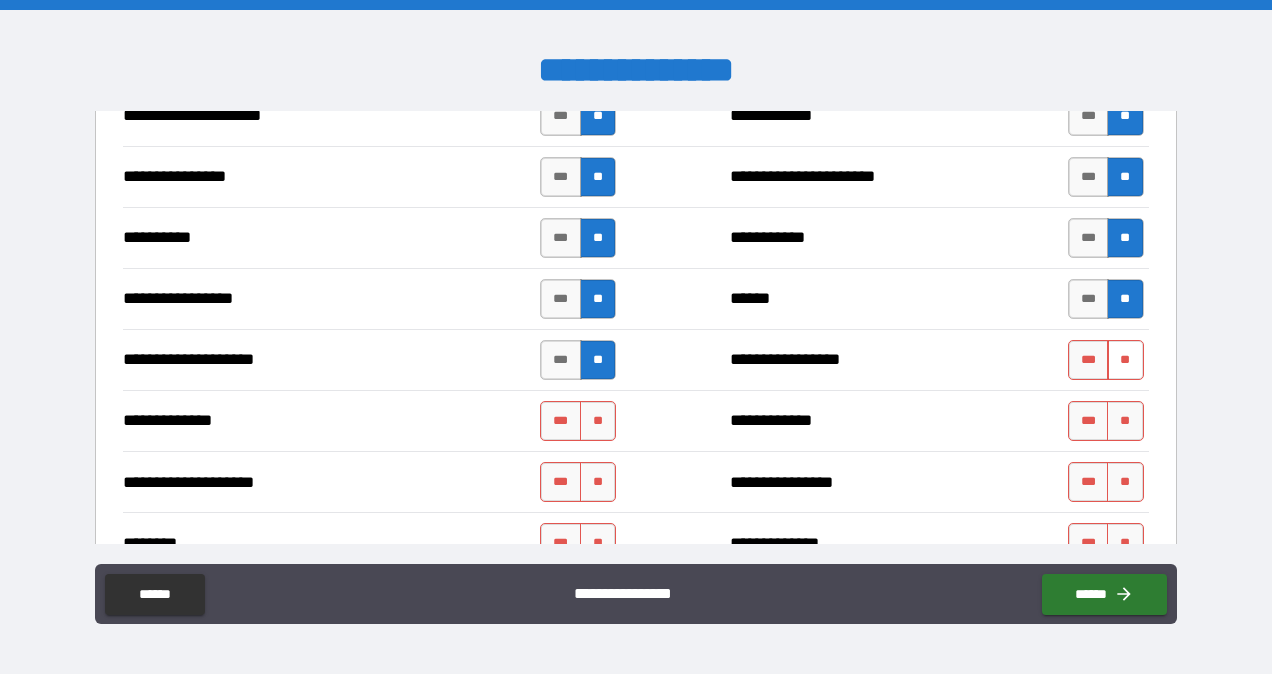 click on "**" at bounding box center (1125, 360) 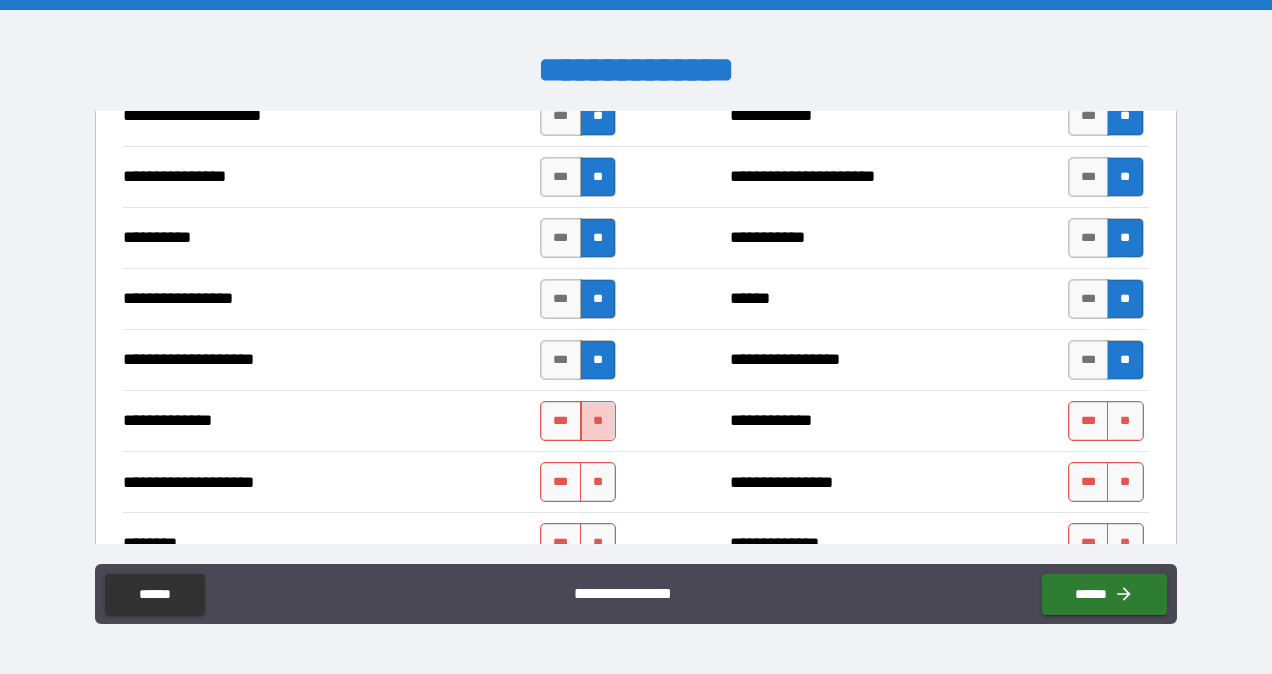 click on "**" at bounding box center (598, 421) 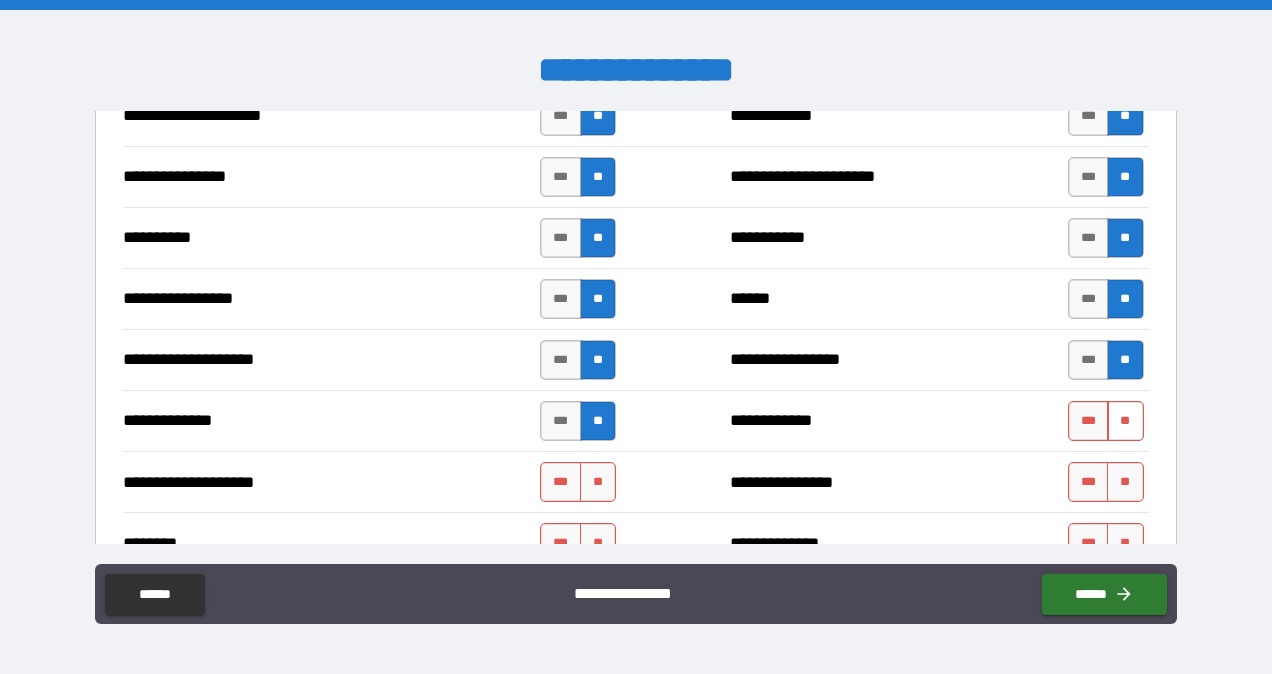 click on "**" at bounding box center [1125, 421] 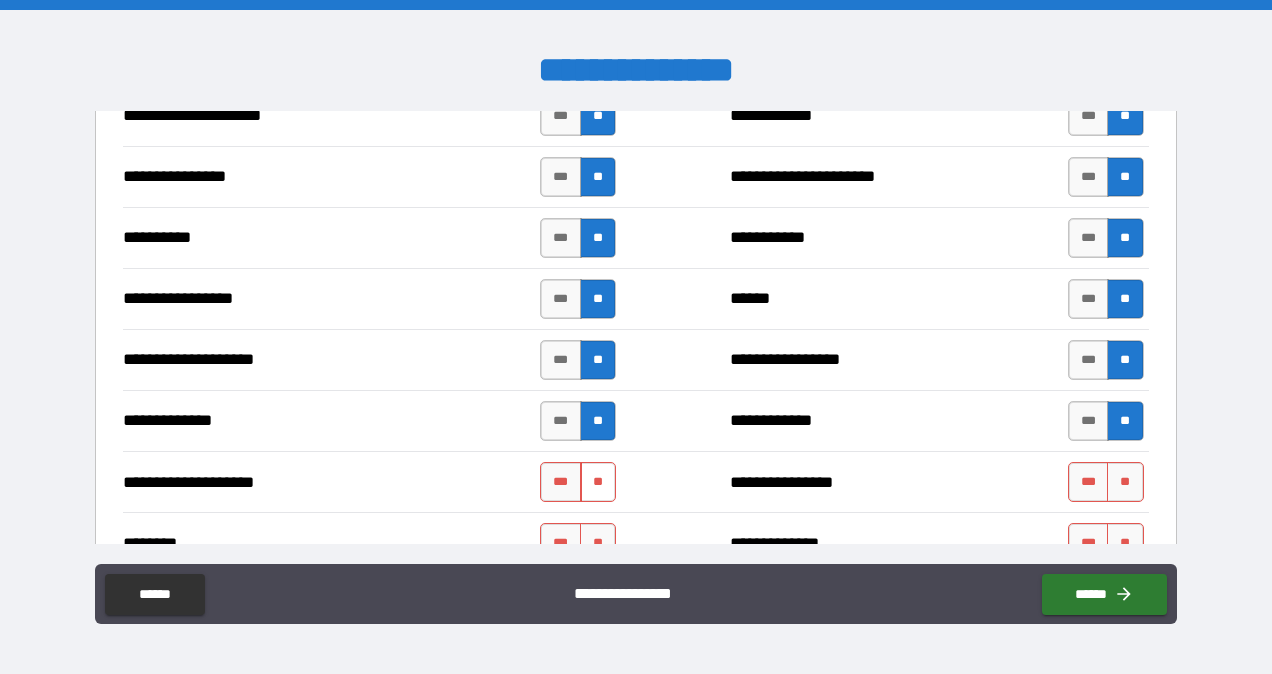 click on "**" at bounding box center (598, 482) 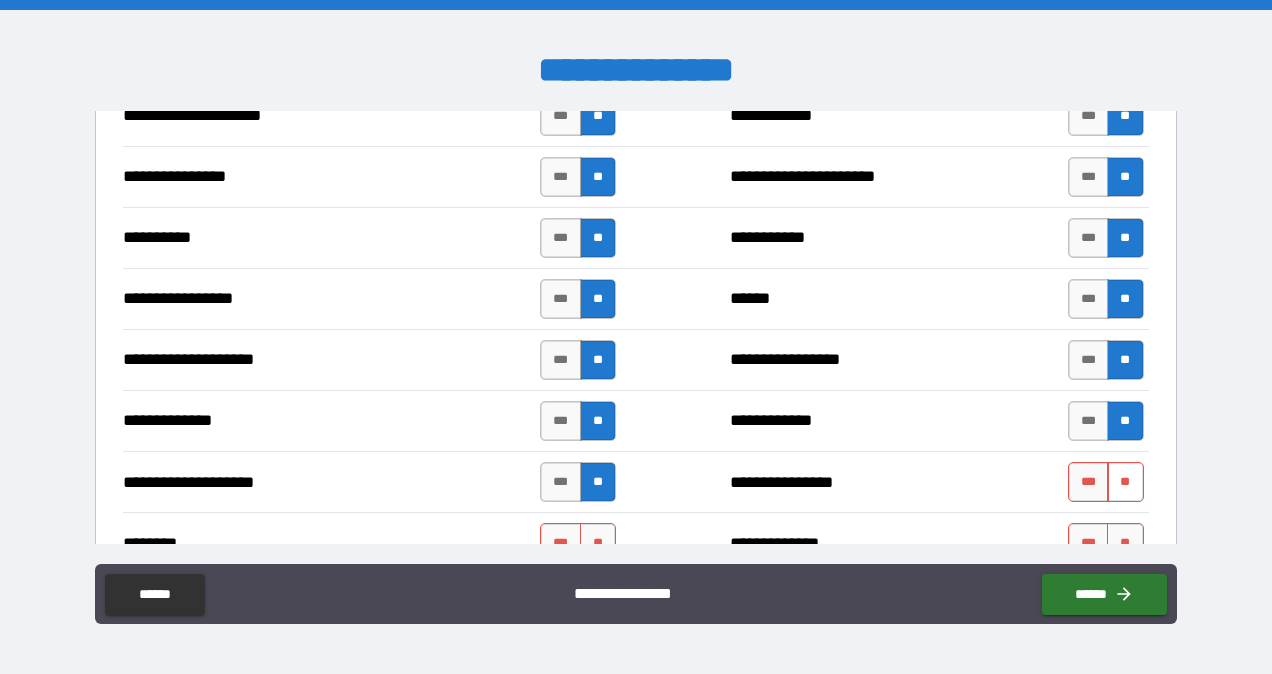 click on "**" at bounding box center (1125, 482) 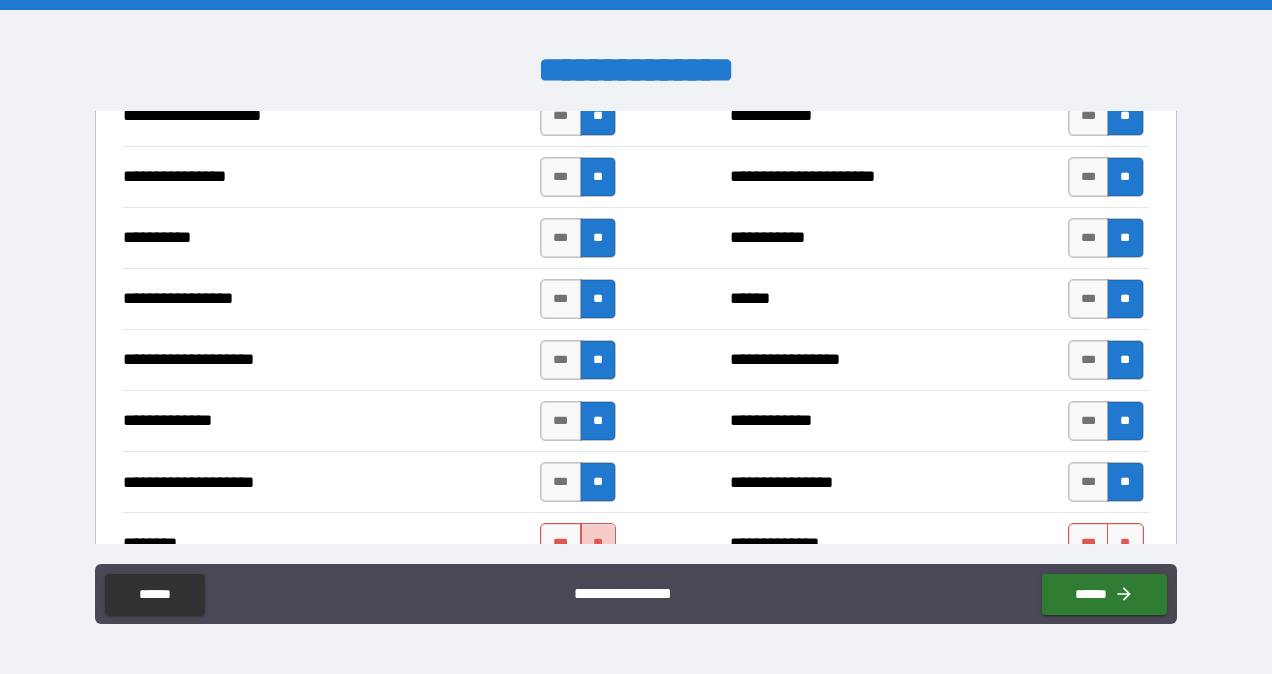click on "**" at bounding box center [598, 543] 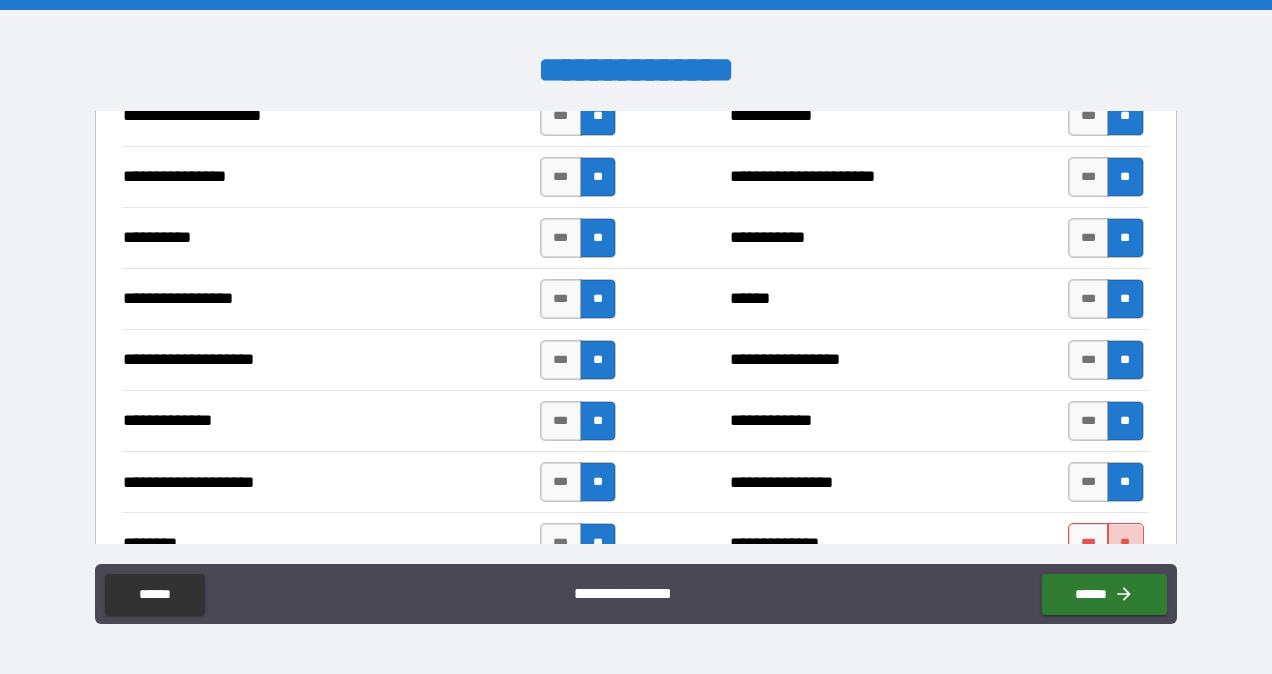 click on "**" at bounding box center [1125, 543] 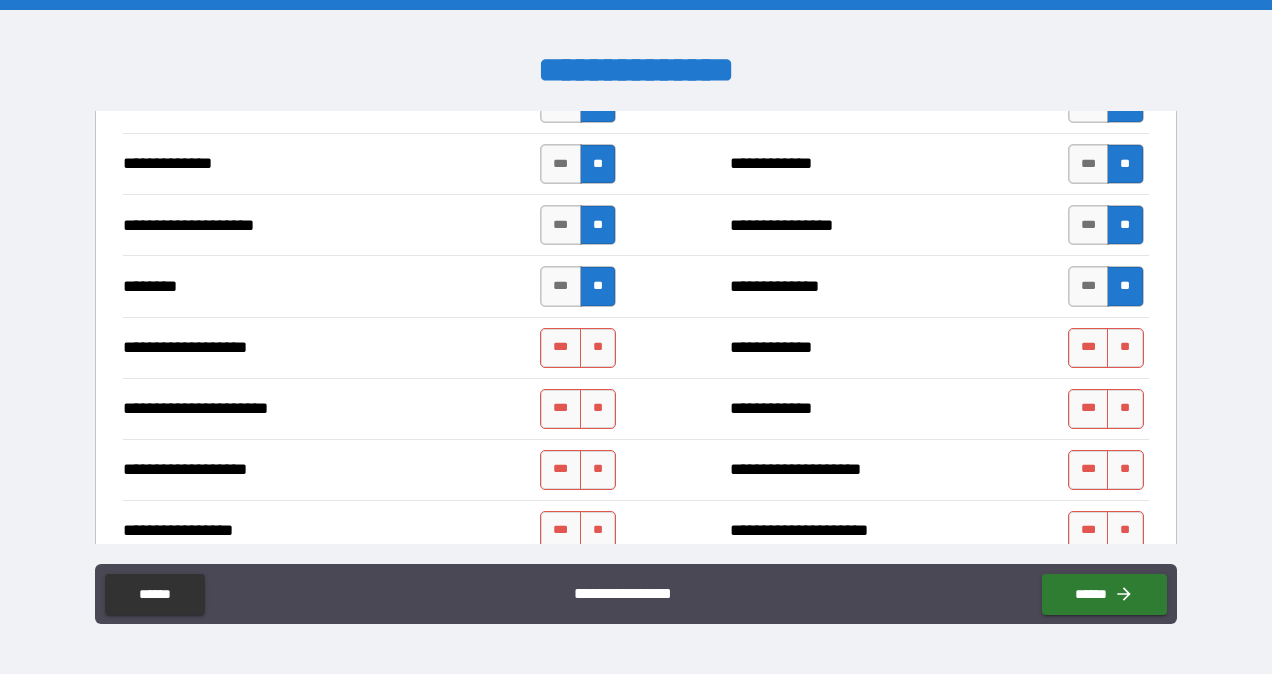 scroll, scrollTop: 2899, scrollLeft: 0, axis: vertical 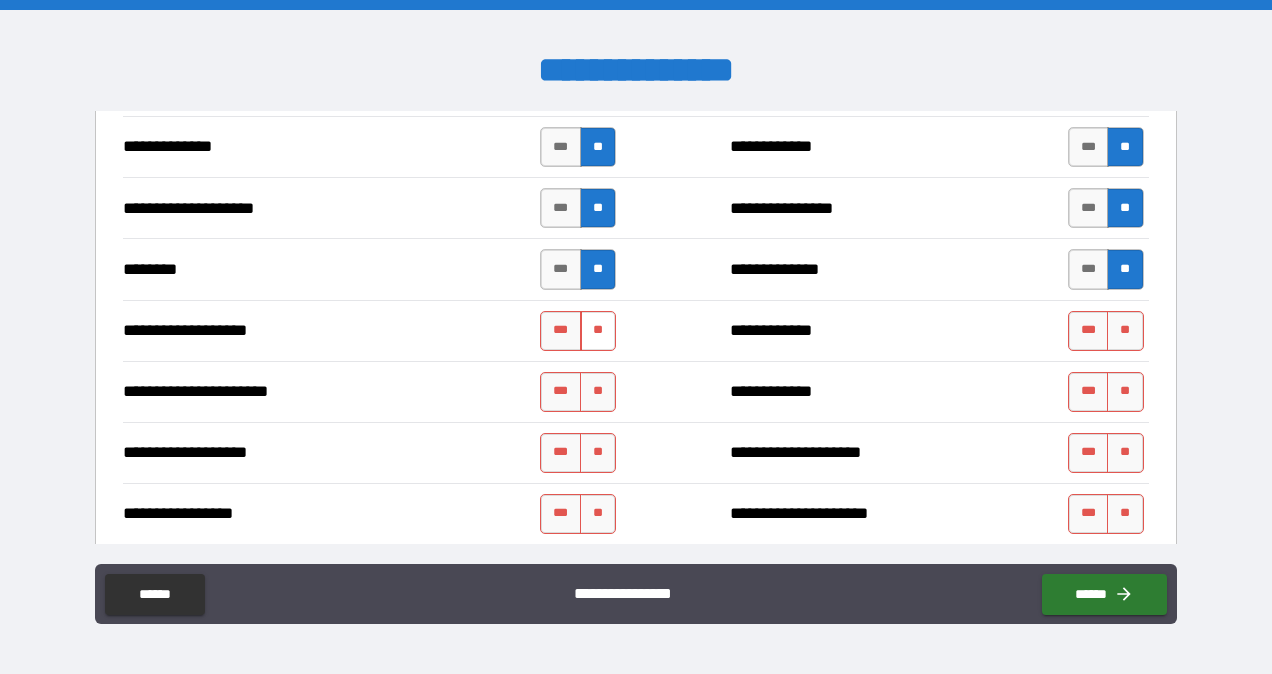 click on "**" at bounding box center (598, 331) 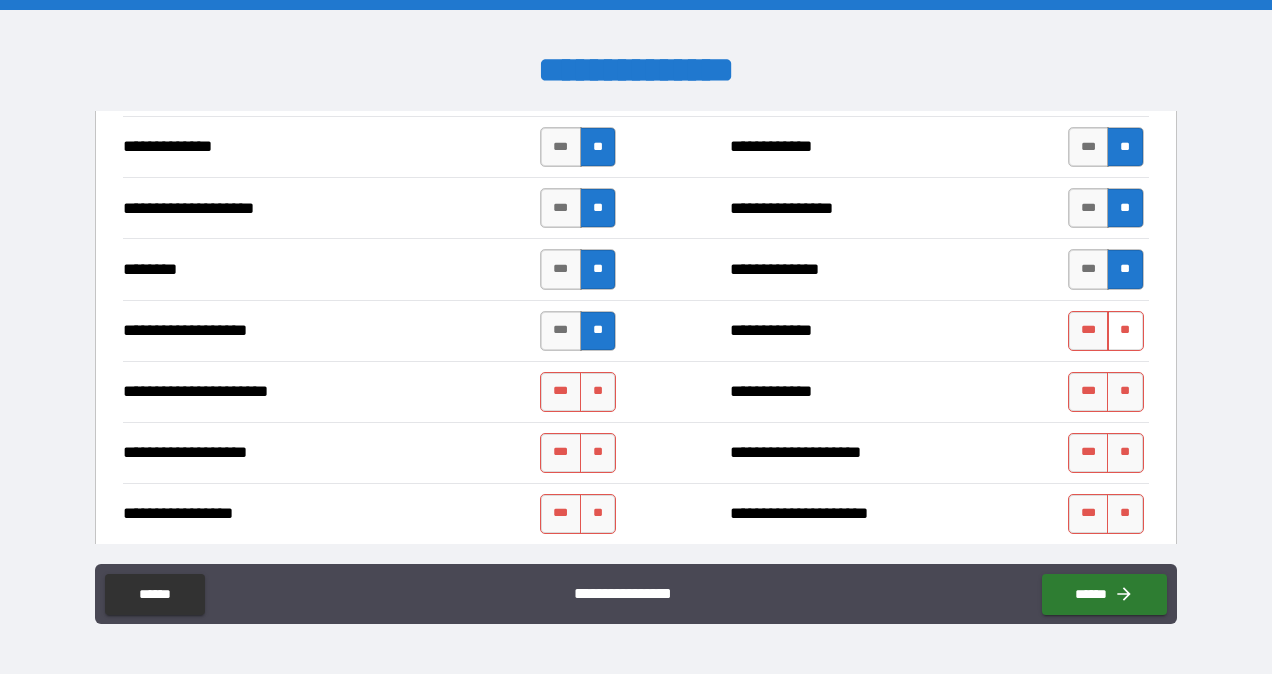 click on "**" at bounding box center (1125, 331) 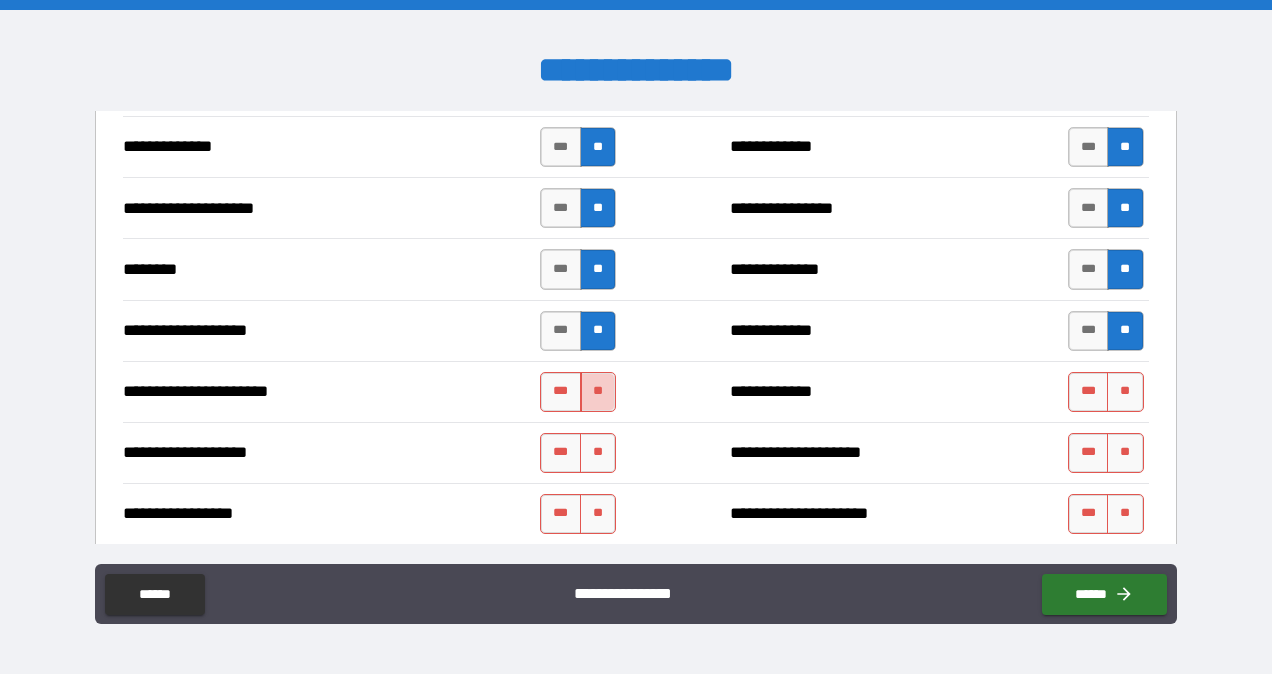click on "**" at bounding box center [598, 392] 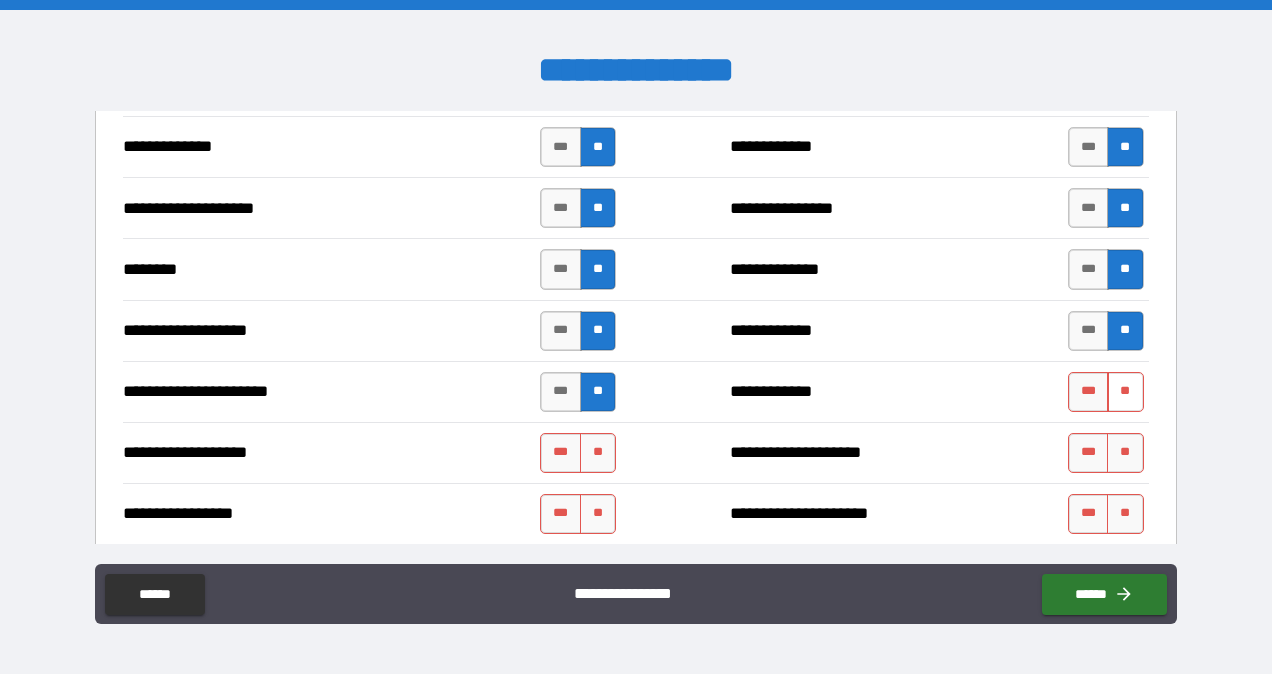 click on "**" at bounding box center (1125, 392) 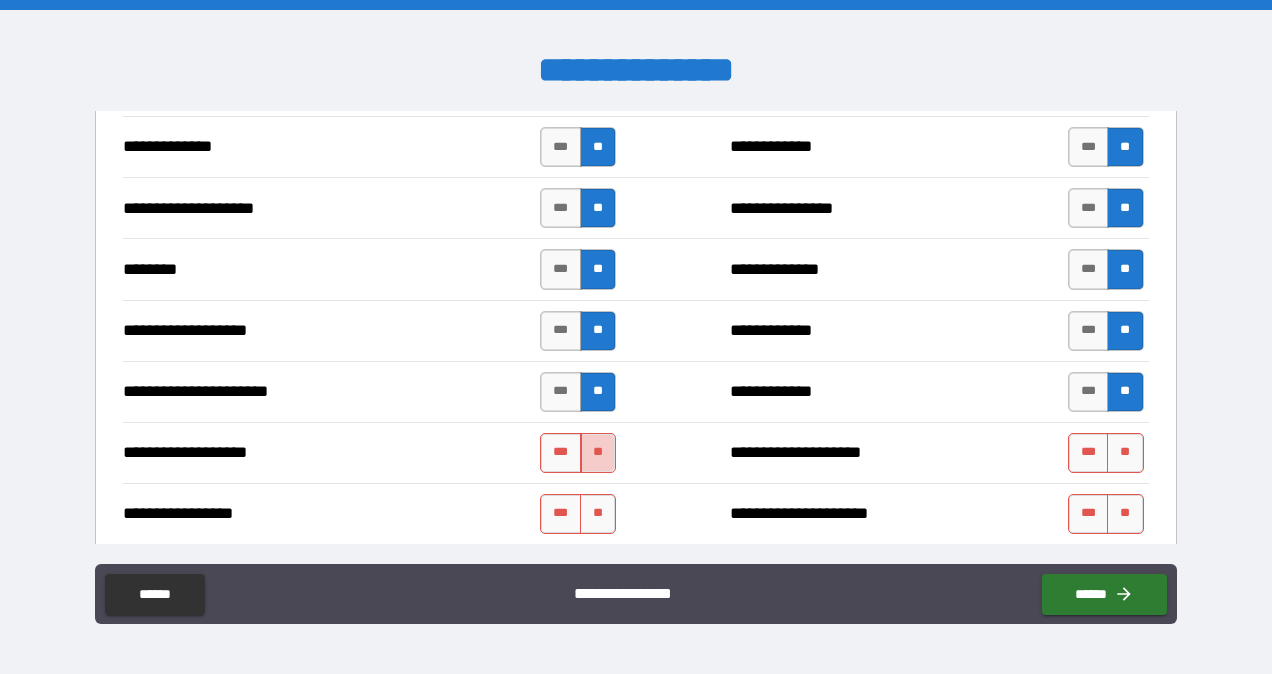 click on "**" at bounding box center [598, 453] 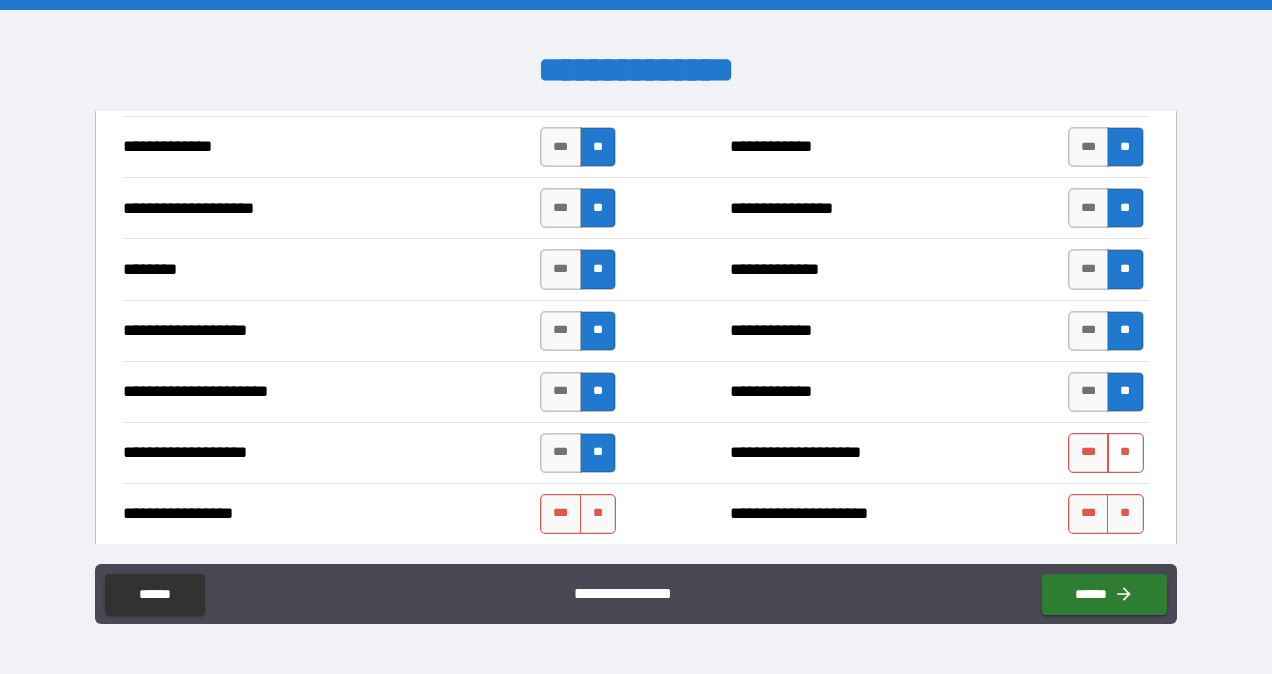 click on "**" at bounding box center [1125, 453] 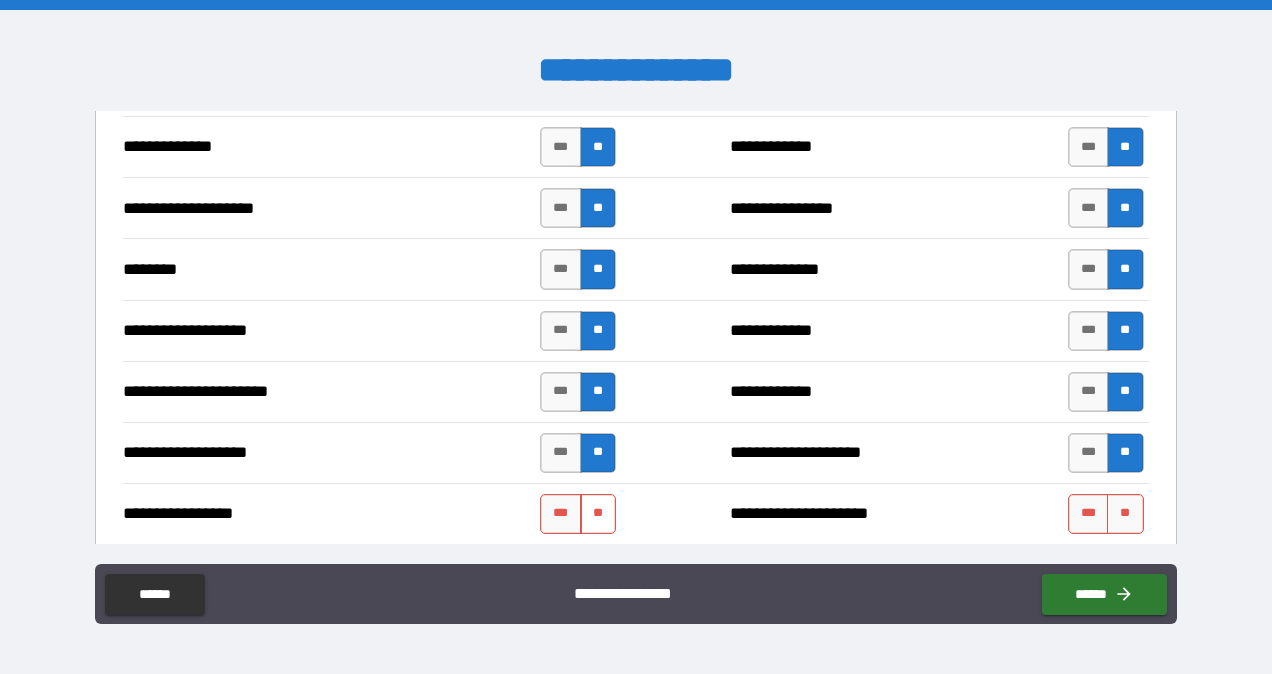 click on "**" at bounding box center [598, 514] 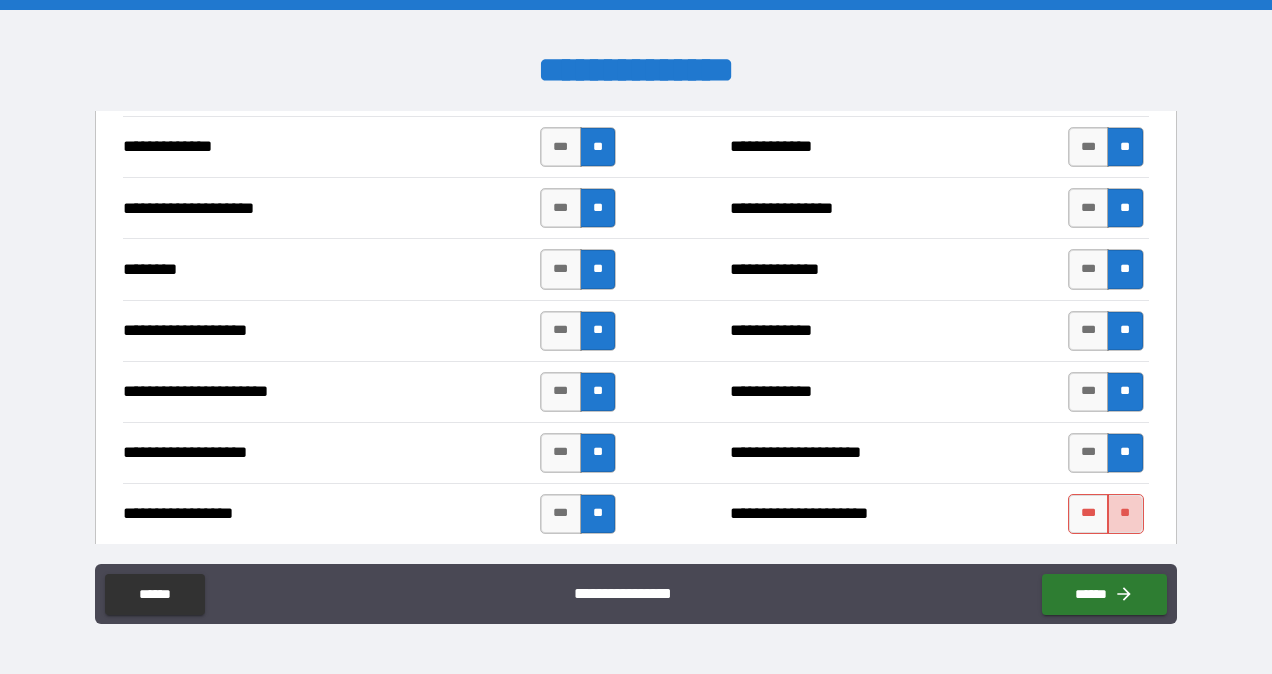 click on "**" at bounding box center (1125, 514) 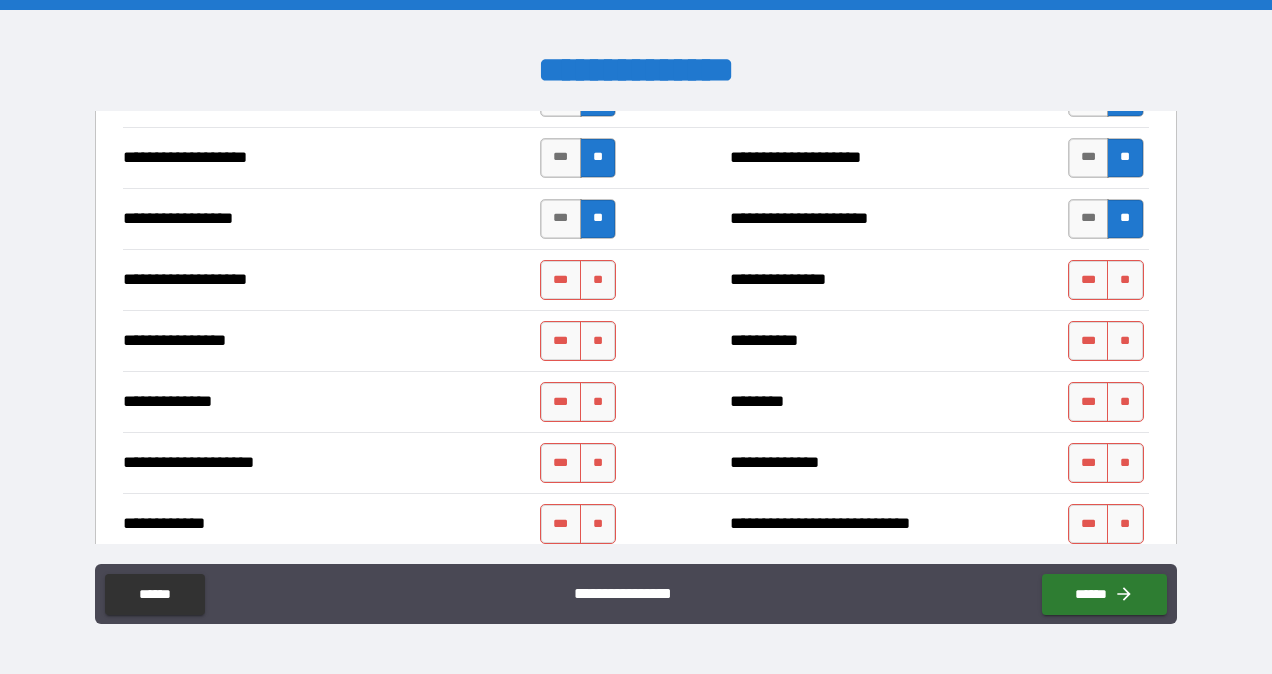 scroll, scrollTop: 3196, scrollLeft: 0, axis: vertical 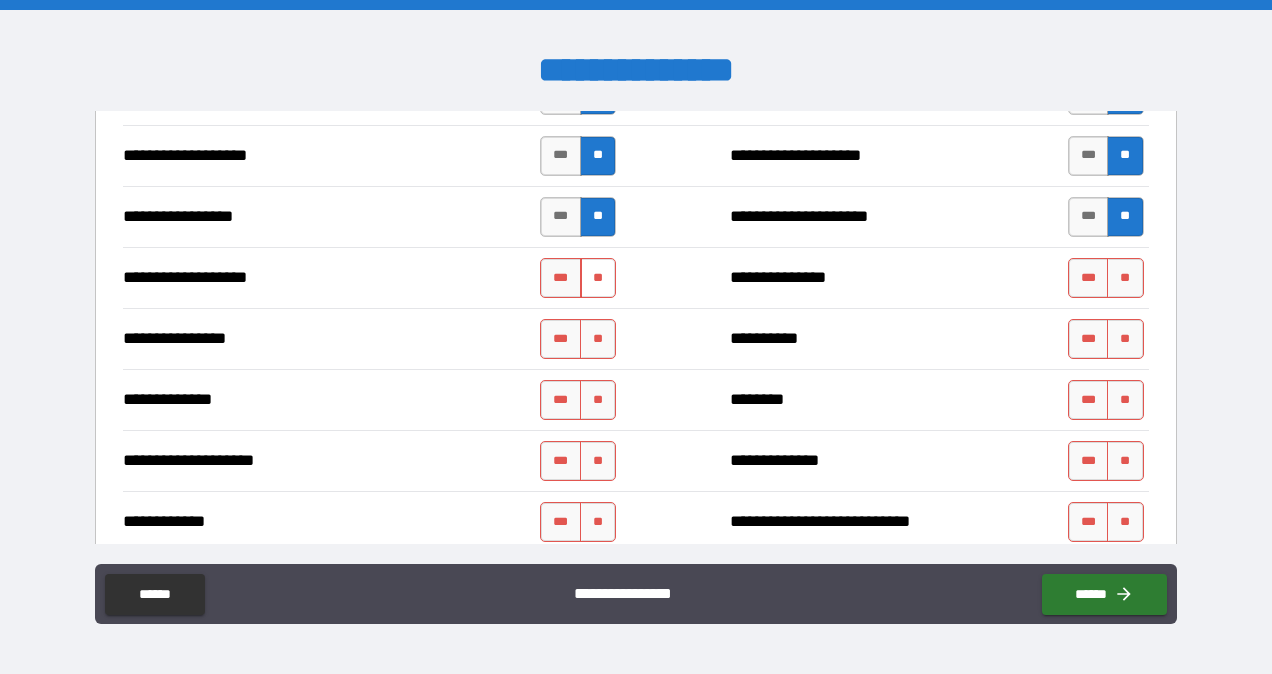click on "**" at bounding box center (598, 278) 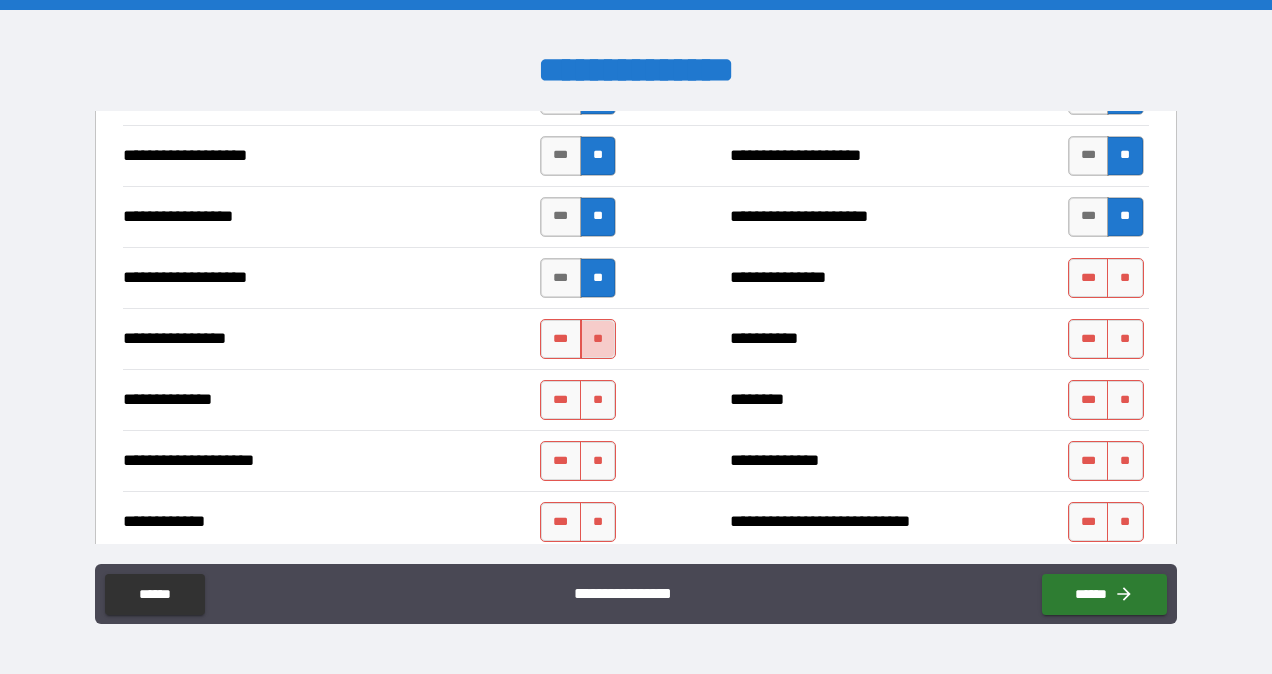 click on "**" at bounding box center (598, 339) 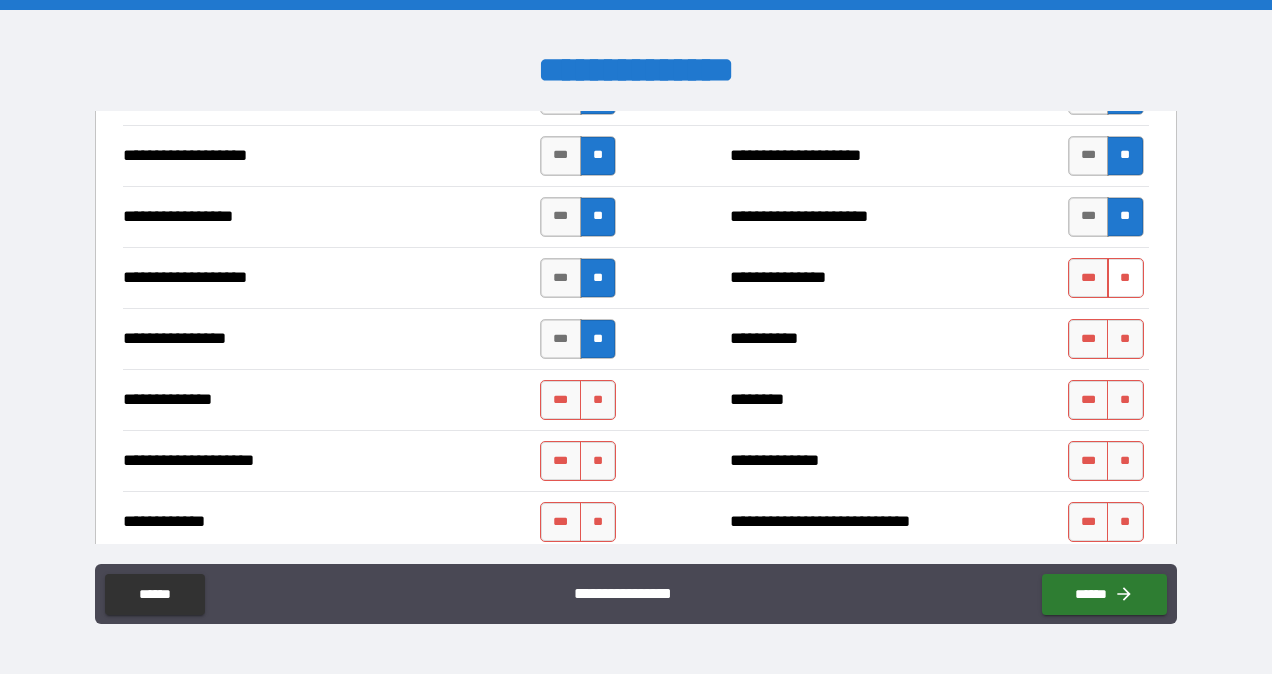 click on "**" at bounding box center (1125, 278) 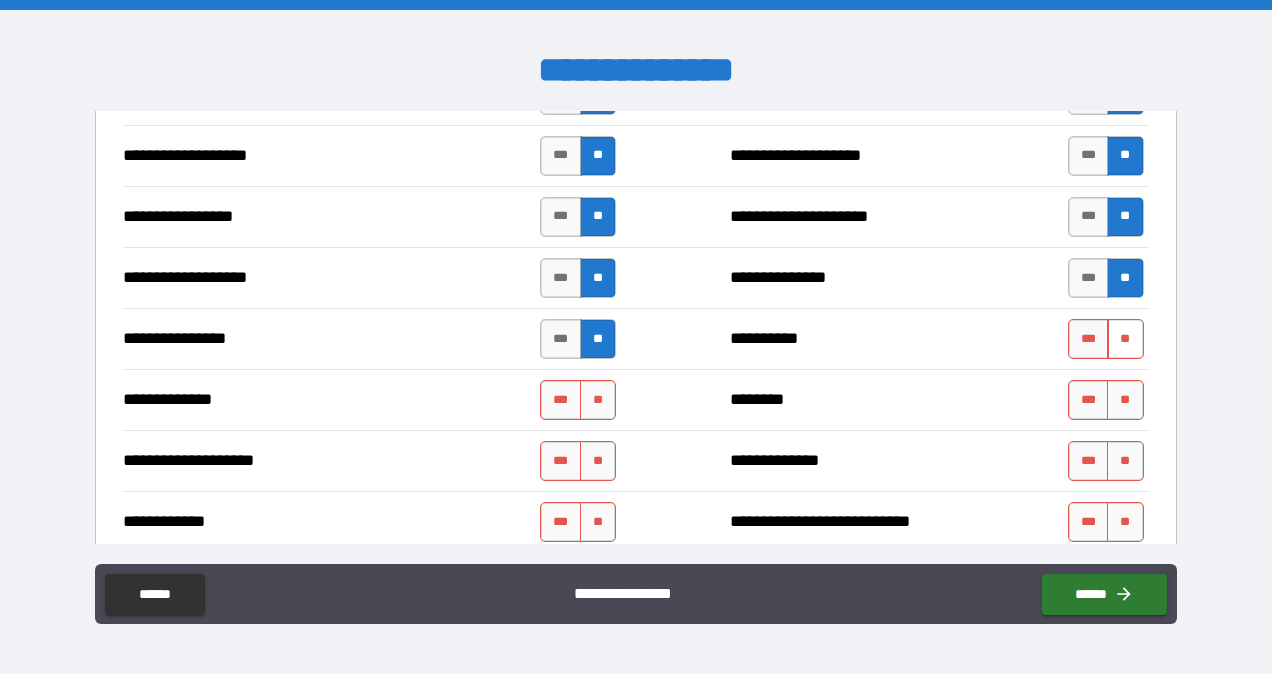 click on "**" at bounding box center [1125, 339] 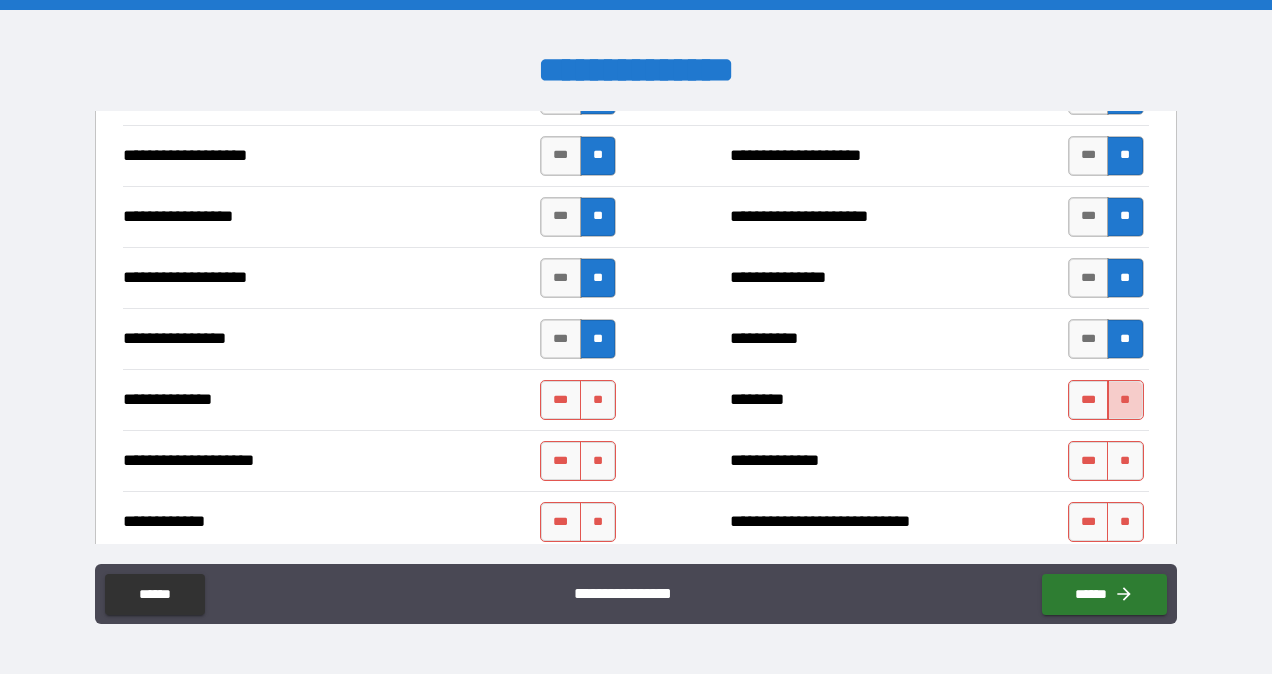 click on "**" at bounding box center (1125, 400) 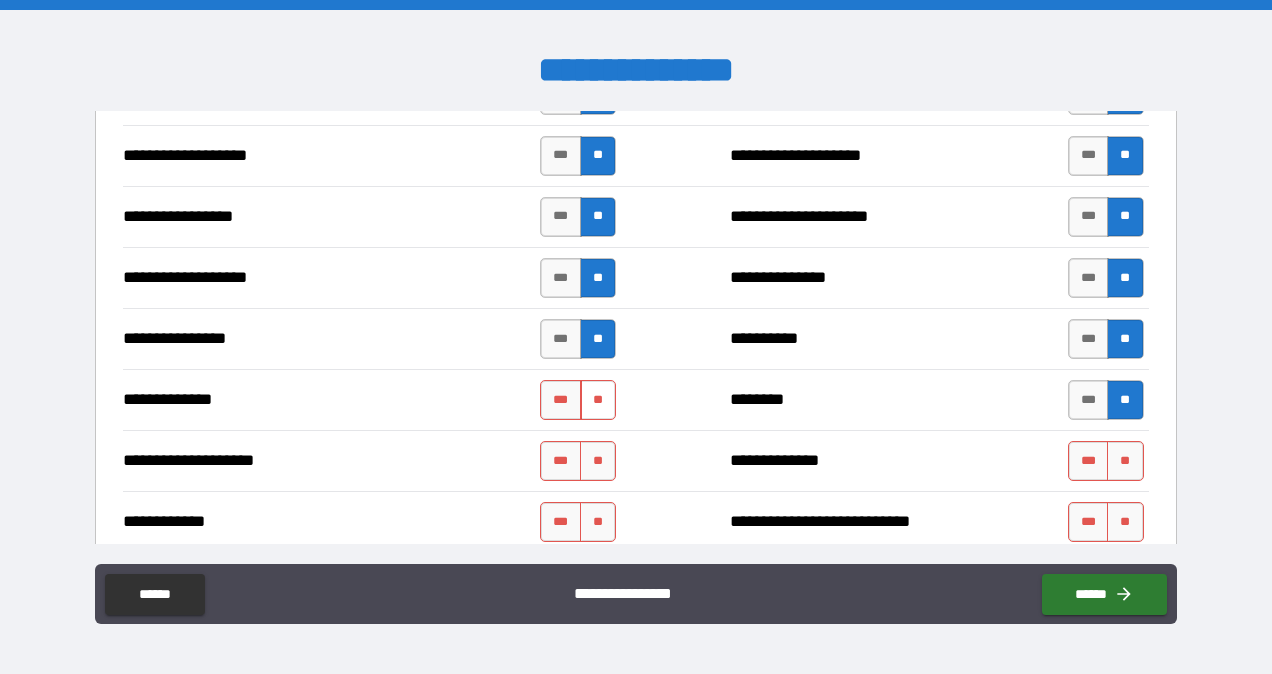 click on "**" at bounding box center [598, 400] 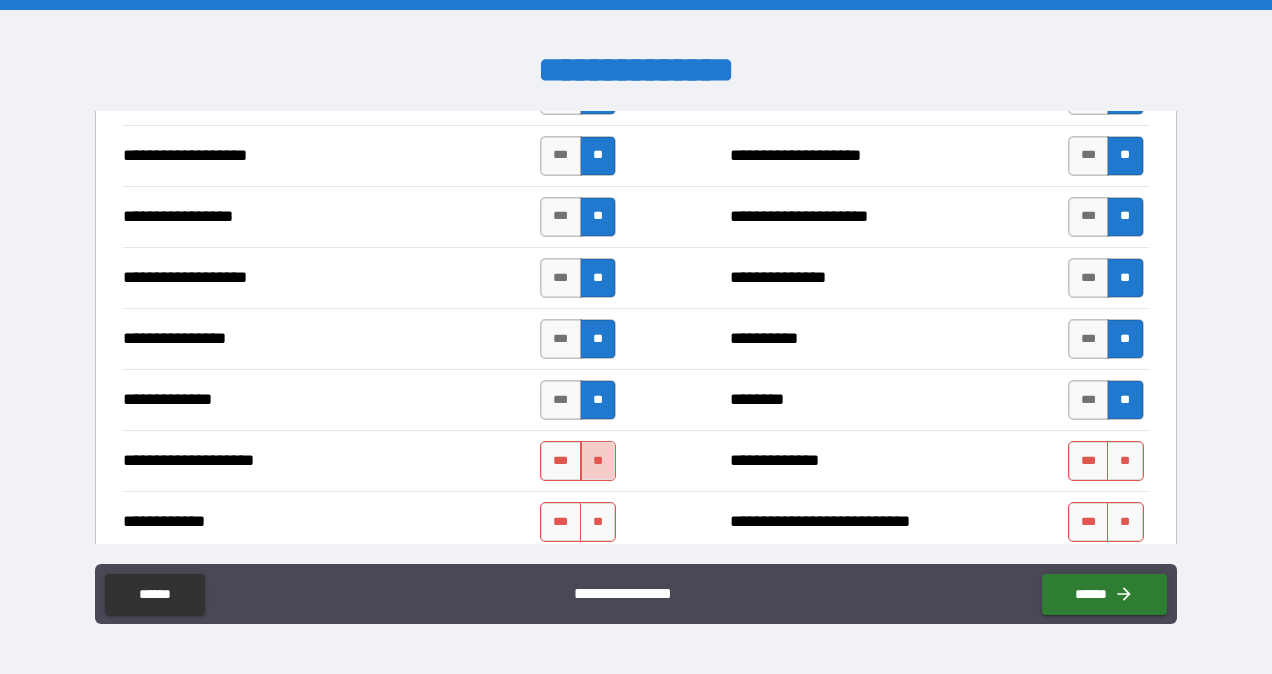 click on "**" at bounding box center (598, 461) 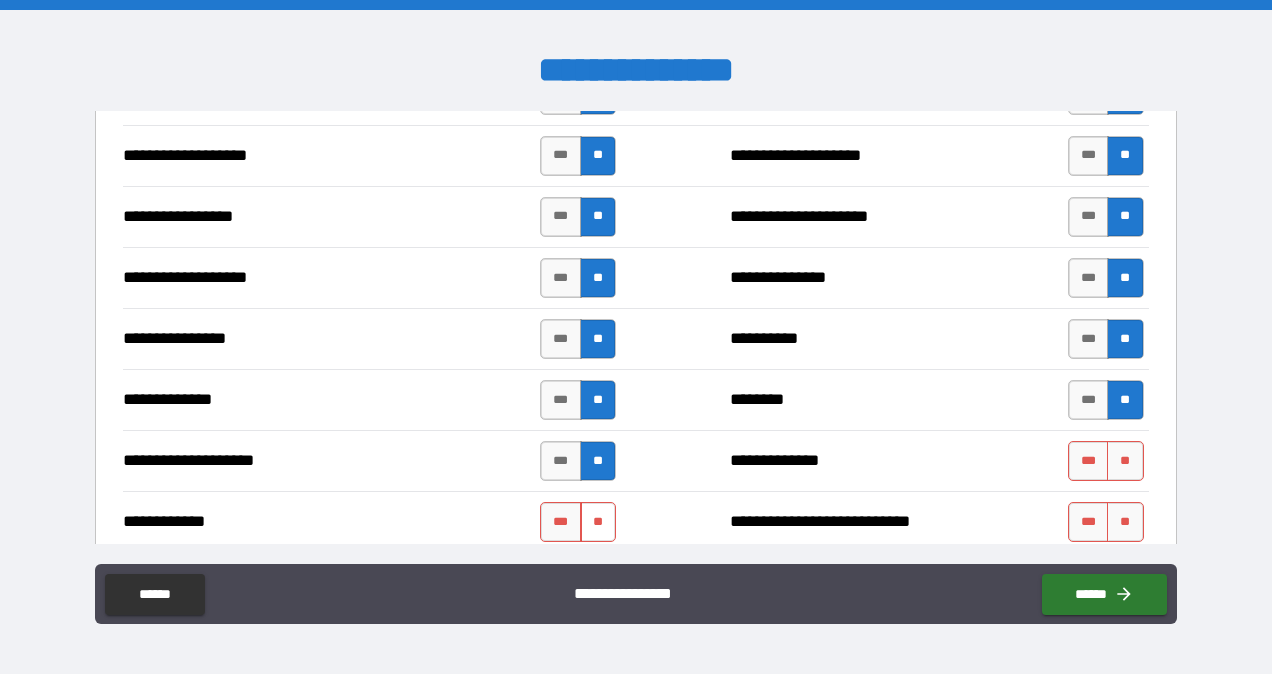 click on "**" at bounding box center [598, 522] 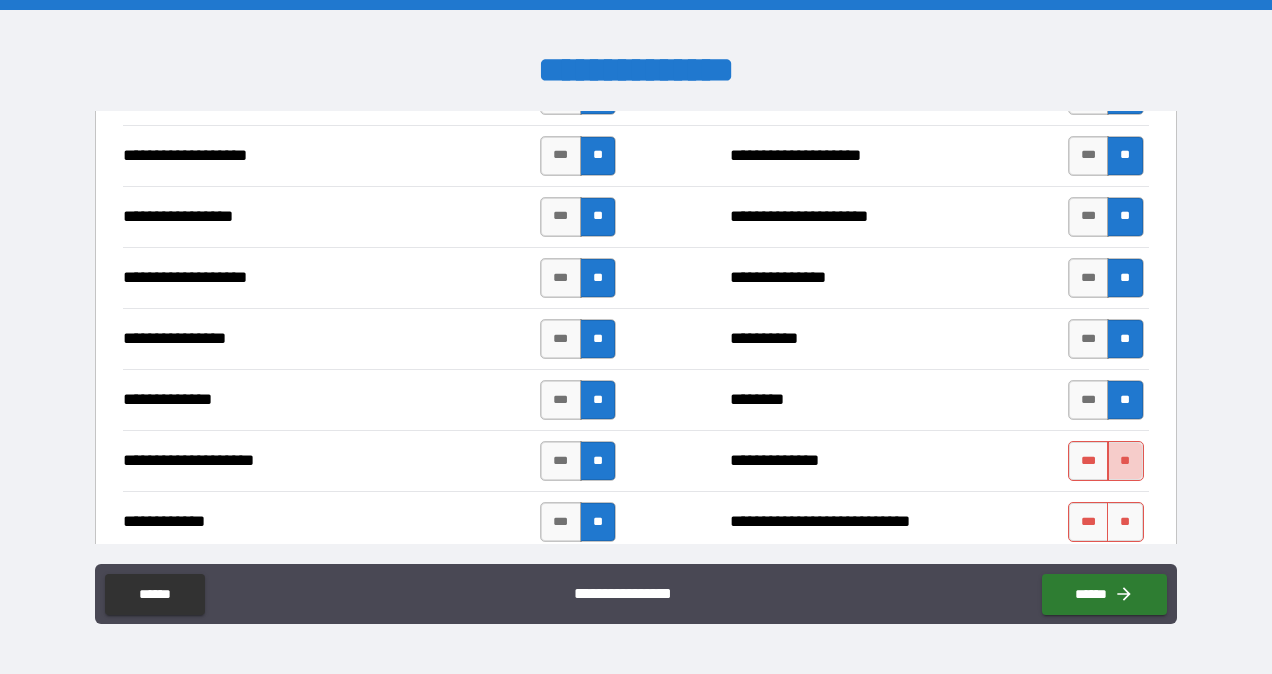 click on "**" at bounding box center [1125, 461] 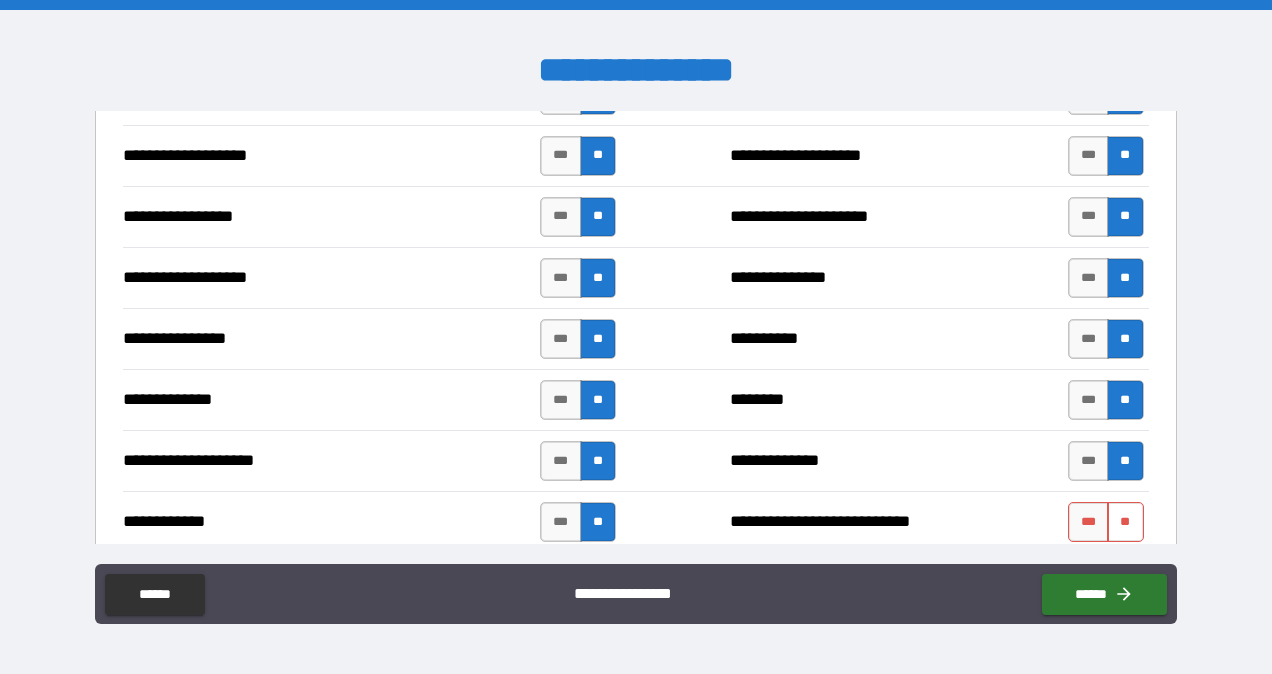 click on "**" at bounding box center (1125, 522) 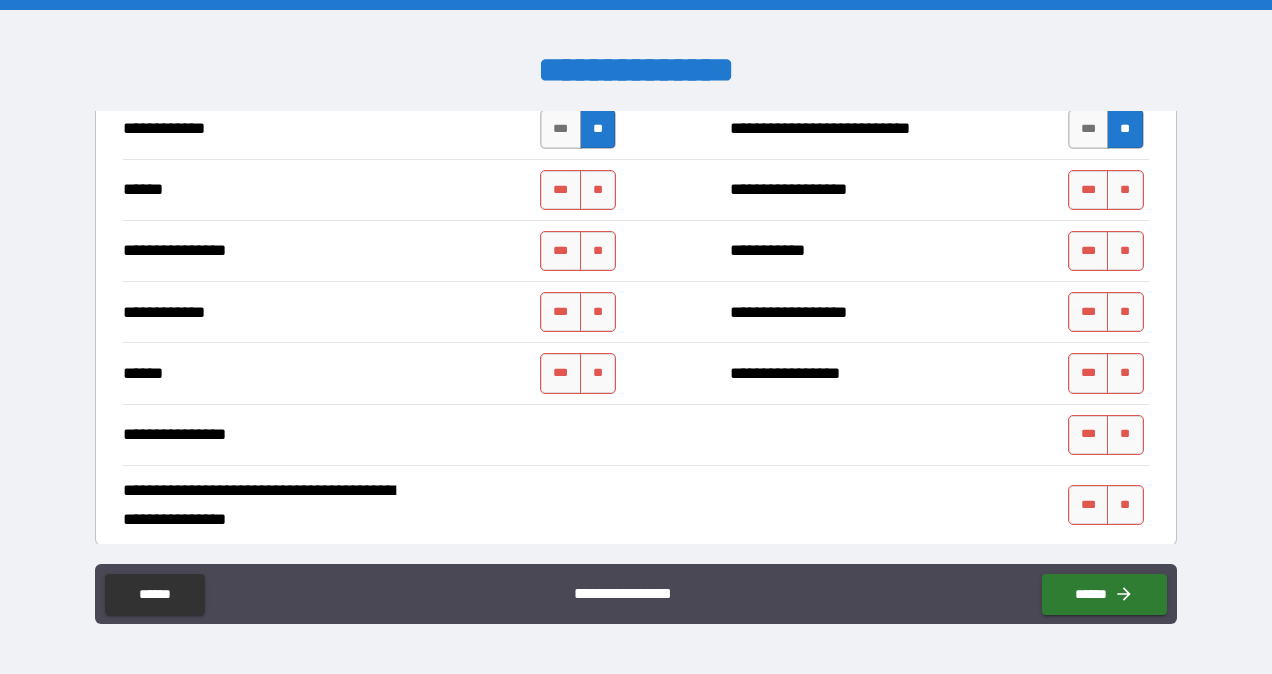scroll, scrollTop: 3590, scrollLeft: 0, axis: vertical 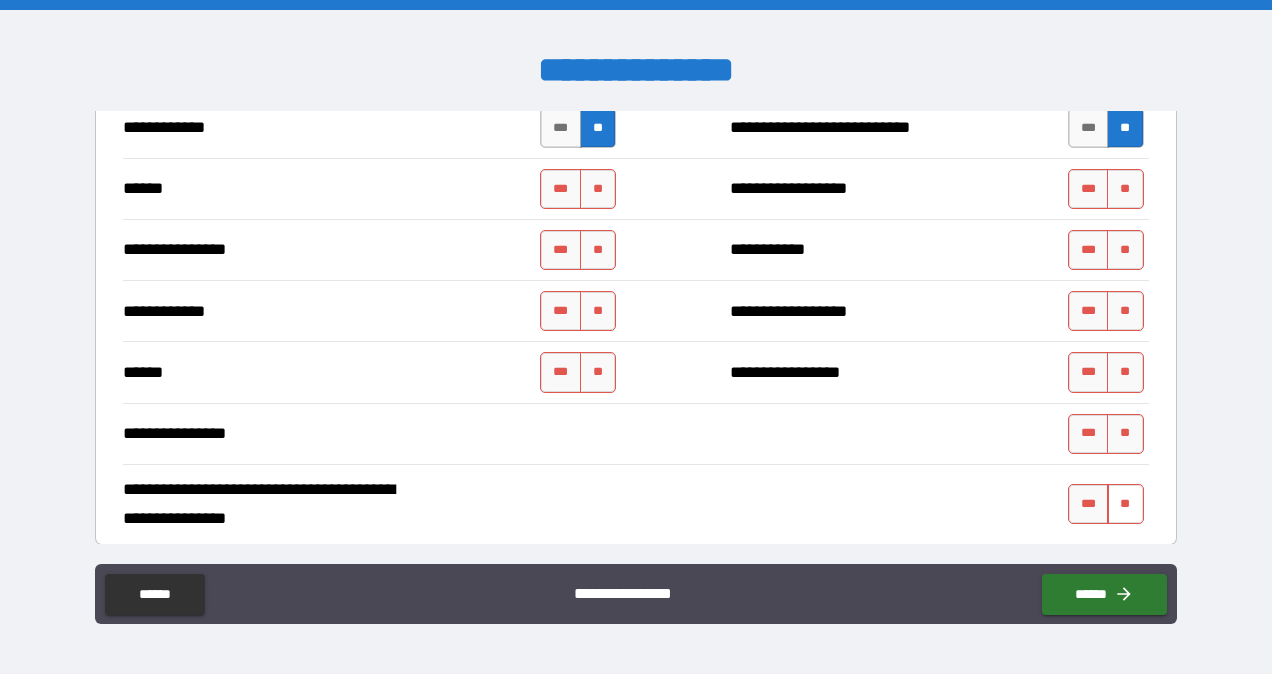click on "**" at bounding box center (1125, 504) 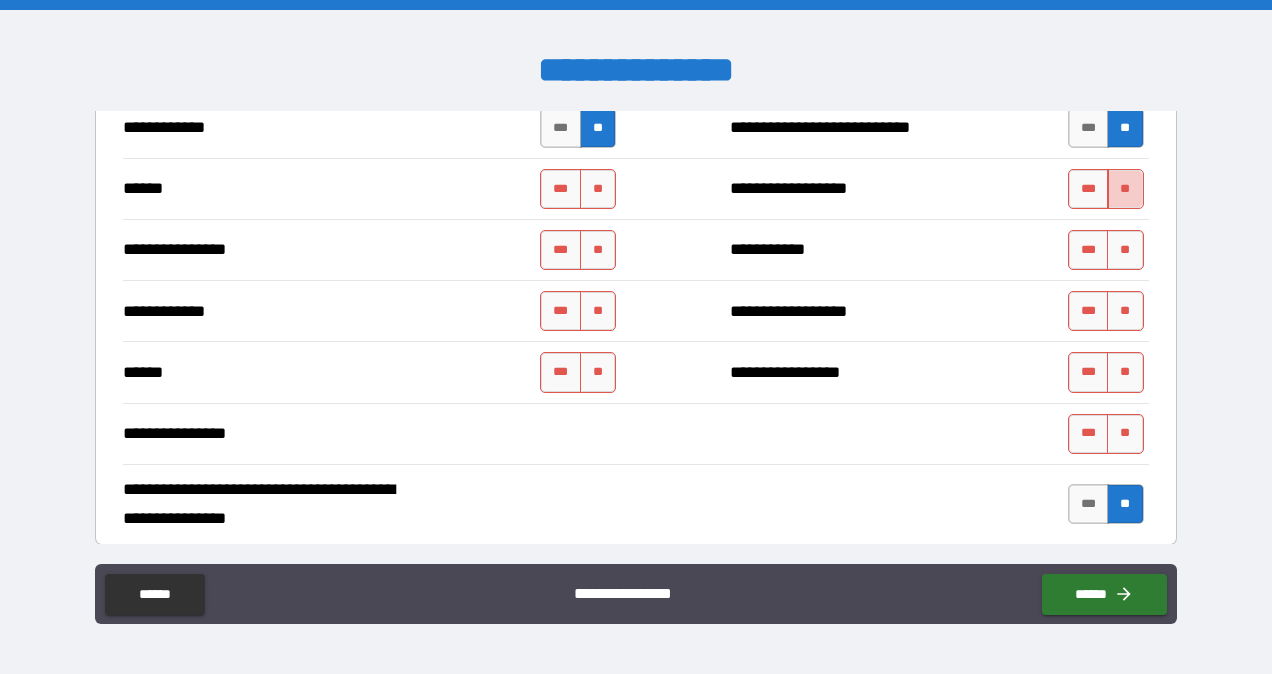 click on "**" at bounding box center (1125, 189) 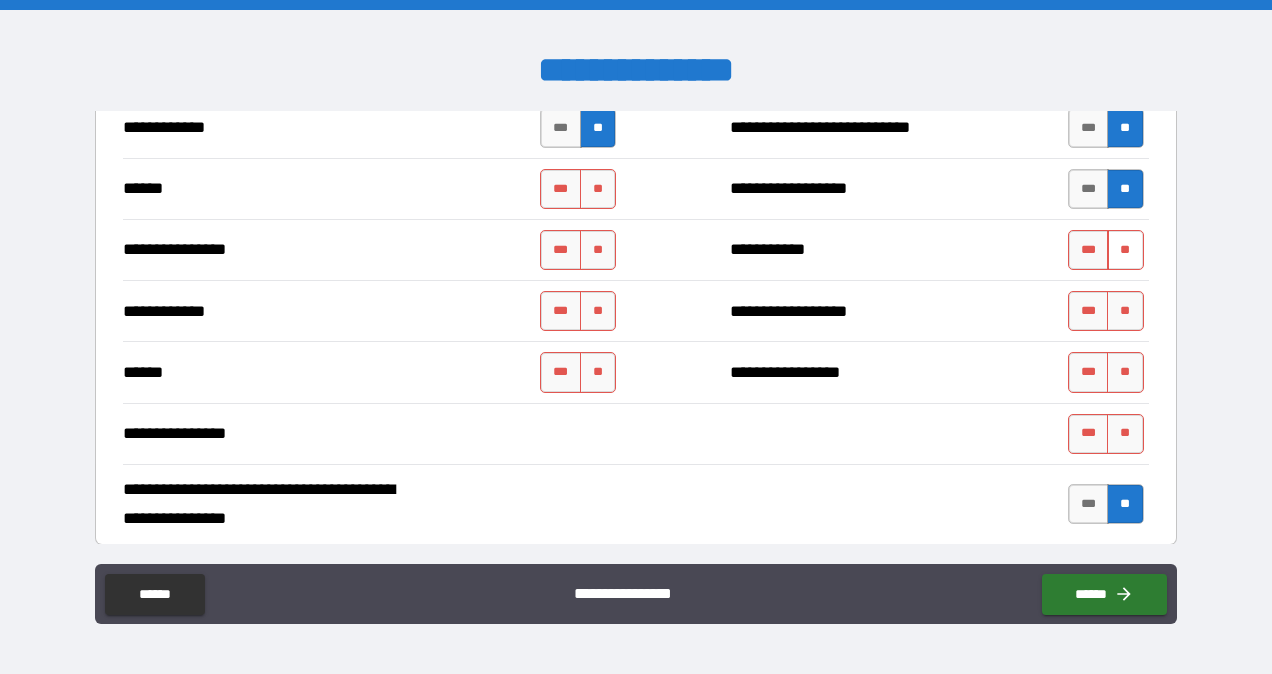 click on "**" at bounding box center (1125, 250) 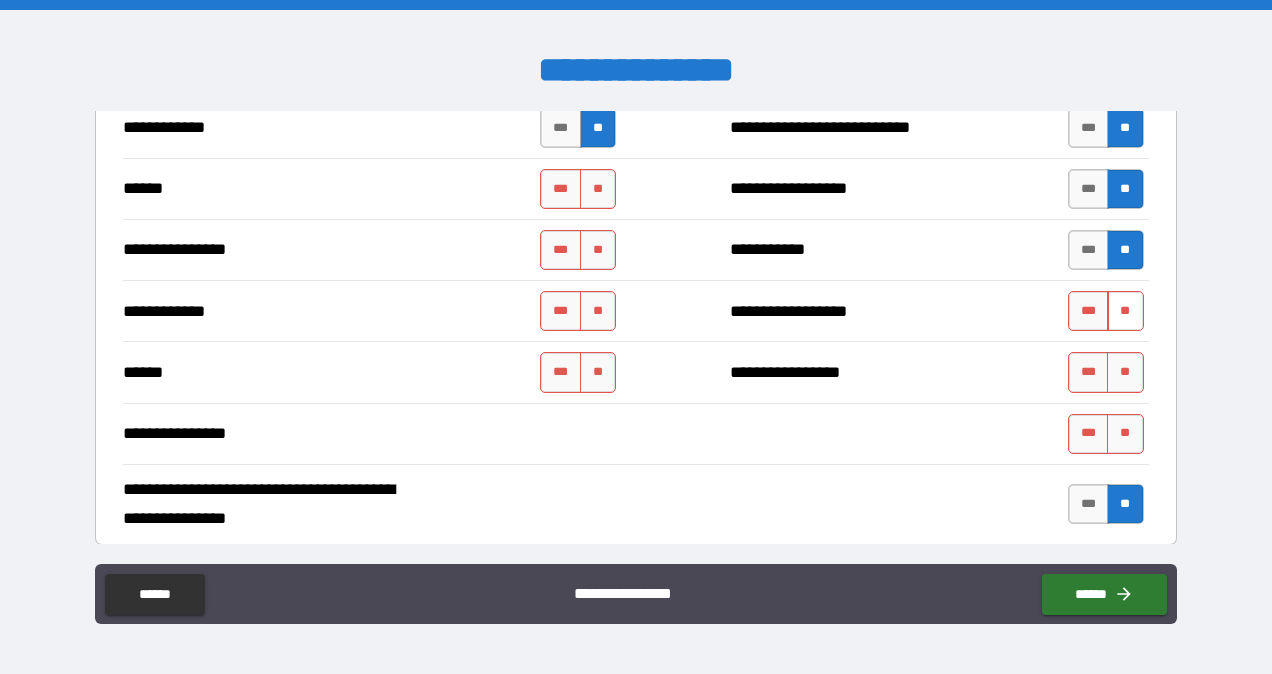 click on "**" at bounding box center [1125, 311] 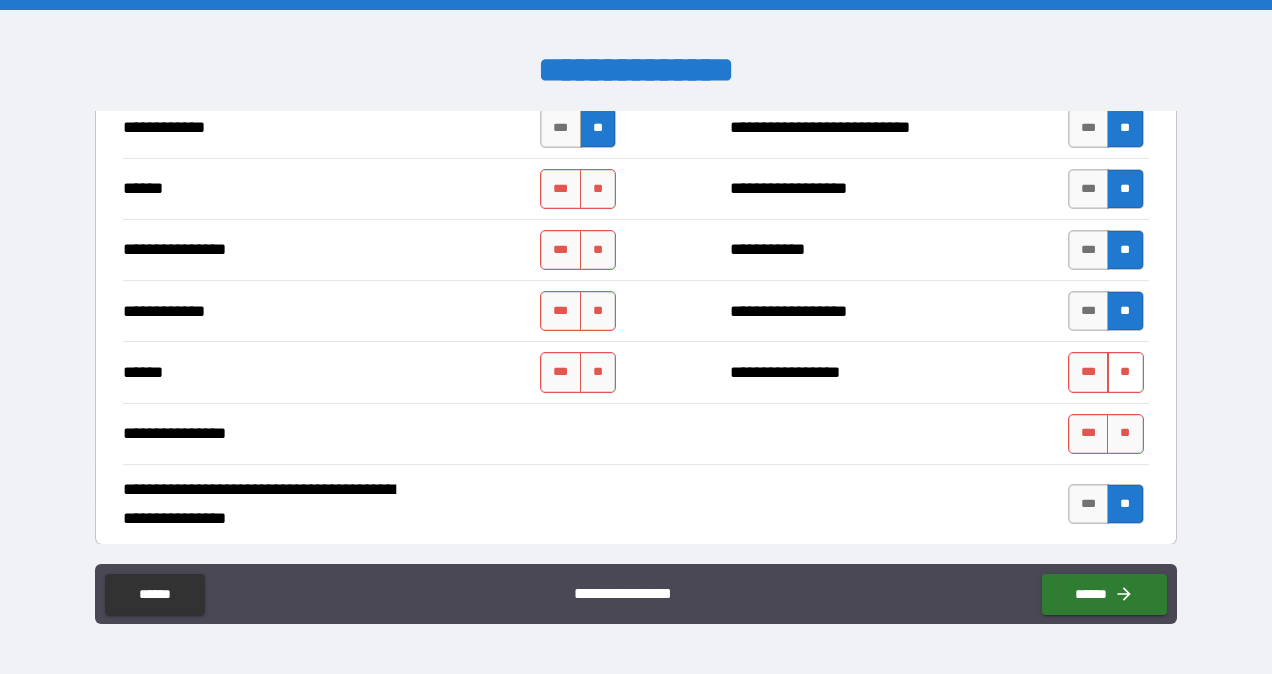 click on "**" at bounding box center (1125, 372) 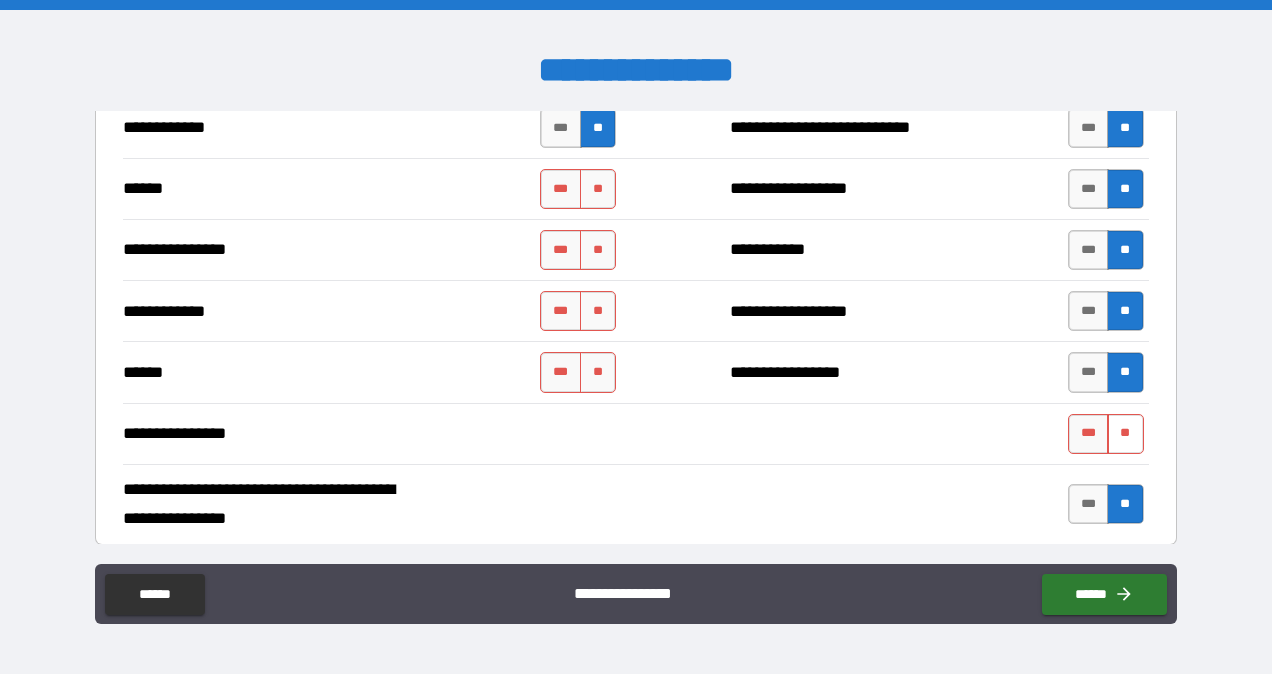 click on "**" at bounding box center [1125, 434] 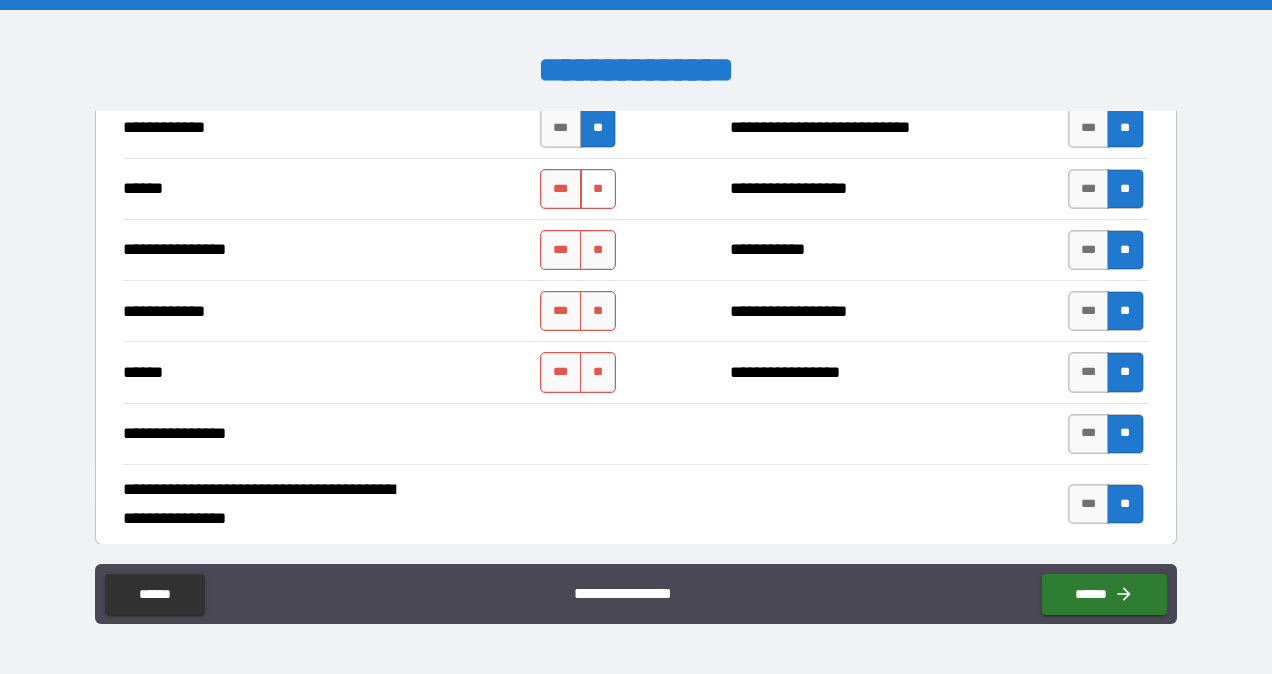 click on "**" at bounding box center (598, 189) 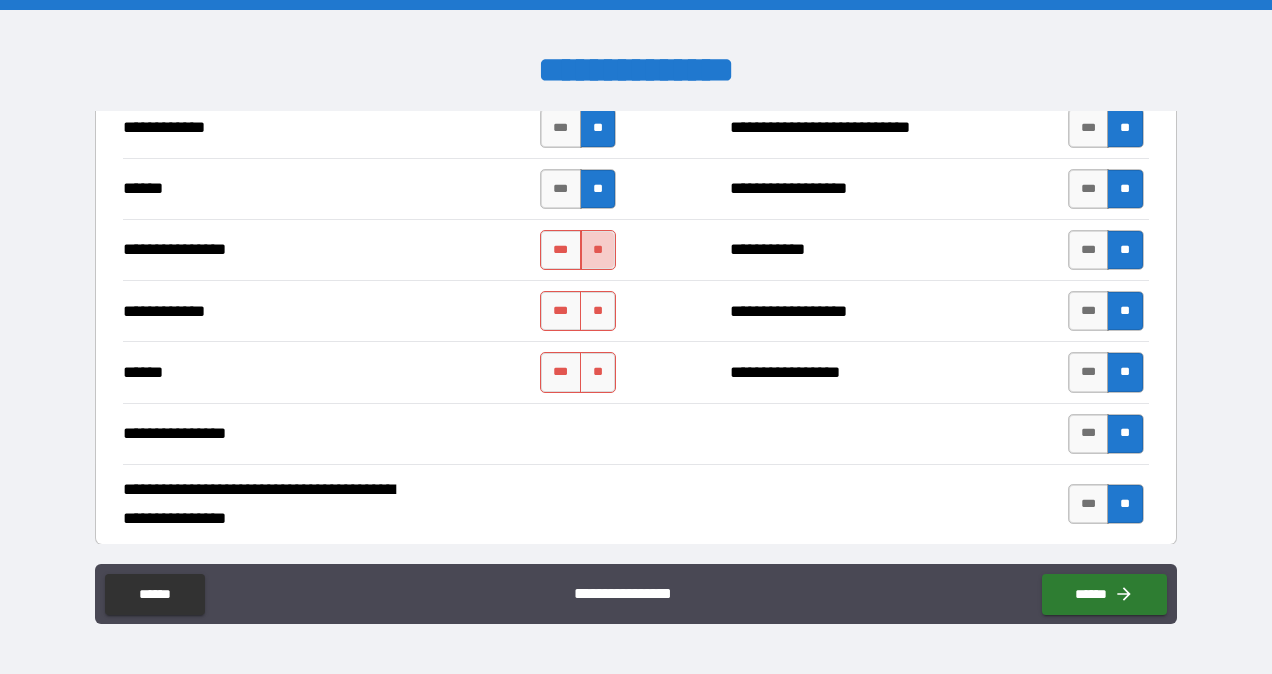 click on "**" at bounding box center [598, 250] 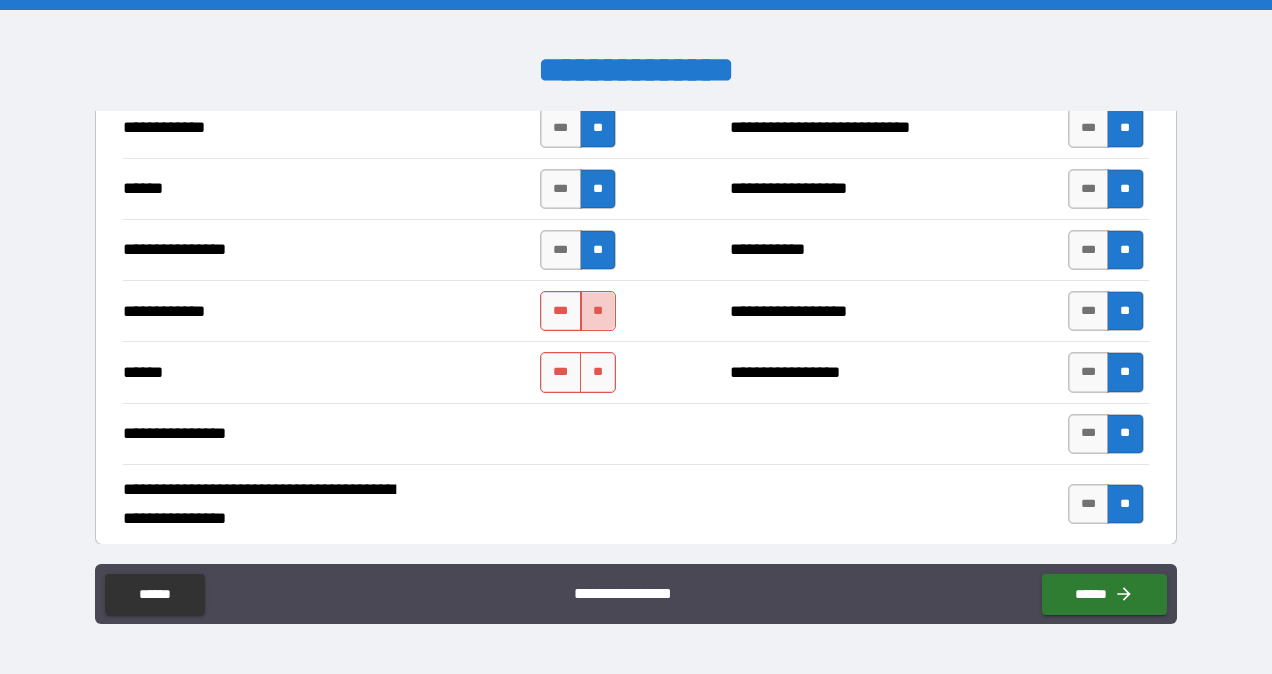 click on "**" at bounding box center (598, 311) 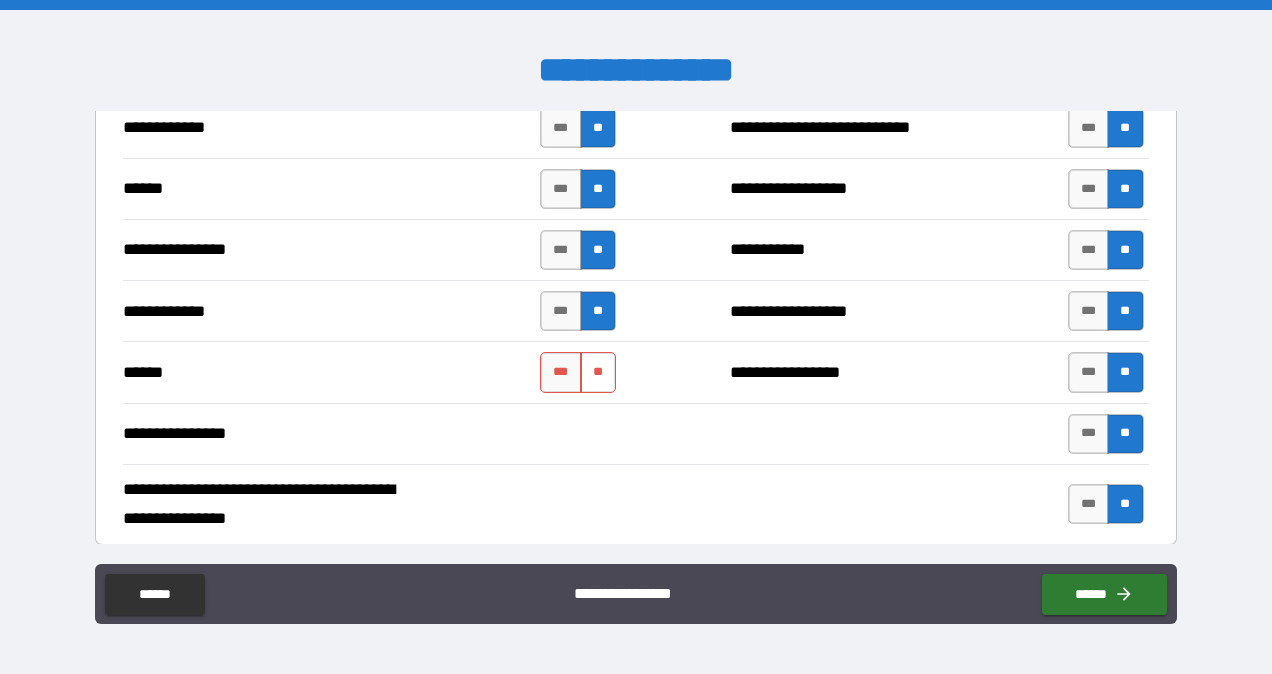click on "**" at bounding box center (598, 372) 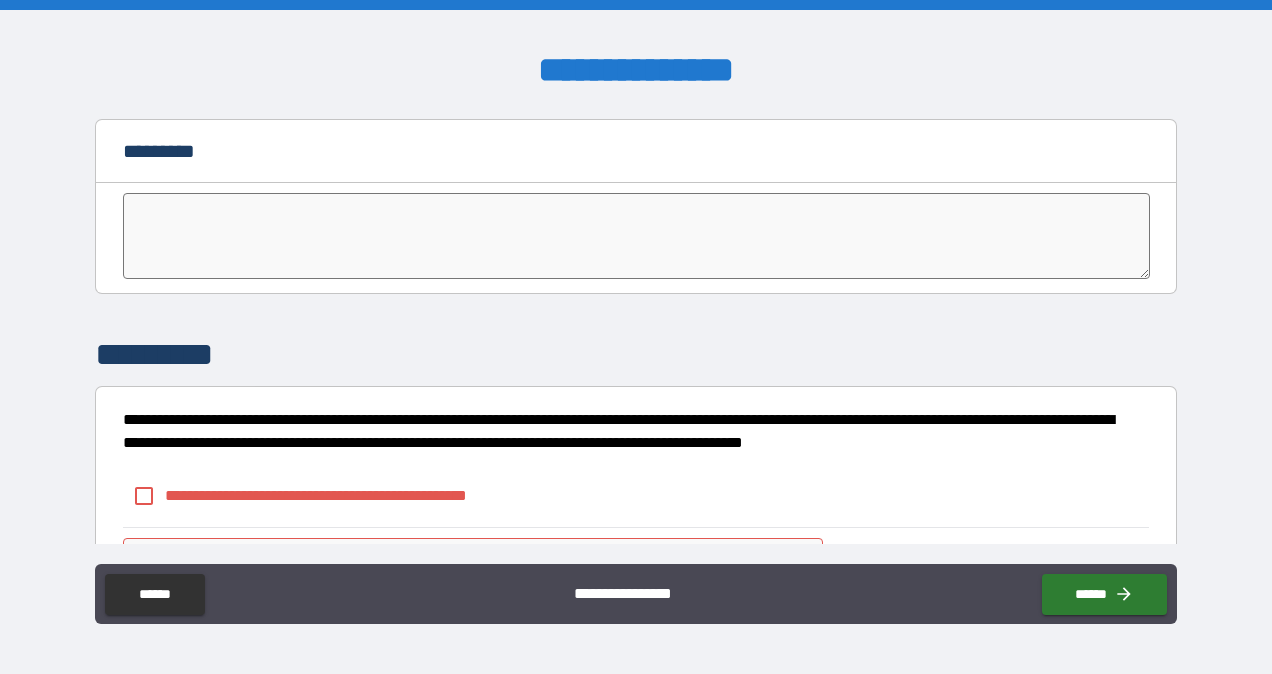 scroll, scrollTop: 4111, scrollLeft: 0, axis: vertical 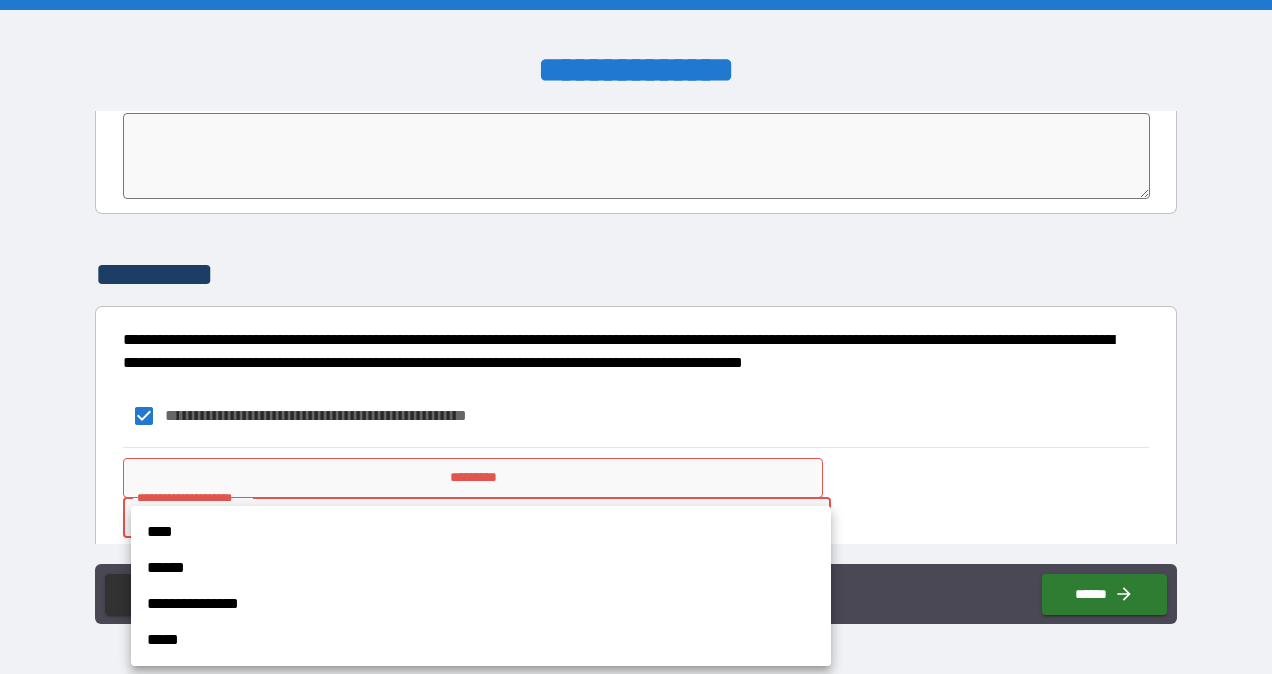 click on "**********" at bounding box center (636, 337) 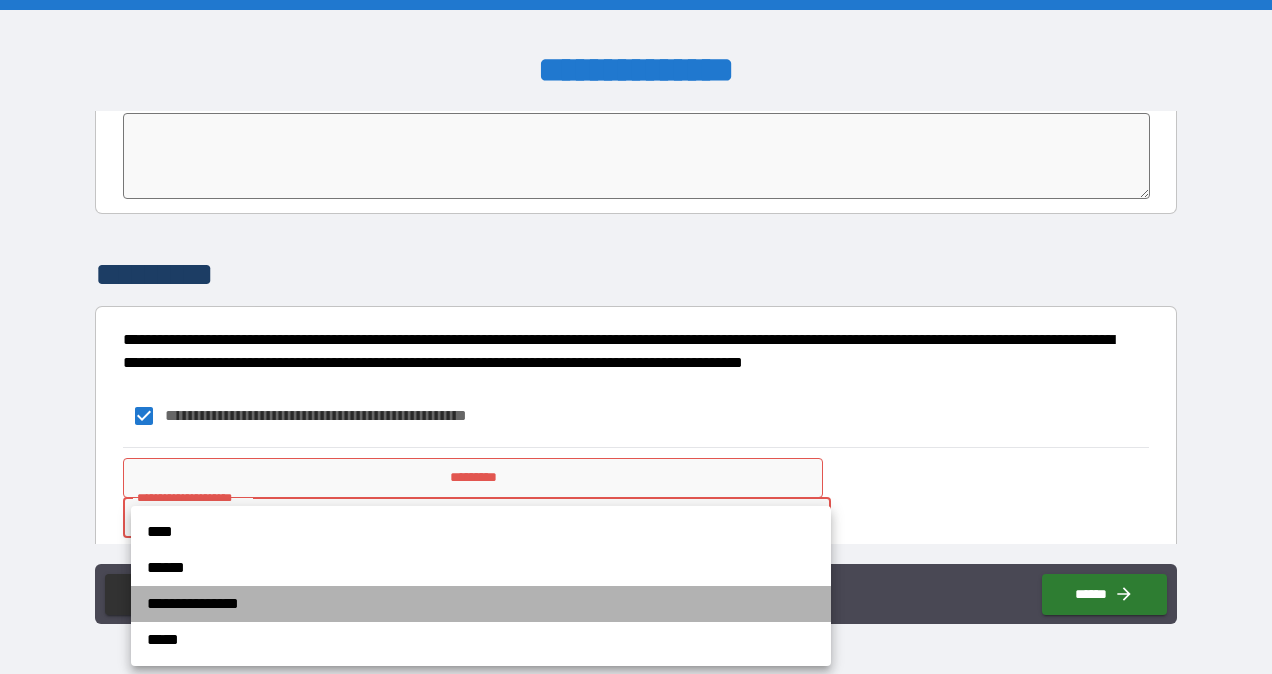 click on "**********" at bounding box center [481, 604] 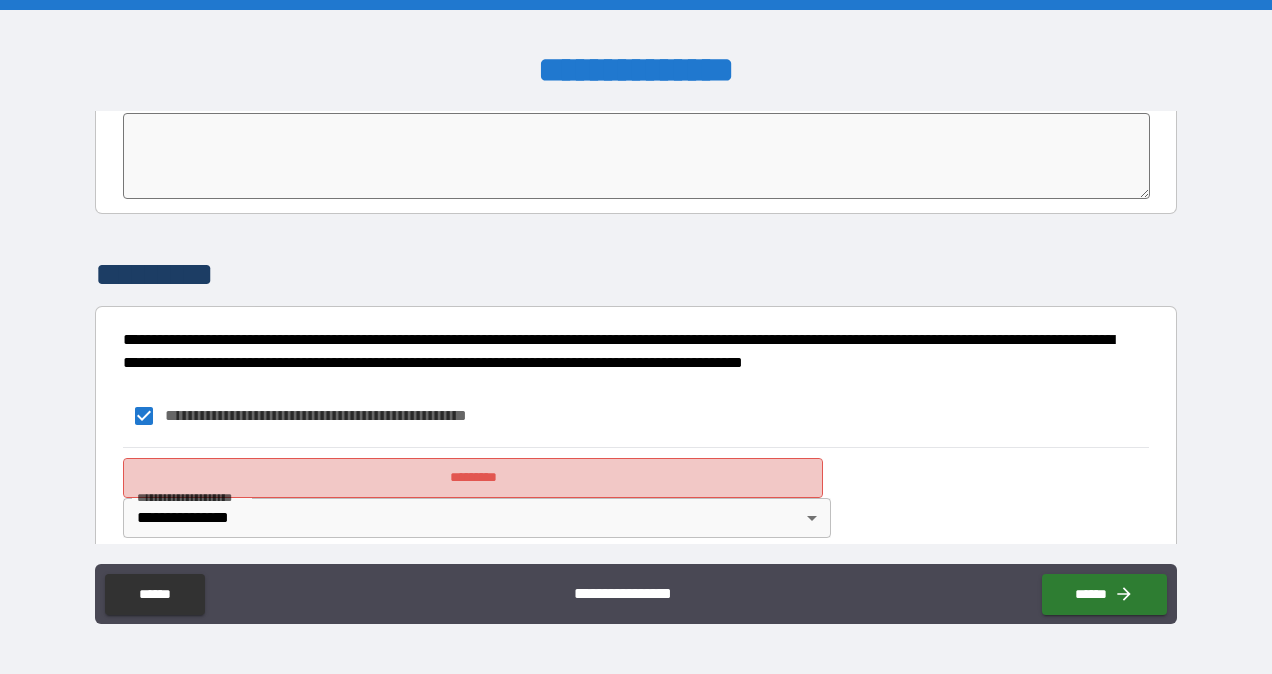 click on "*********" at bounding box center [473, 478] 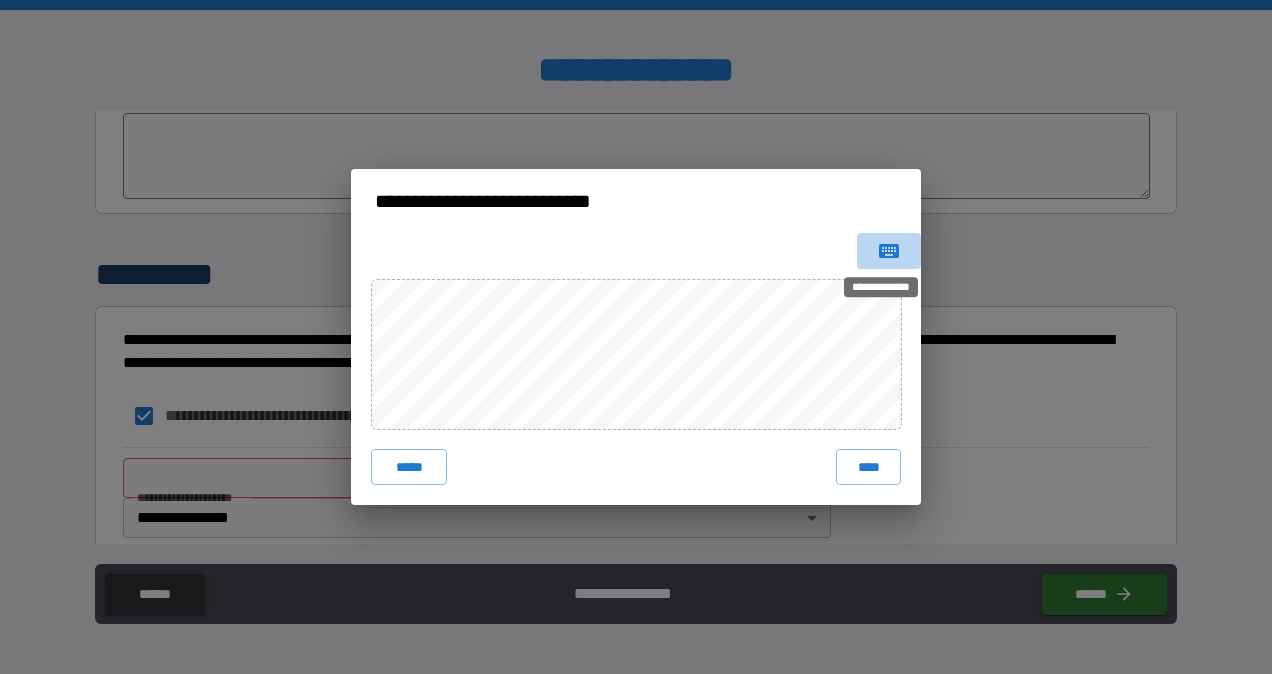 click 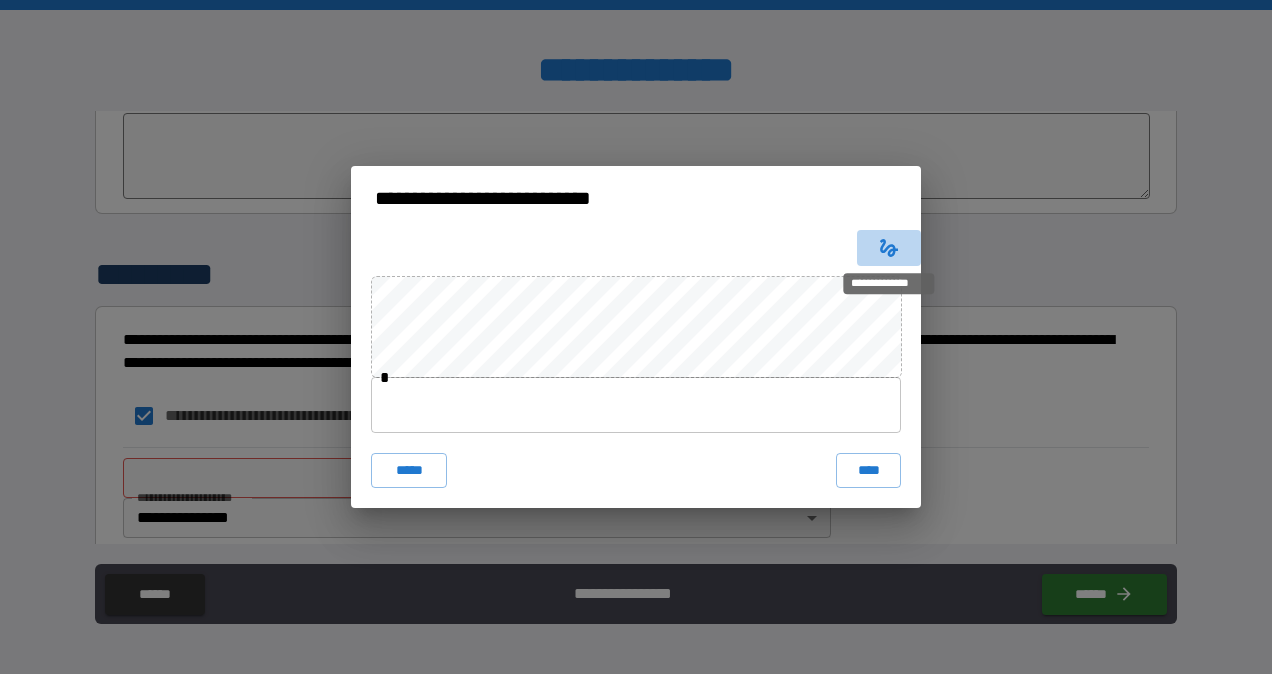 click 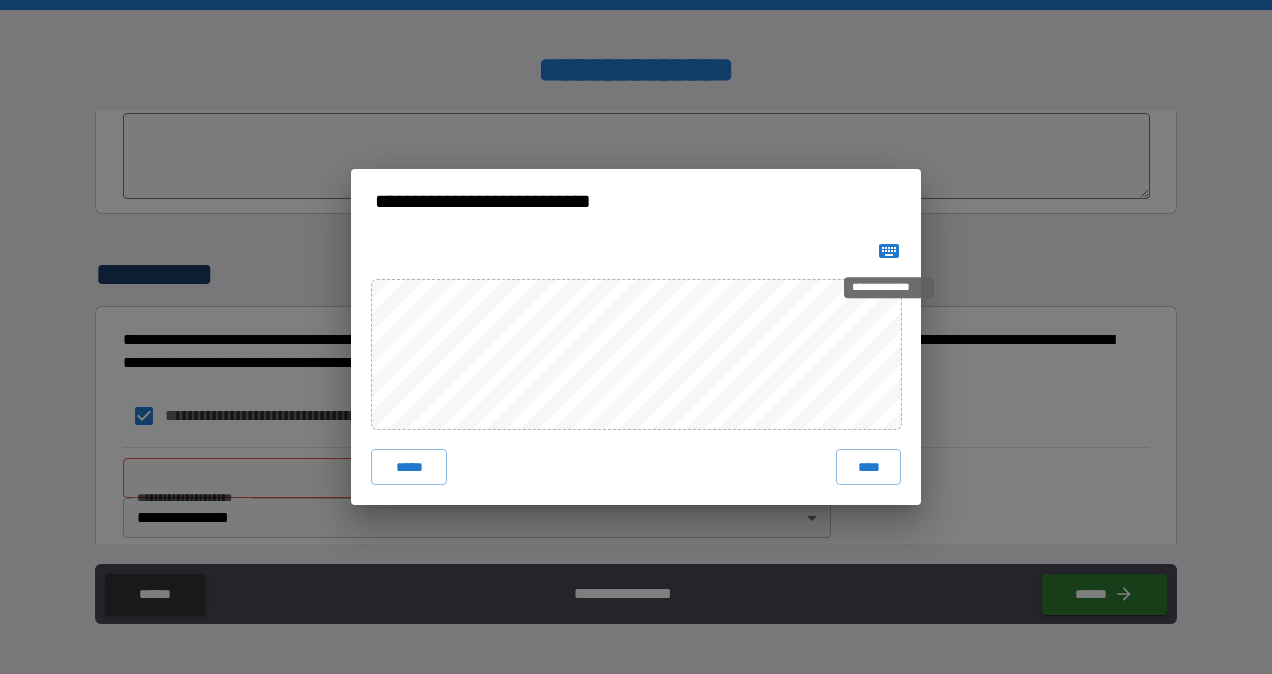 type 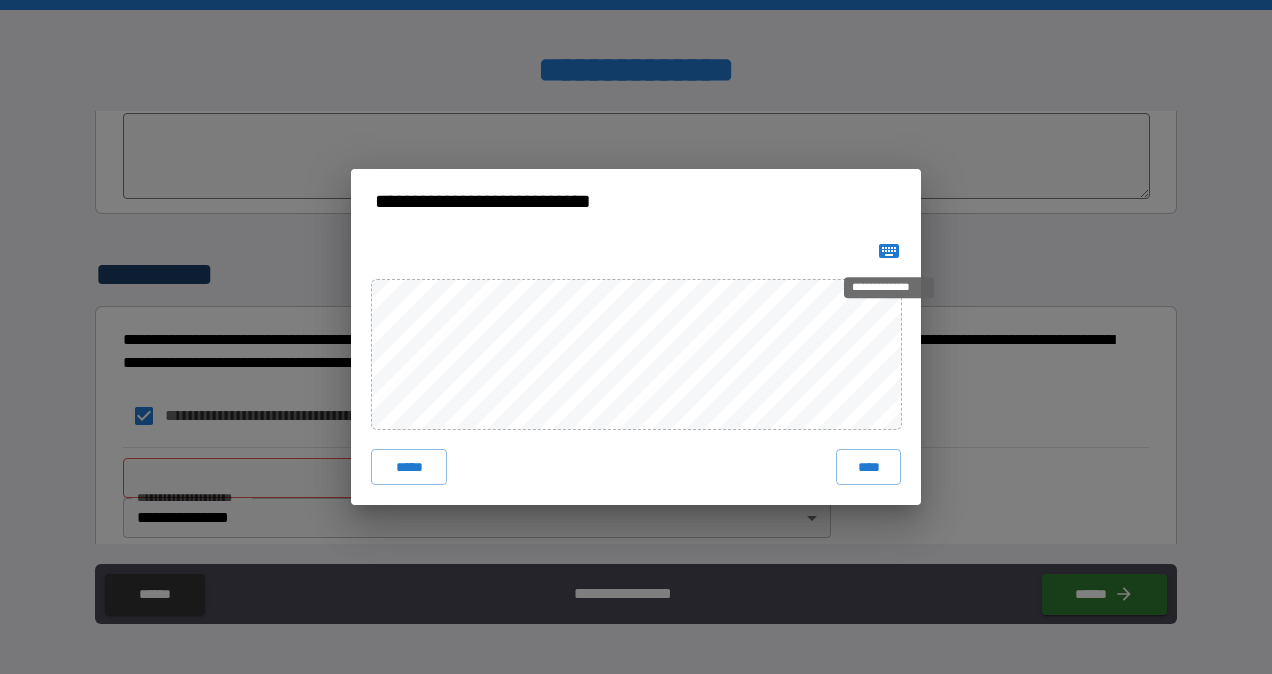 click 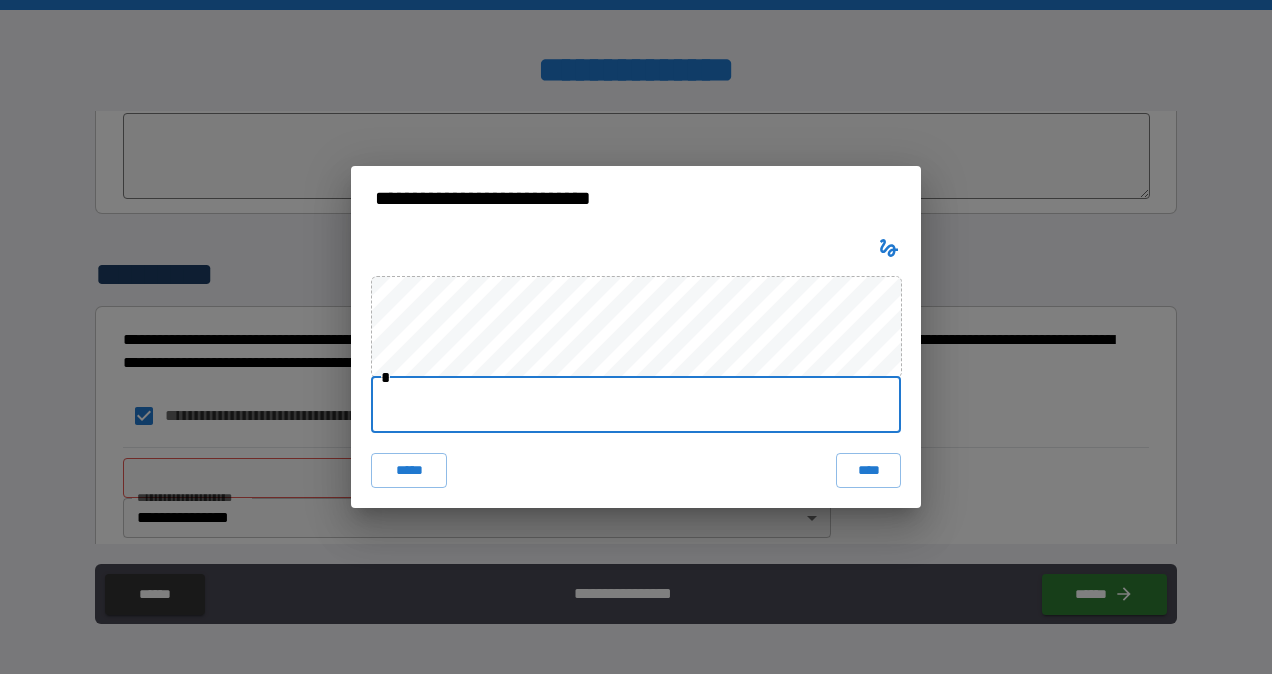 click at bounding box center (636, 405) 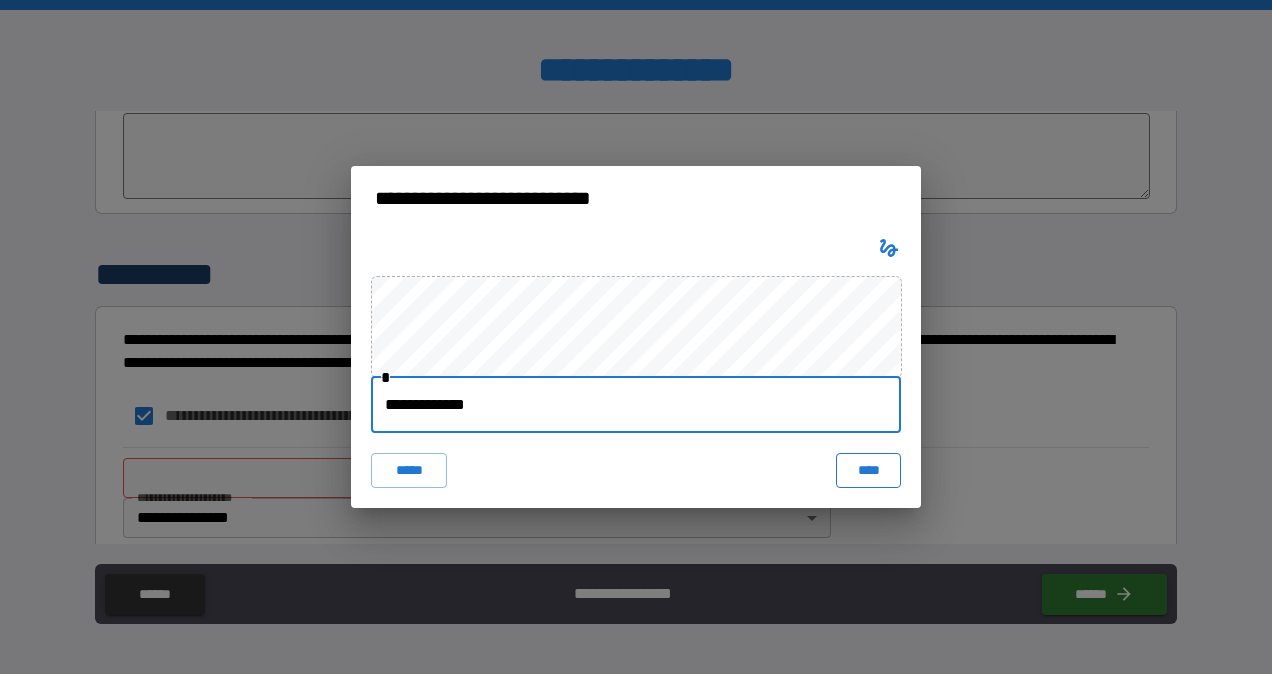 type on "**********" 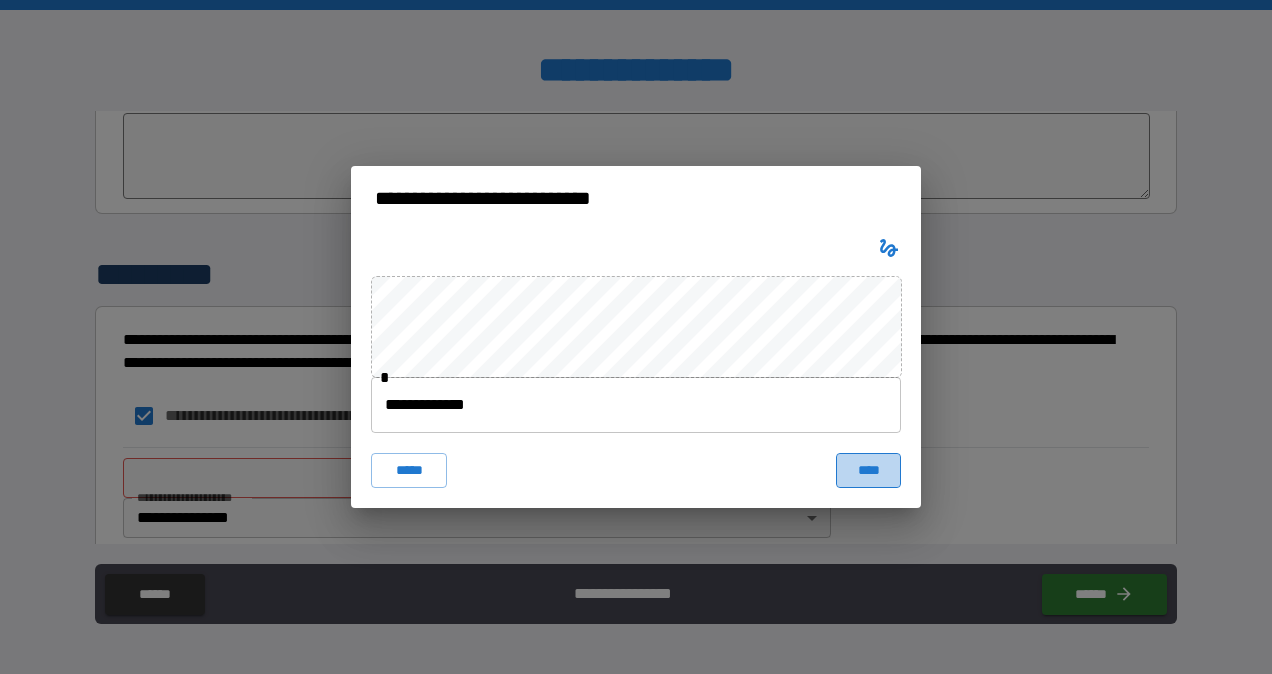 click on "****" at bounding box center [868, 471] 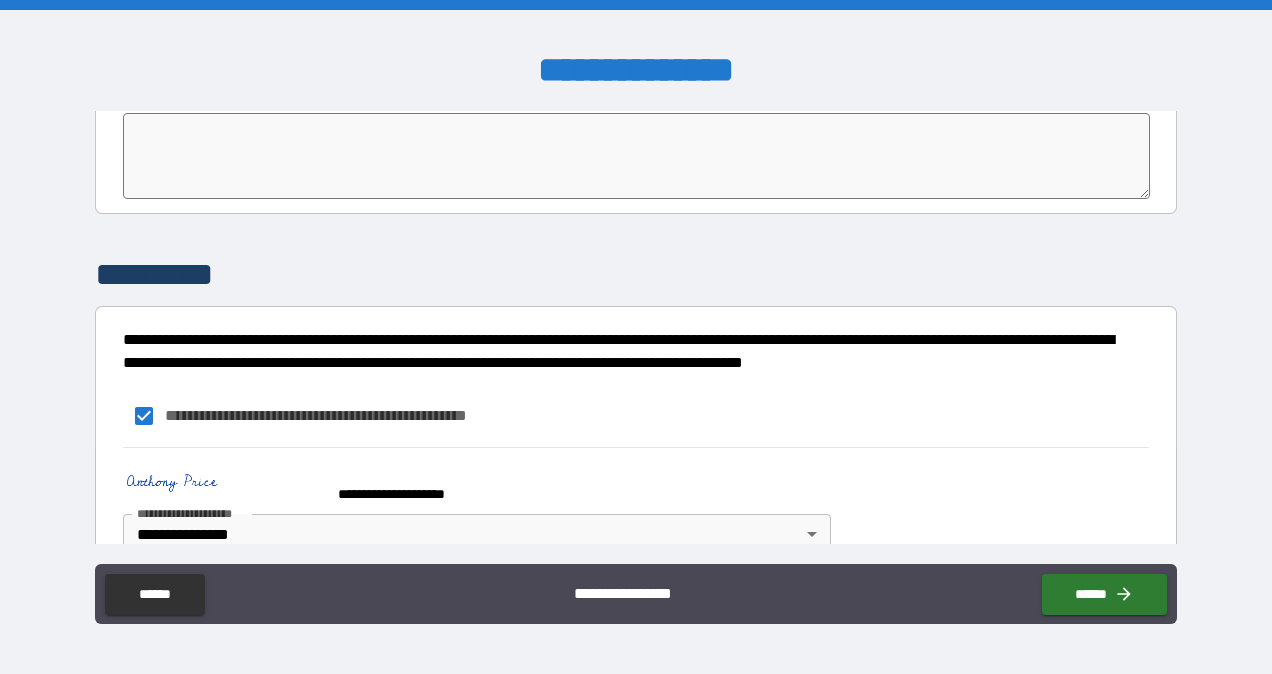 scroll, scrollTop: 4128, scrollLeft: 0, axis: vertical 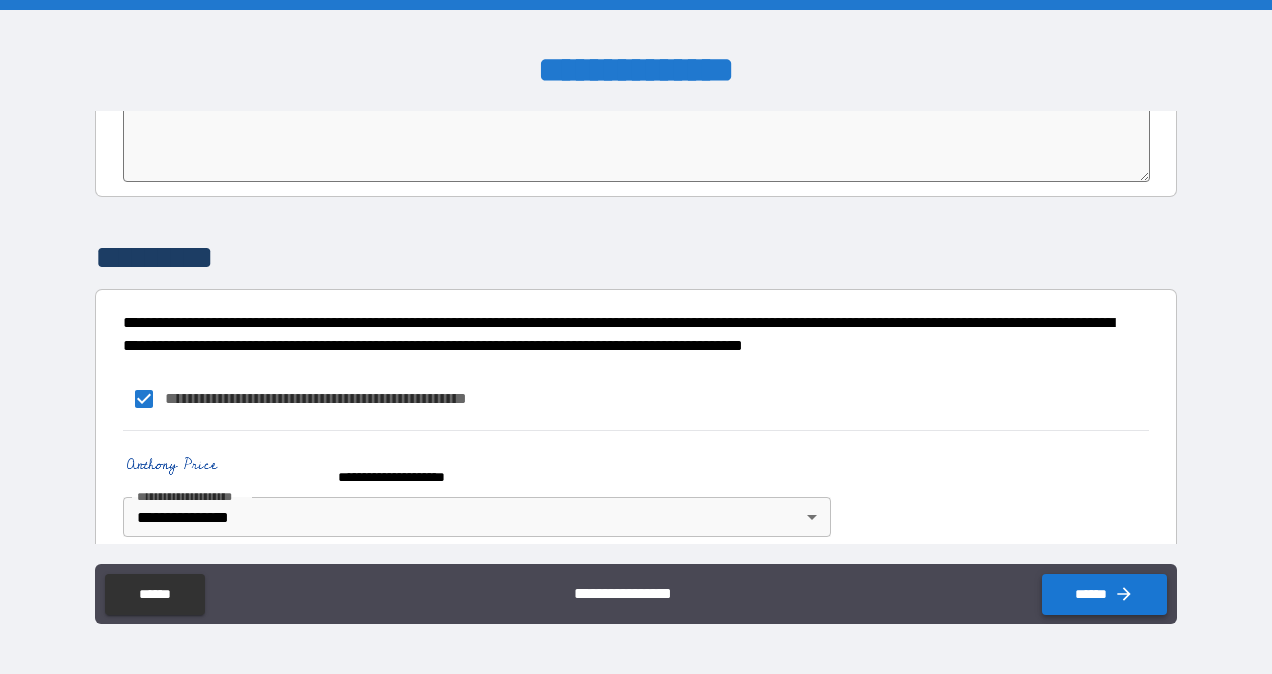 click 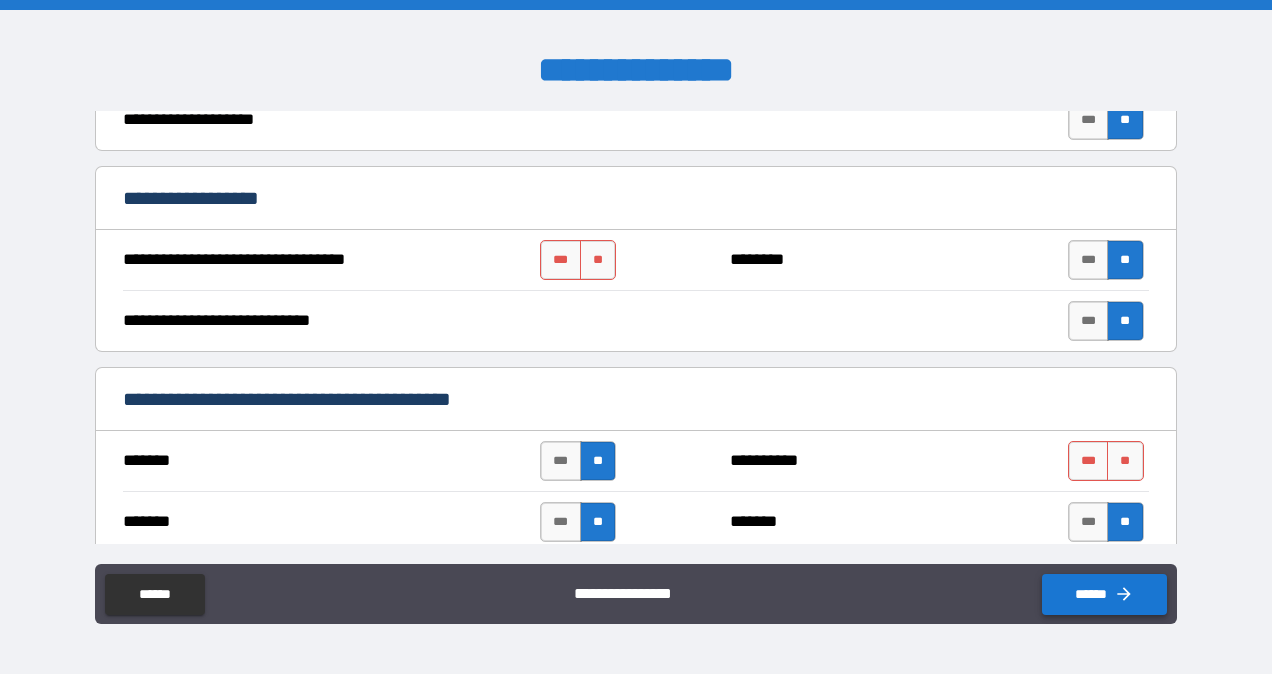 scroll, scrollTop: 794, scrollLeft: 0, axis: vertical 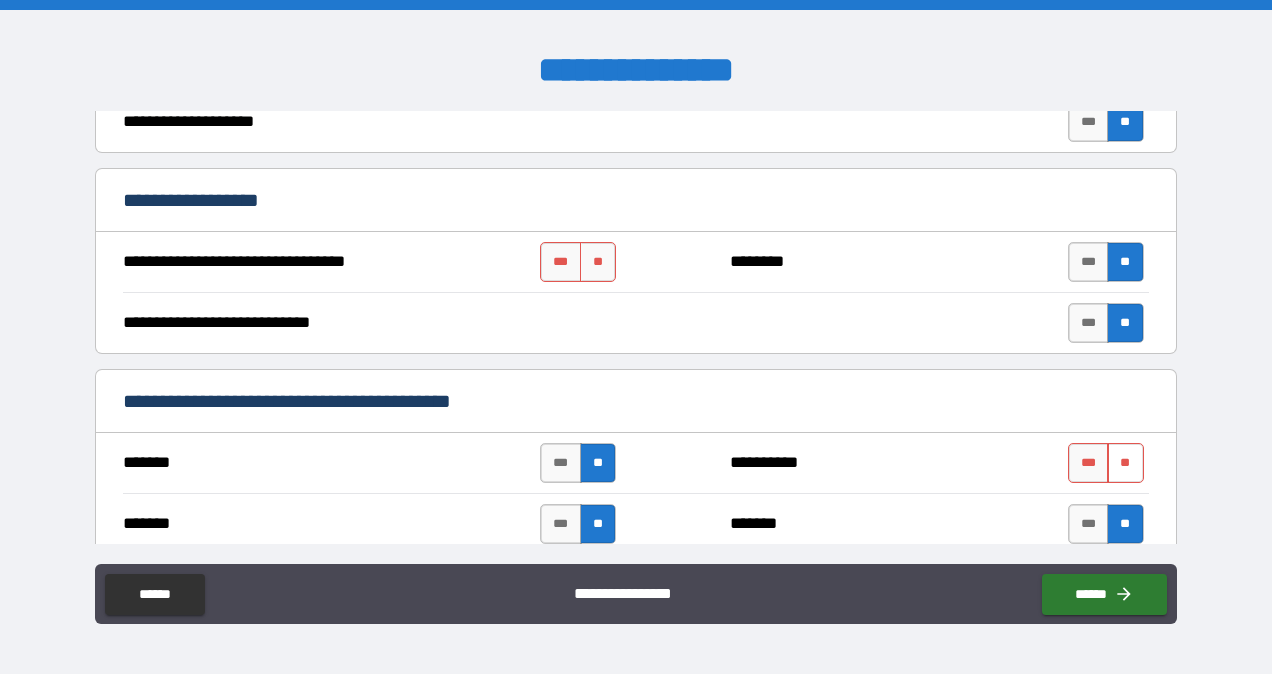 click on "**" at bounding box center [1125, 463] 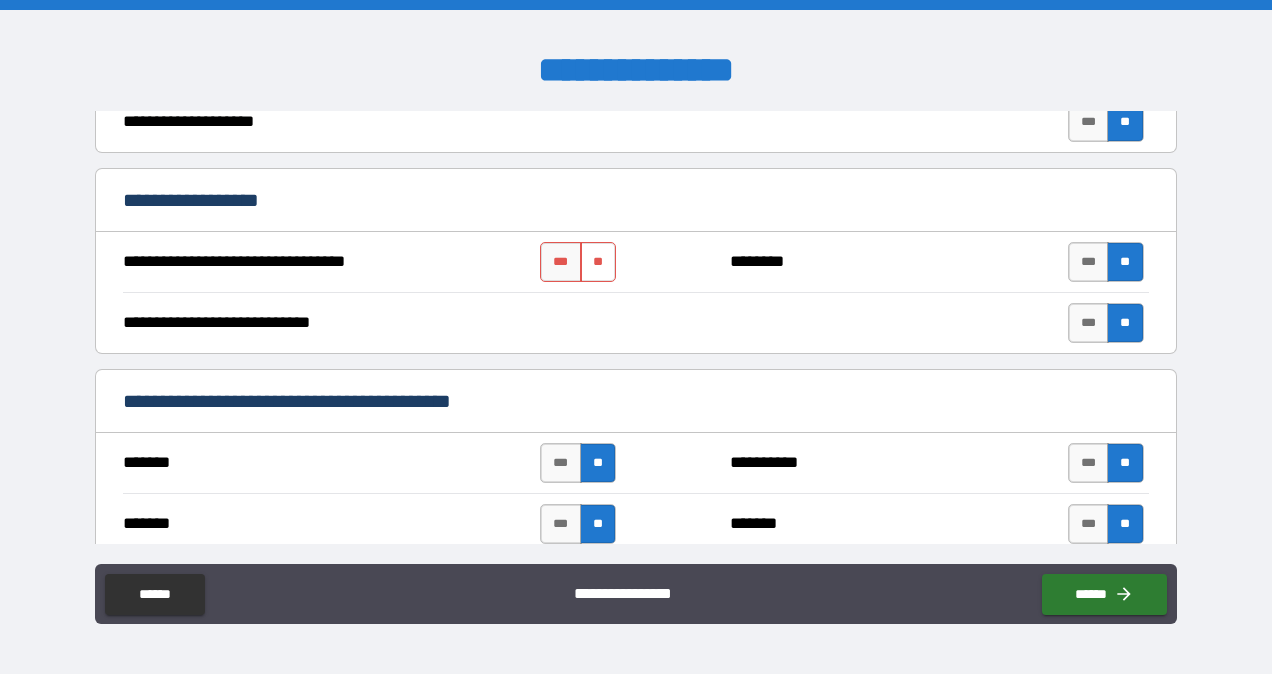click on "**" at bounding box center (598, 262) 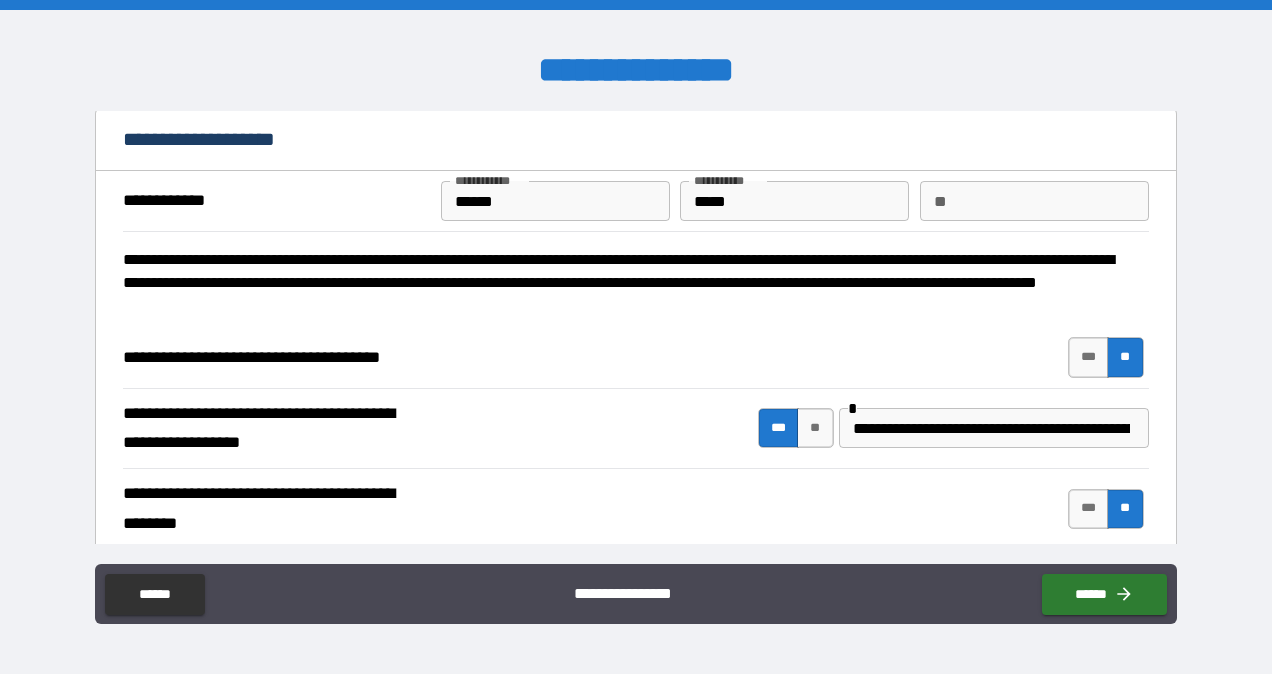 scroll, scrollTop: 0, scrollLeft: 0, axis: both 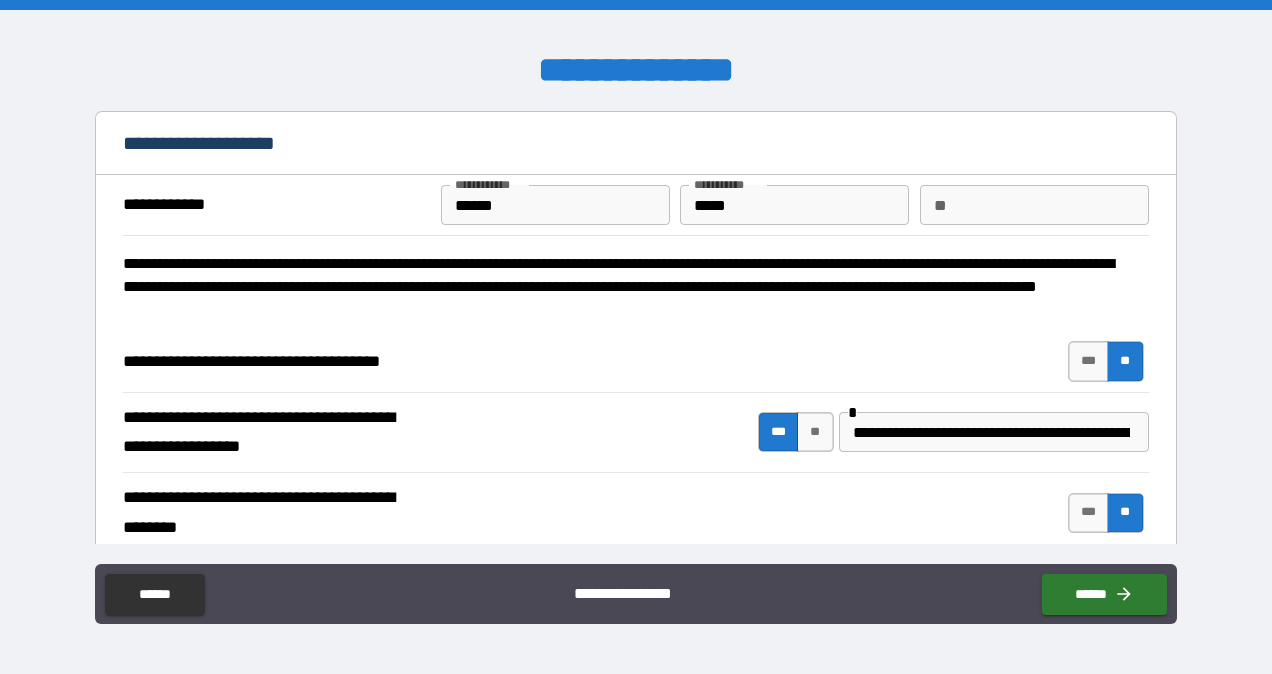 click on "**" at bounding box center (1034, 205) 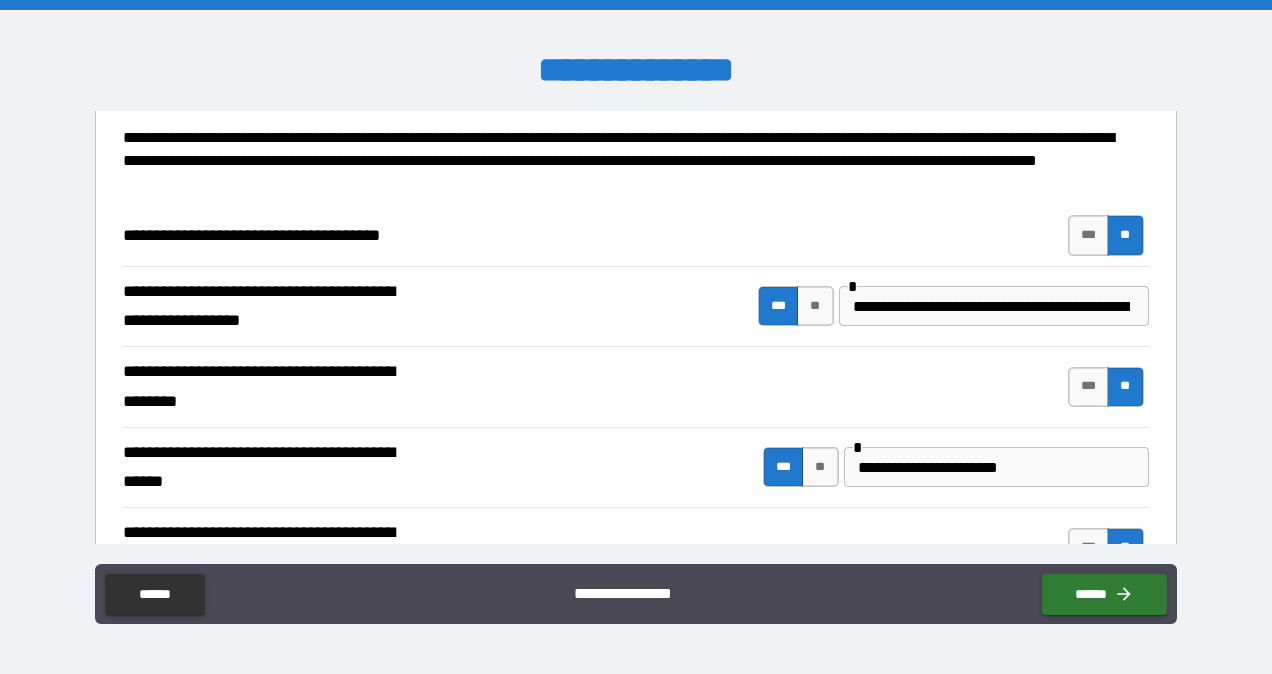 scroll, scrollTop: 0, scrollLeft: 0, axis: both 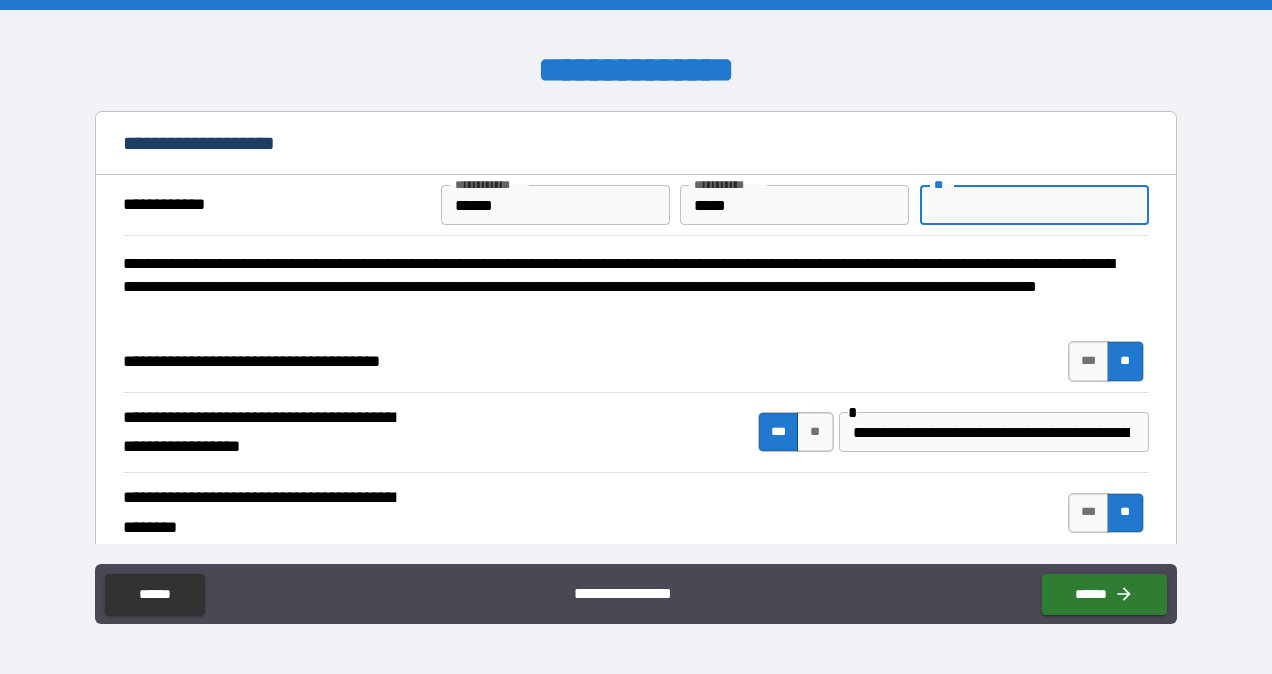 type on "*" 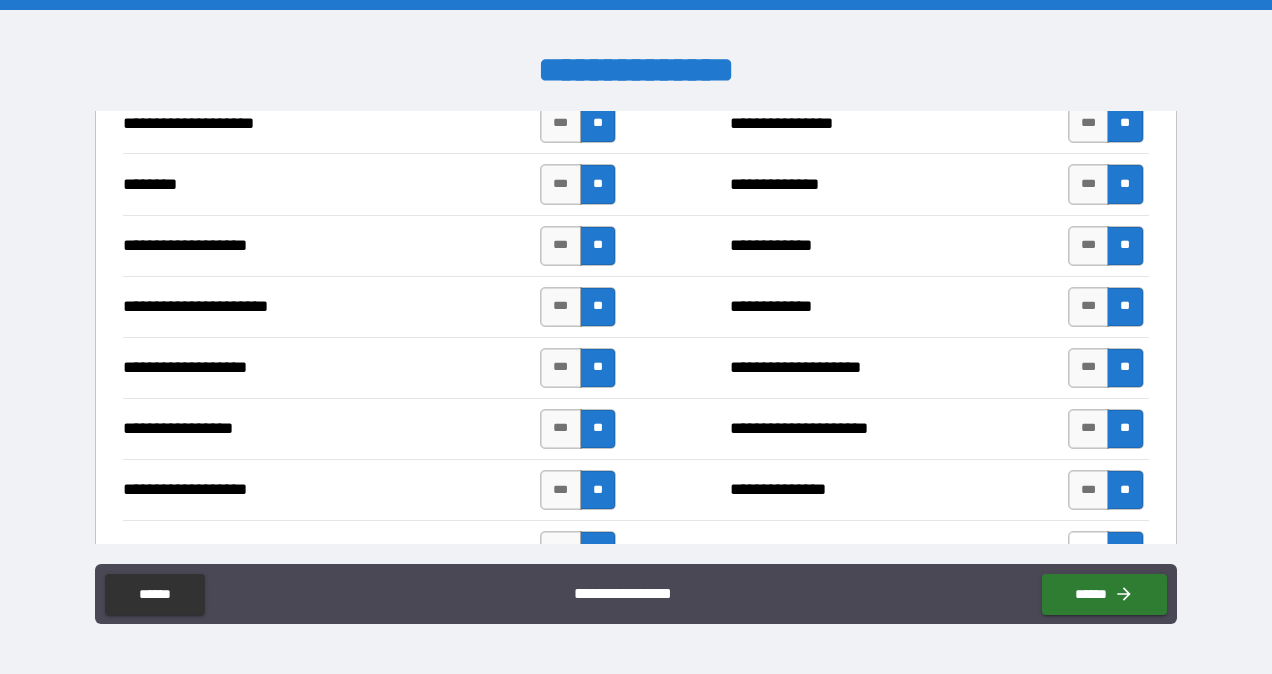 click on "***" at bounding box center (1089, 551) 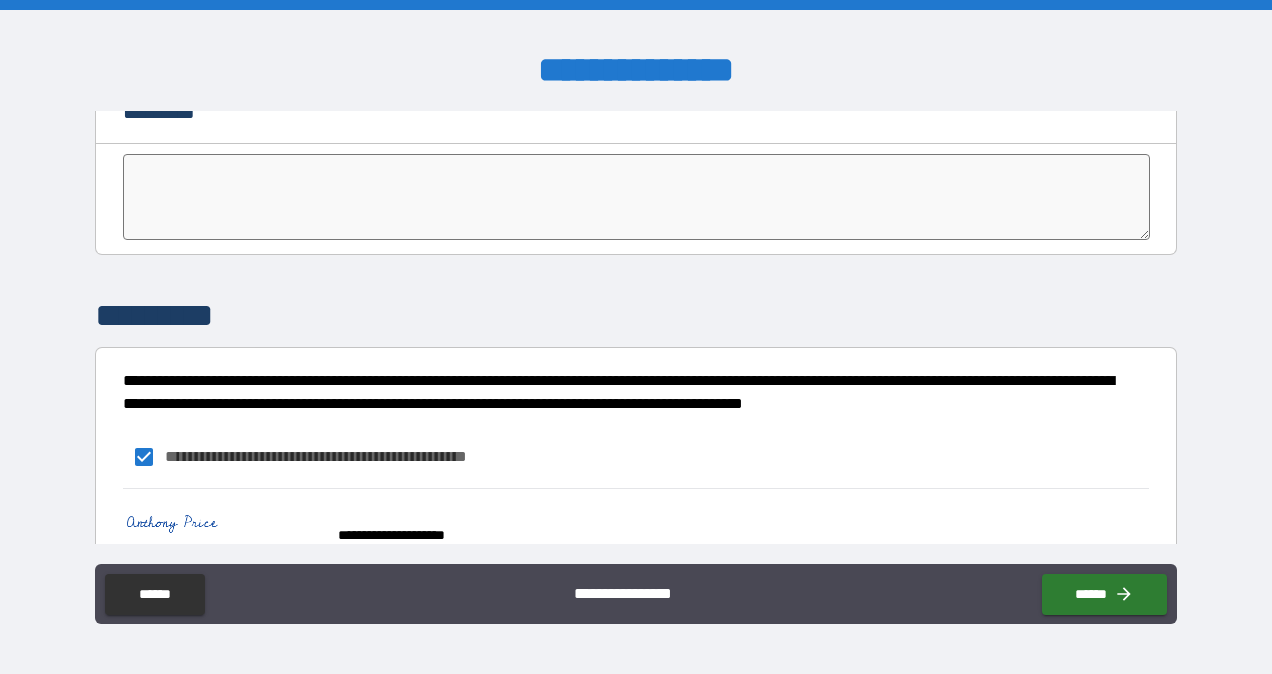 scroll, scrollTop: 4128, scrollLeft: 0, axis: vertical 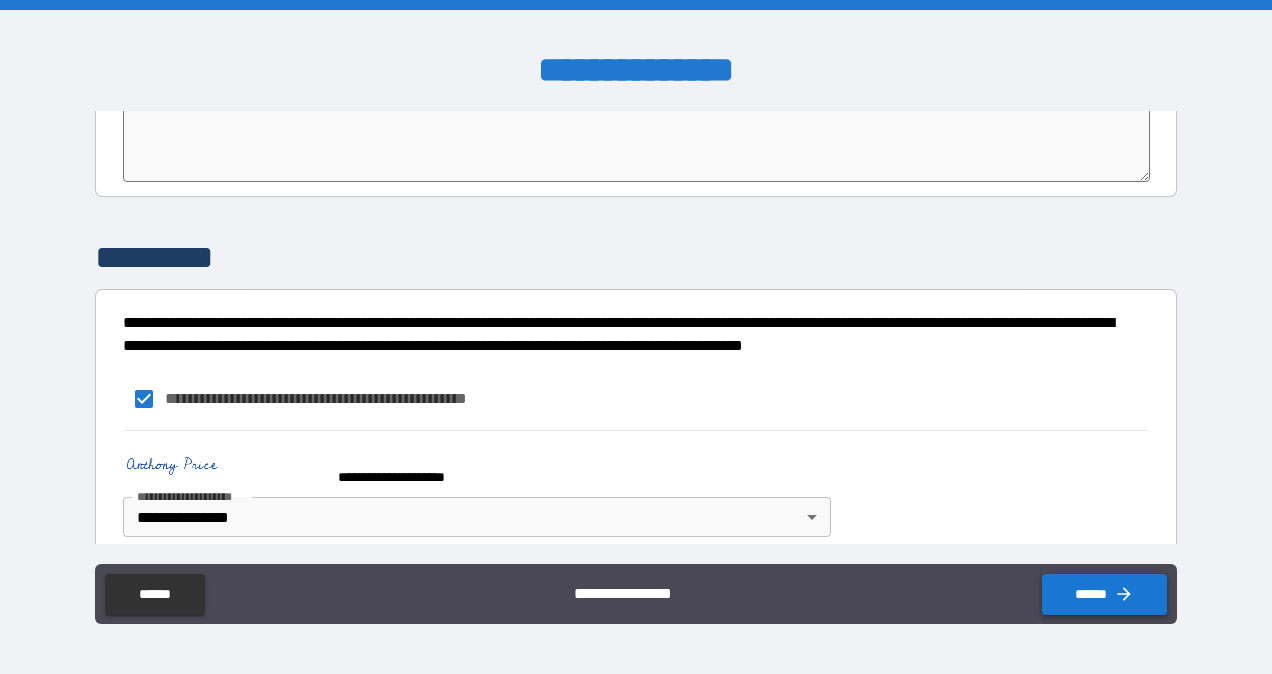 click 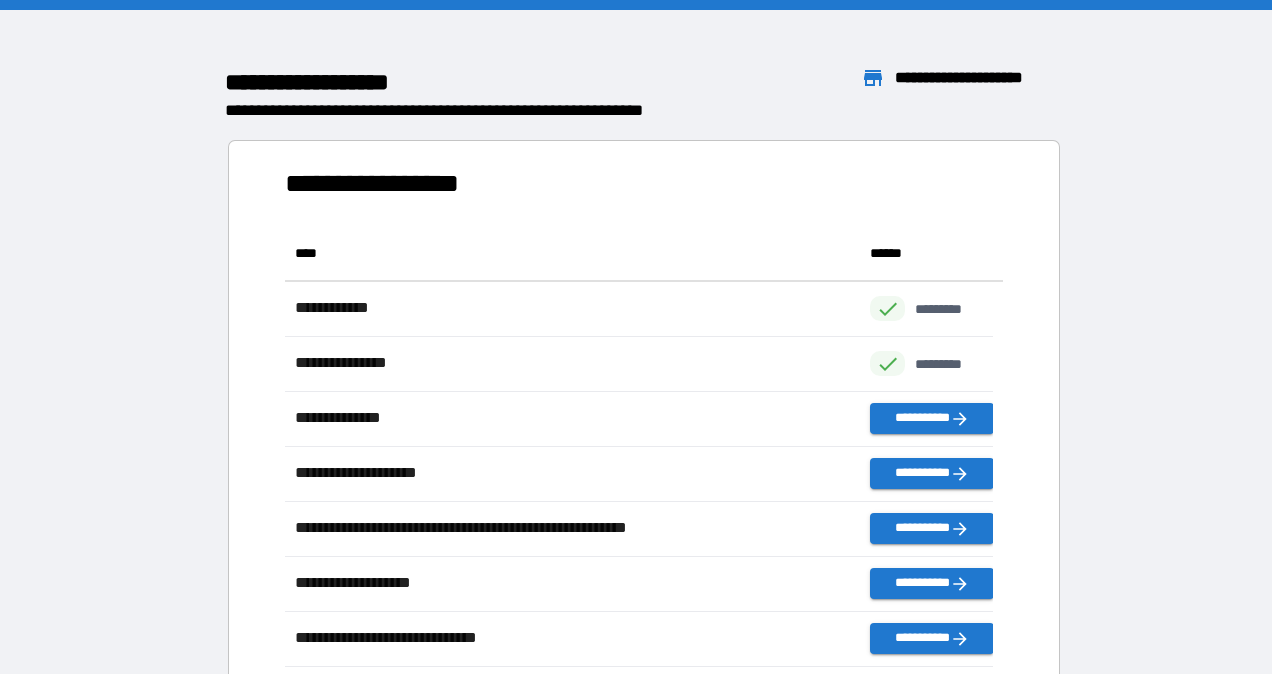 scroll, scrollTop: 16, scrollLeft: 16, axis: both 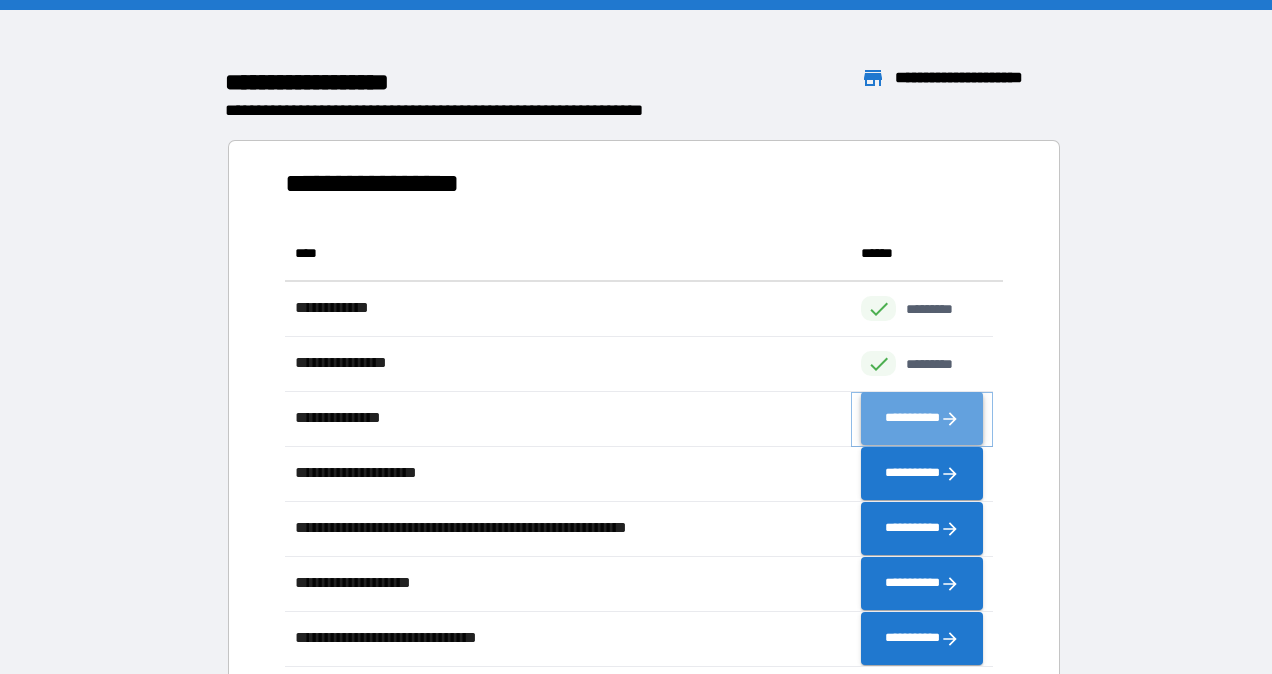 click on "**********" at bounding box center (922, 419) 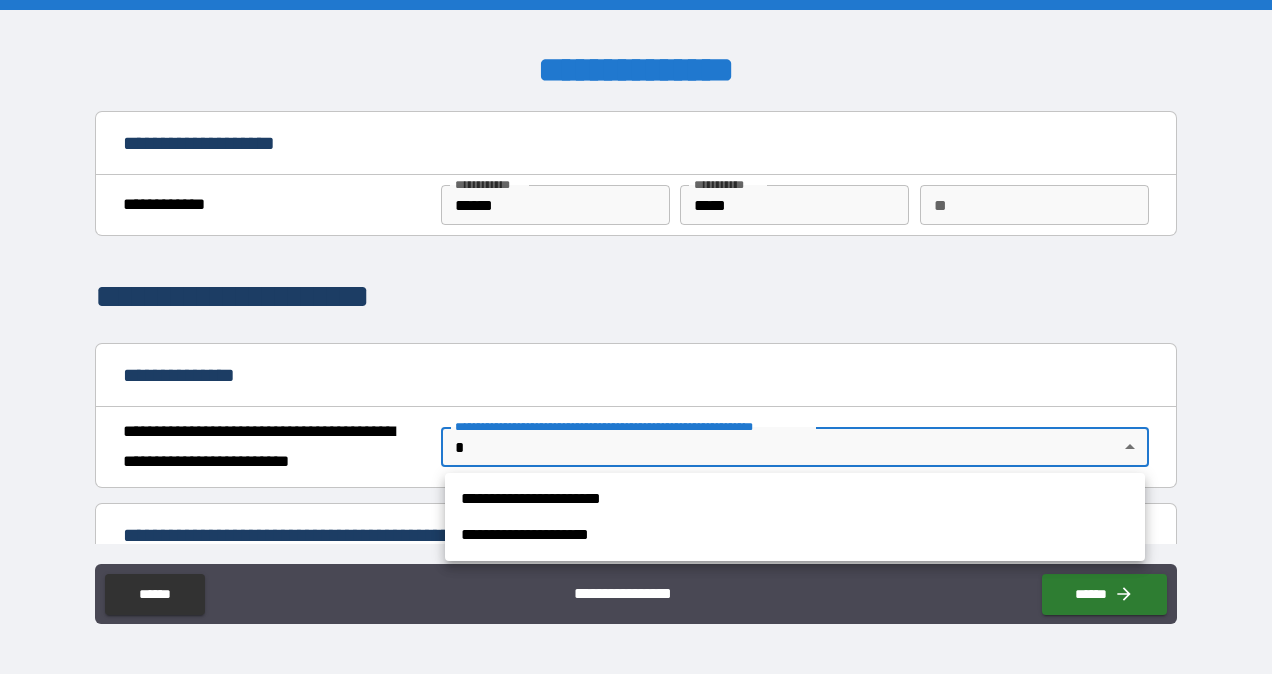 click on "**********" at bounding box center (636, 337) 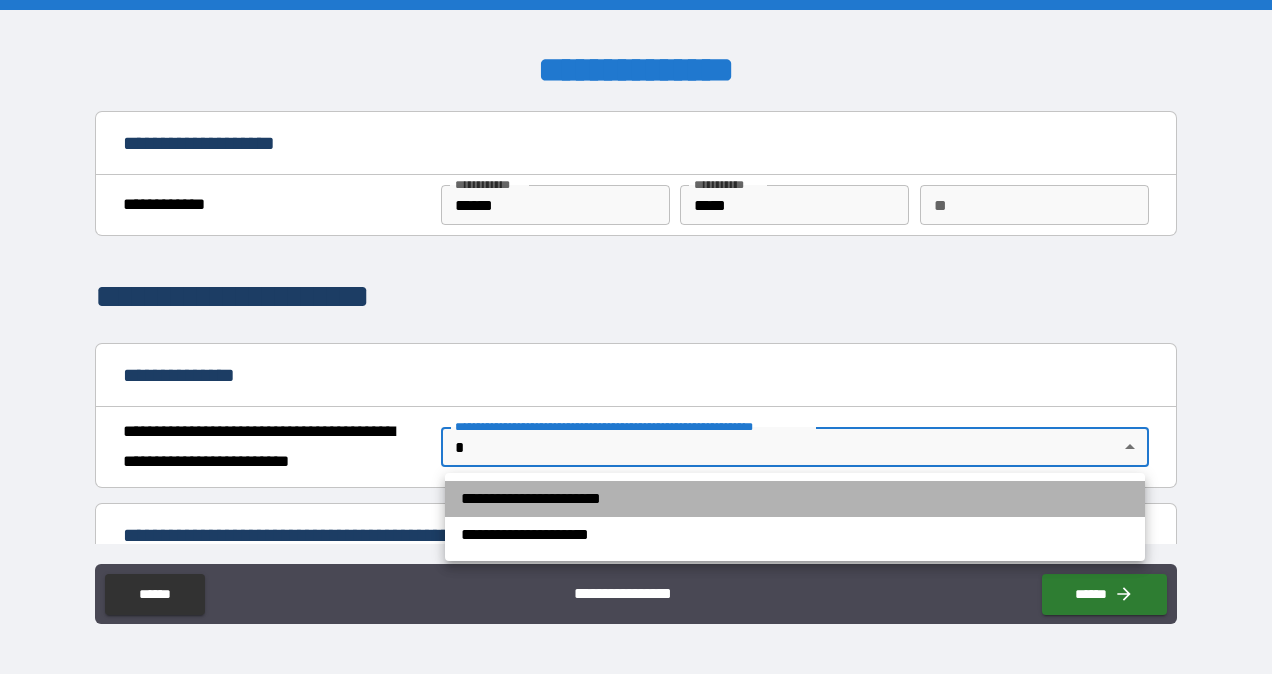 click on "**********" at bounding box center [795, 499] 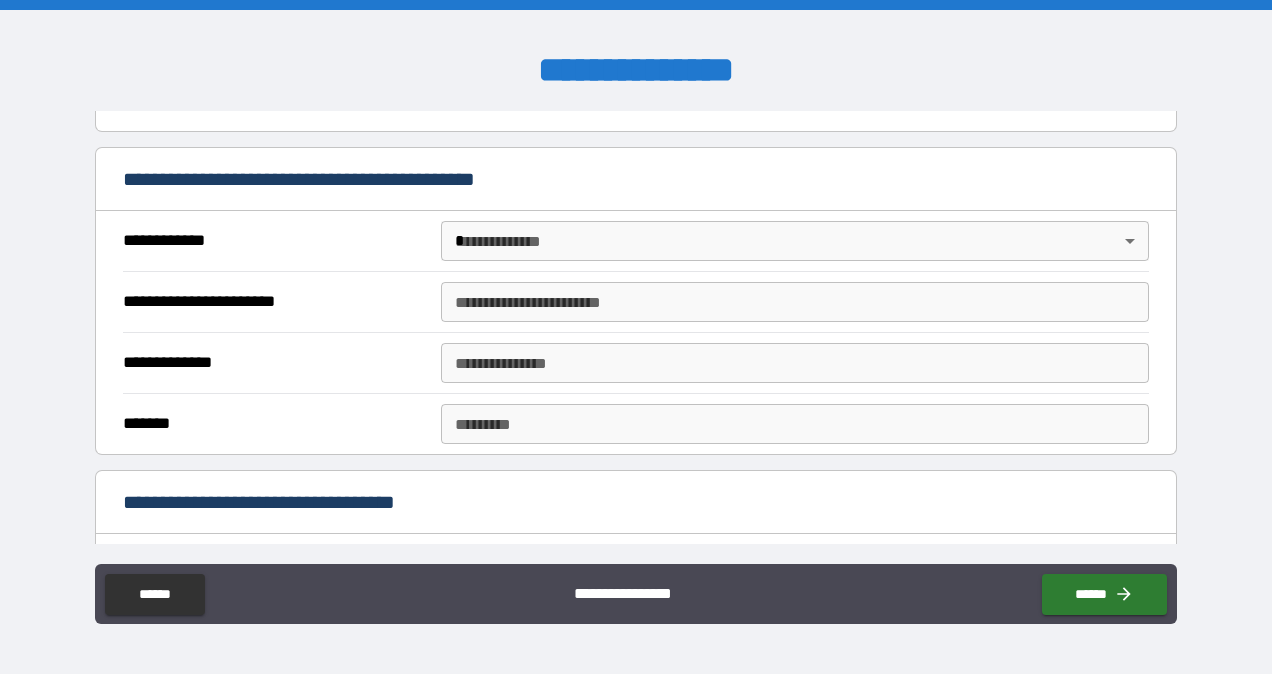 scroll, scrollTop: 358, scrollLeft: 0, axis: vertical 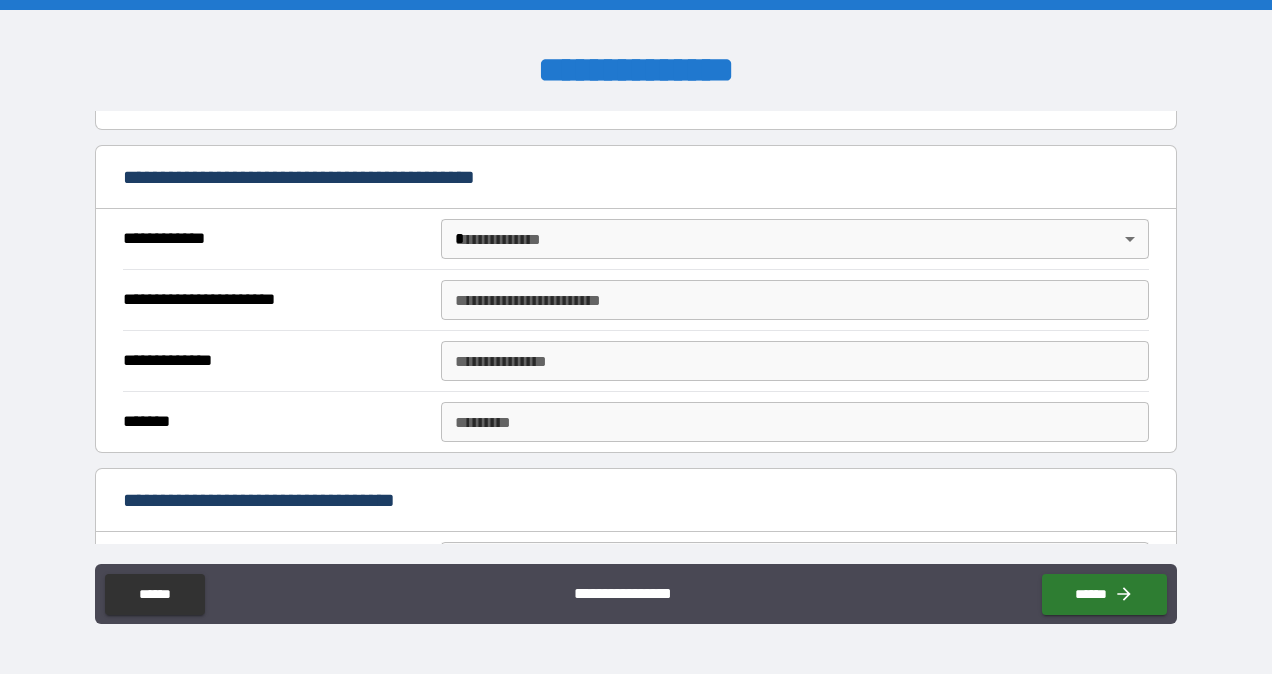 click on "**********" at bounding box center (636, 337) 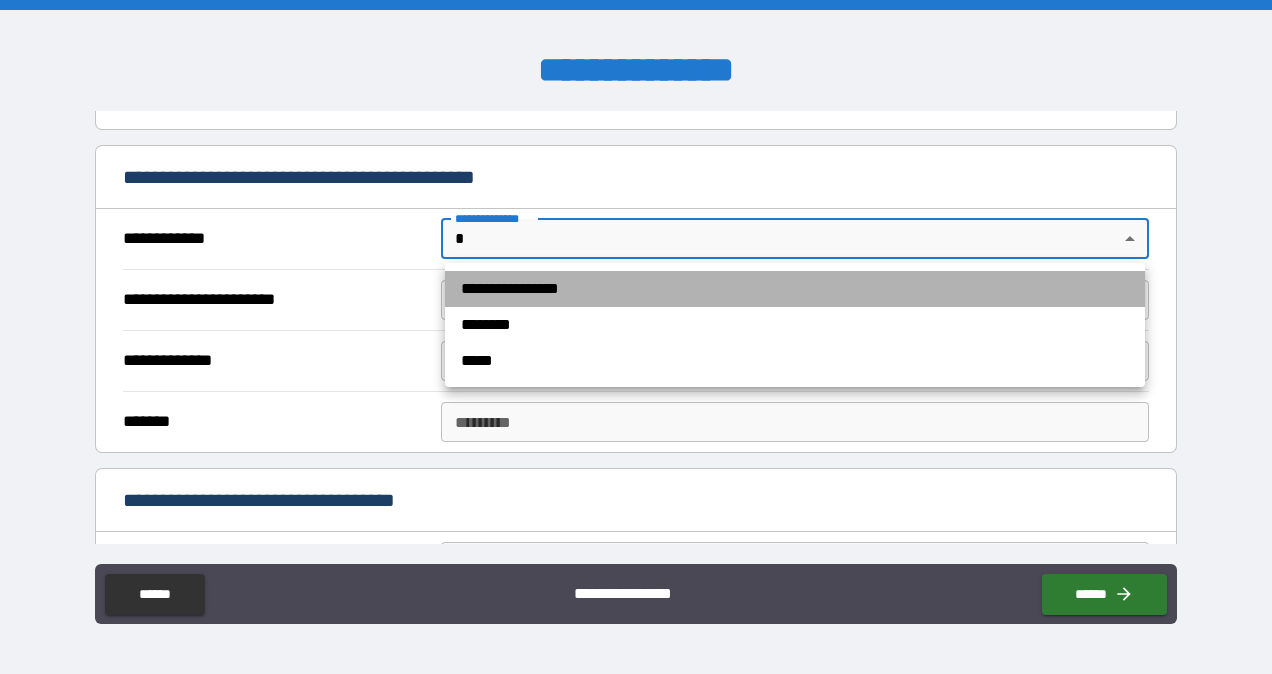 click on "**********" at bounding box center [795, 289] 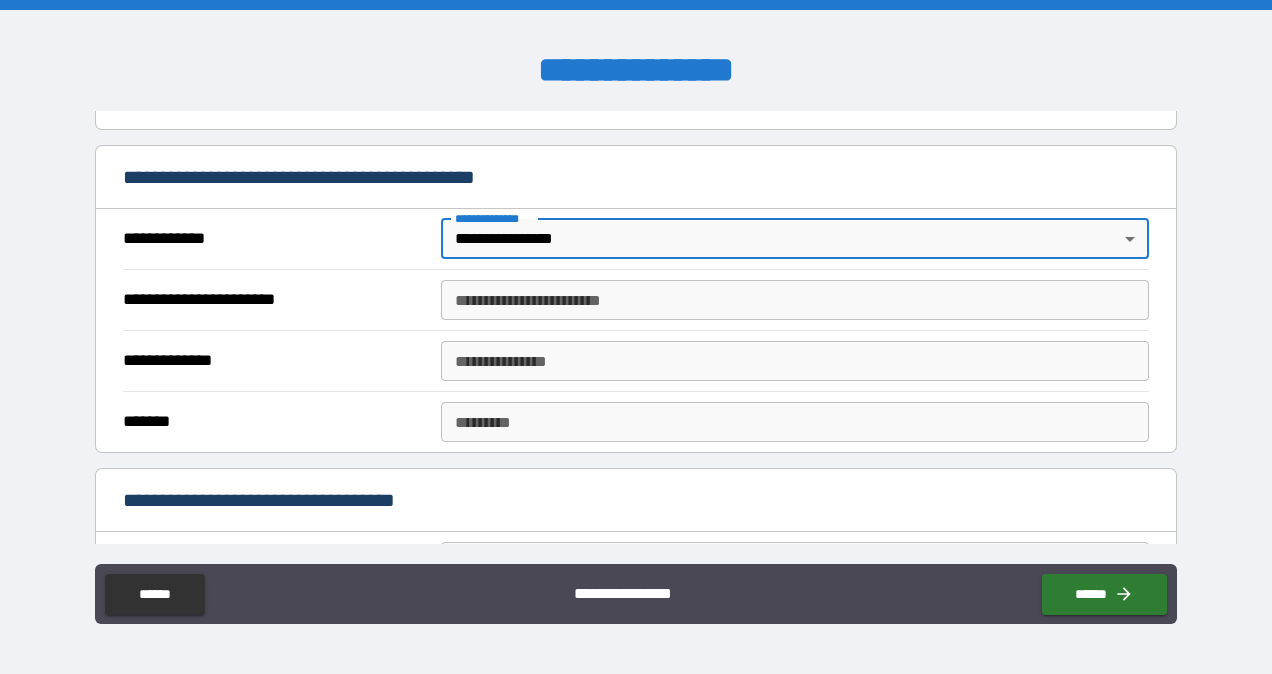 click on "**********" at bounding box center [794, 300] 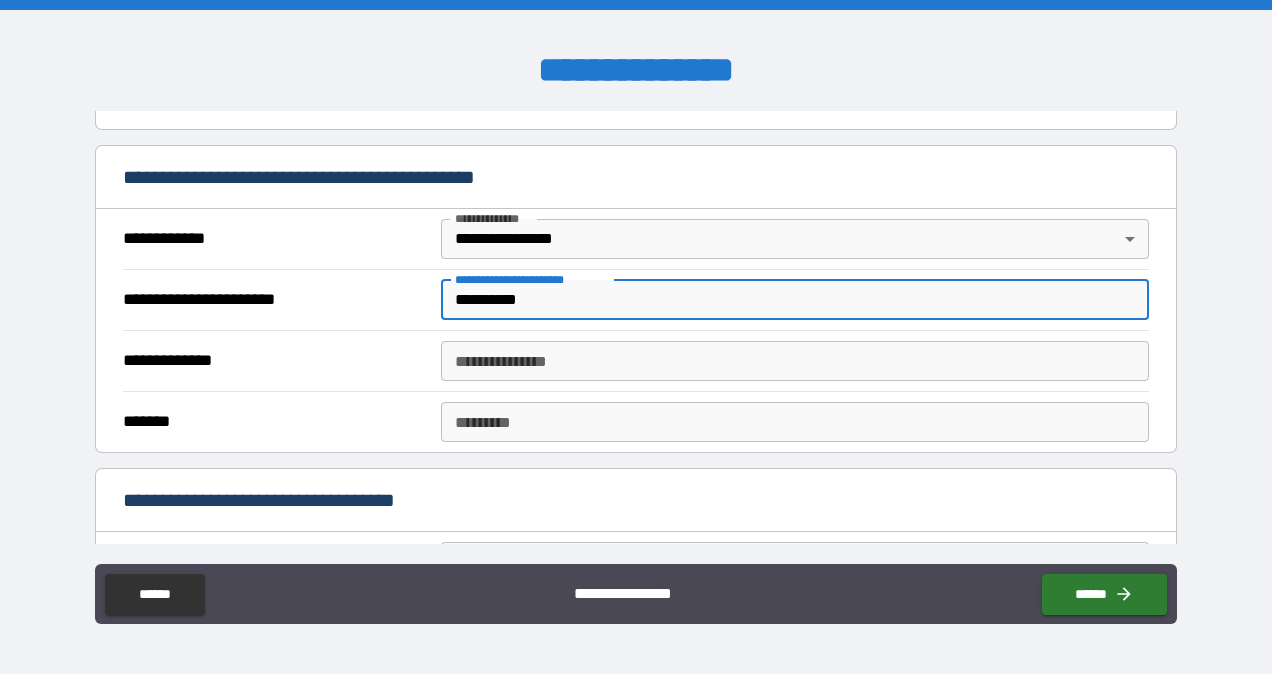 type on "**********" 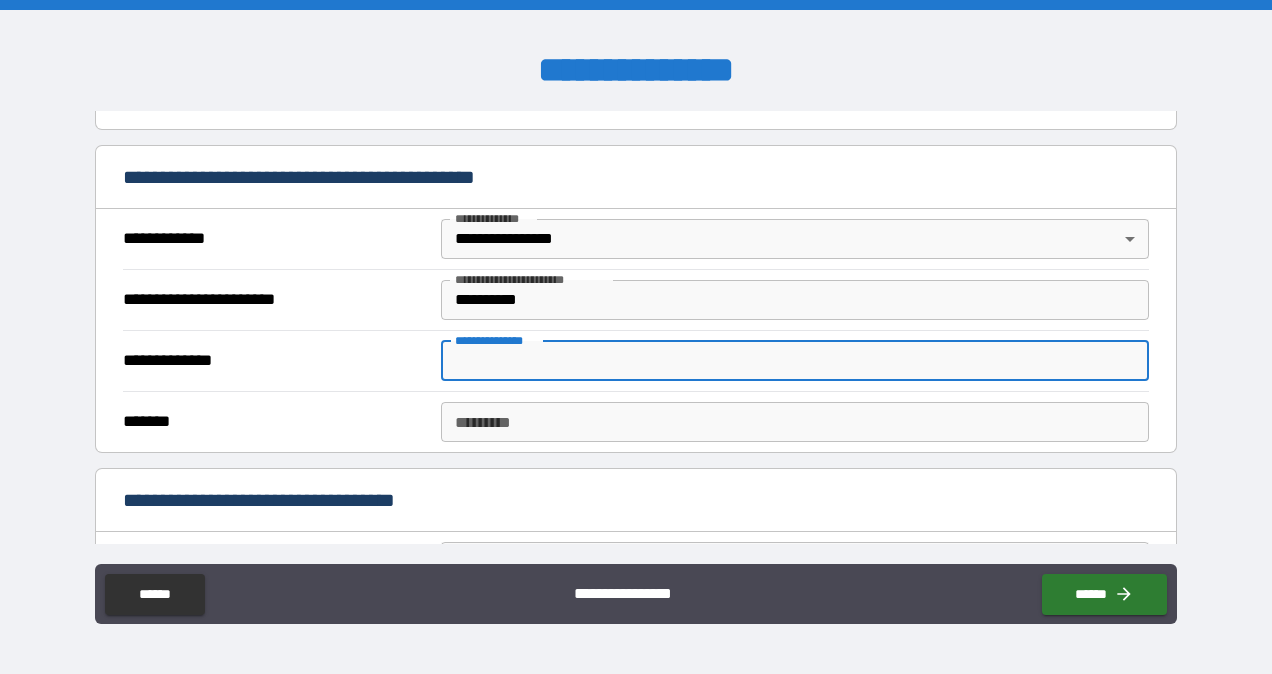 click on "**********" at bounding box center (794, 361) 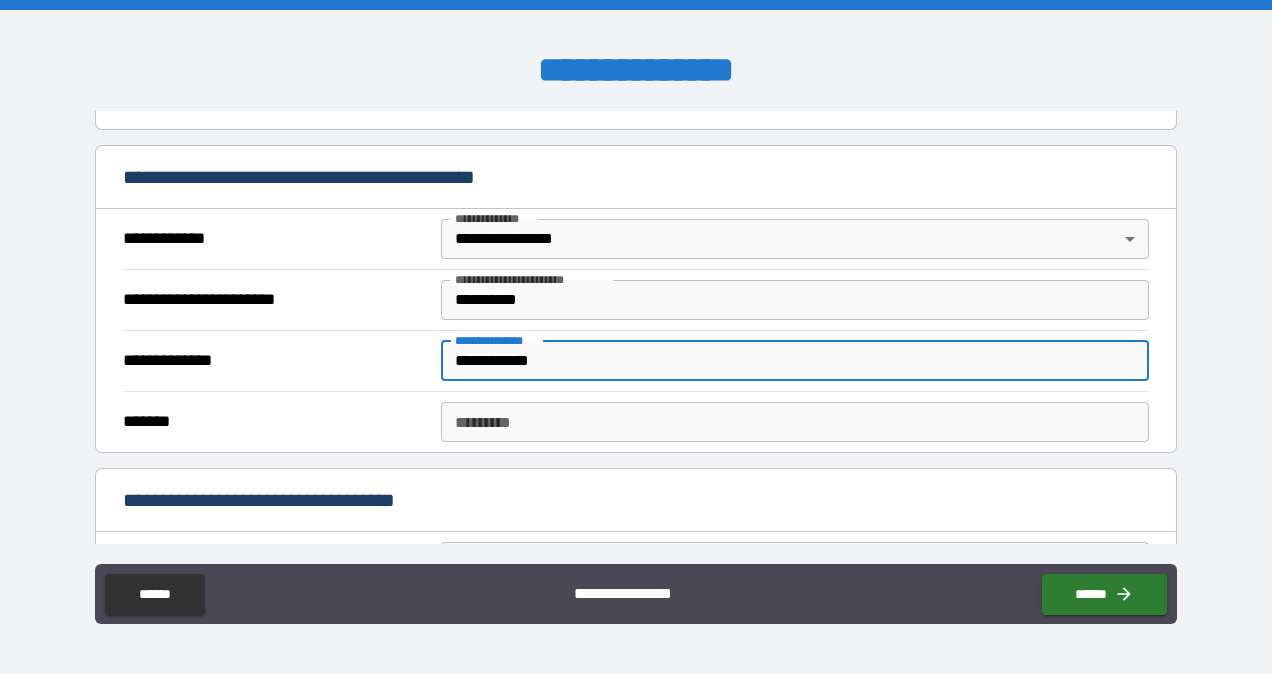 type on "**********" 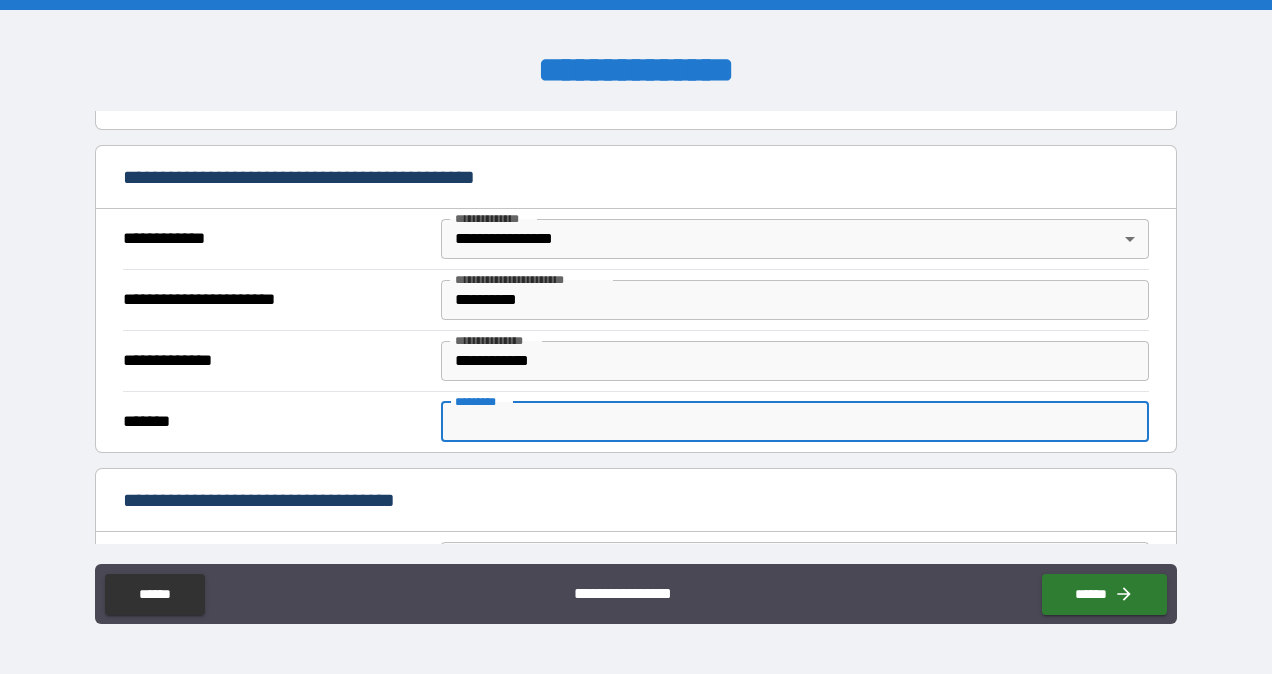 click on "*******   *" at bounding box center [794, 422] 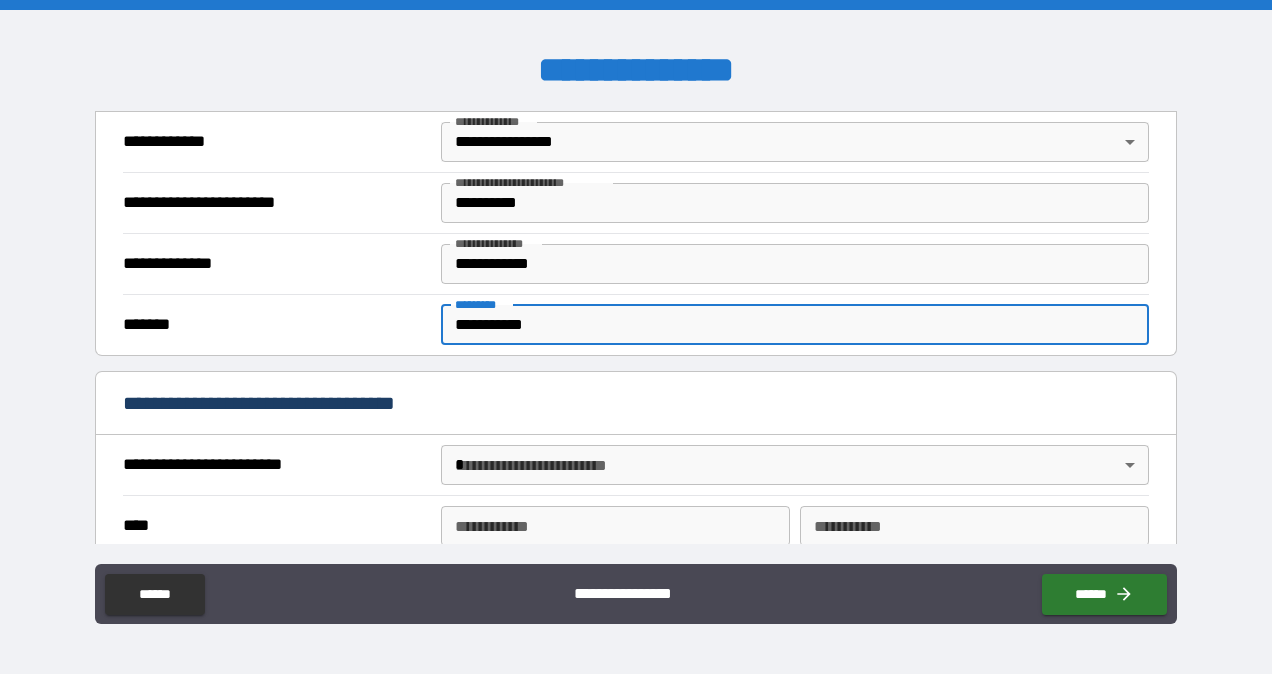 scroll, scrollTop: 550, scrollLeft: 0, axis: vertical 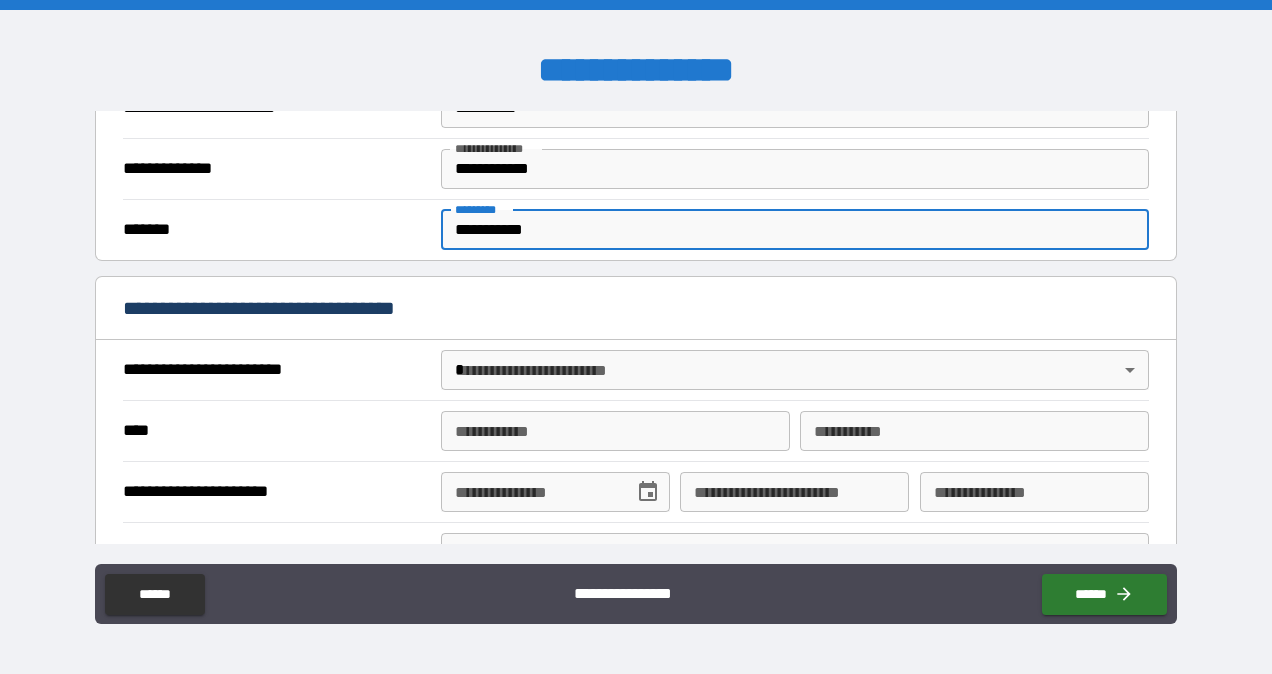 type on "**********" 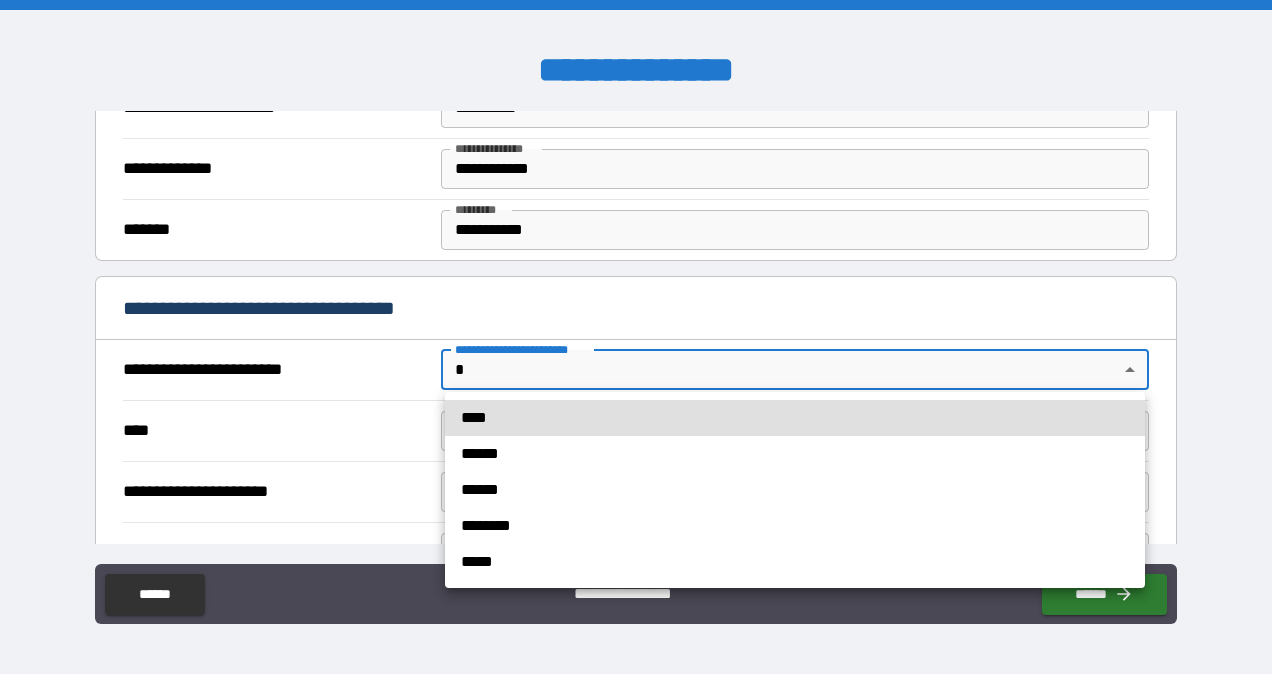 click on "**********" at bounding box center [636, 337] 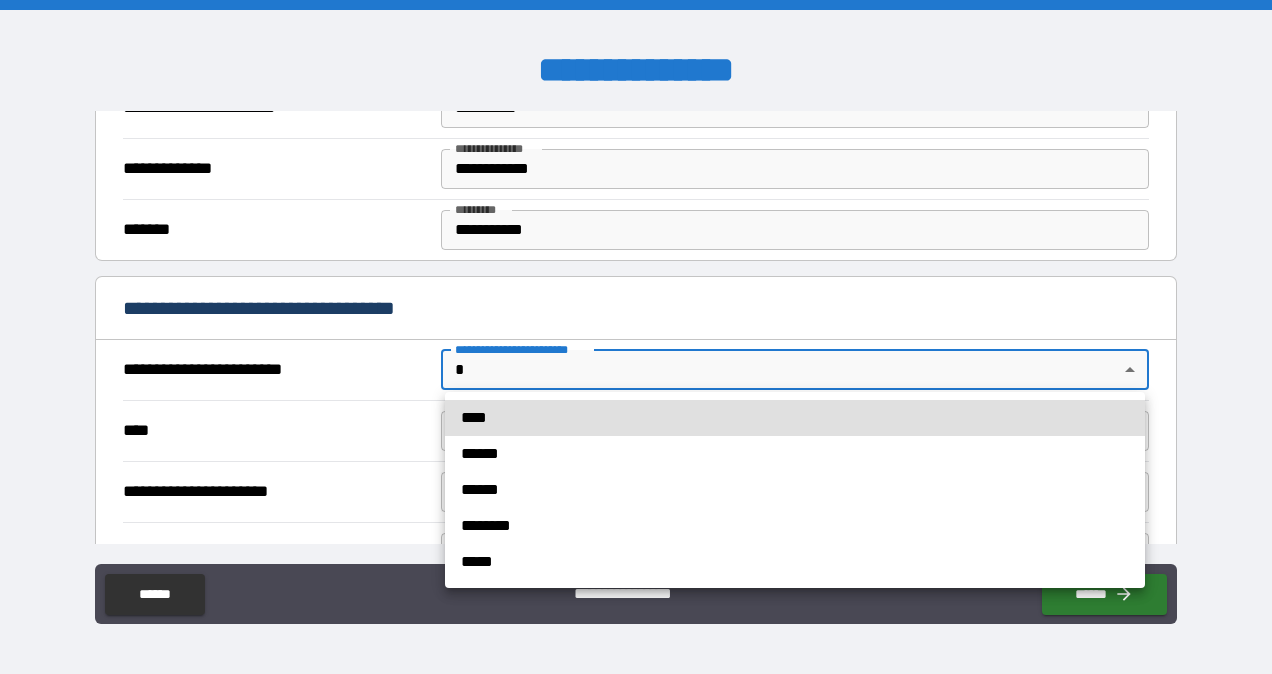 click on "******" at bounding box center (795, 454) 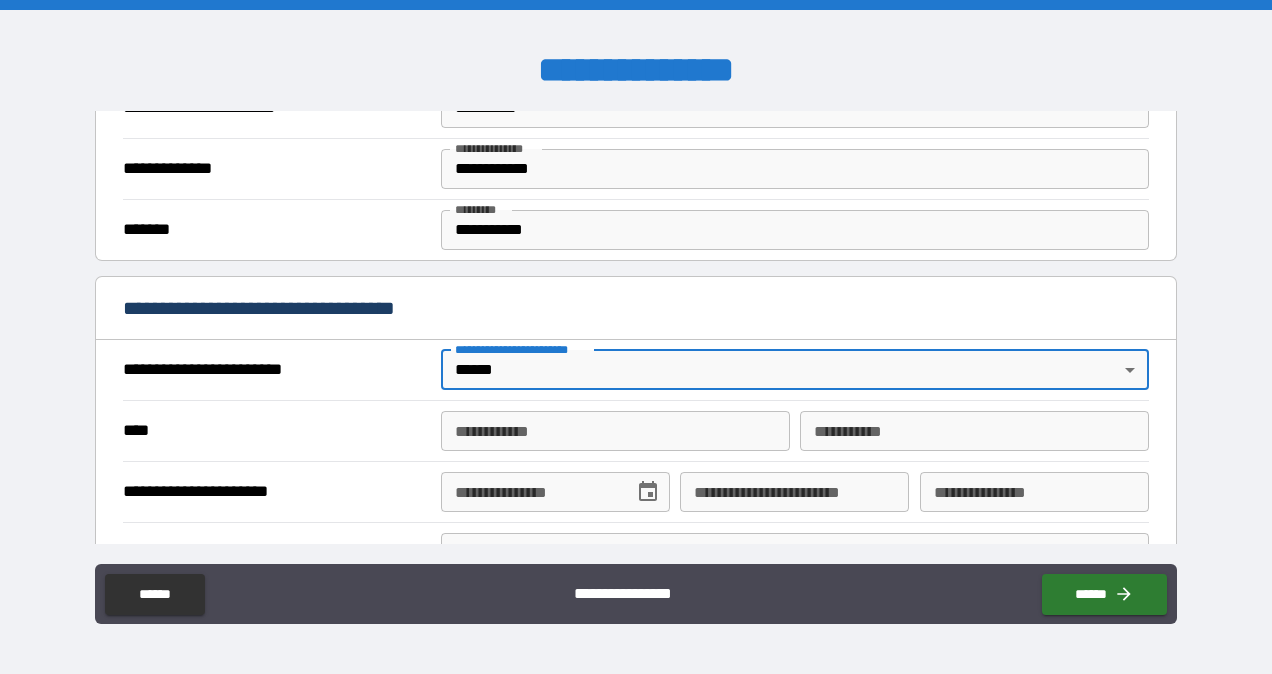 click on "**********" at bounding box center [615, 431] 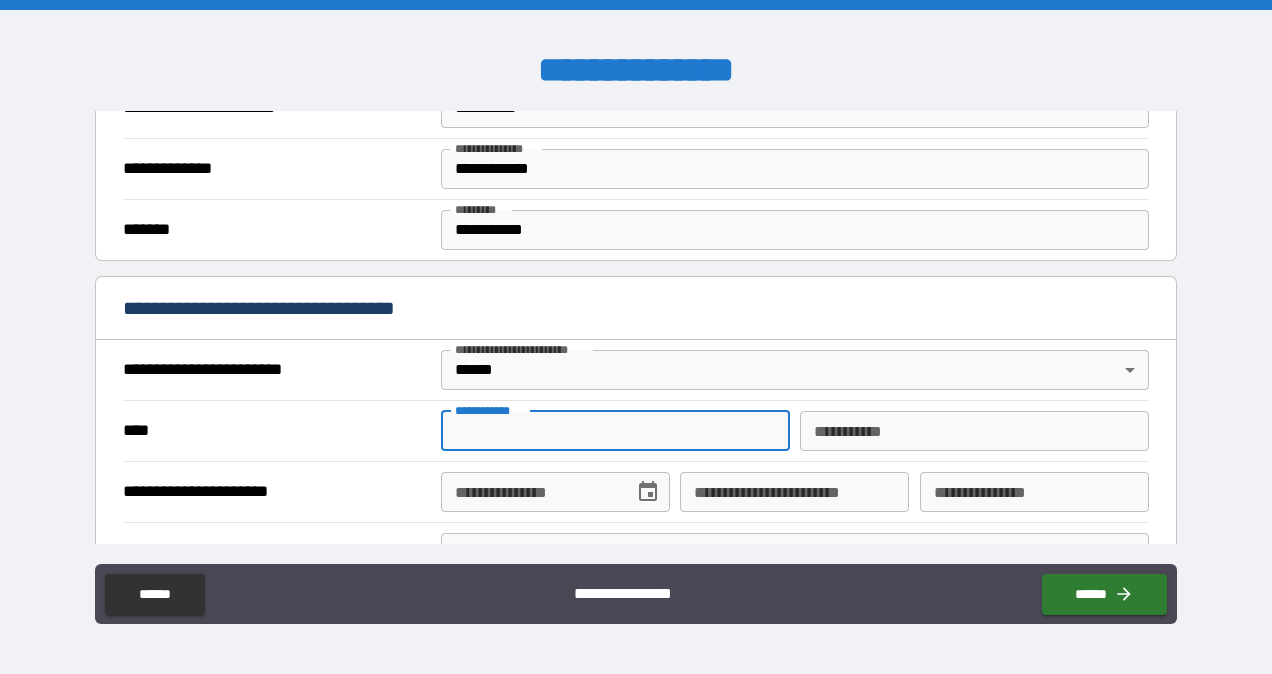 click on "**********" at bounding box center (615, 431) 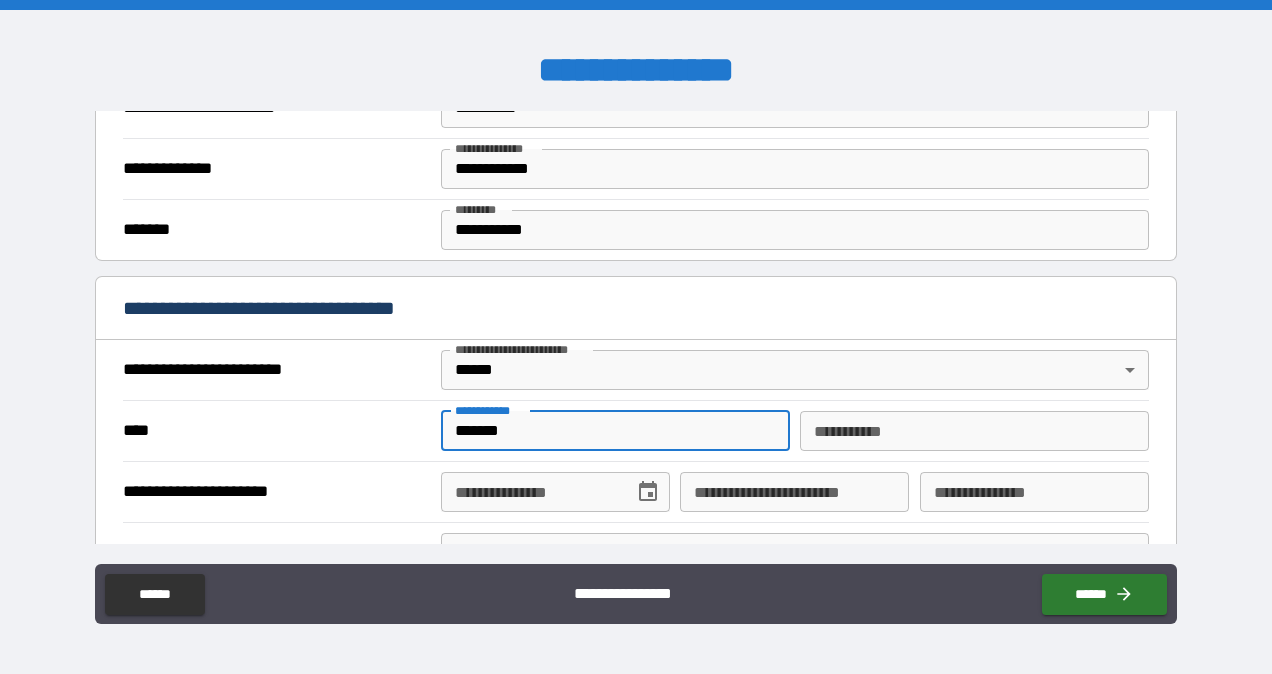 type on "*******" 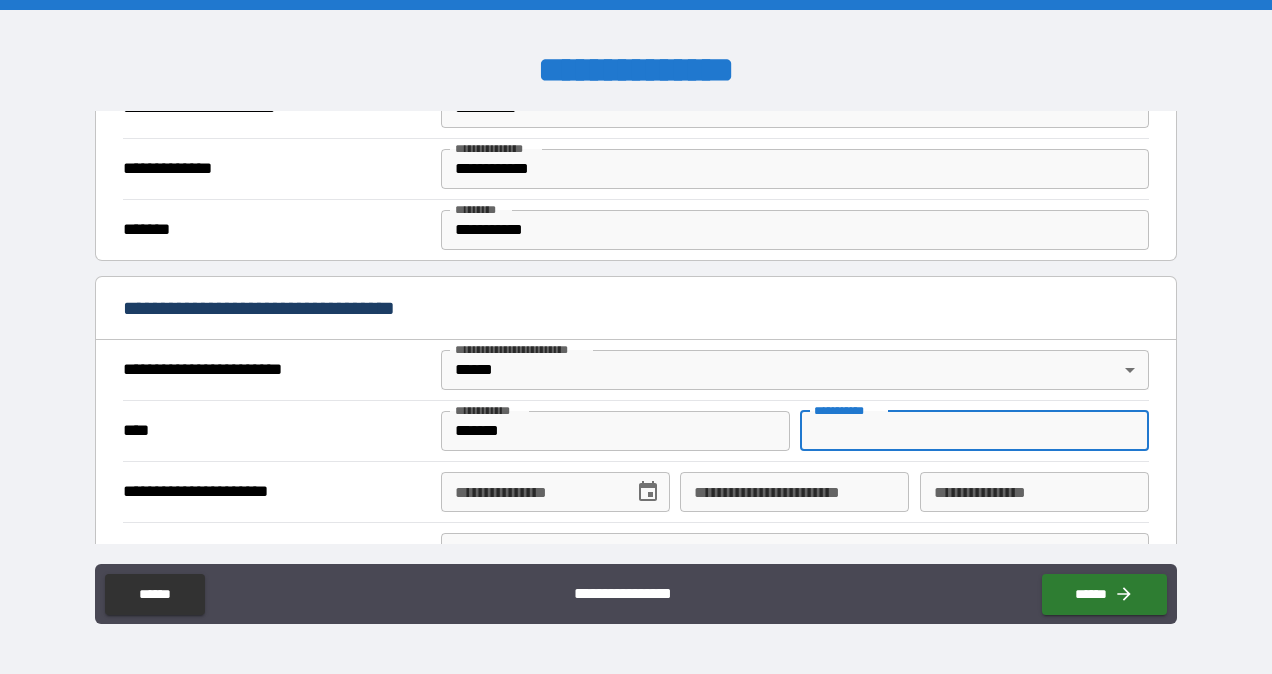 click on "*********   * *********   *" at bounding box center [974, 431] 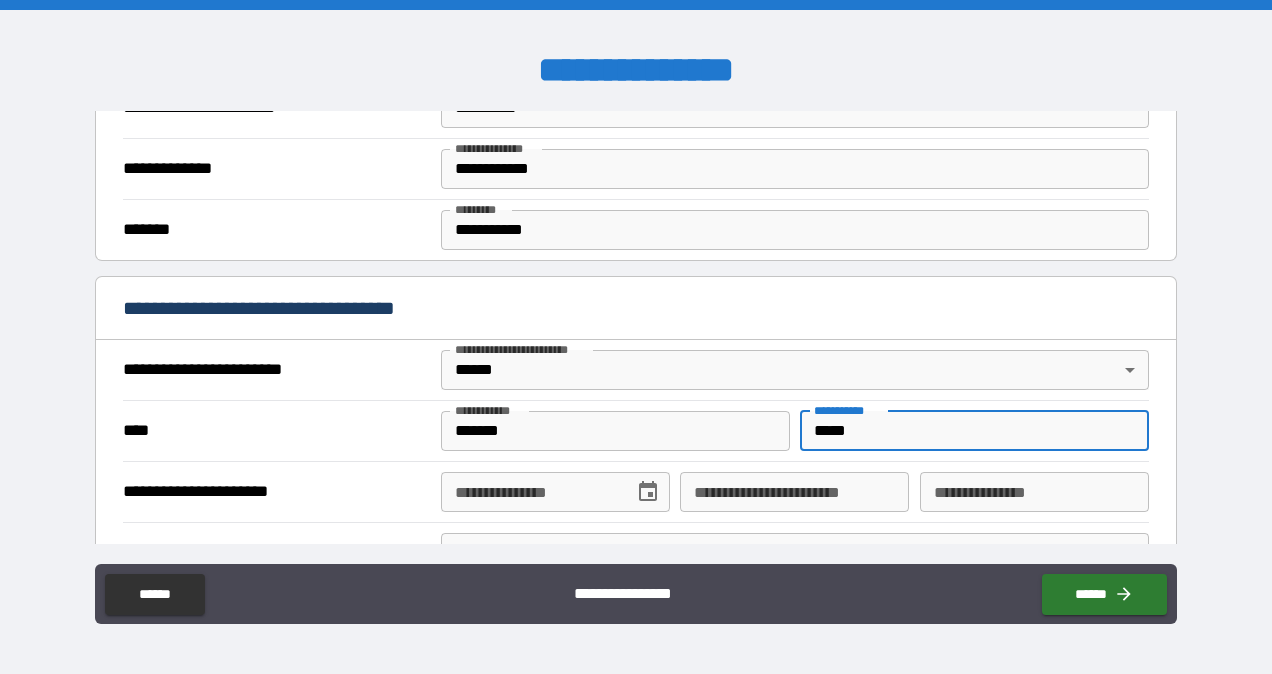 type on "*****" 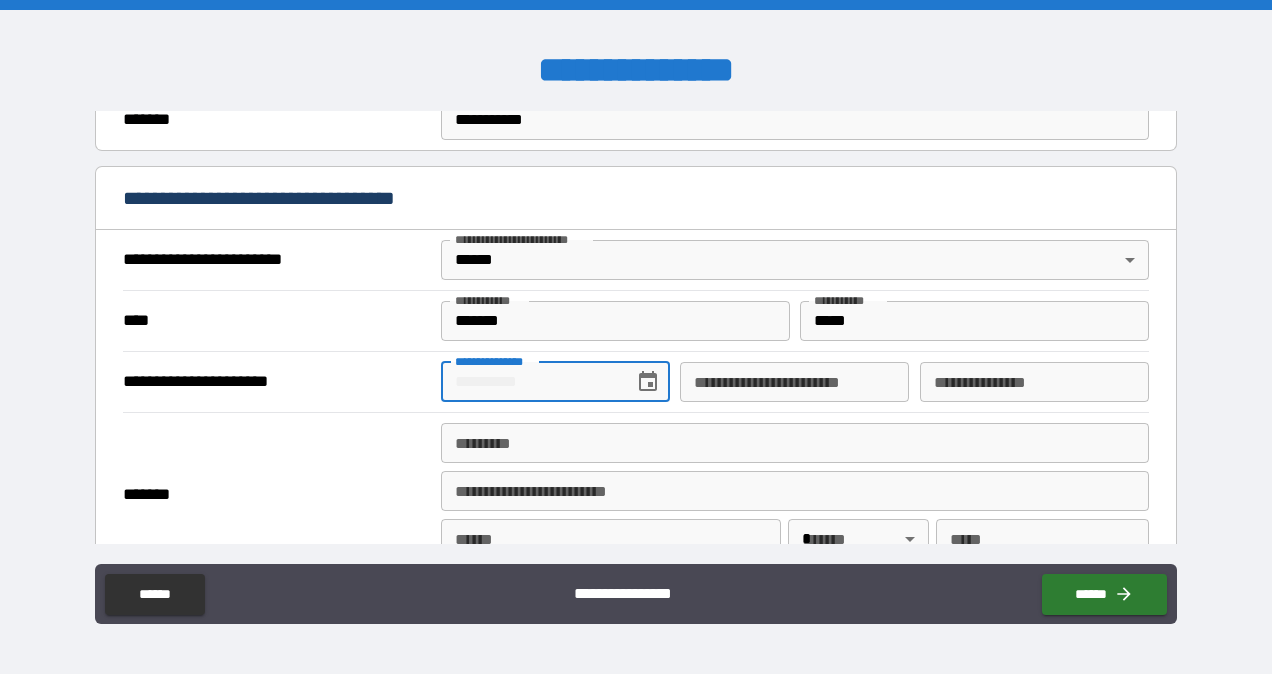 scroll, scrollTop: 661, scrollLeft: 0, axis: vertical 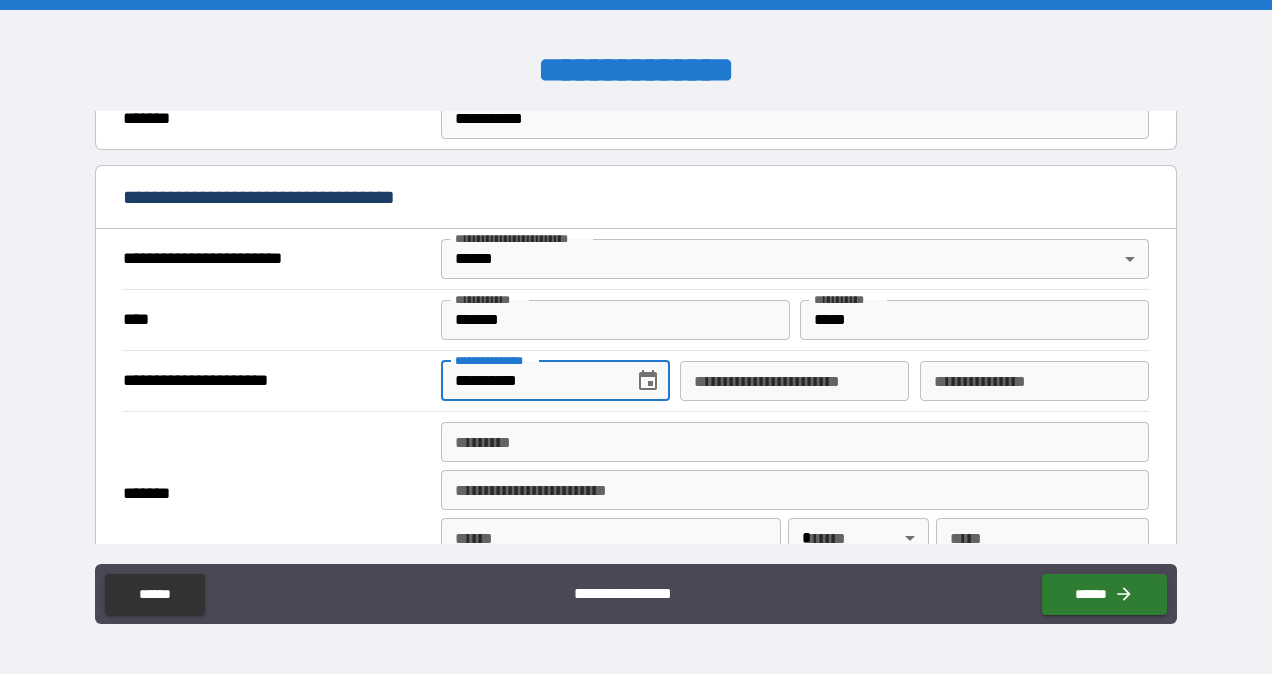 type on "**********" 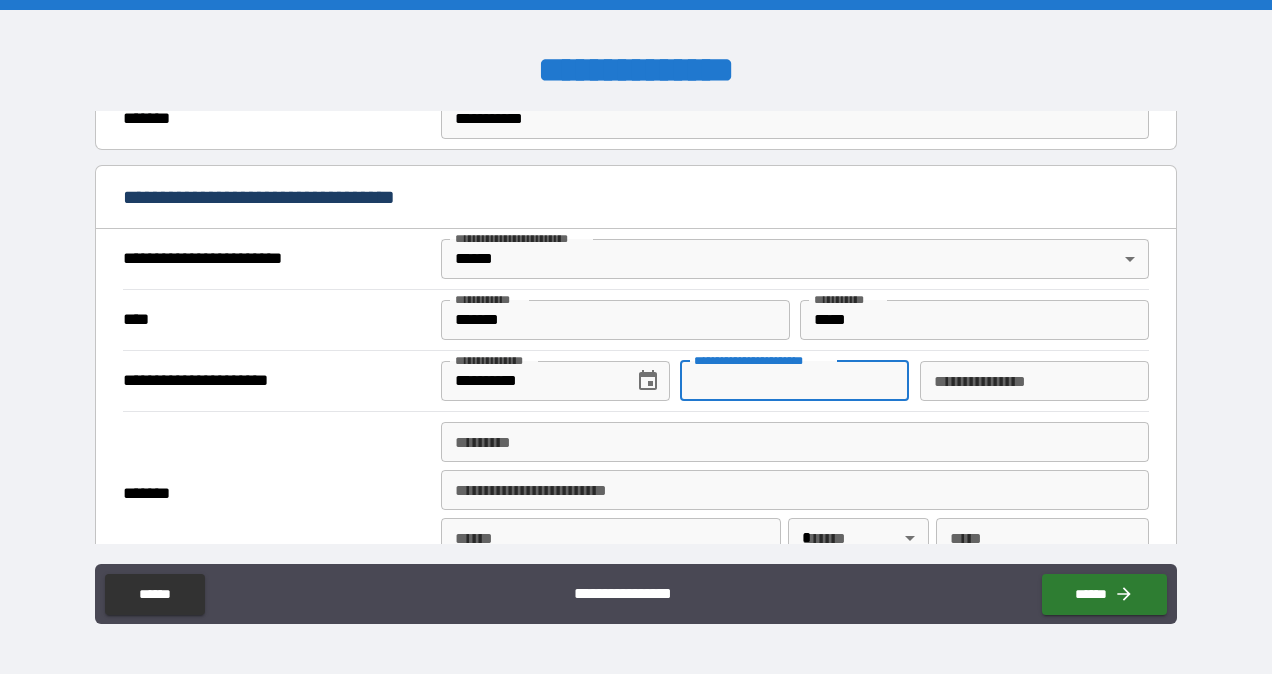 click on "**********" at bounding box center (794, 381) 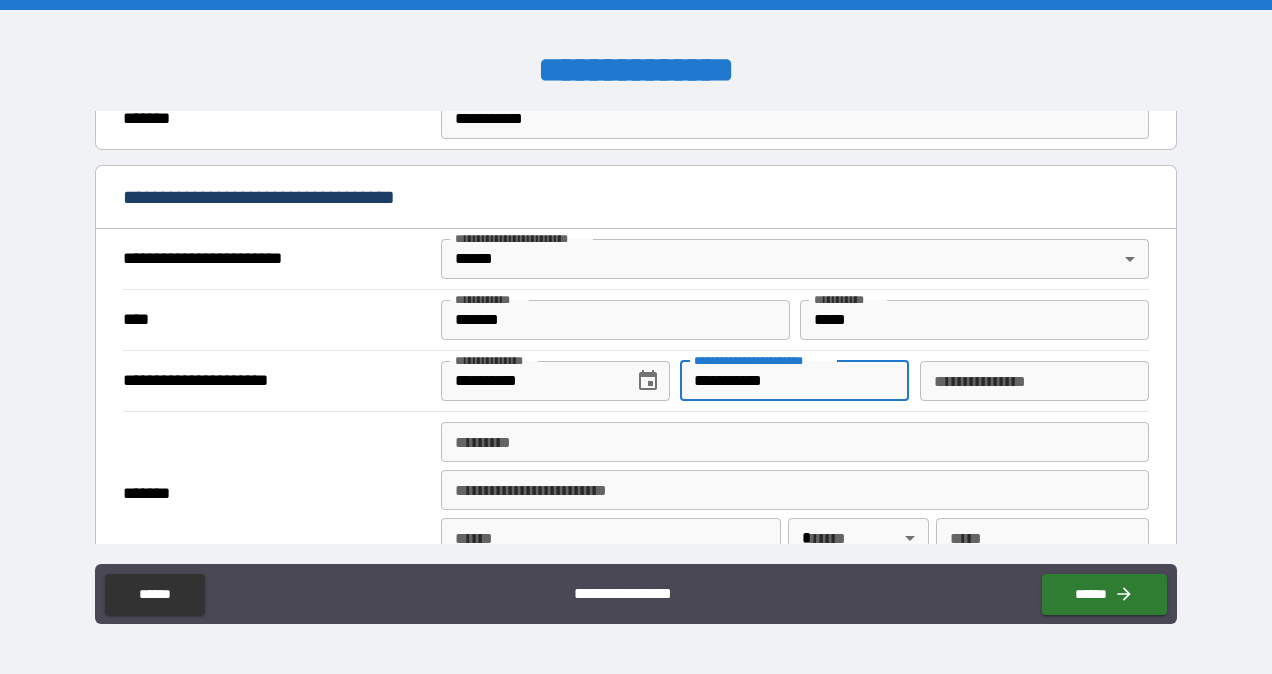 type on "**********" 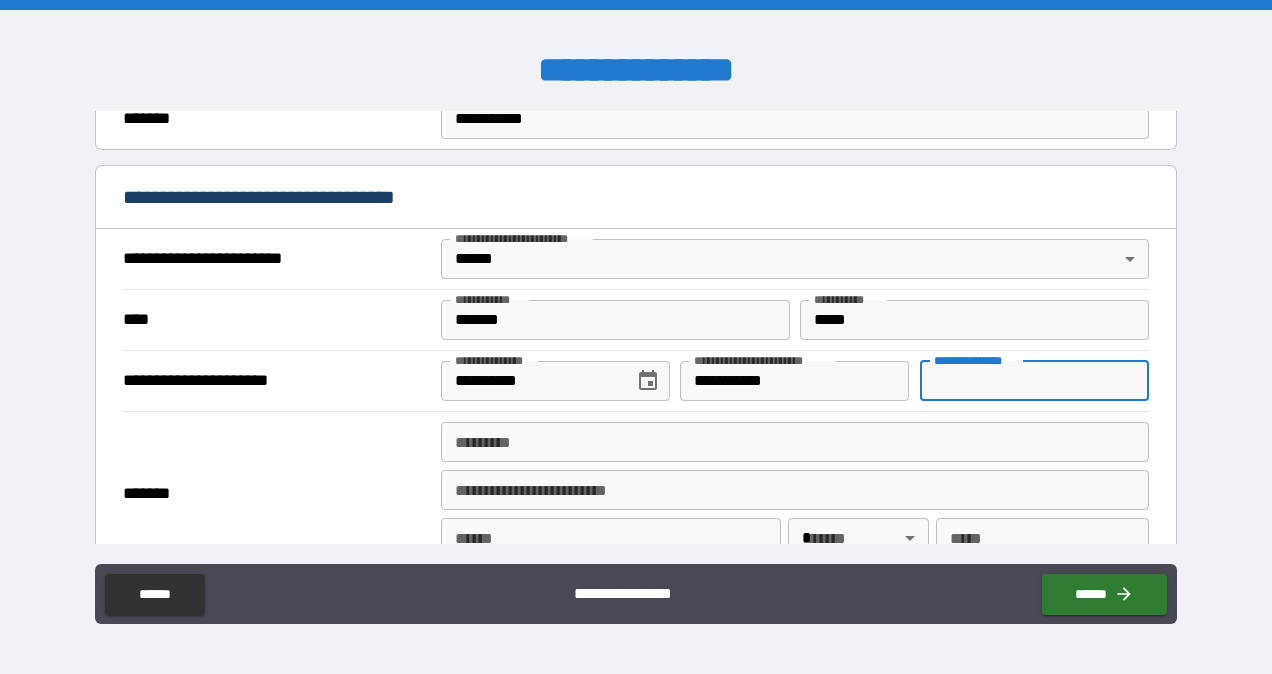 click on "**********" at bounding box center [1034, 381] 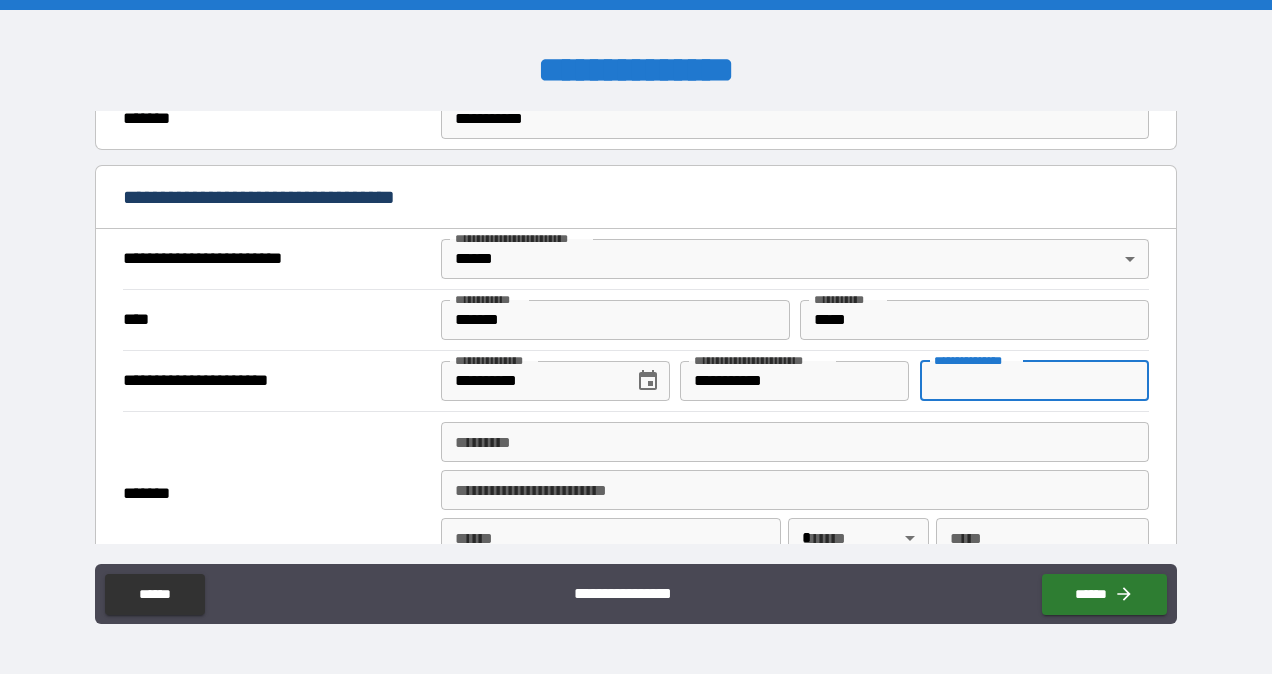 type on "*" 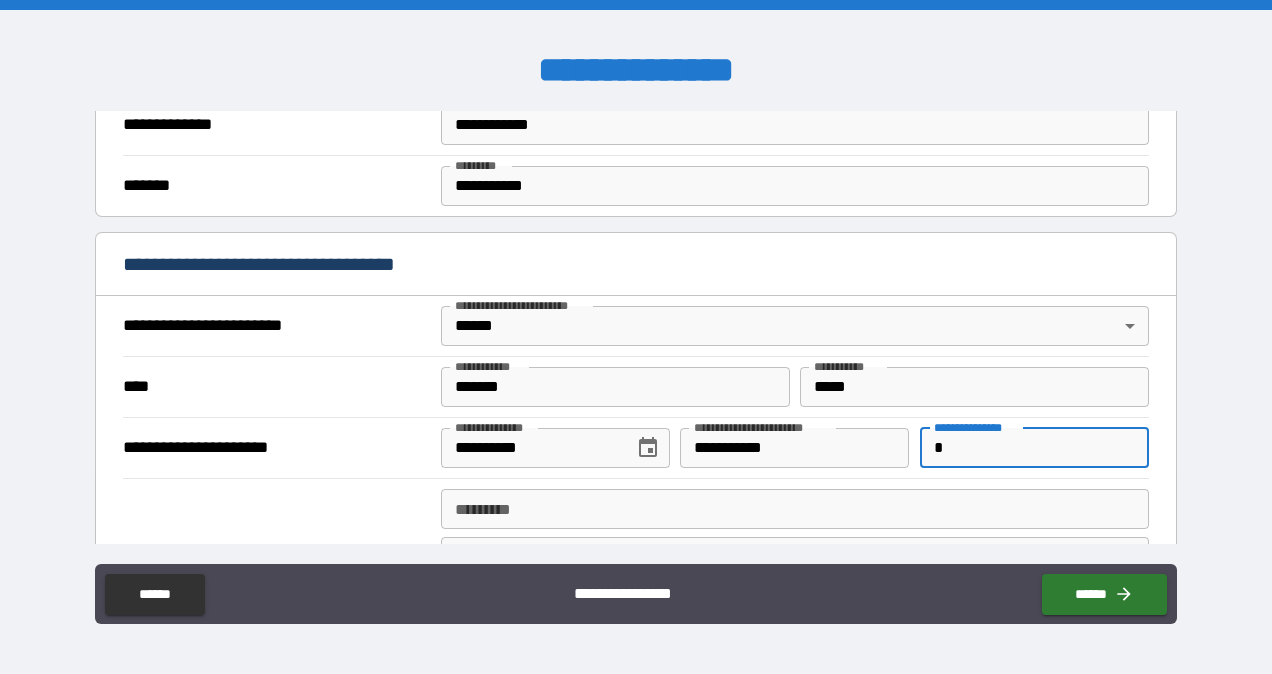 scroll, scrollTop: 591, scrollLeft: 0, axis: vertical 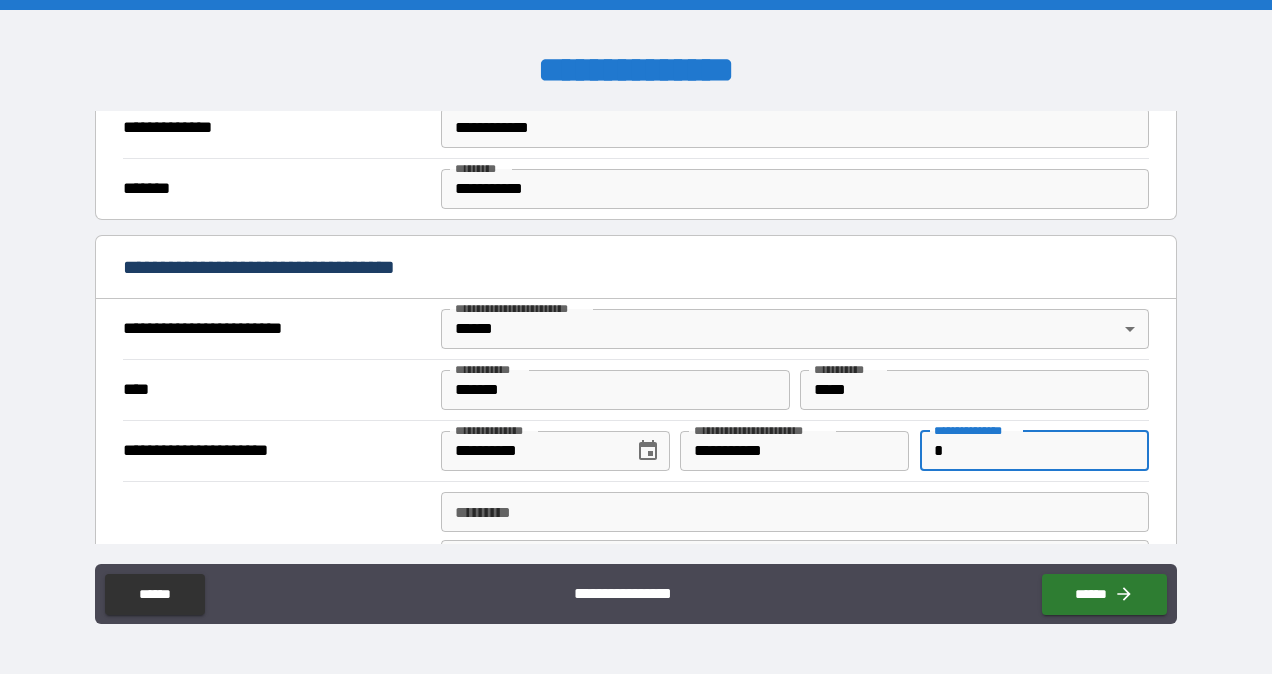 type 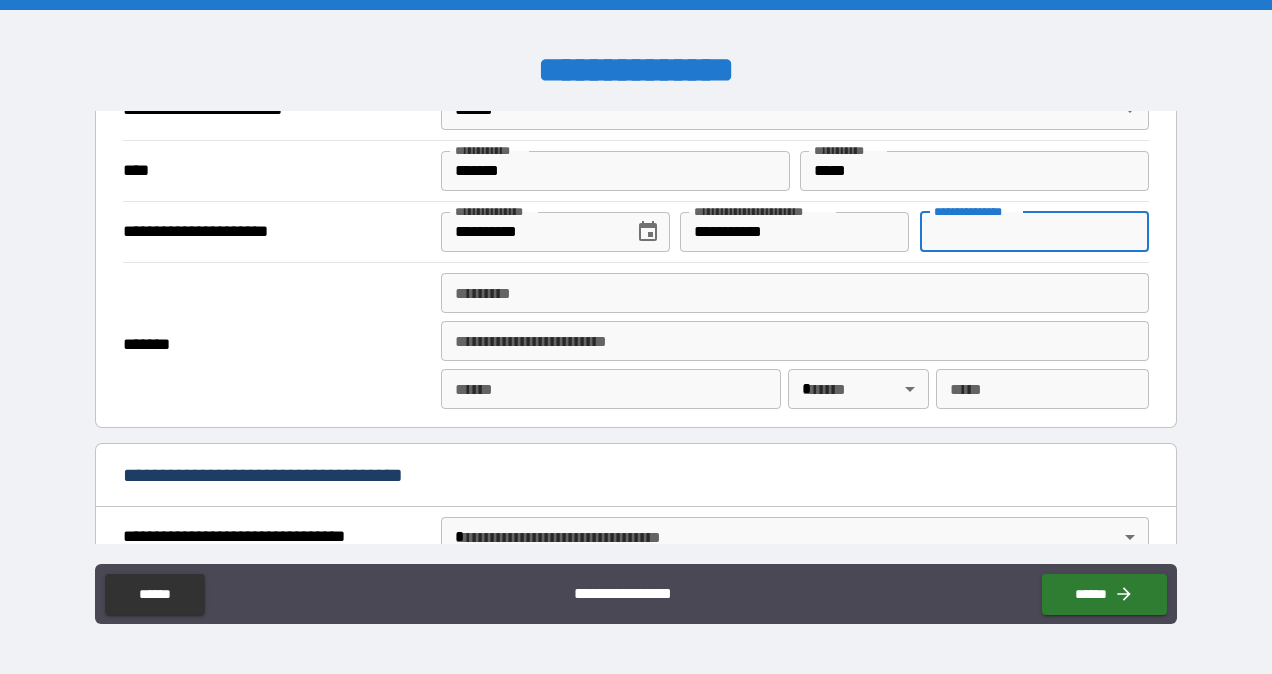 scroll, scrollTop: 821, scrollLeft: 0, axis: vertical 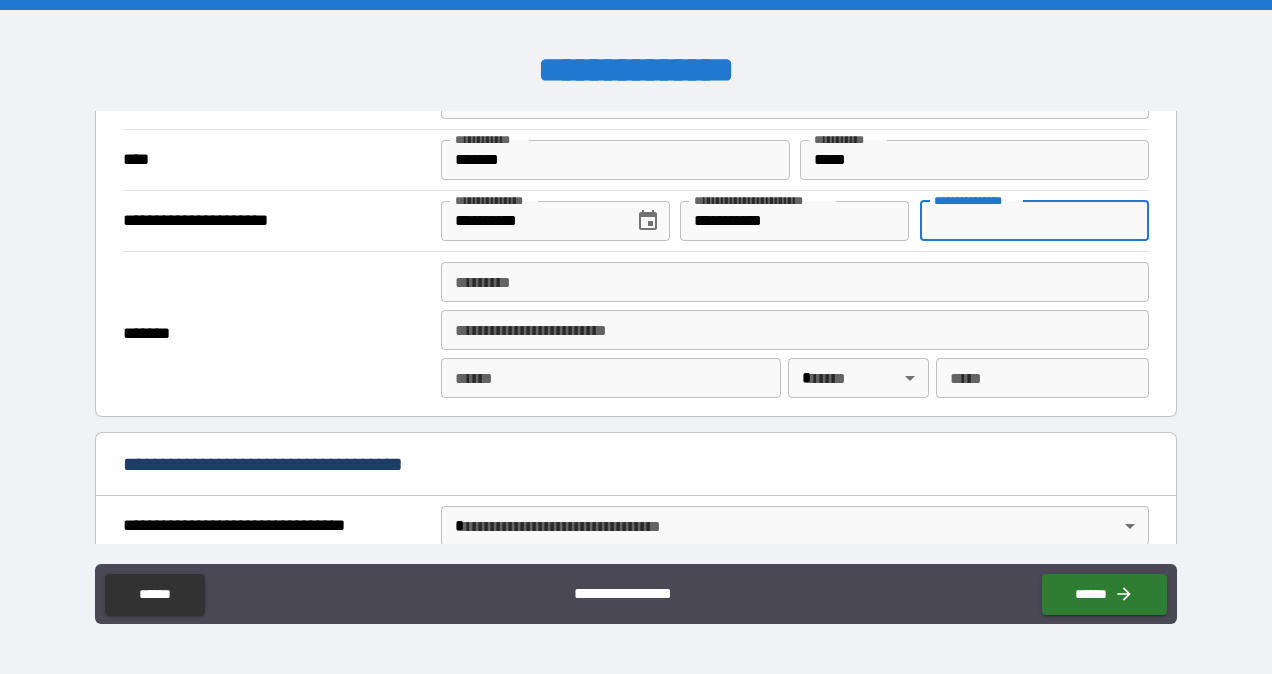 click on "*******   *" at bounding box center (794, 282) 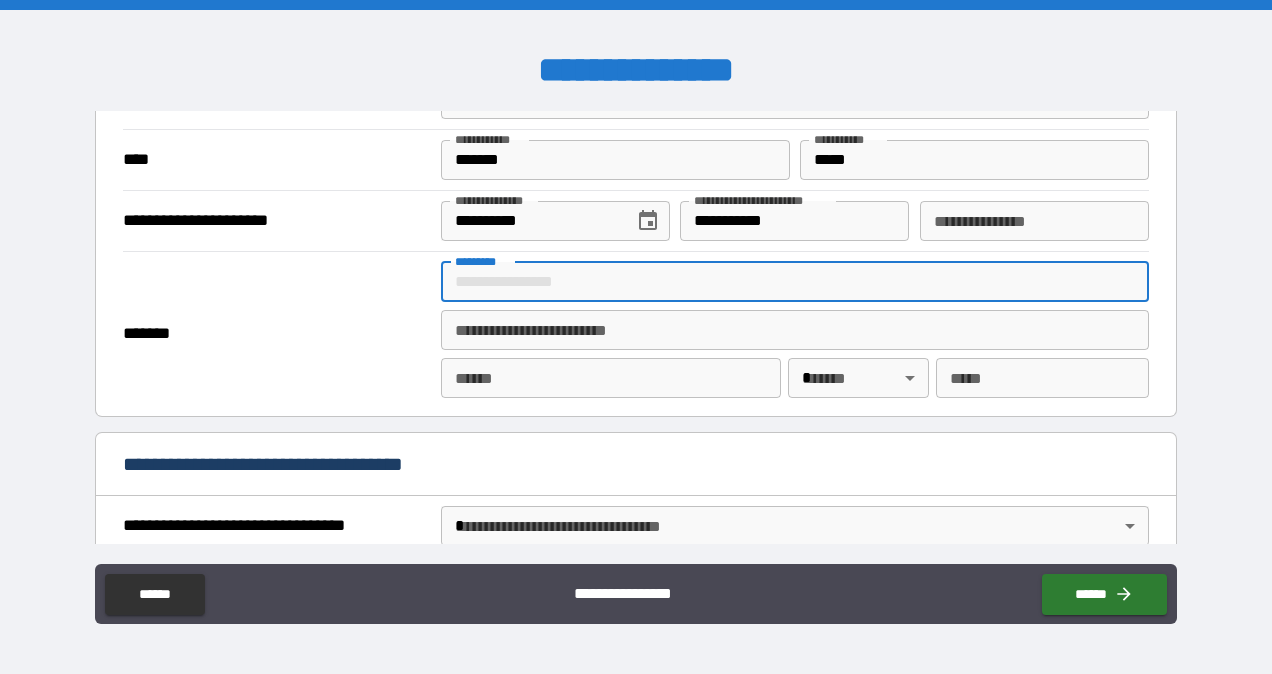 type on "**********" 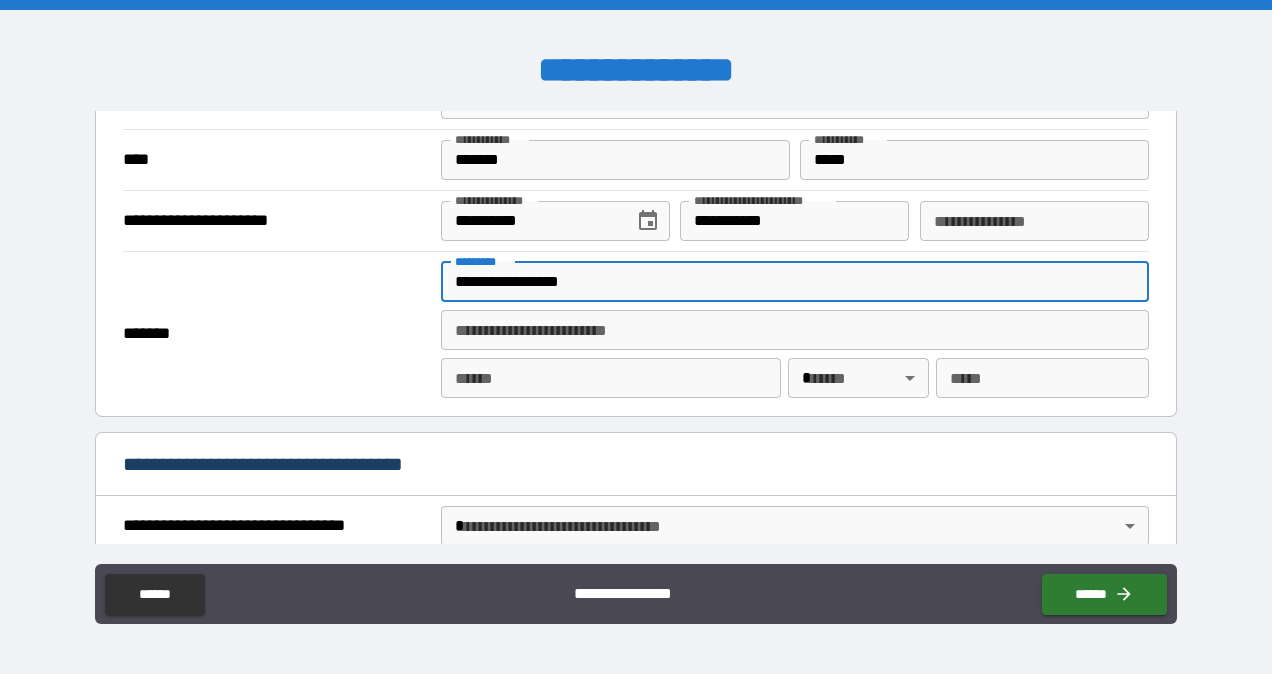 type on "*****" 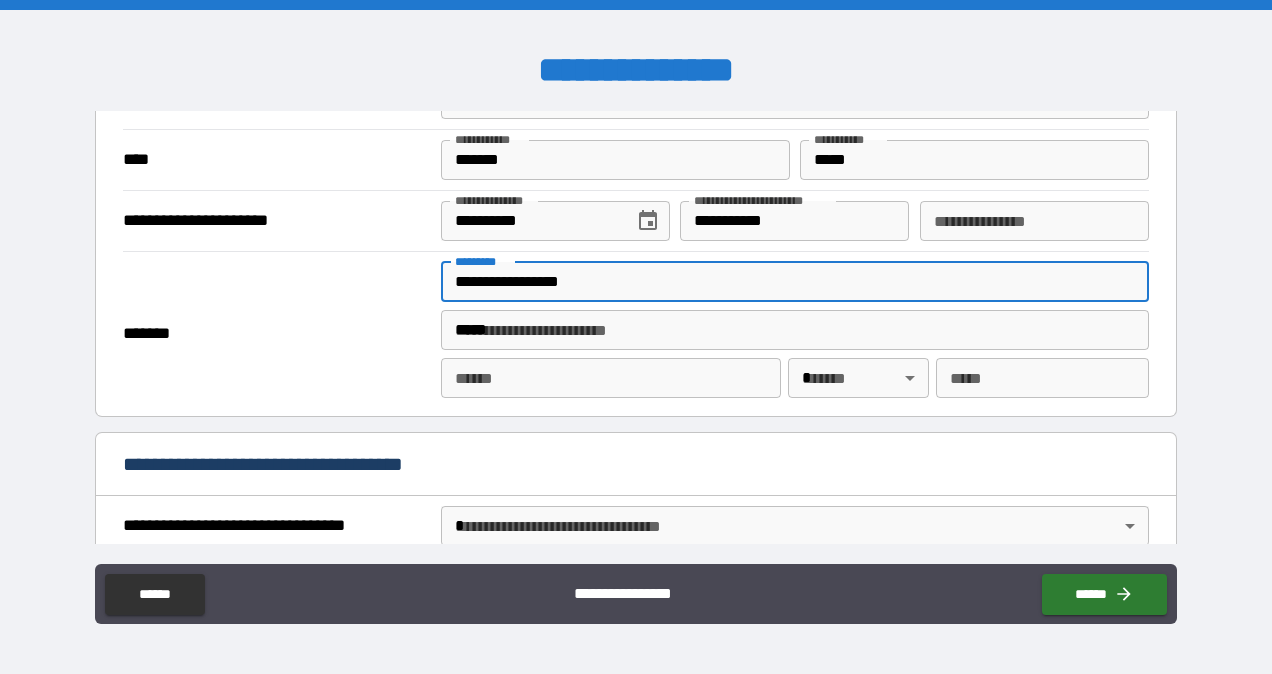 type on "********" 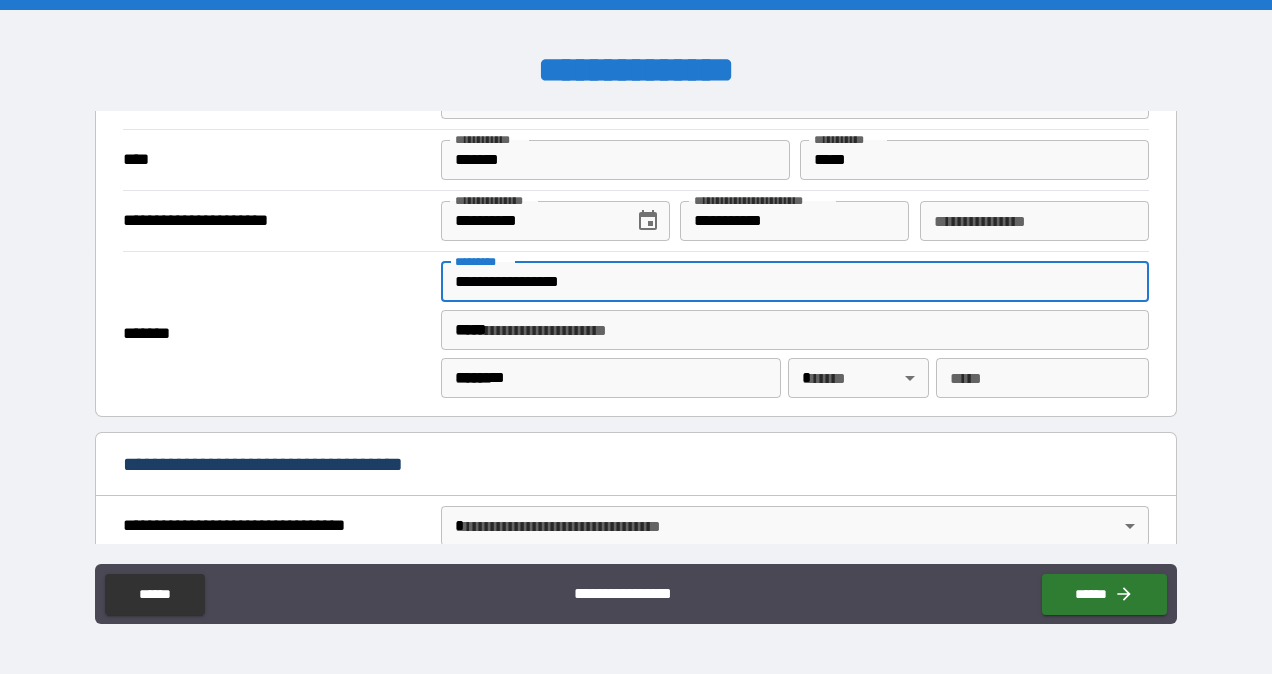 type 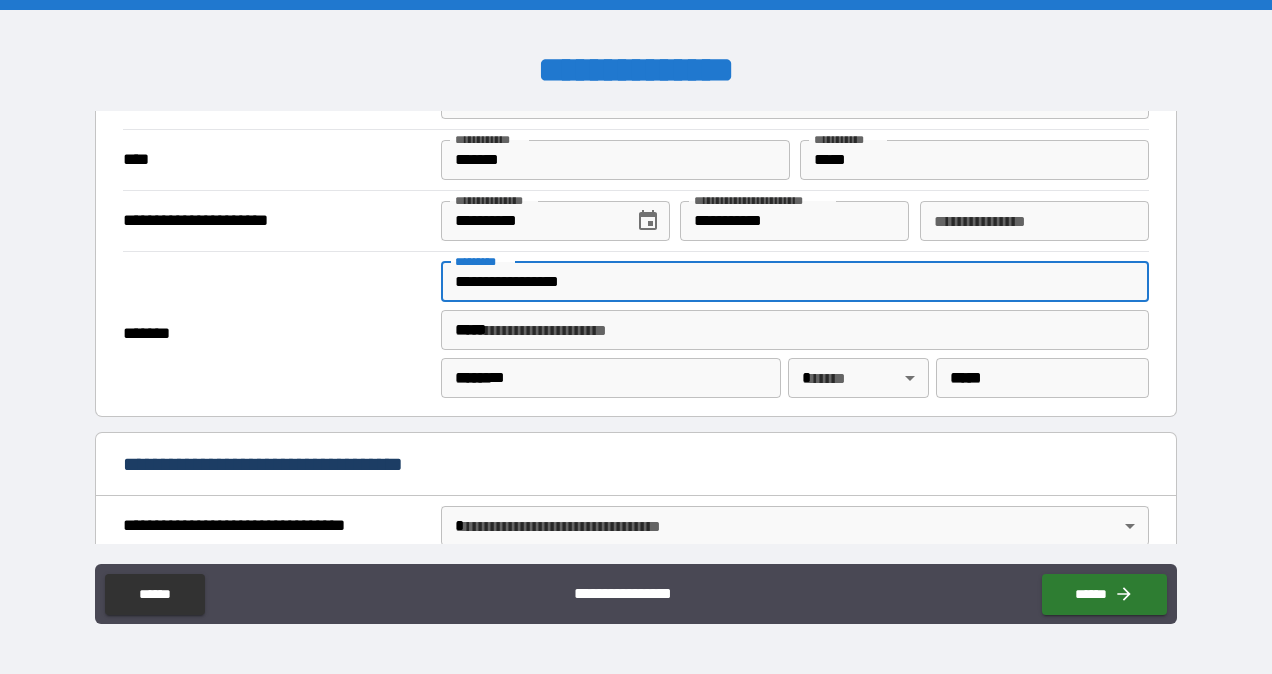 type on "**********" 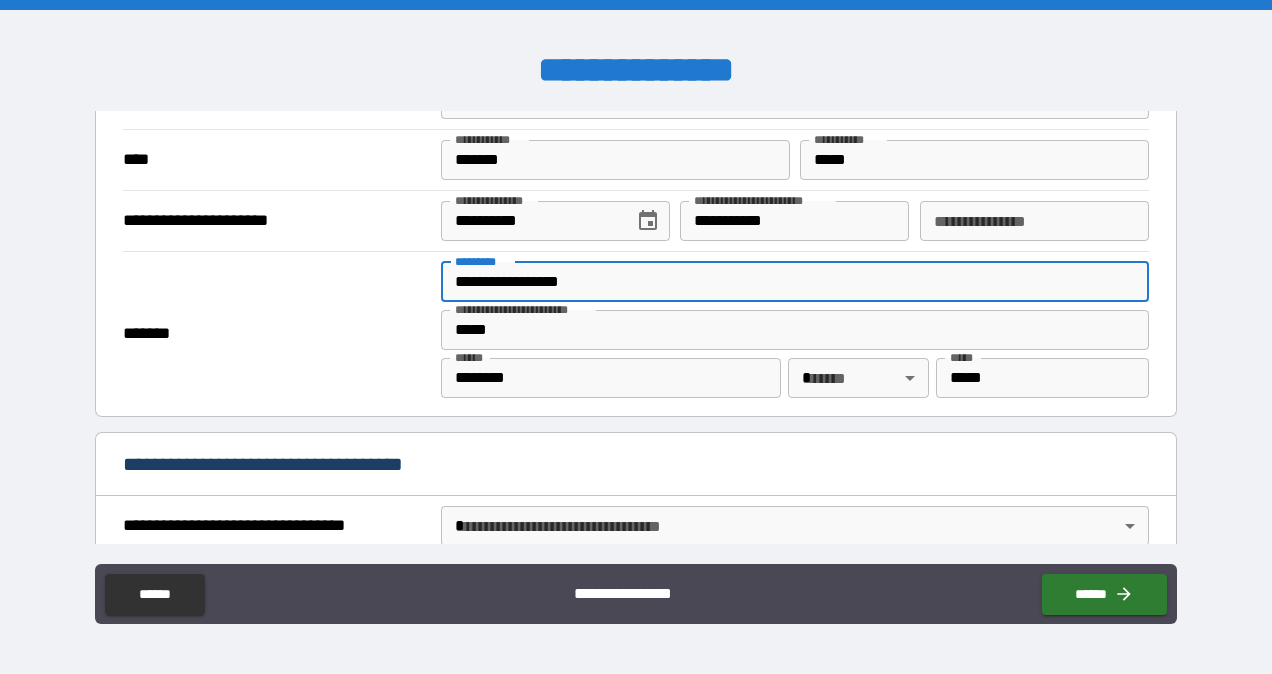 click on "**********" at bounding box center [636, 337] 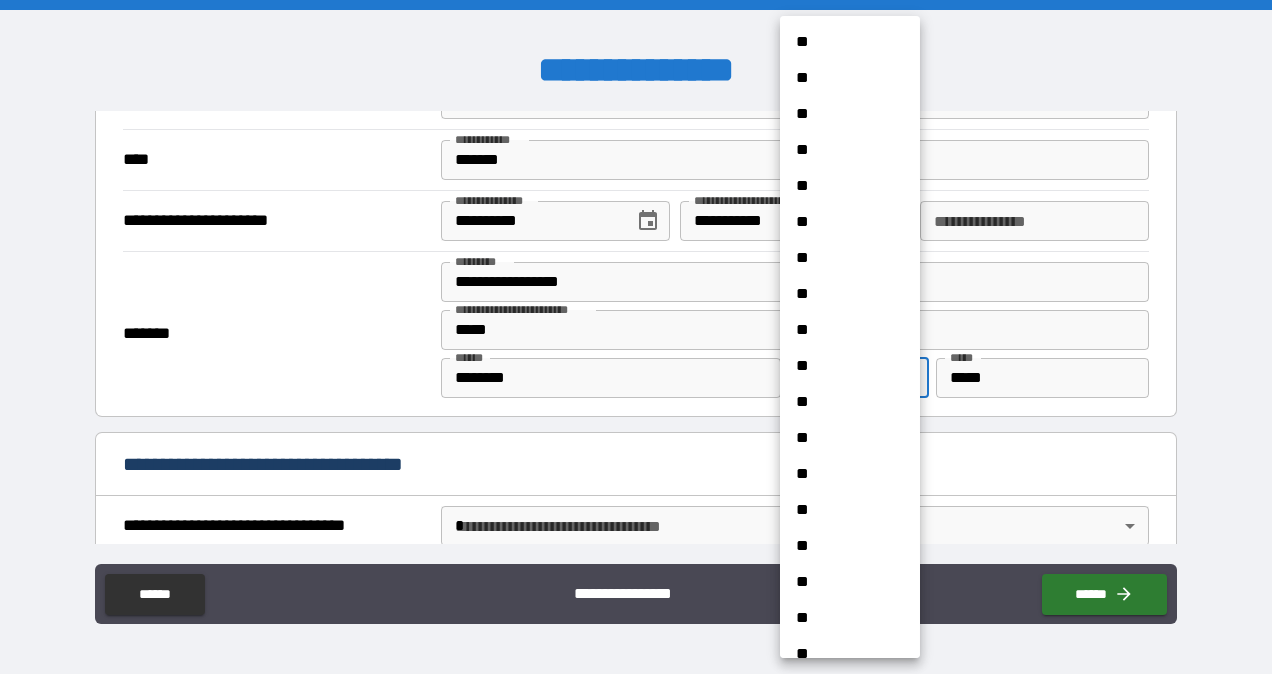 click on "**" at bounding box center [842, 222] 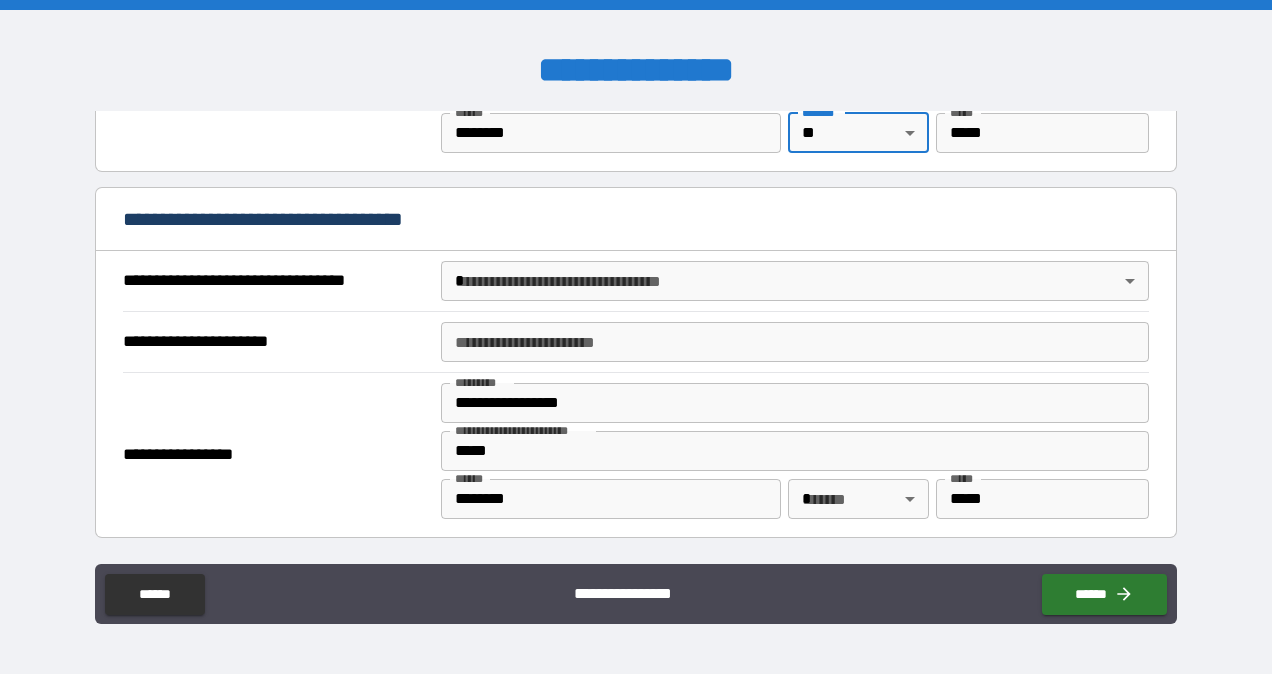scroll, scrollTop: 1086, scrollLeft: 0, axis: vertical 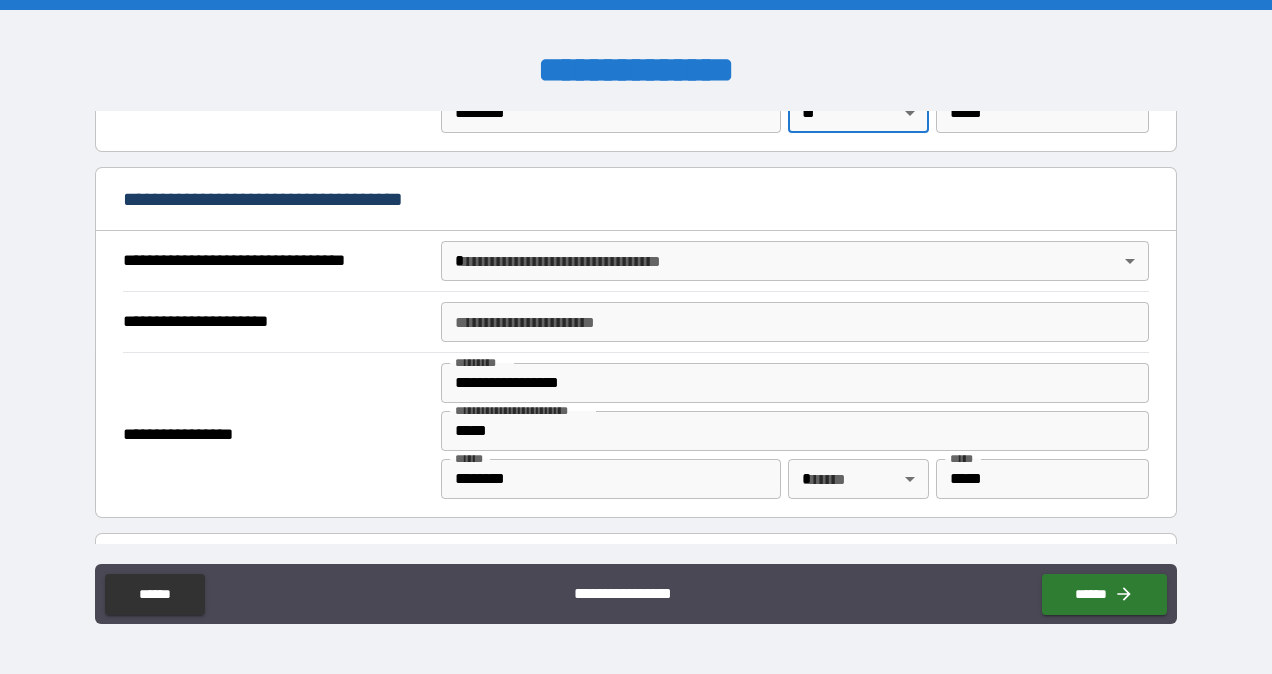 click on "**********" at bounding box center (636, 337) 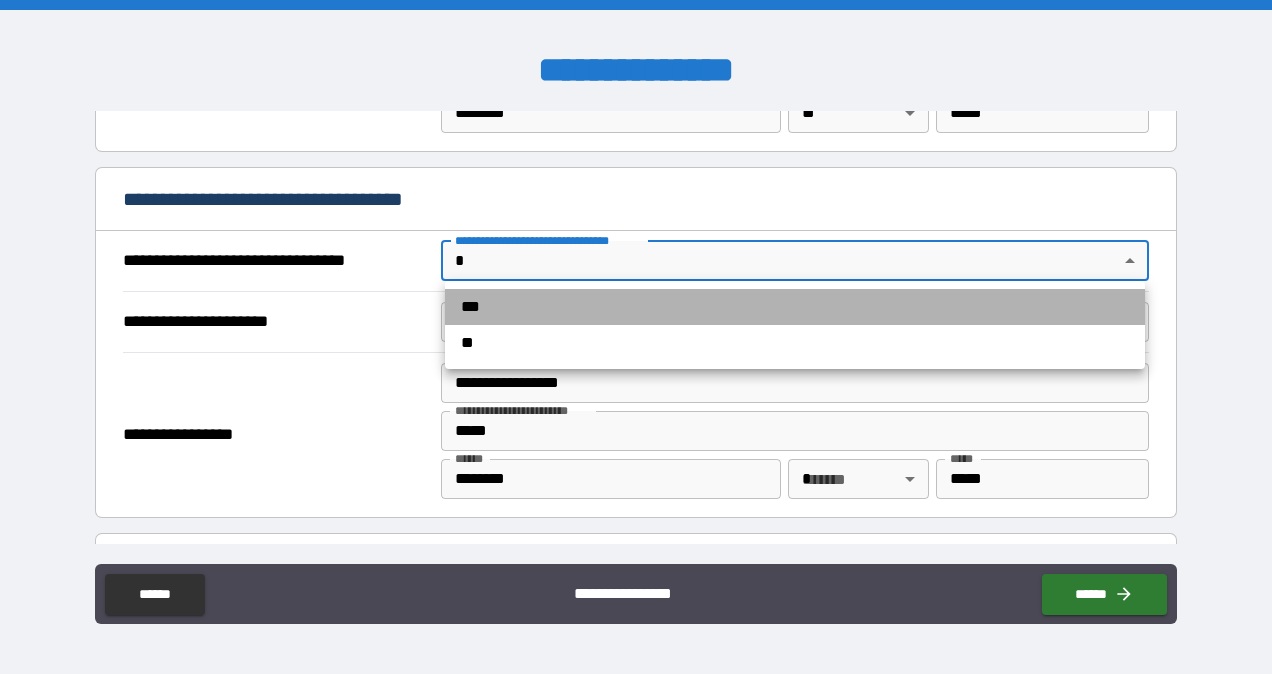 click on "***" at bounding box center [795, 307] 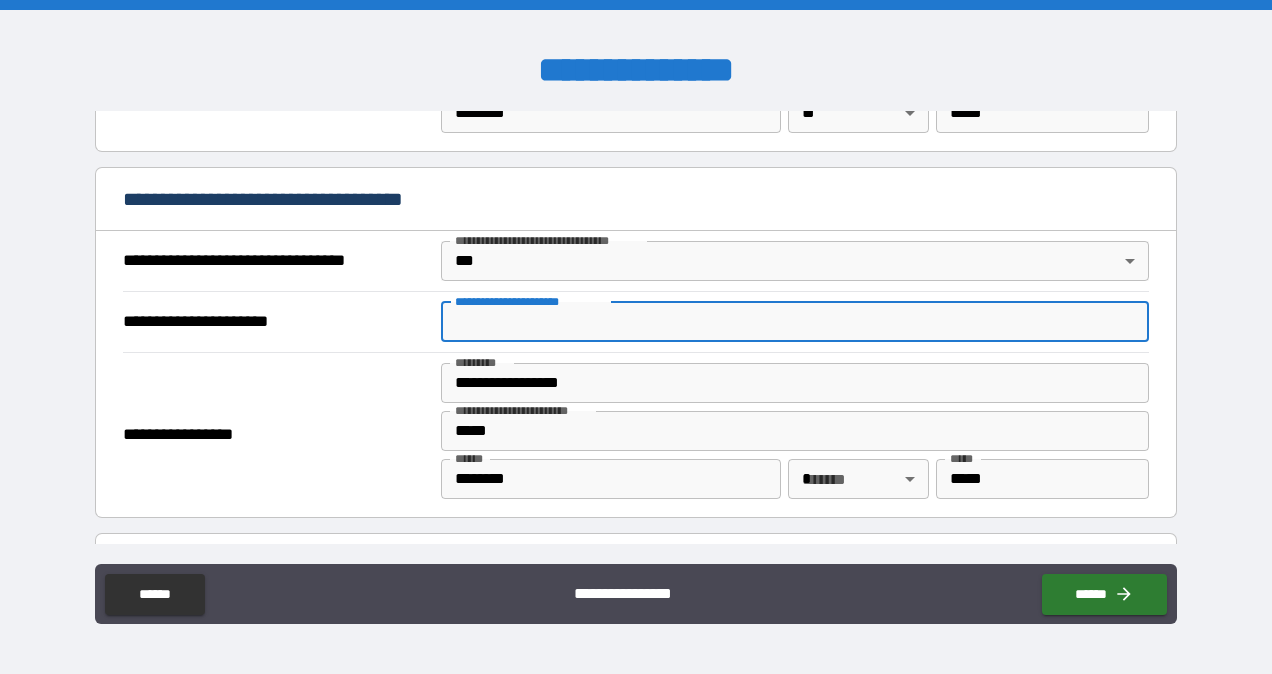 click on "**********" at bounding box center (794, 322) 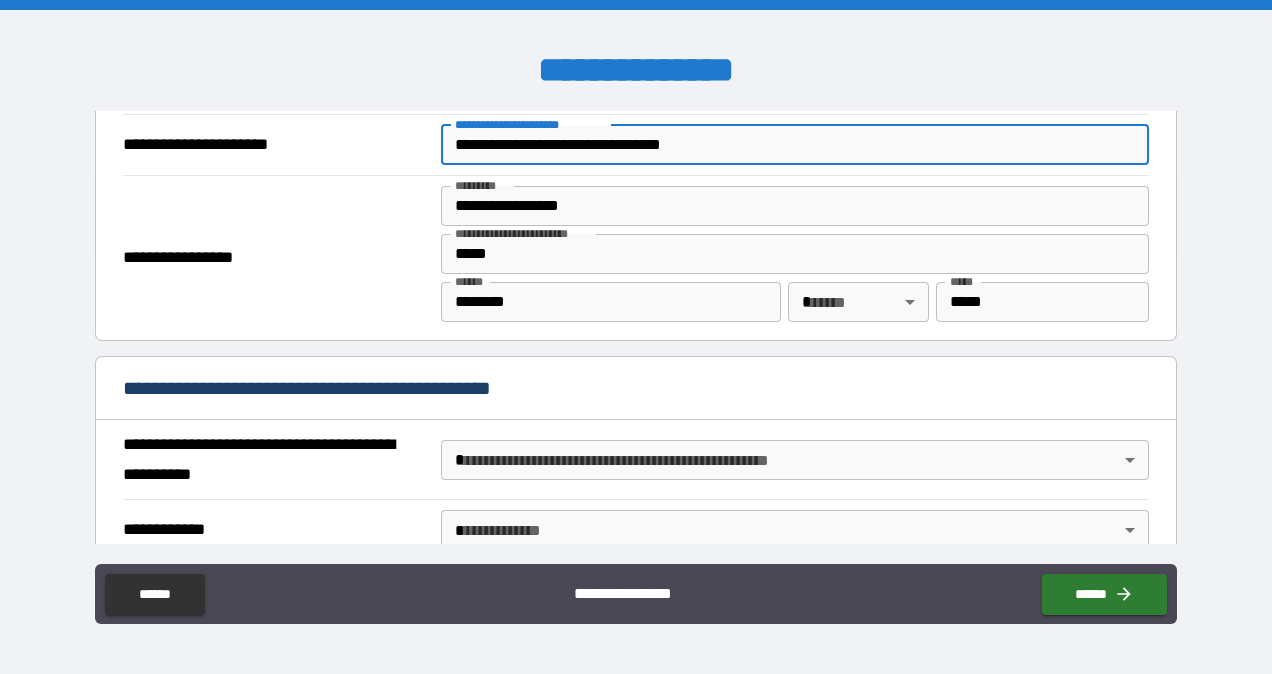 scroll, scrollTop: 1264, scrollLeft: 0, axis: vertical 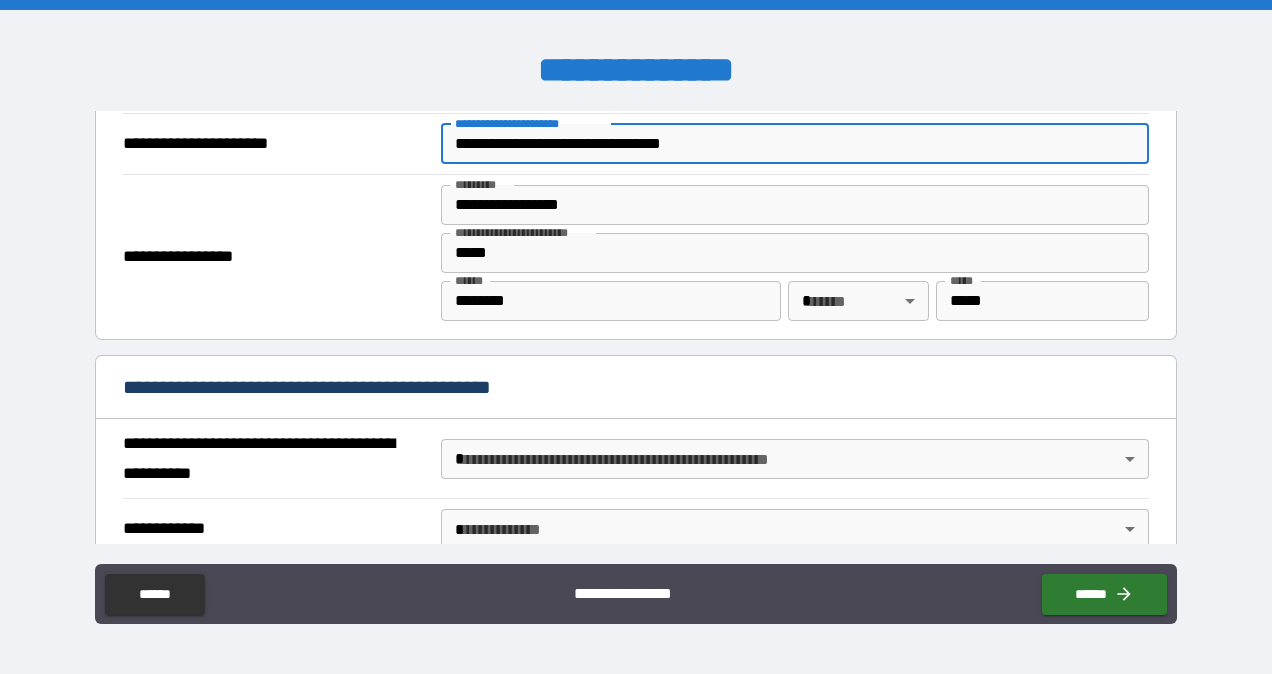 type on "**********" 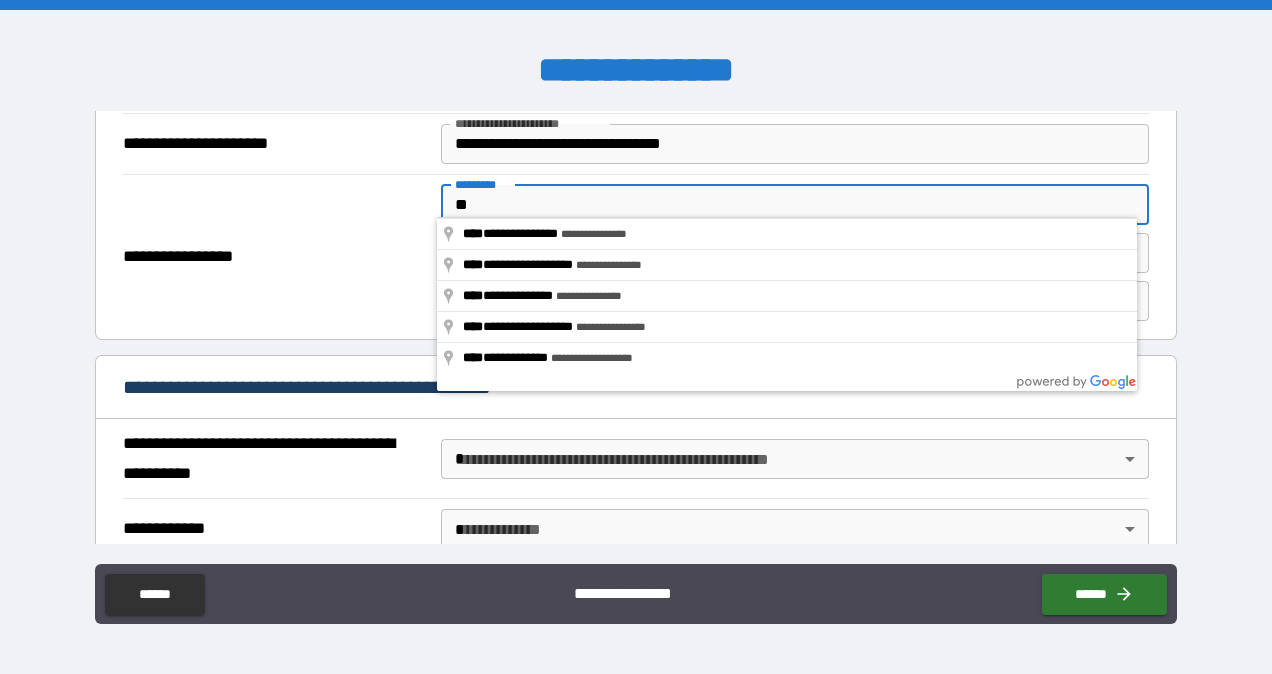 type on "*" 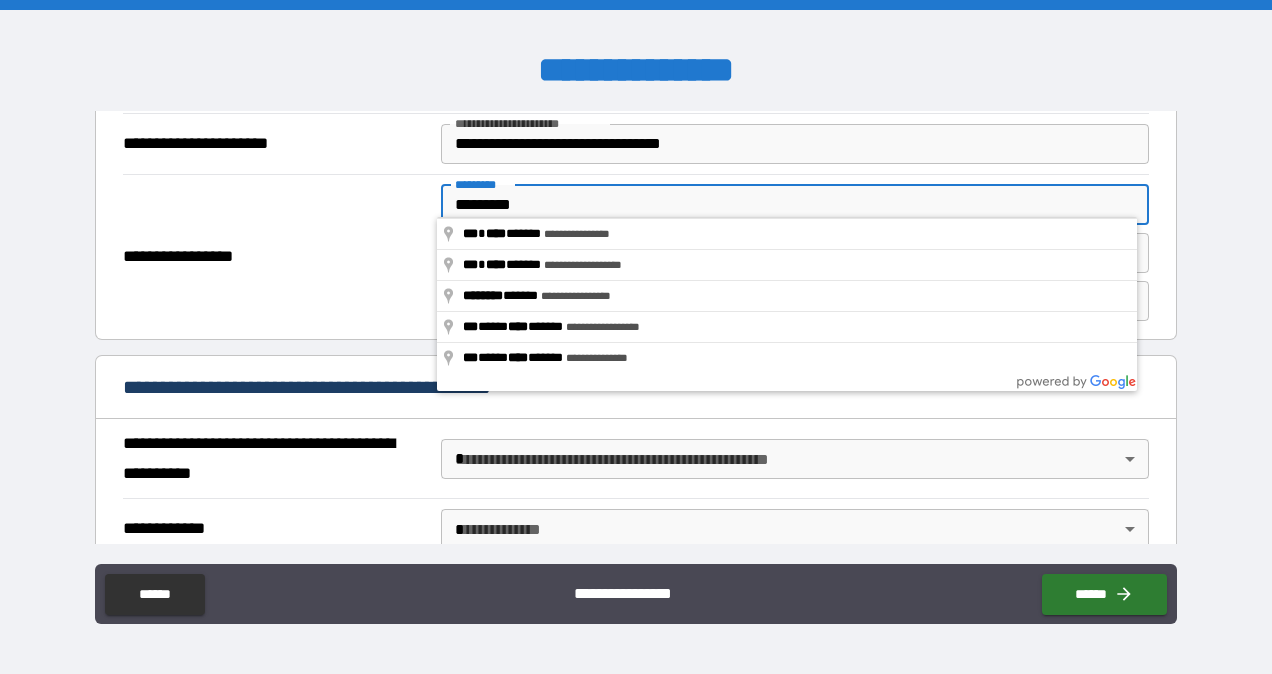 type on "**********" 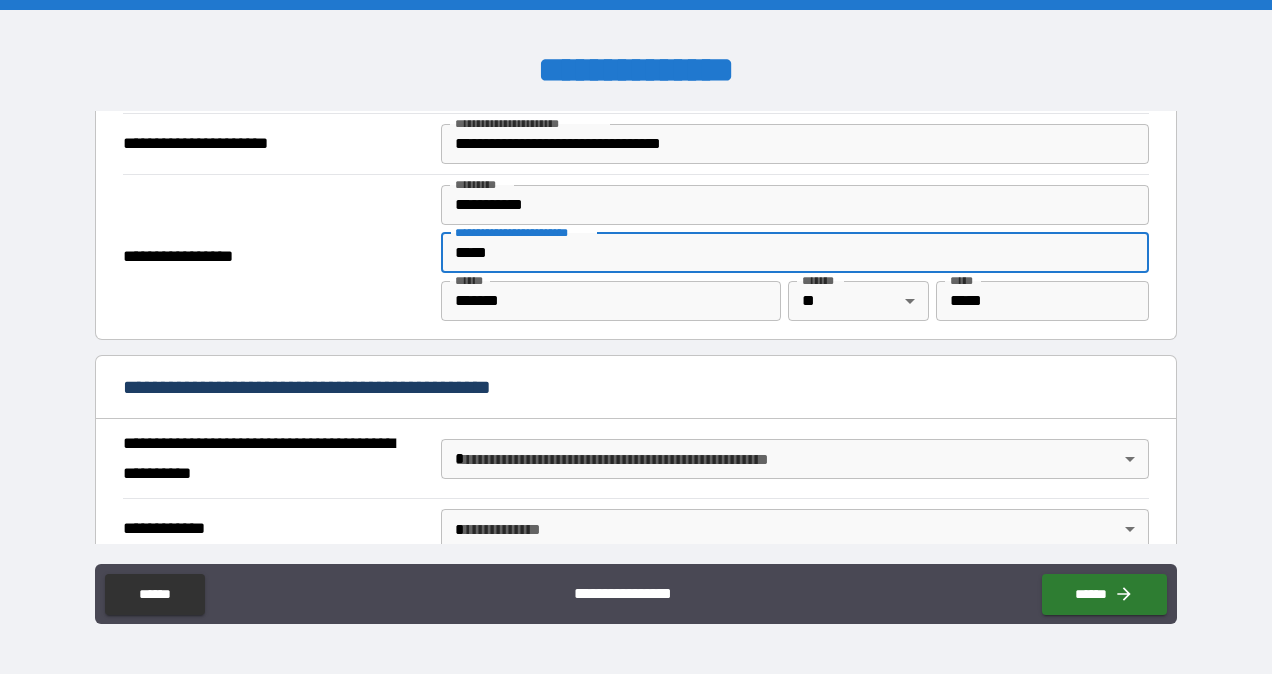 click on "*****" at bounding box center (794, 253) 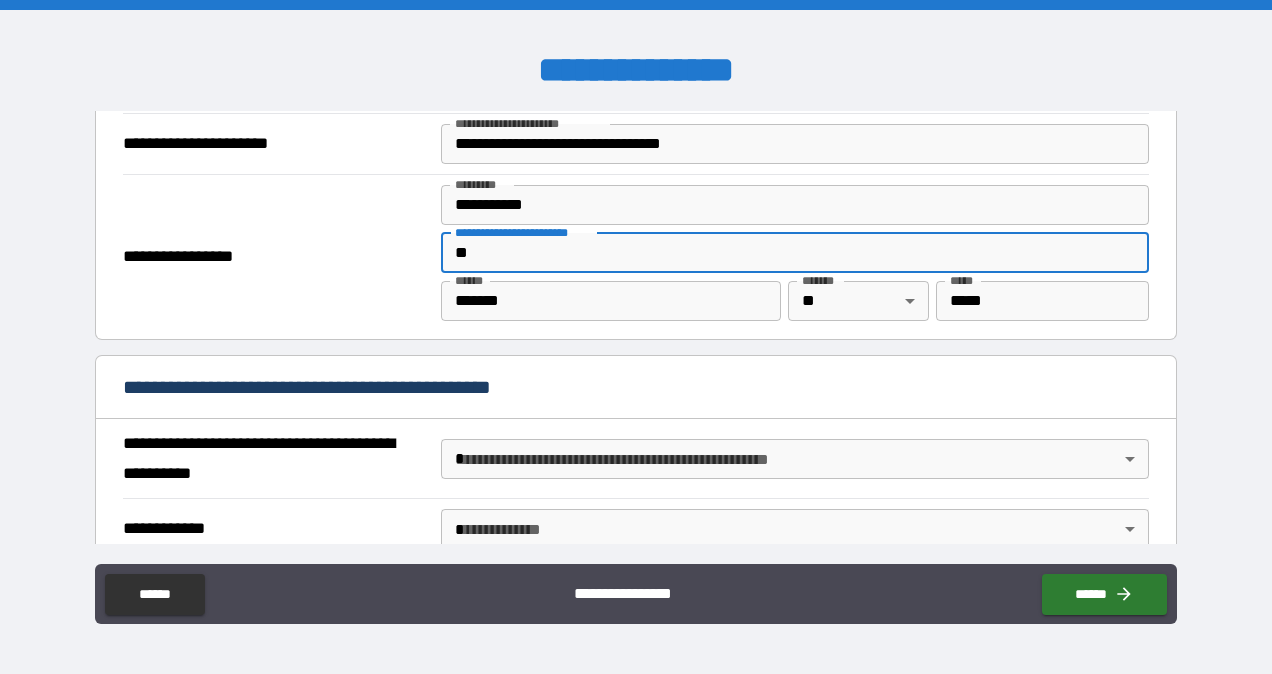 type on "*" 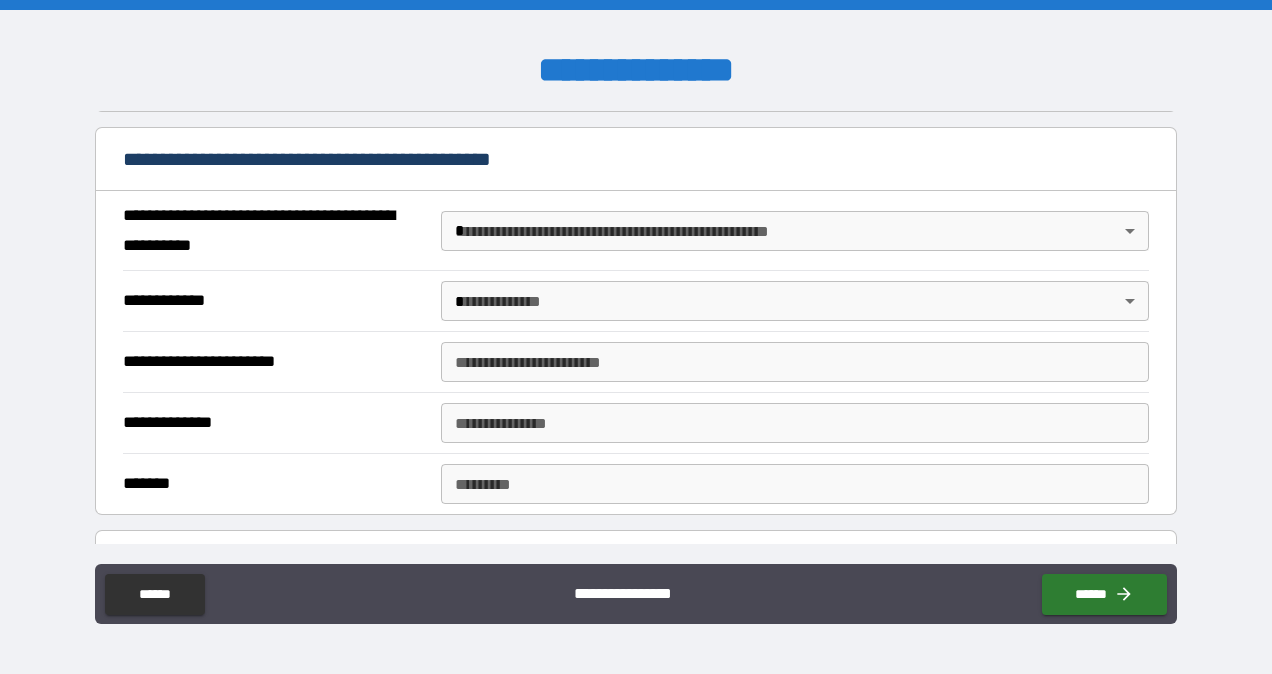 scroll, scrollTop: 1494, scrollLeft: 0, axis: vertical 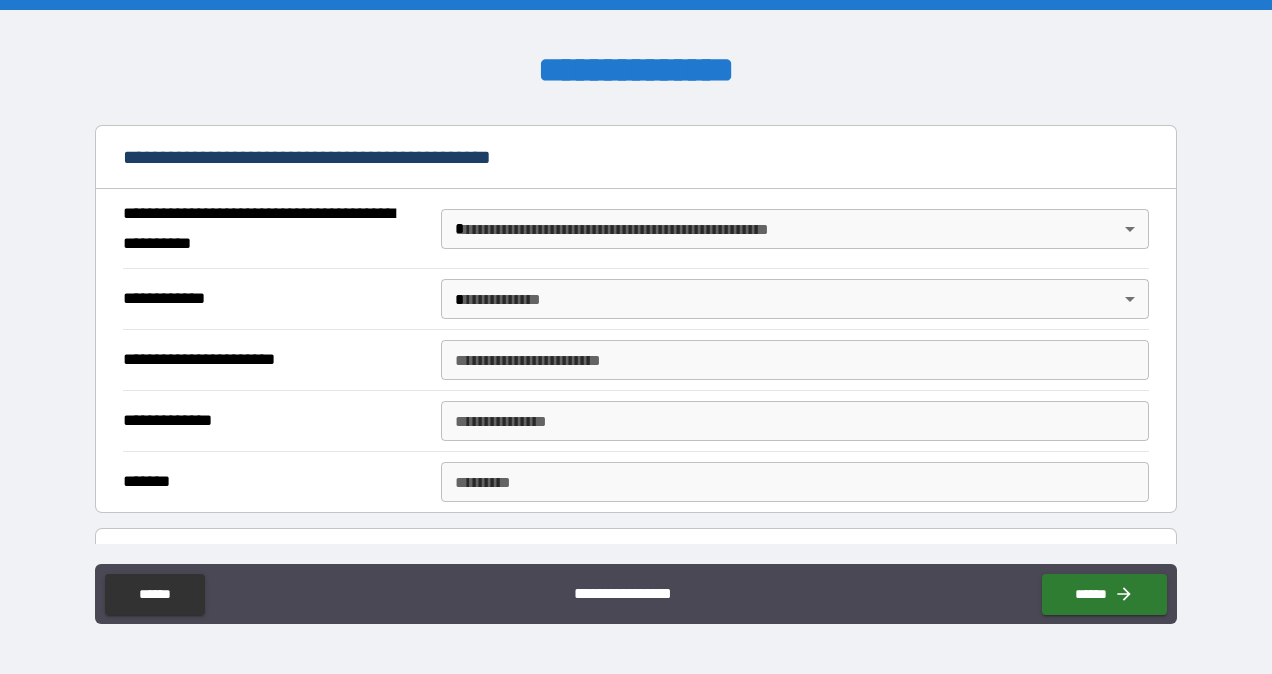 type 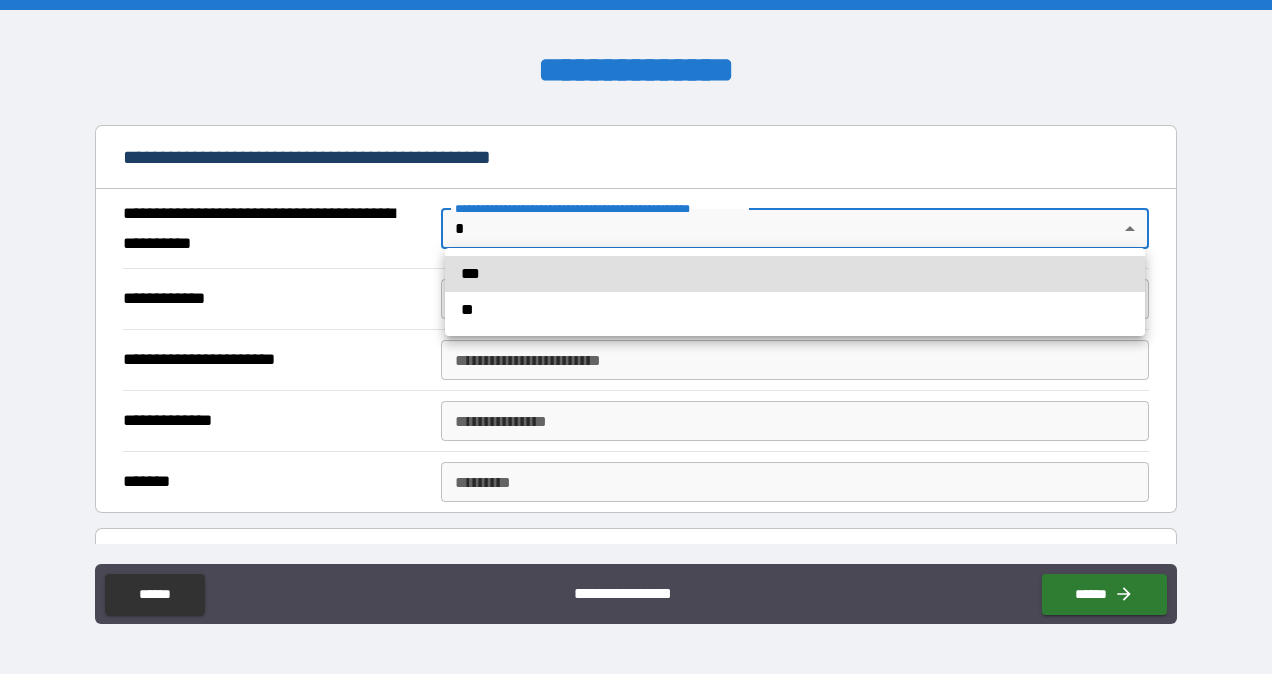 click on "**" at bounding box center [795, 310] 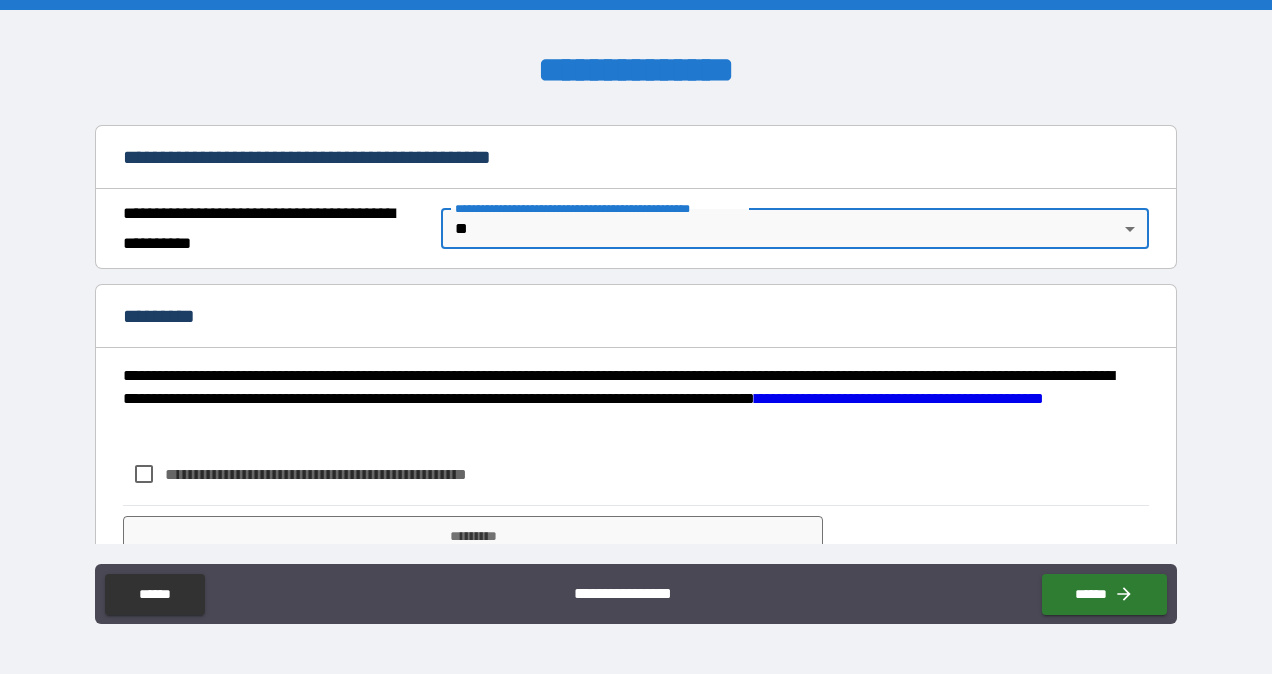 scroll, scrollTop: 1567, scrollLeft: 0, axis: vertical 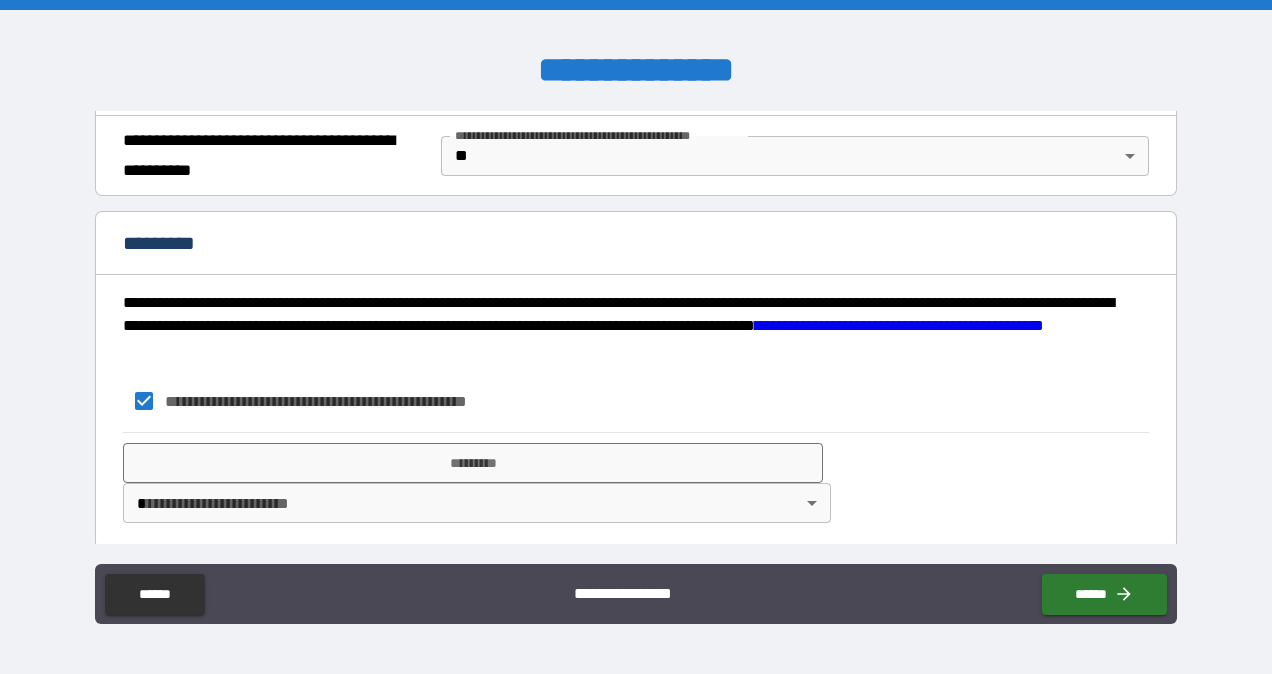 click on "**********" at bounding box center (636, 337) 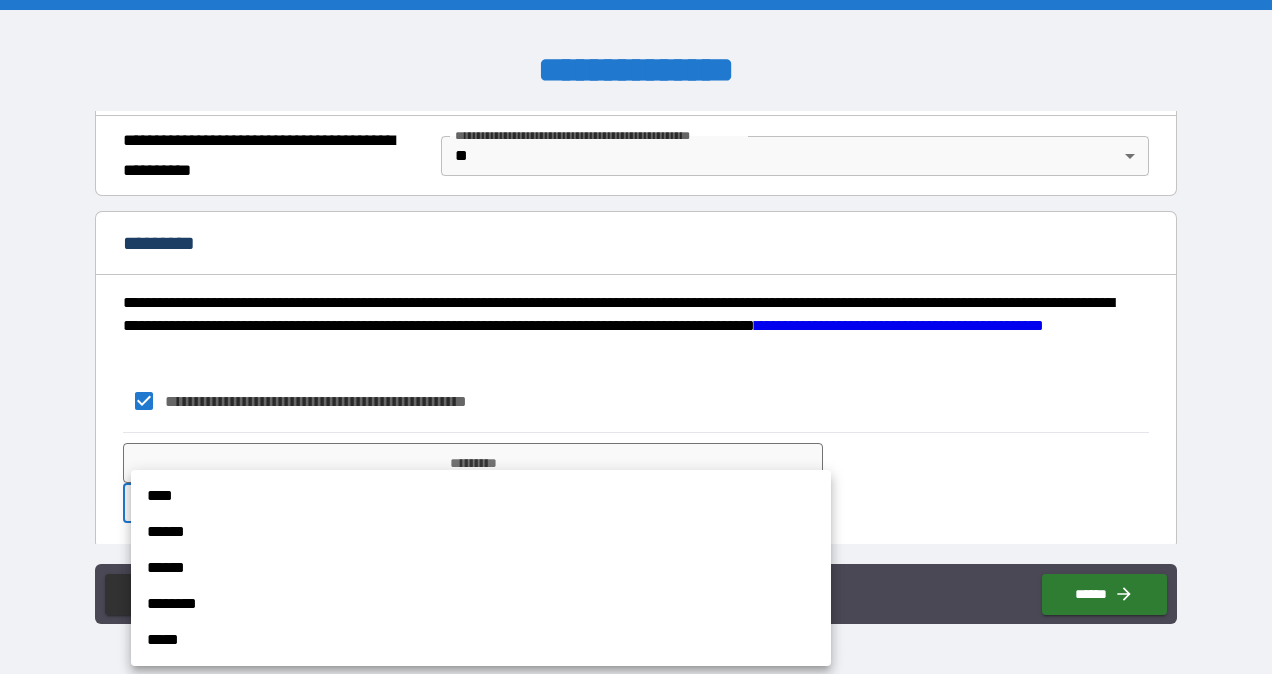 click on "******" at bounding box center (481, 532) 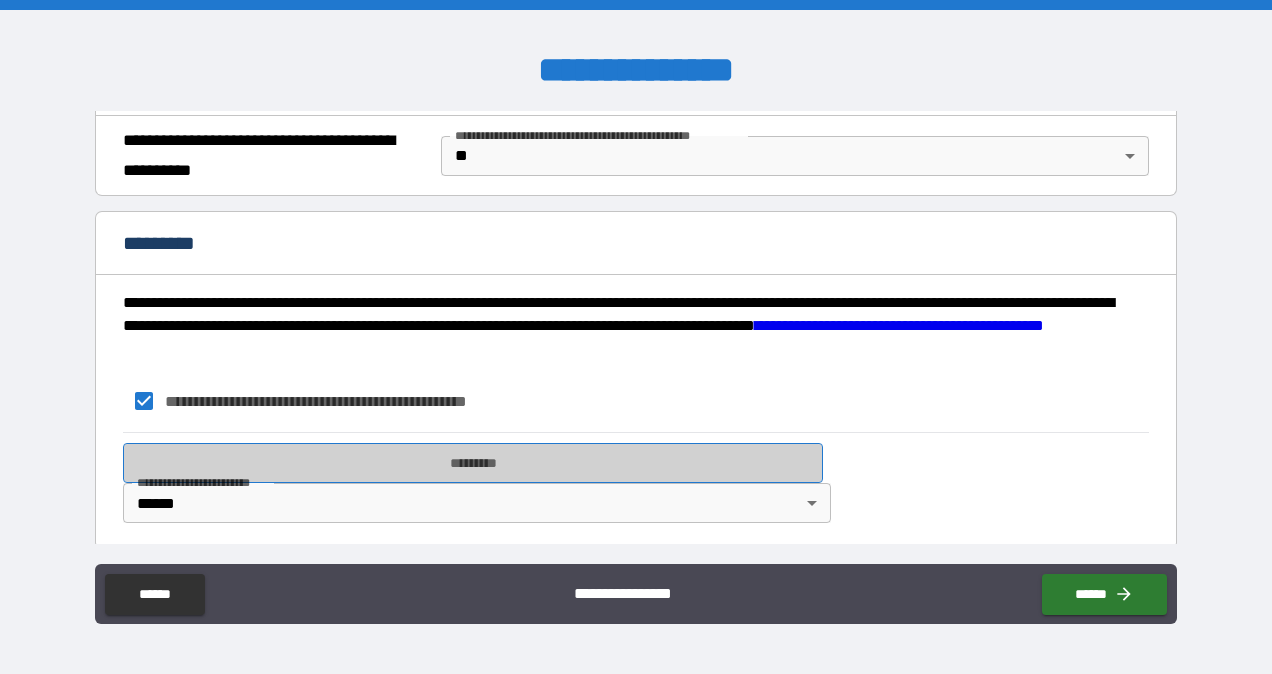 click on "*********" at bounding box center (473, 463) 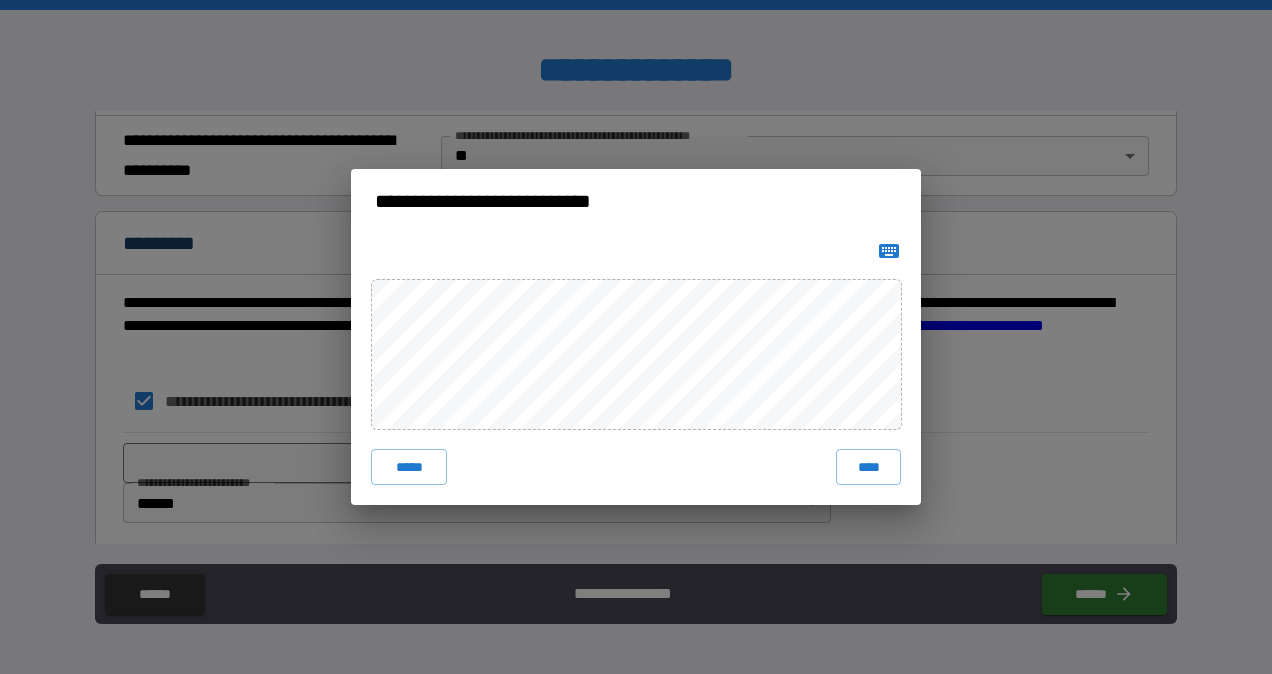 click 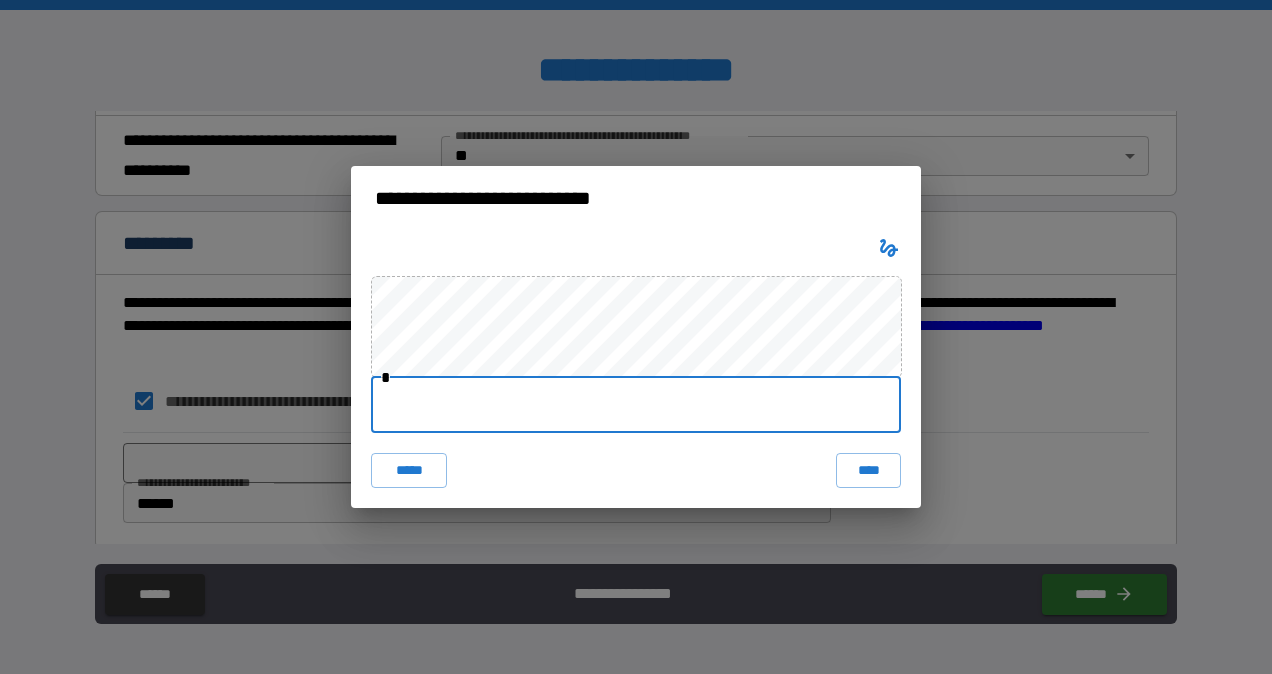 click at bounding box center [636, 405] 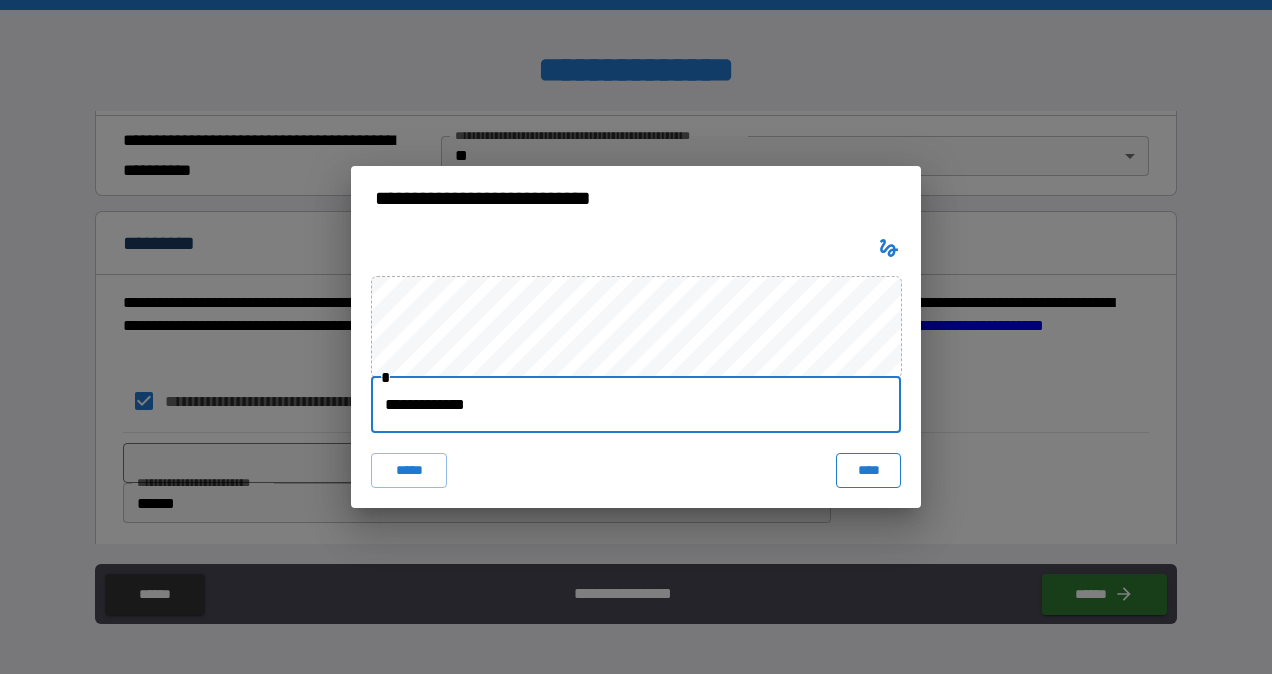 type on "**********" 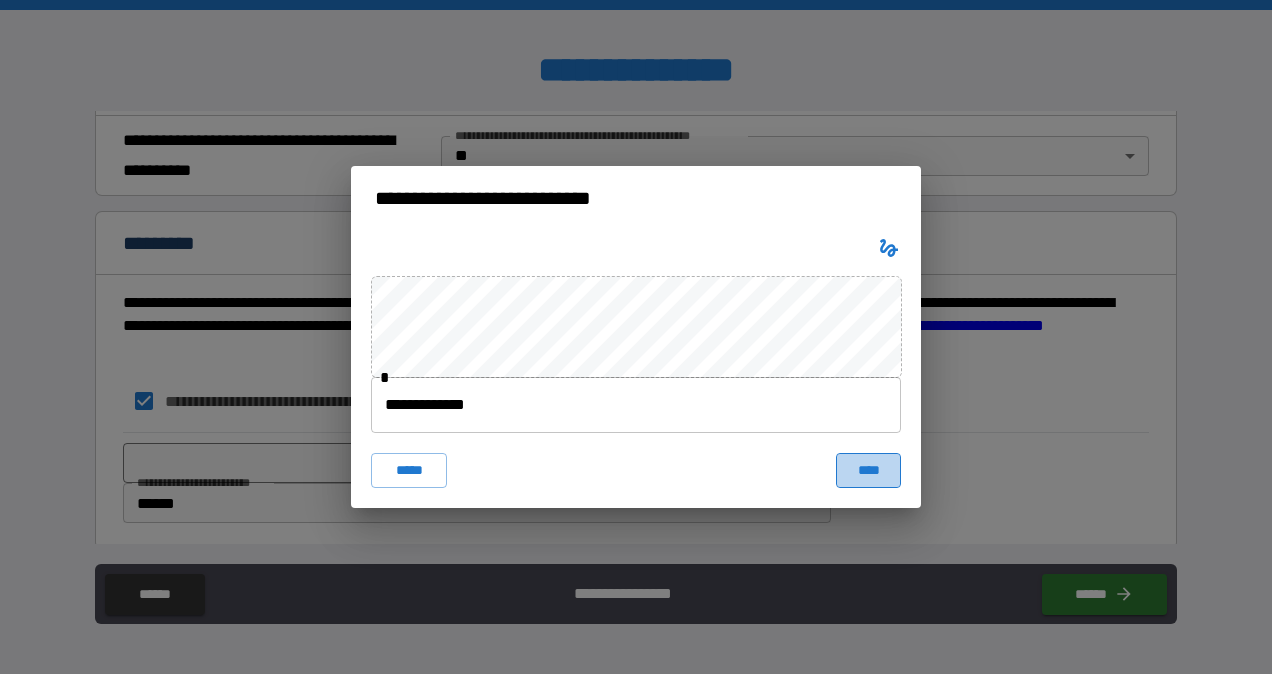 click on "****" at bounding box center [868, 471] 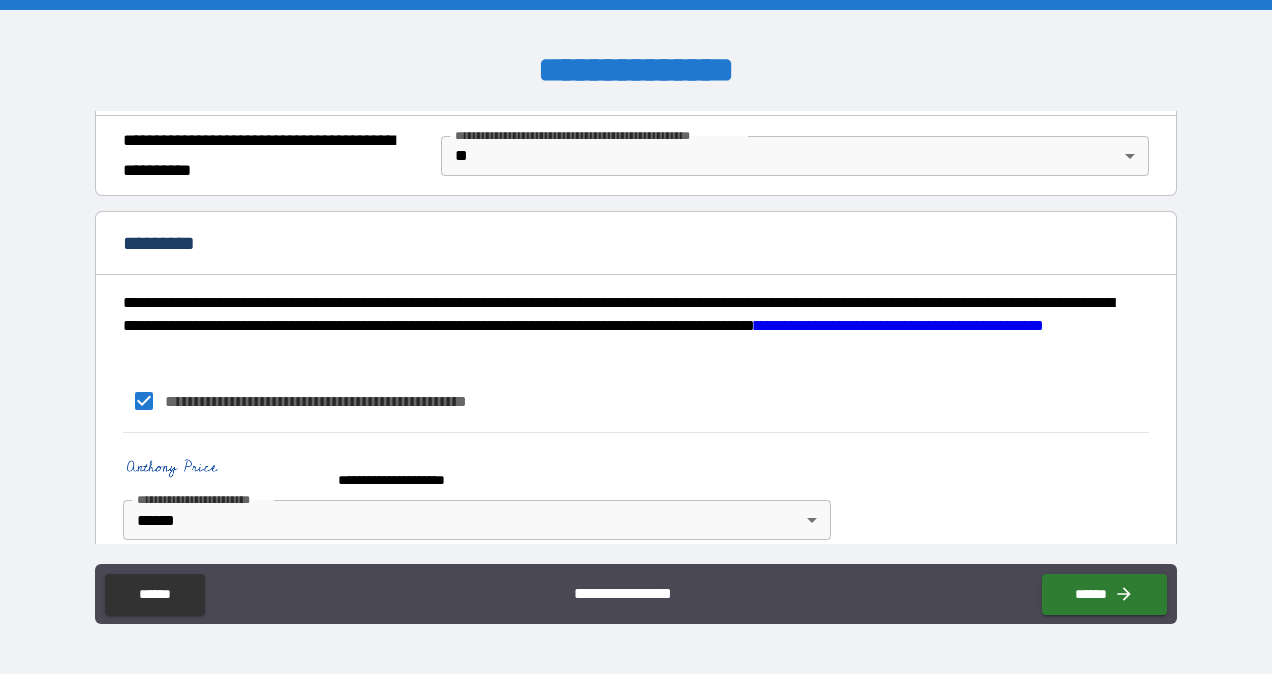 scroll, scrollTop: 1584, scrollLeft: 0, axis: vertical 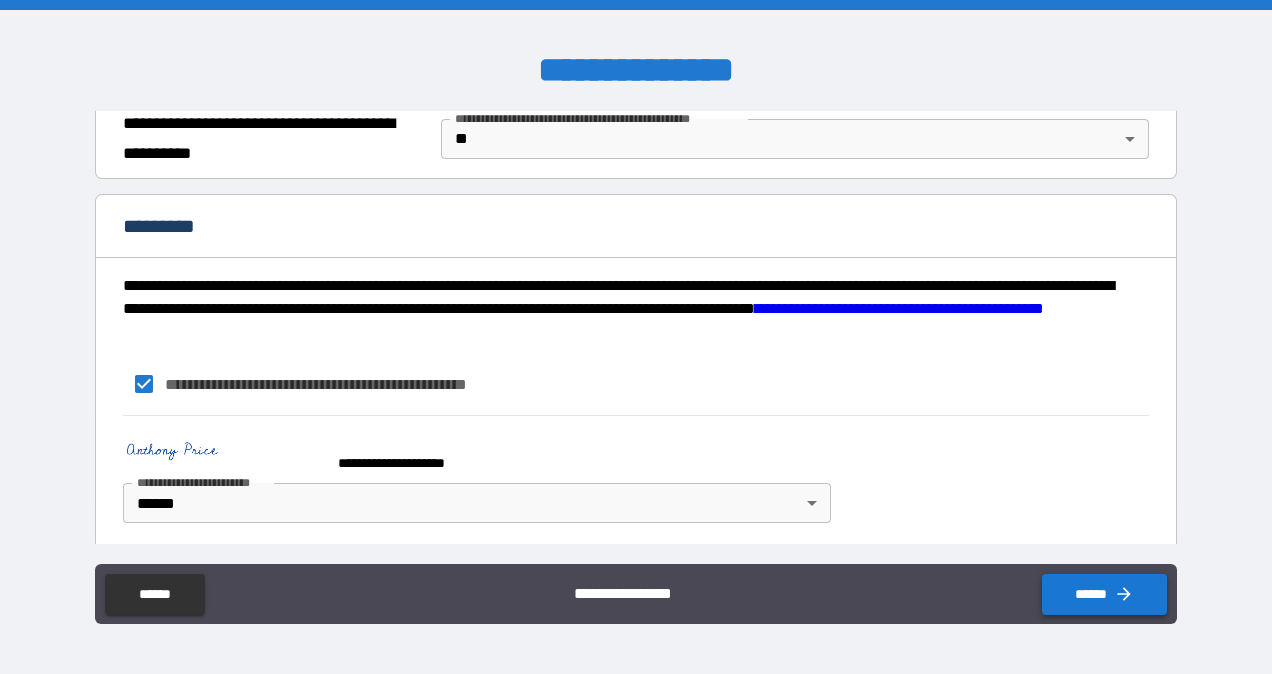 click 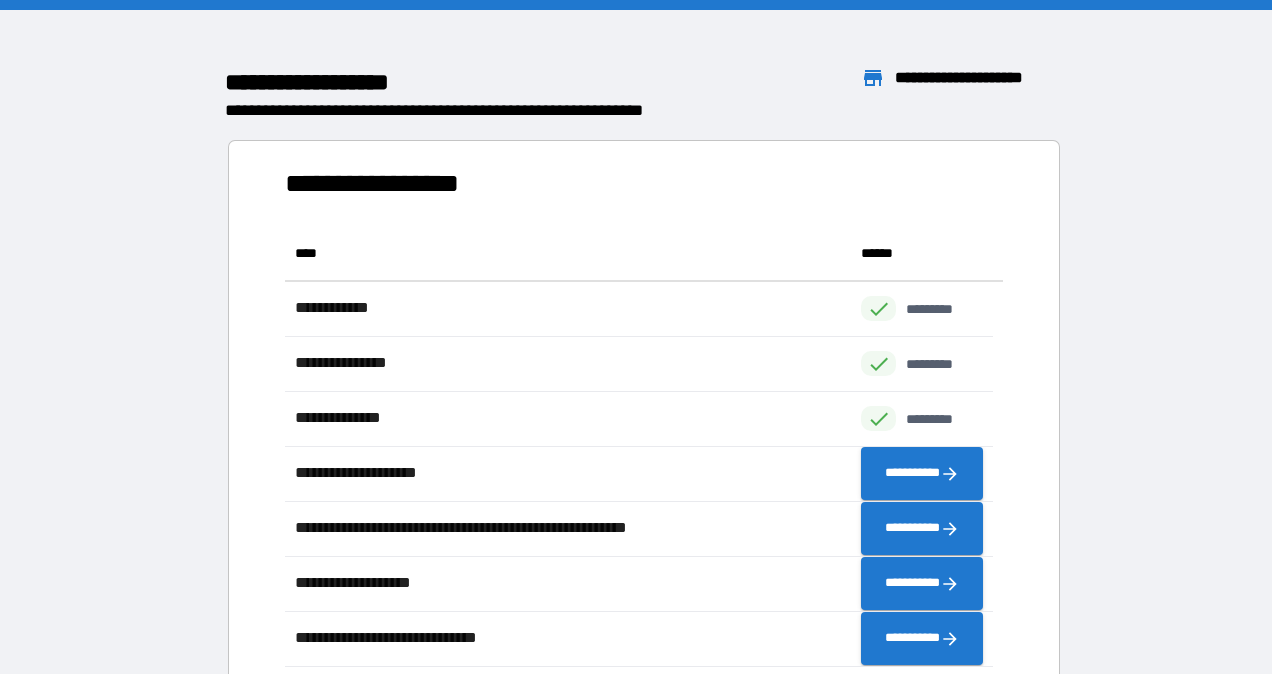 scroll, scrollTop: 16, scrollLeft: 16, axis: both 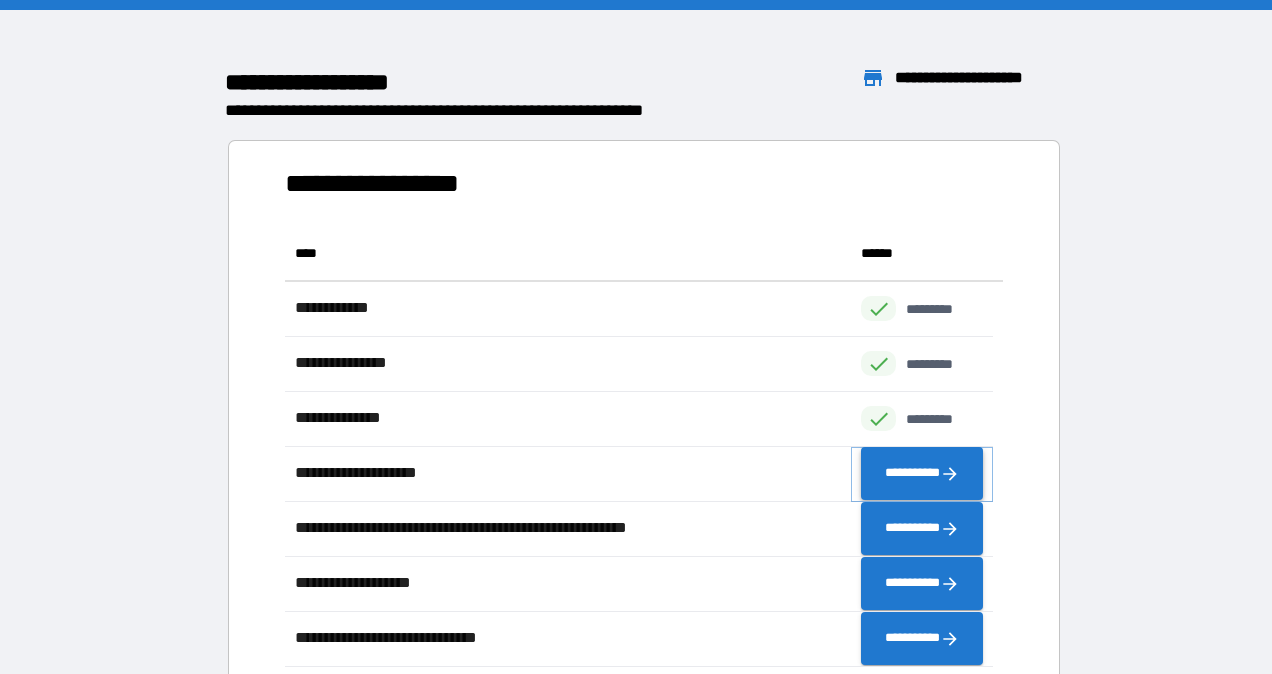click 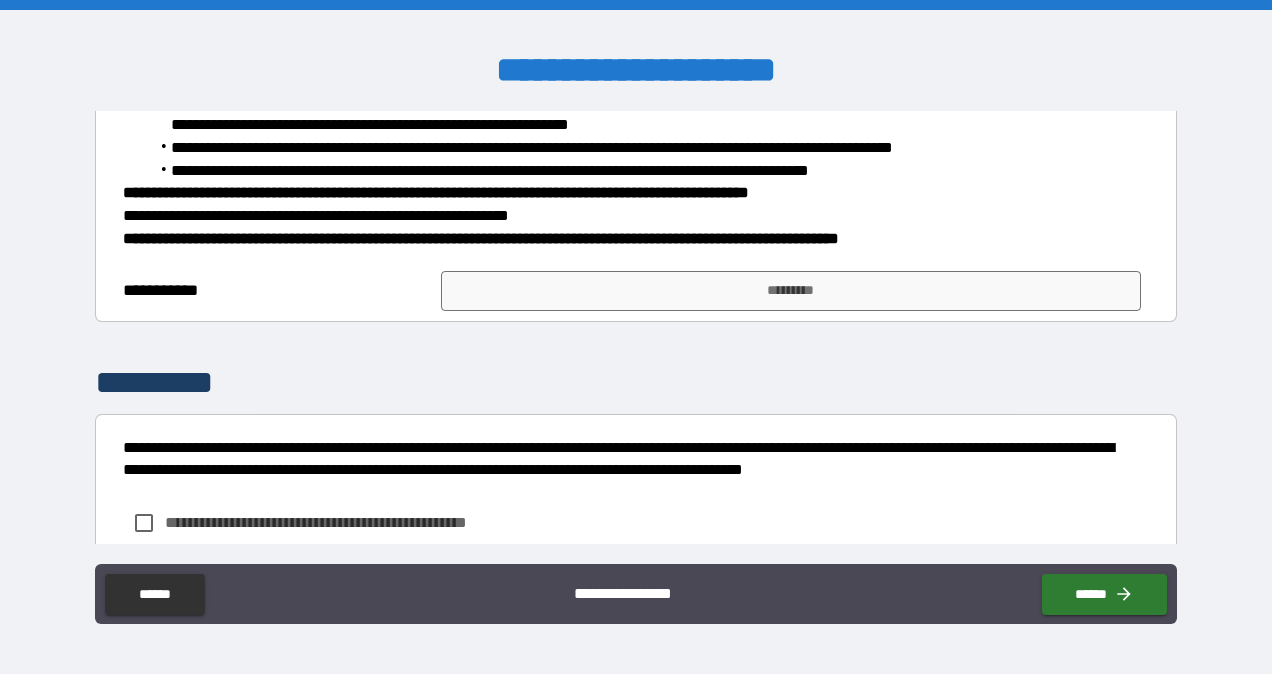 scroll, scrollTop: 312, scrollLeft: 0, axis: vertical 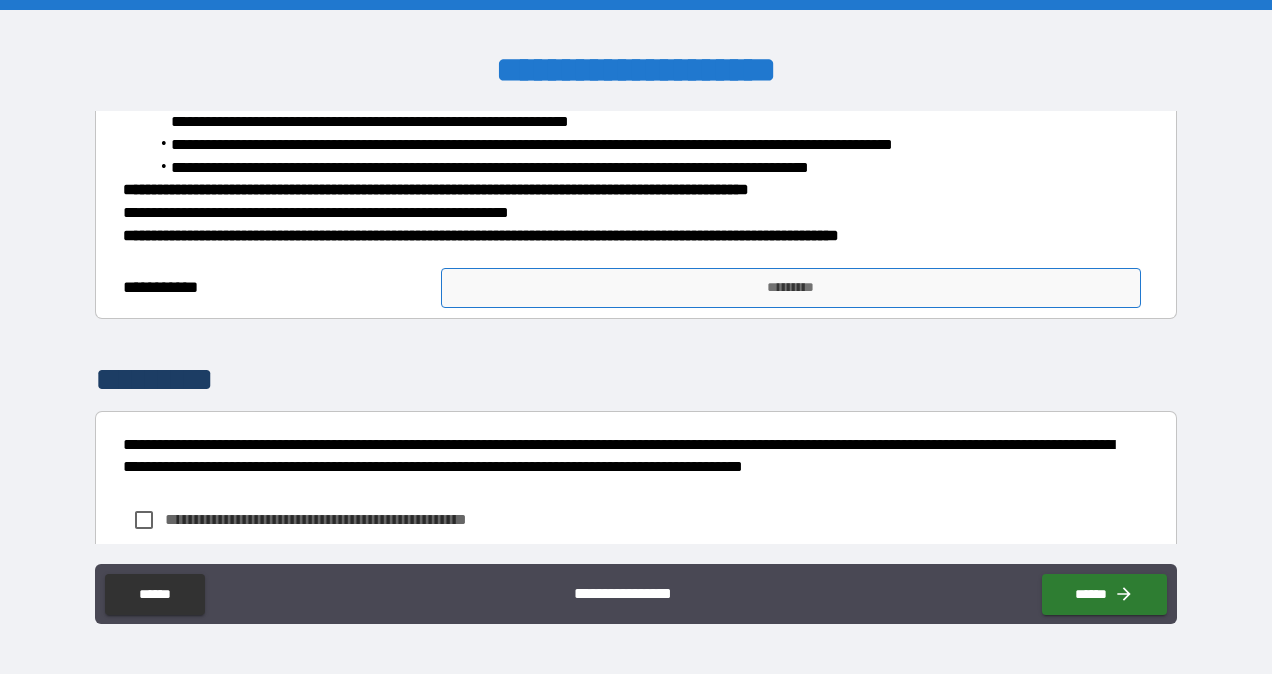 click on "*********" at bounding box center [791, 288] 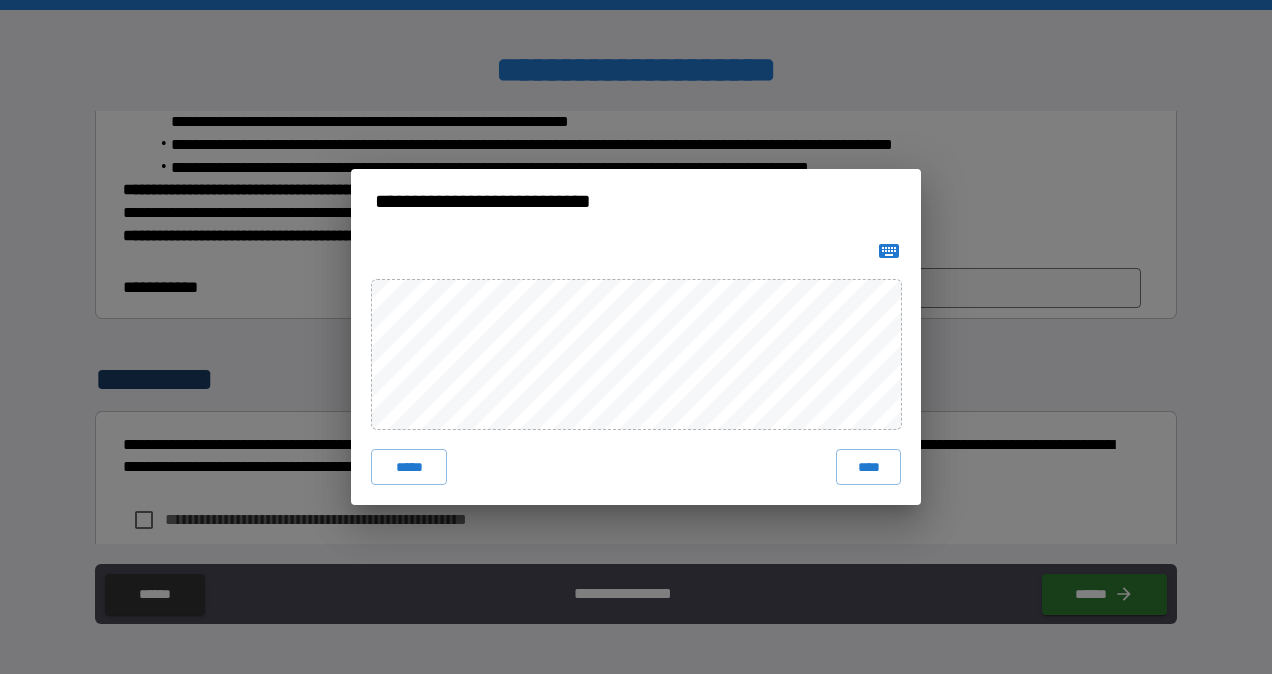 click 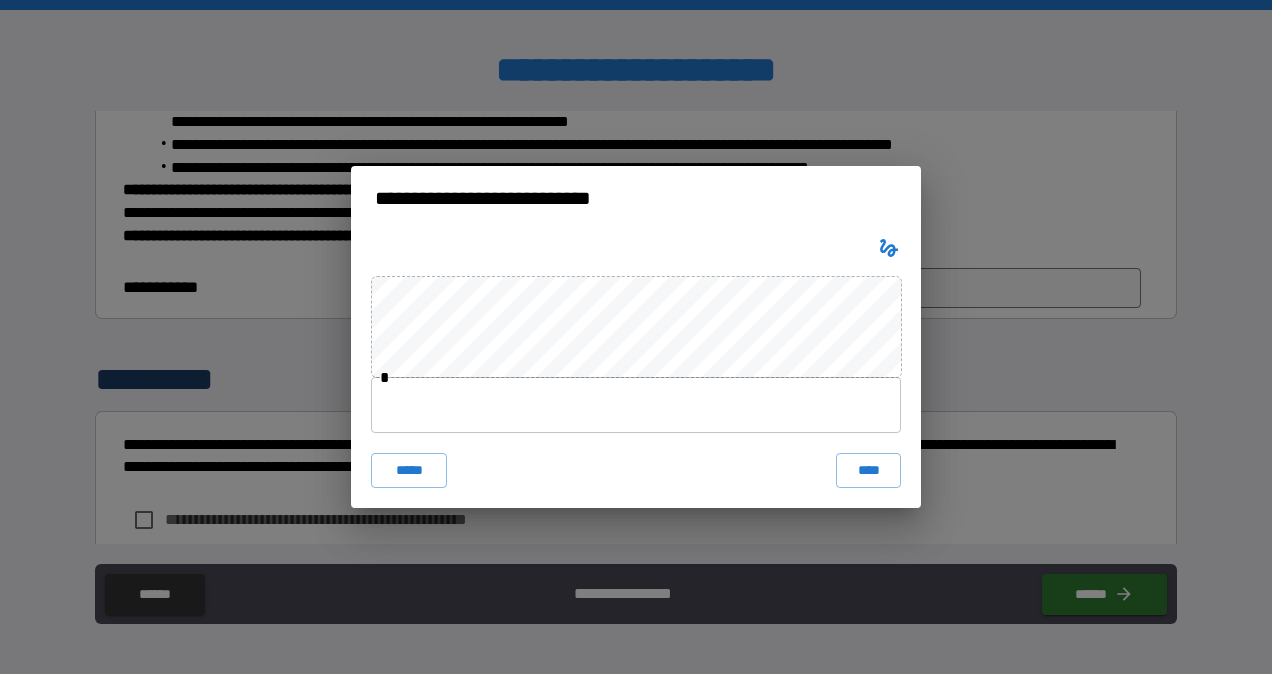 click at bounding box center (636, 405) 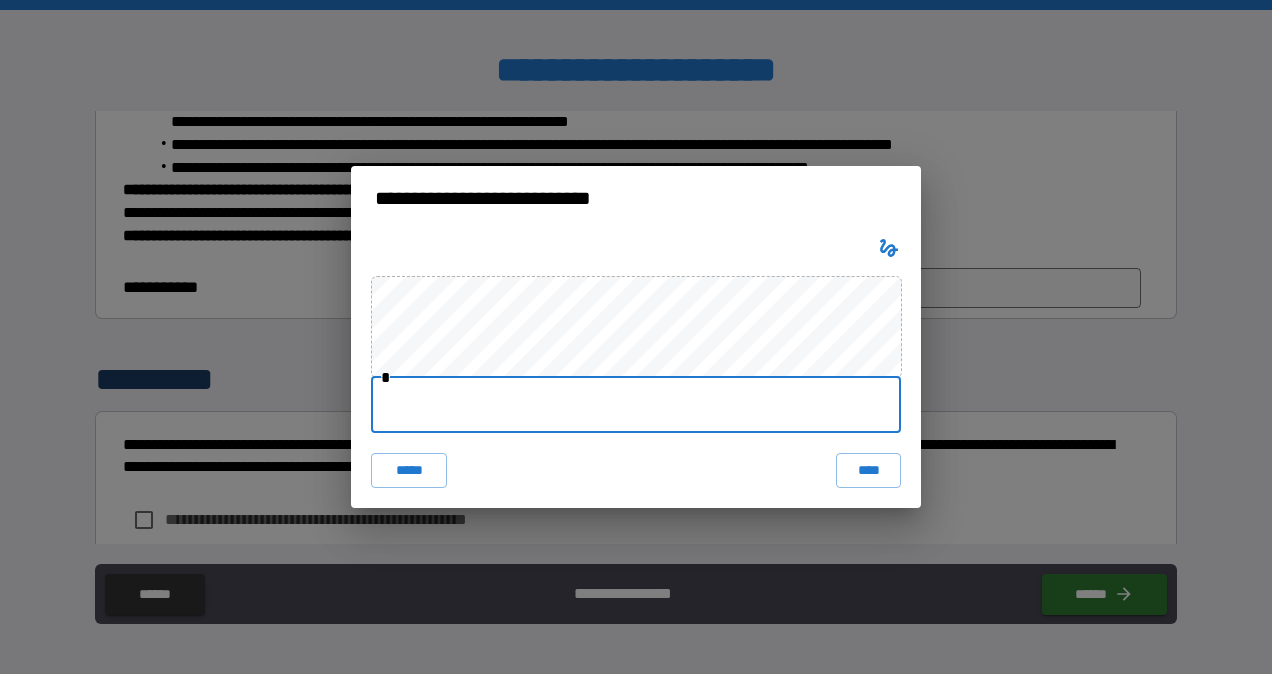 click at bounding box center [636, 405] 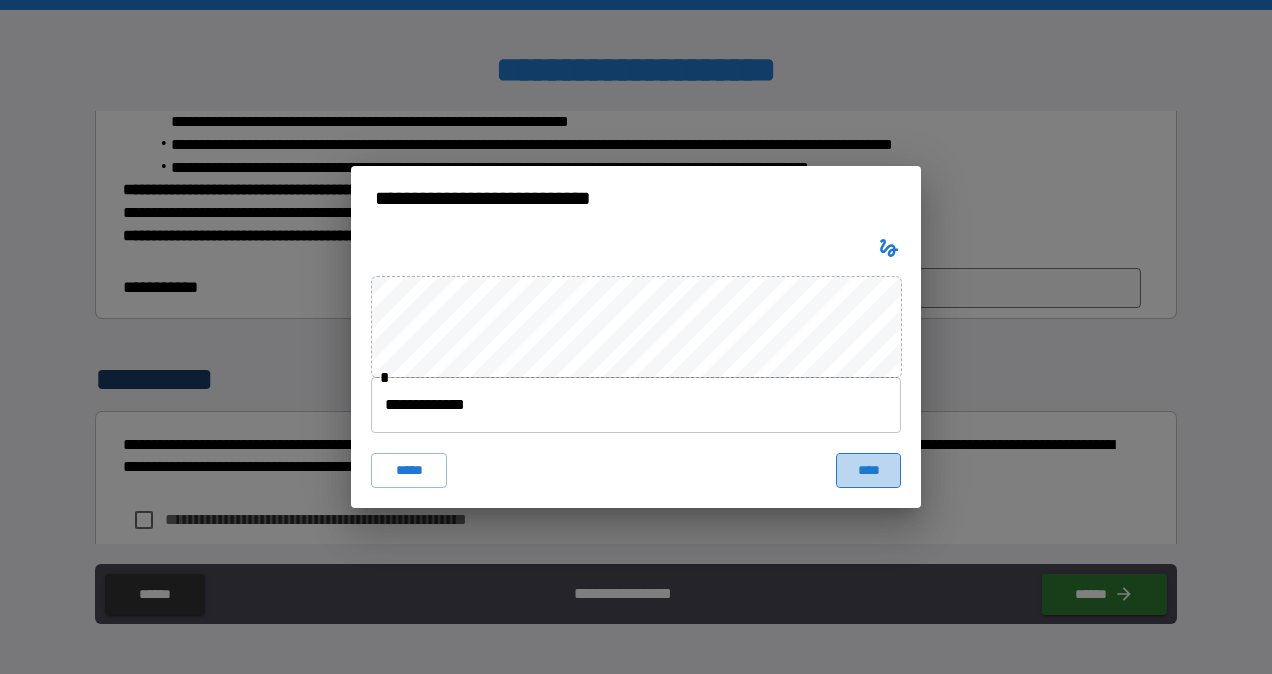 click on "****" at bounding box center (868, 471) 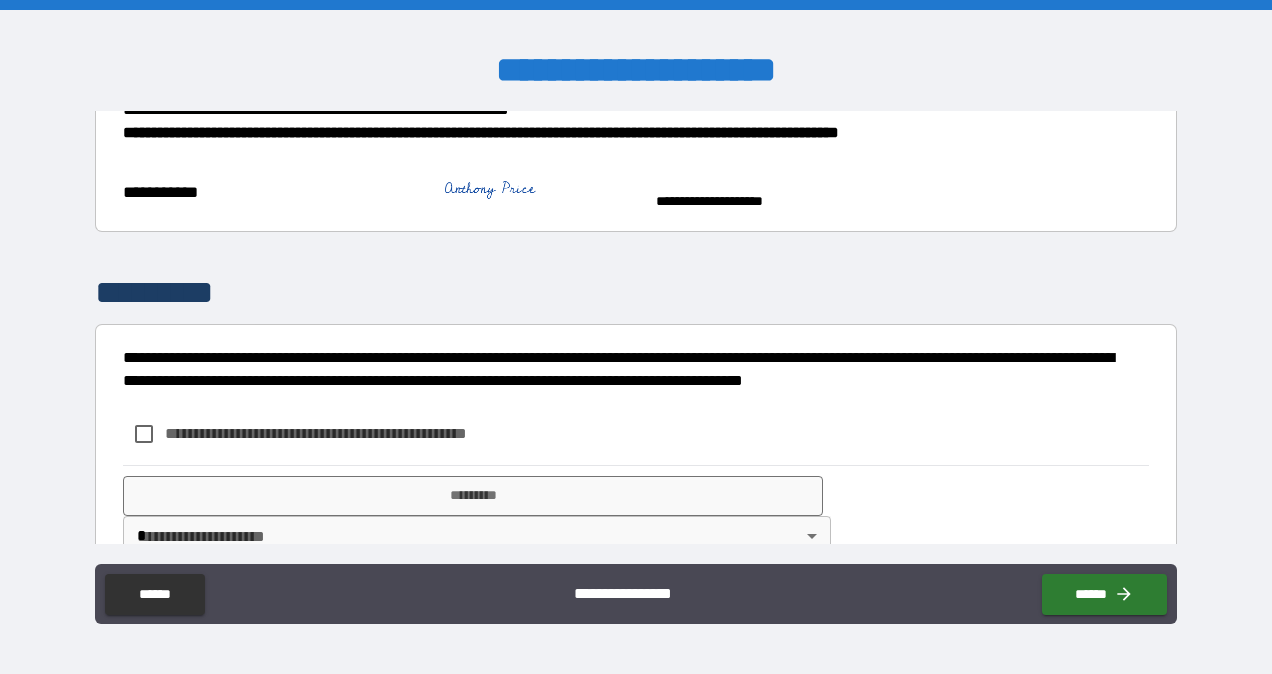 scroll, scrollTop: 454, scrollLeft: 0, axis: vertical 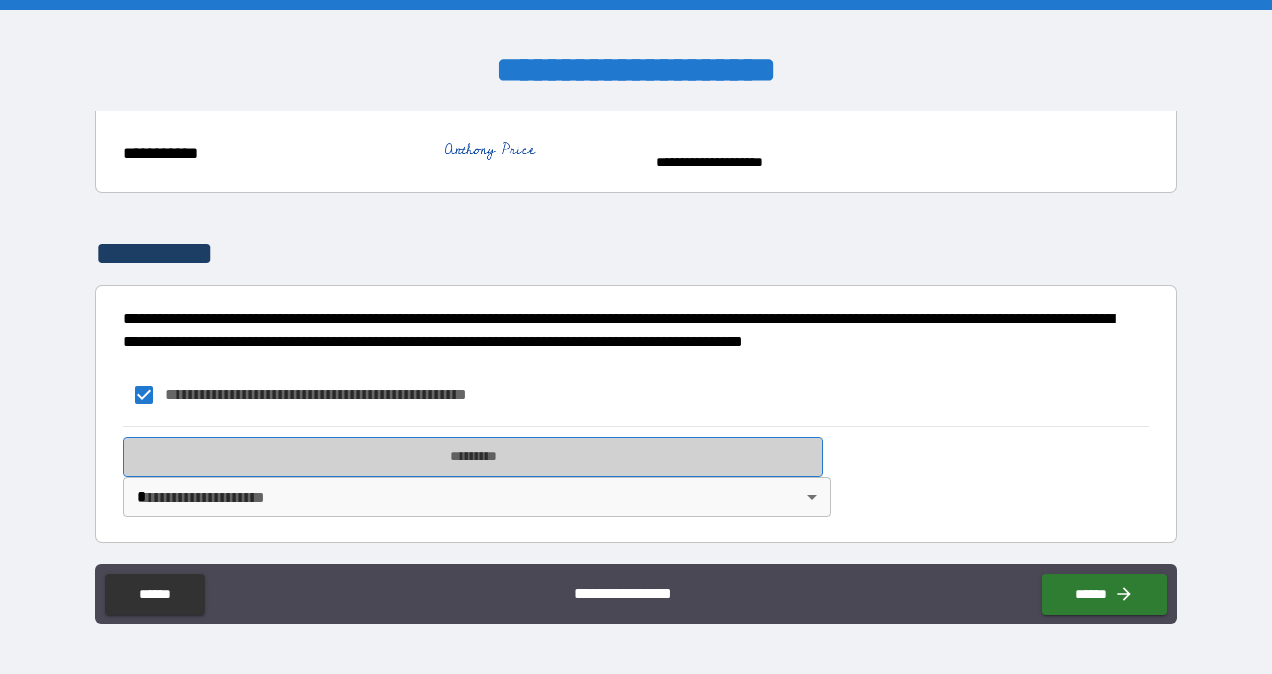click on "*********" at bounding box center (473, 457) 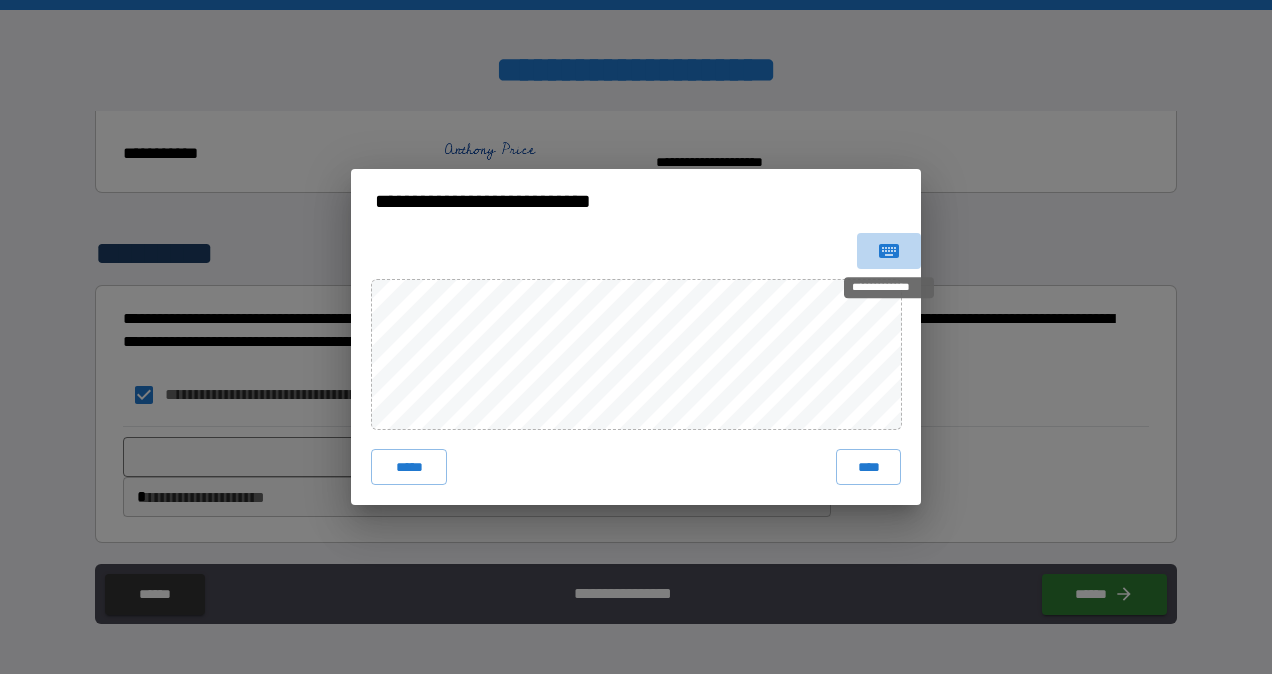 click 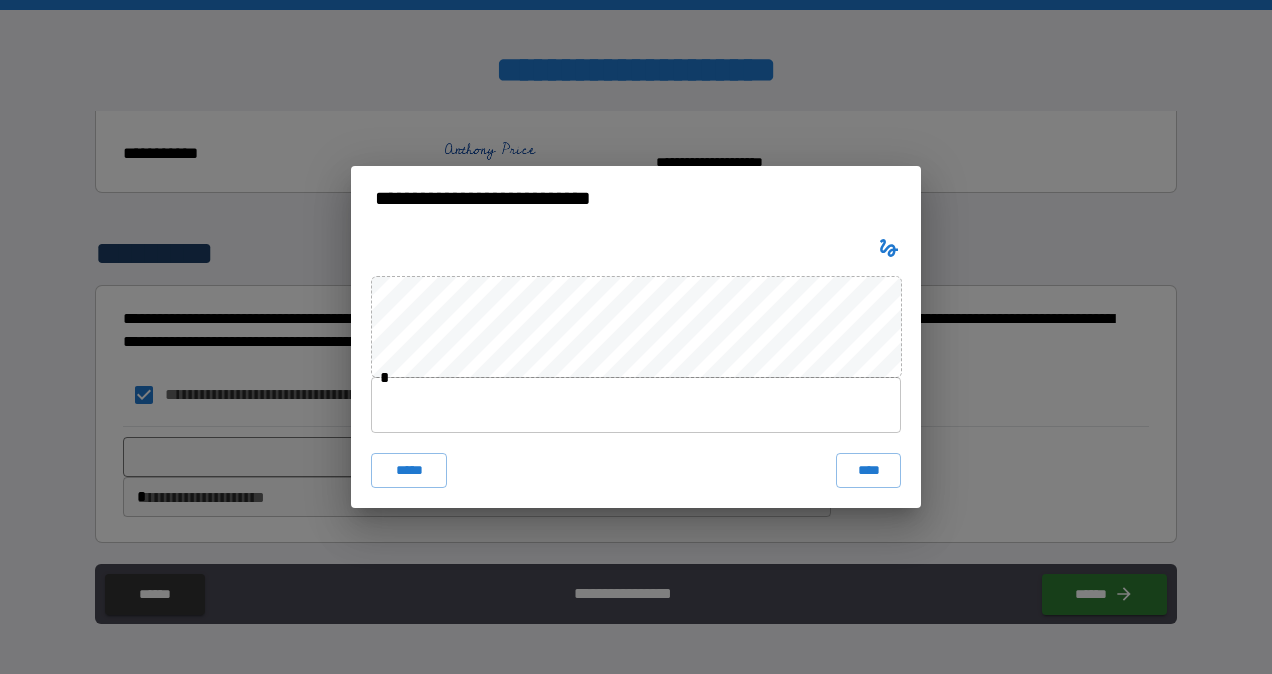 click at bounding box center [636, 405] 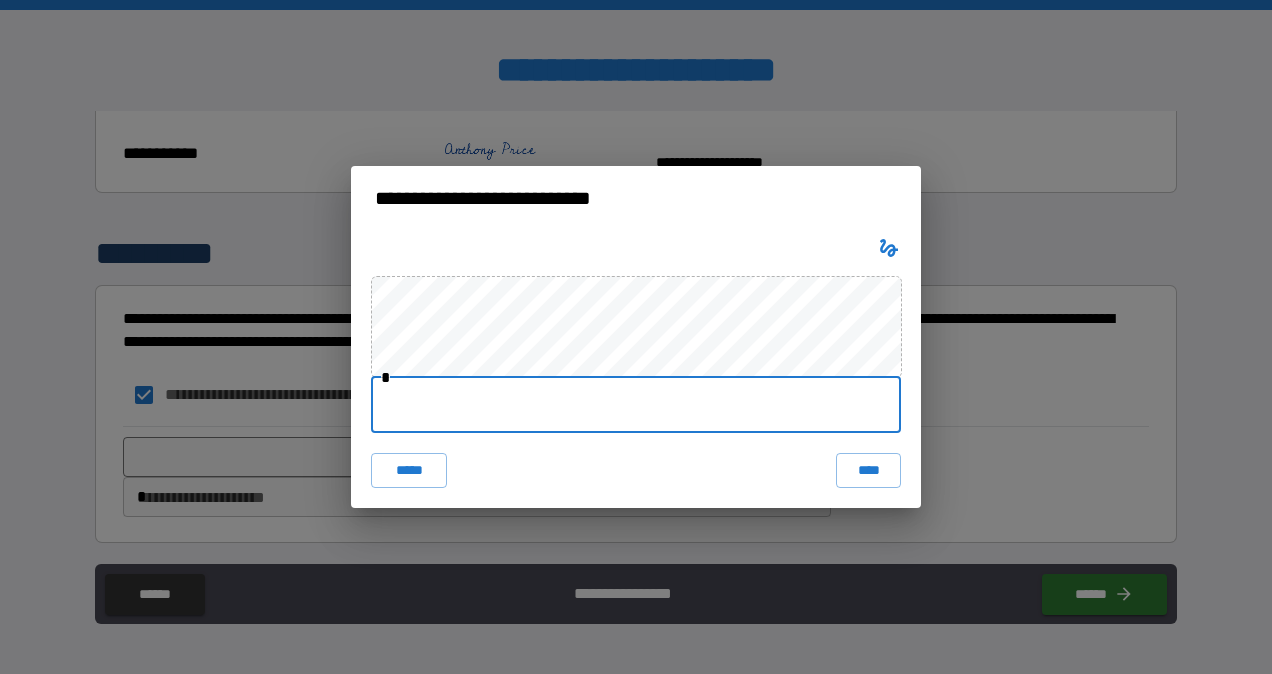 type on "**********" 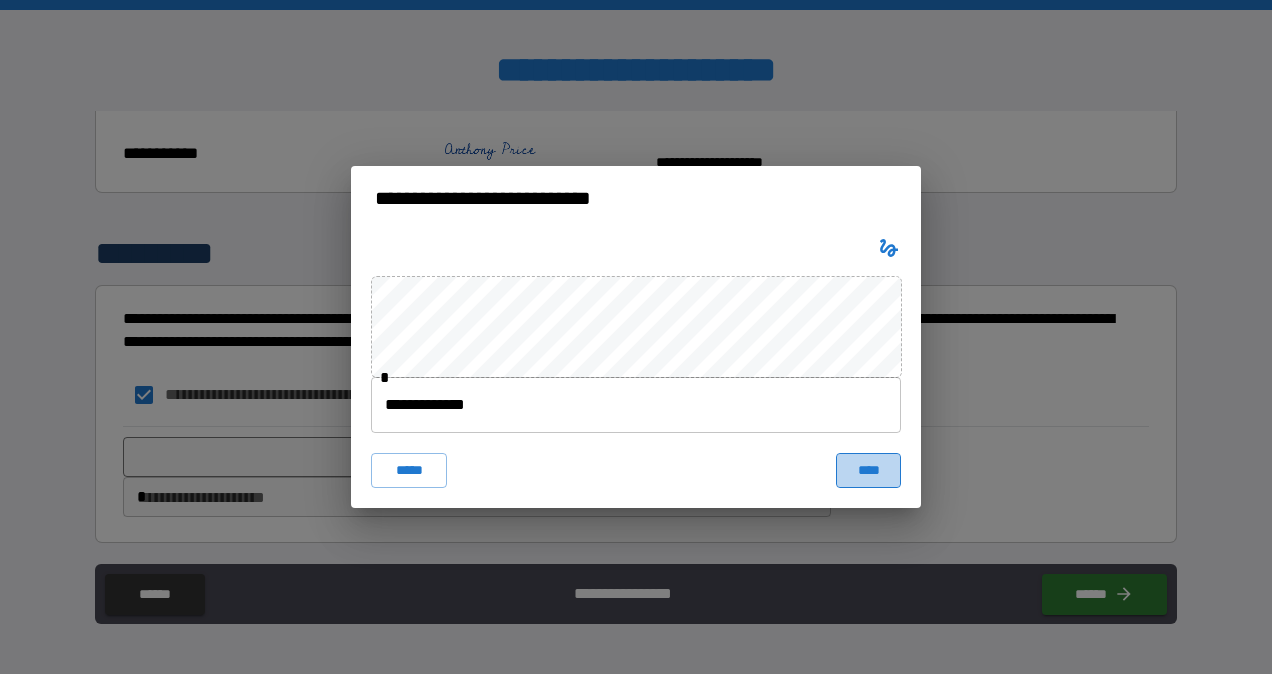click on "****" at bounding box center (868, 471) 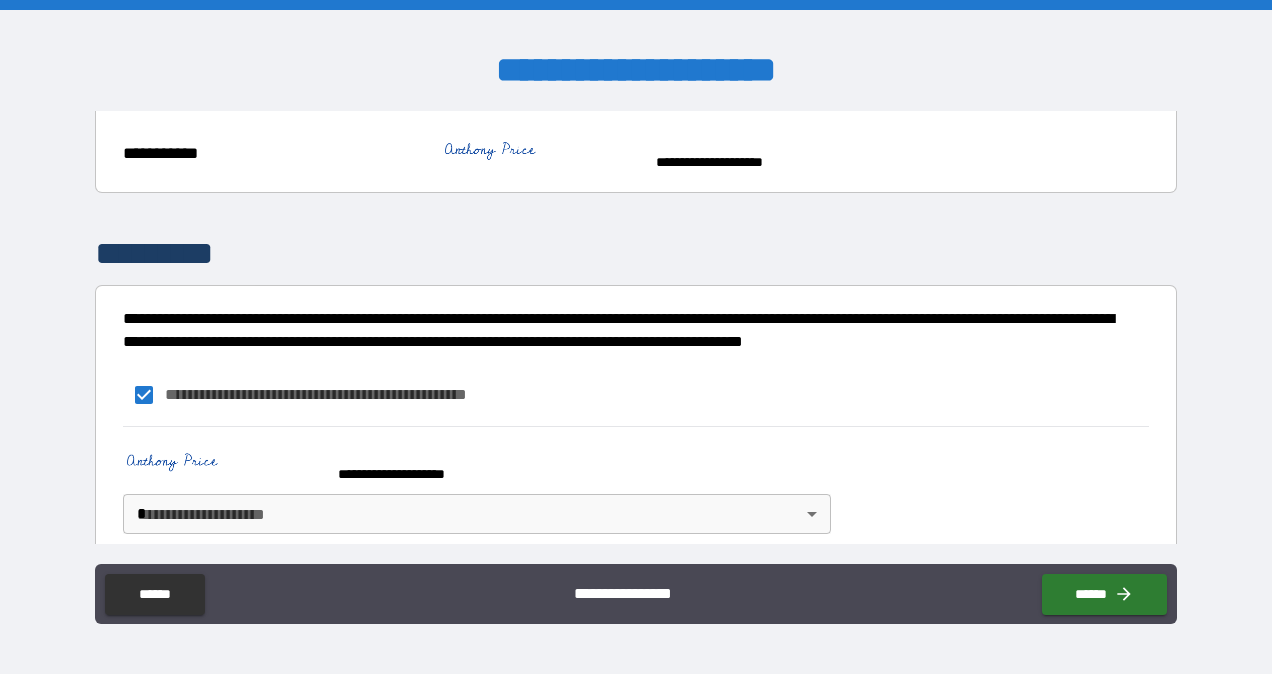 scroll, scrollTop: 471, scrollLeft: 0, axis: vertical 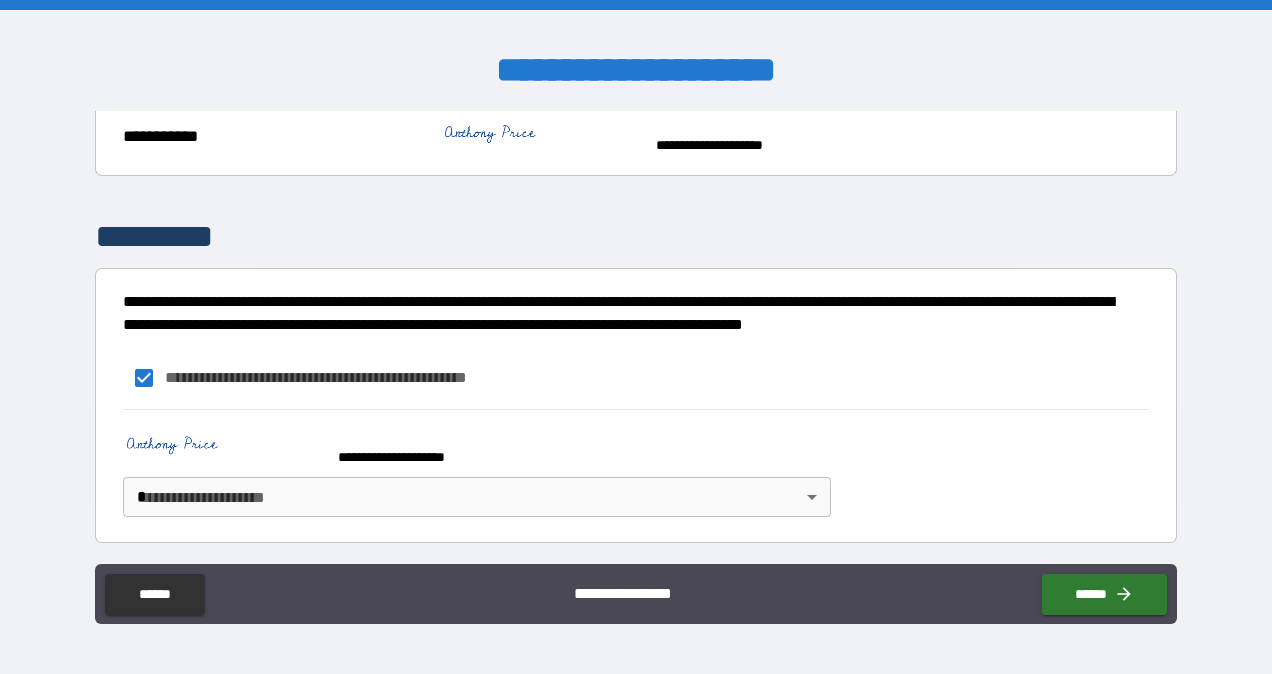 click on "**********" at bounding box center (636, 337) 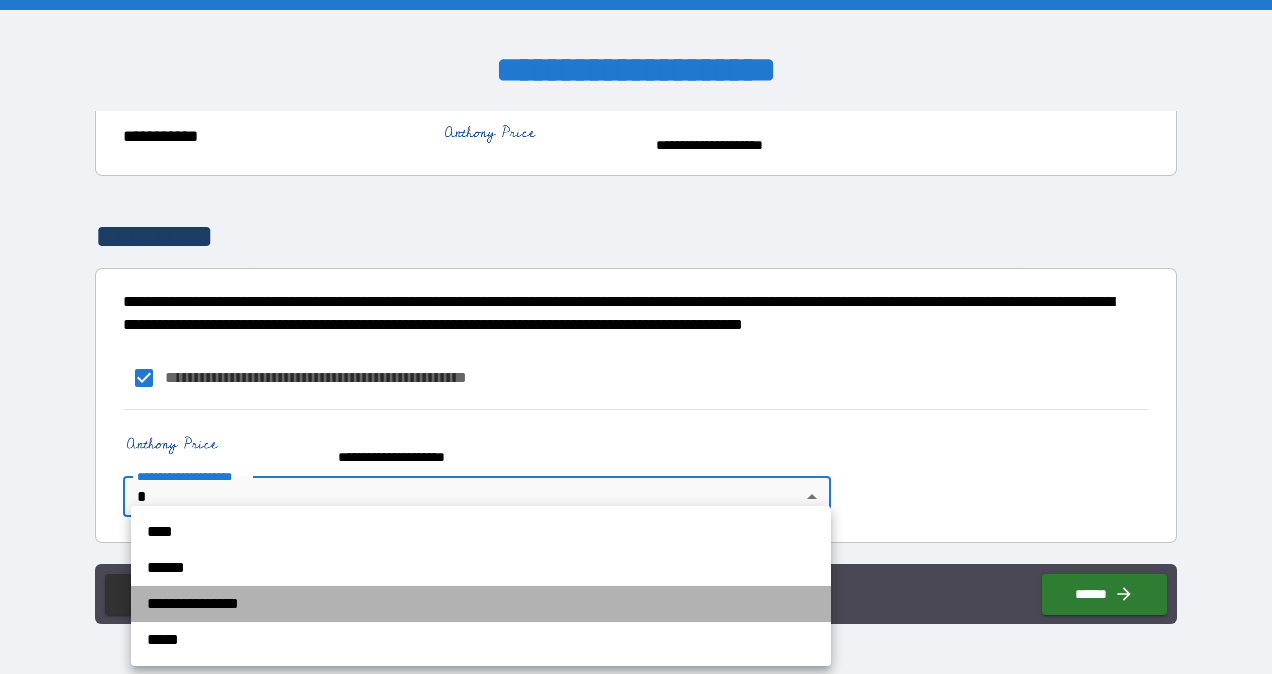 click on "**********" at bounding box center [481, 604] 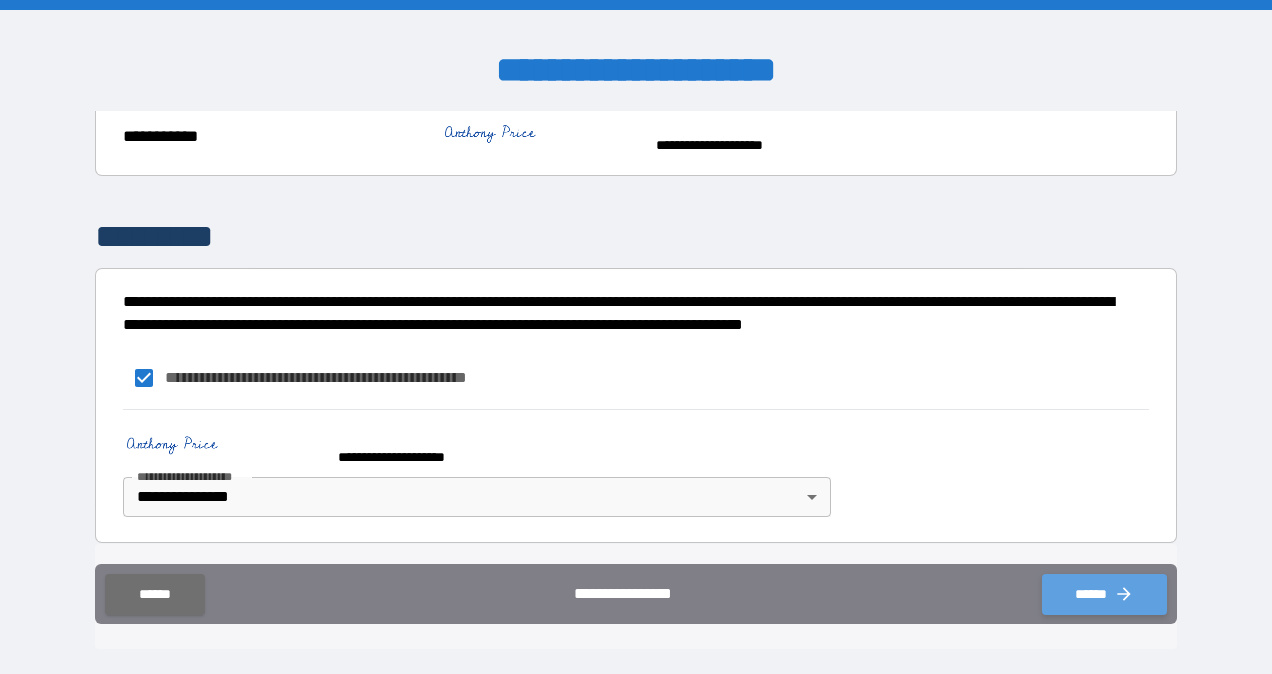 click on "******" at bounding box center (1104, 594) 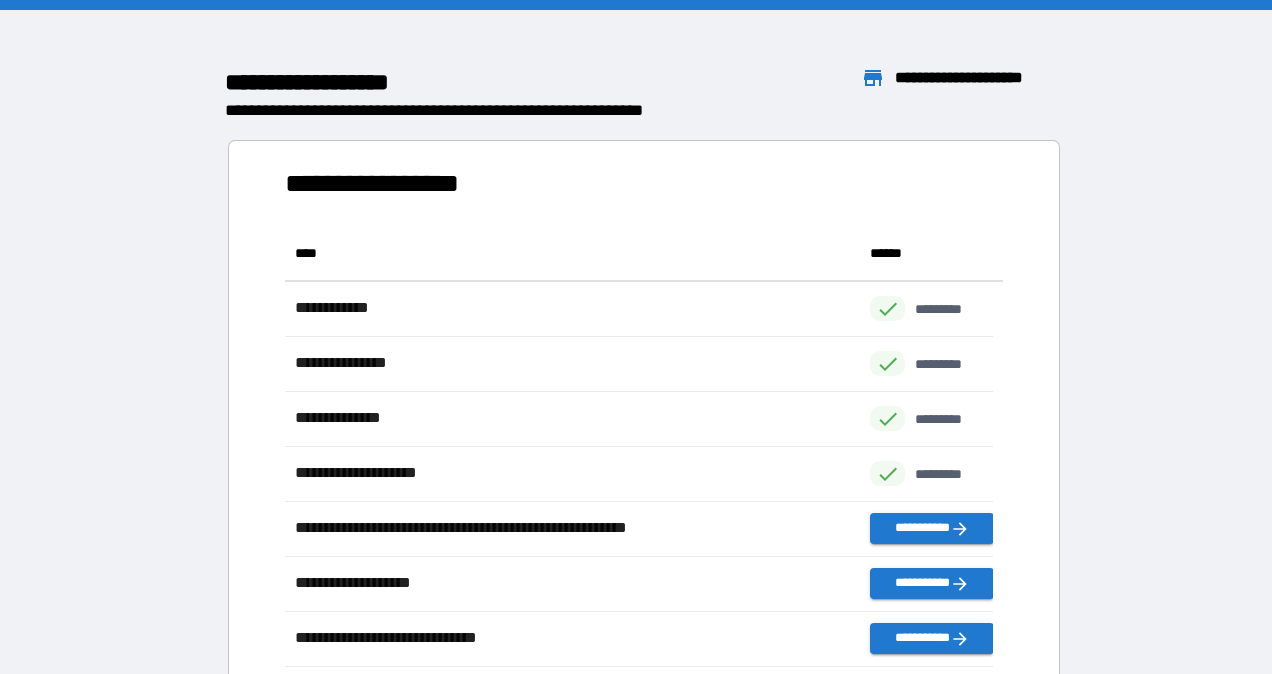 scroll, scrollTop: 425, scrollLeft: 692, axis: both 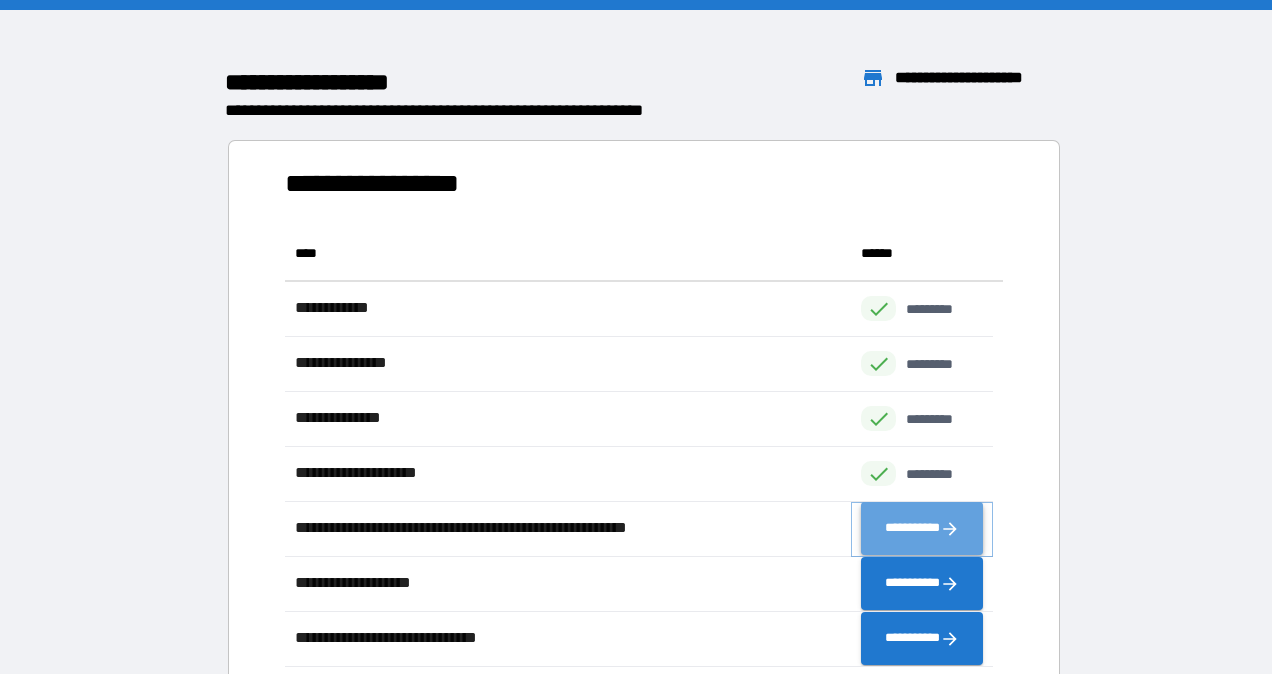 click on "**********" at bounding box center (922, 529) 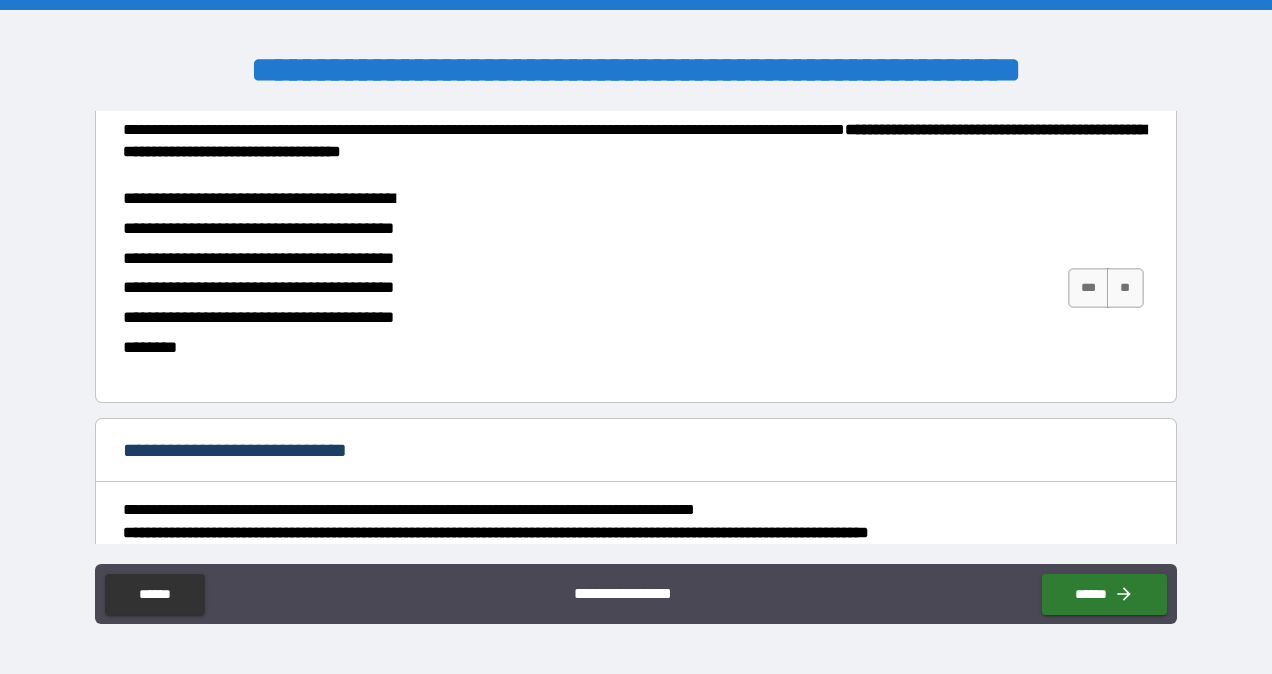 scroll, scrollTop: 352, scrollLeft: 0, axis: vertical 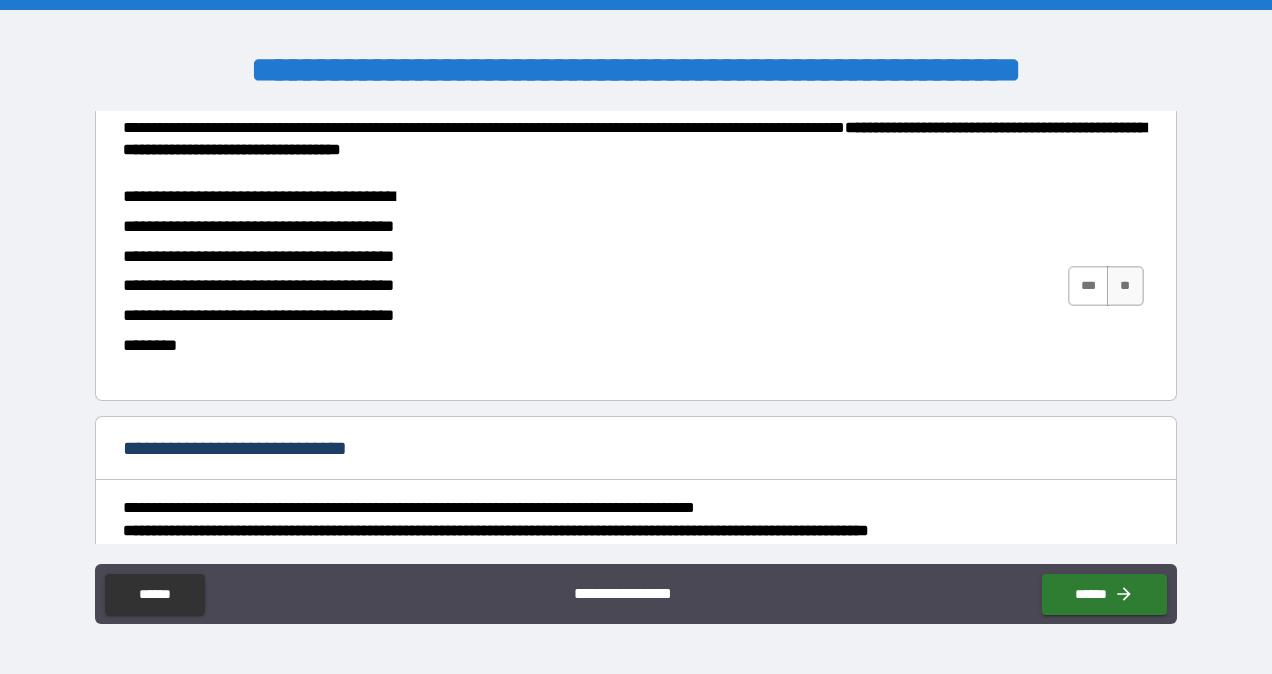 click on "***" at bounding box center (1089, 286) 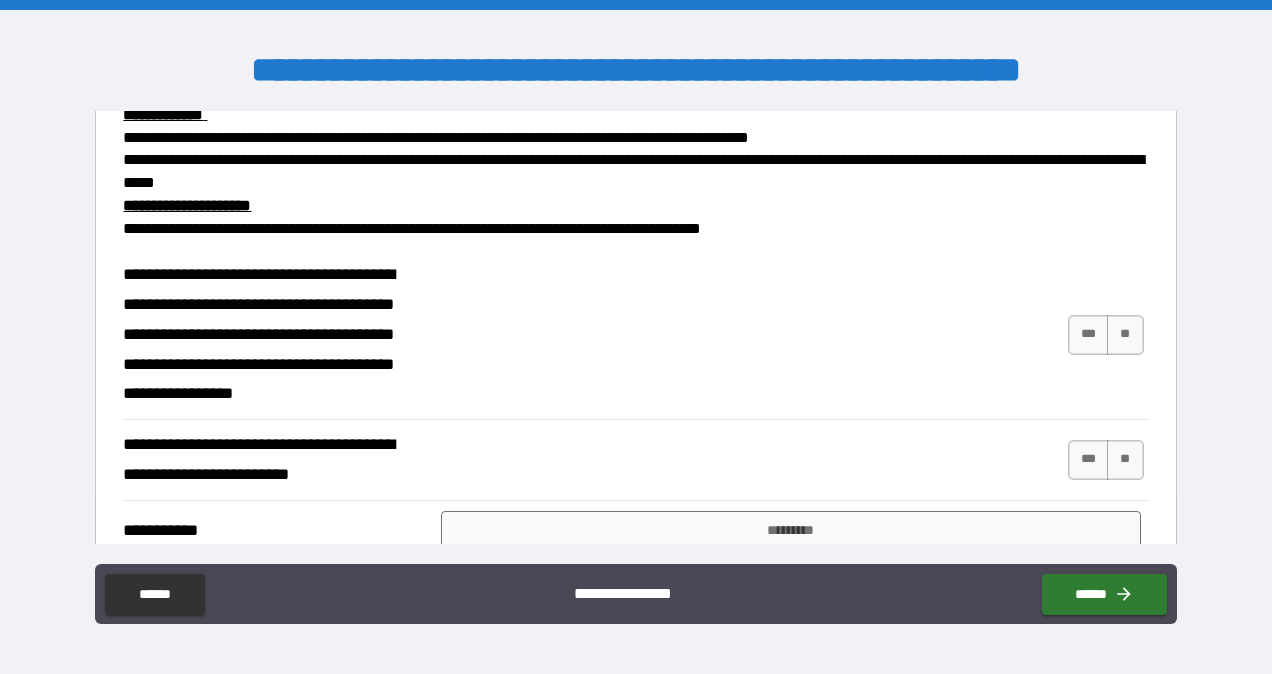 scroll, scrollTop: 1019, scrollLeft: 0, axis: vertical 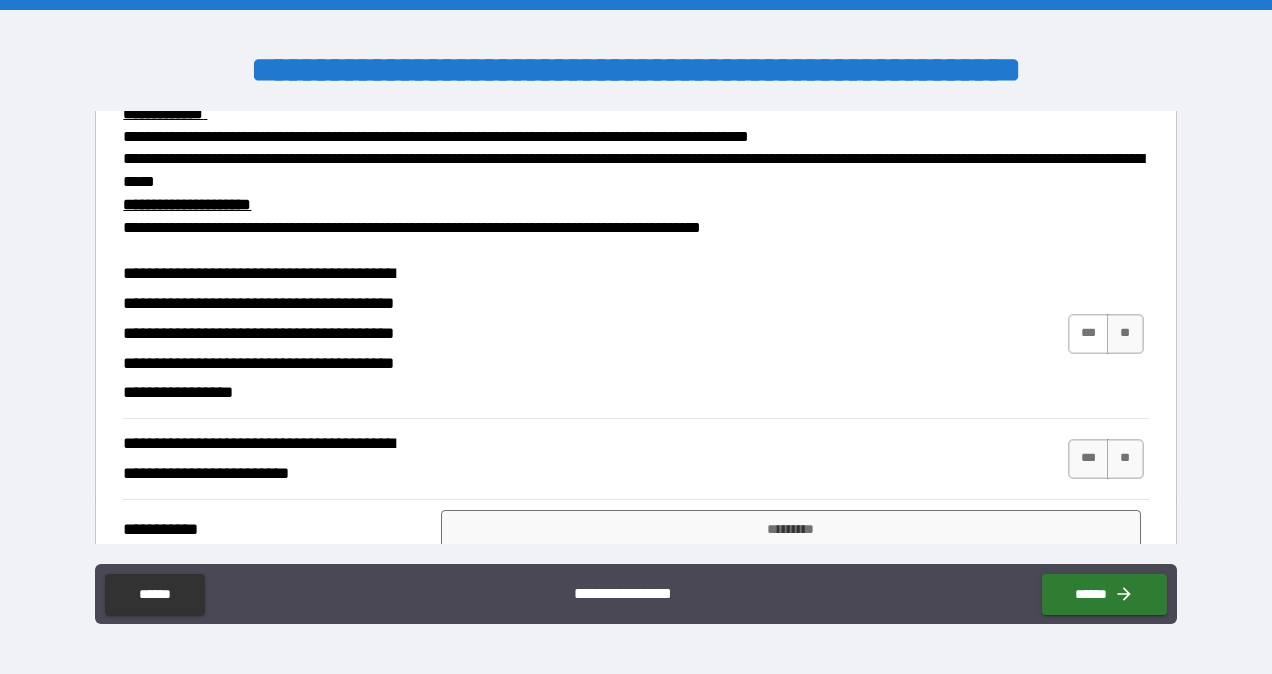 click on "***" at bounding box center [1089, 334] 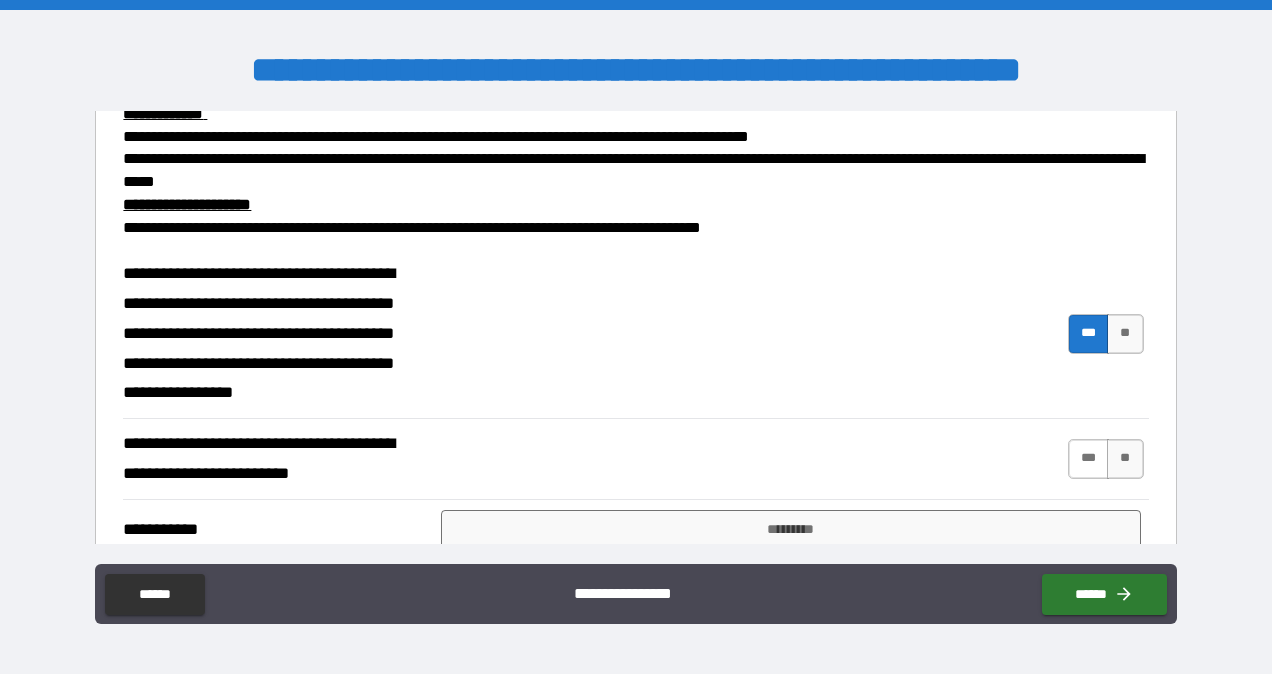 click on "***" at bounding box center [1089, 459] 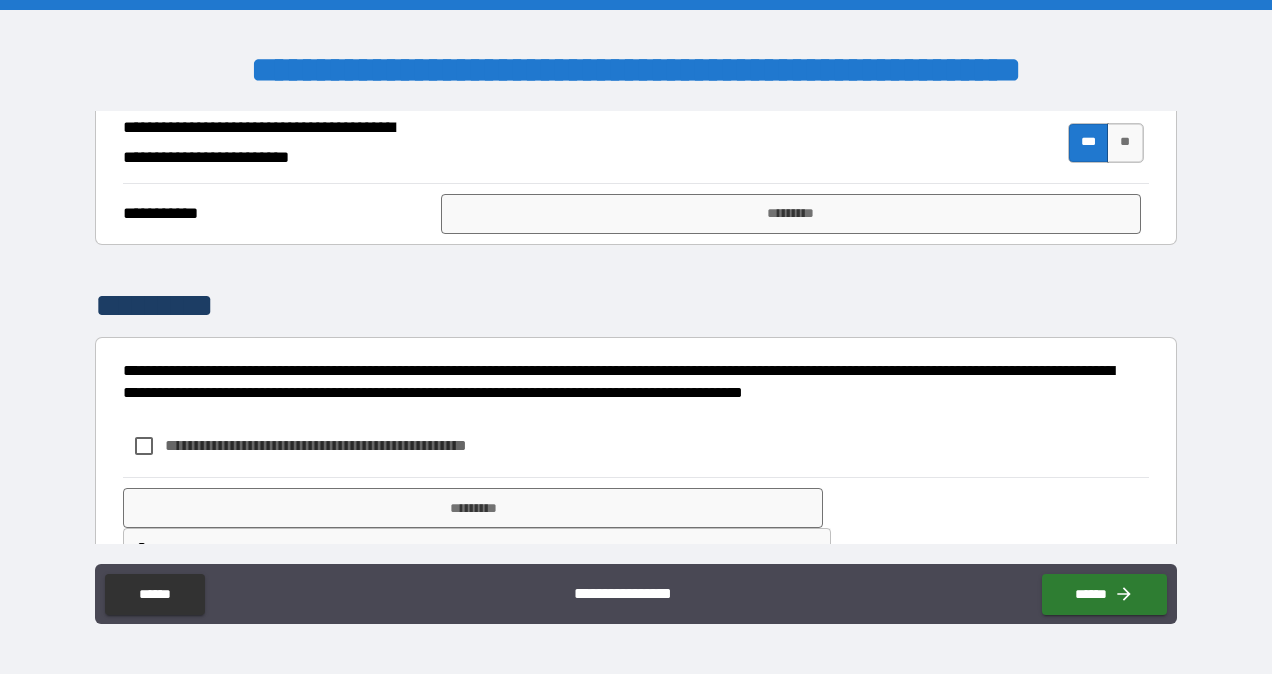 scroll, scrollTop: 1338, scrollLeft: 0, axis: vertical 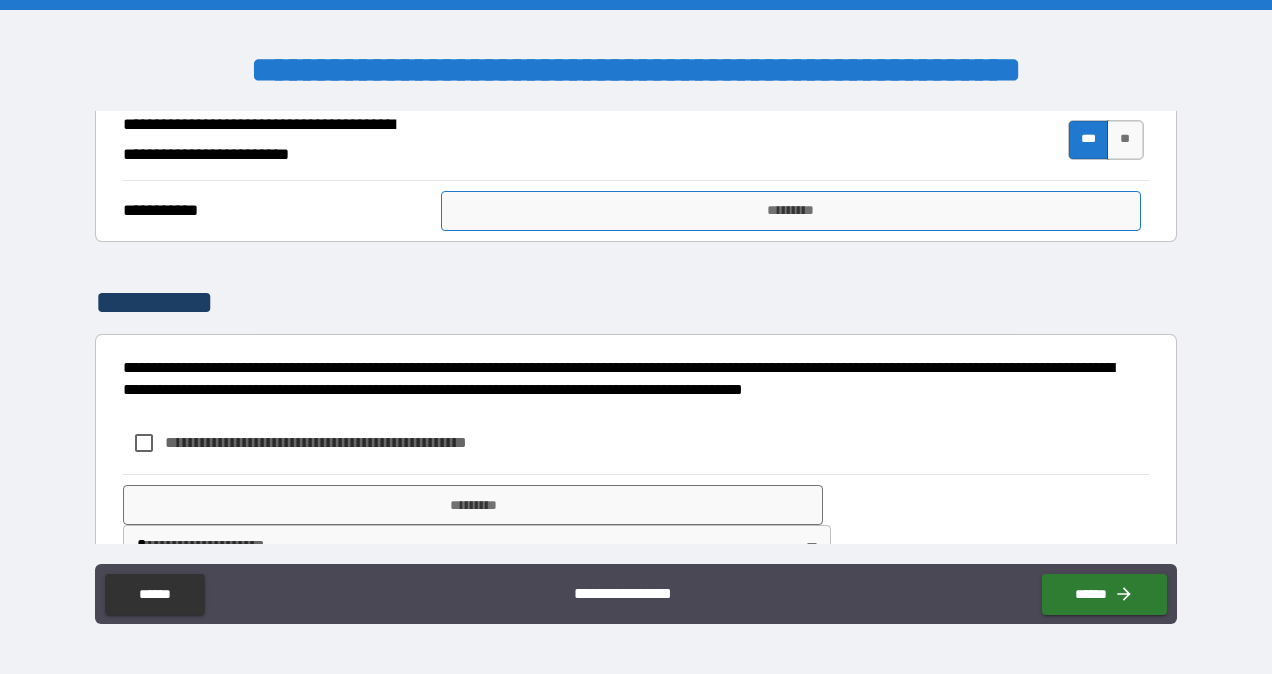 click on "*********" at bounding box center (791, 211) 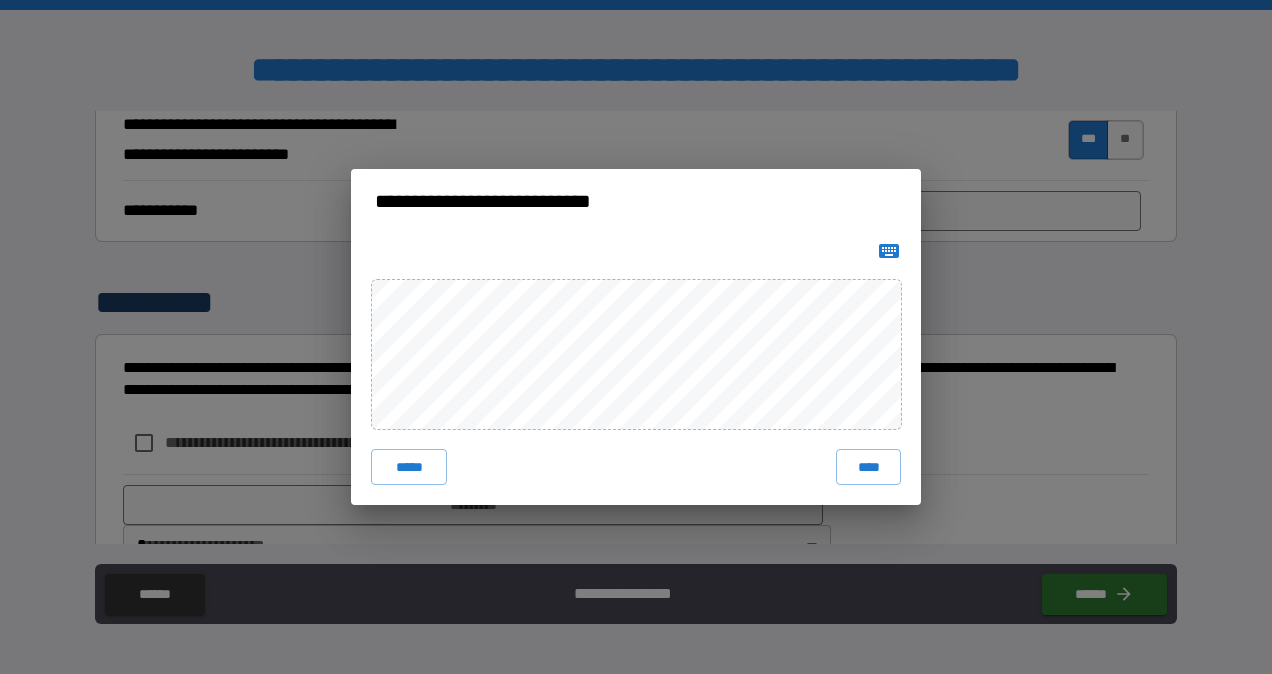 click 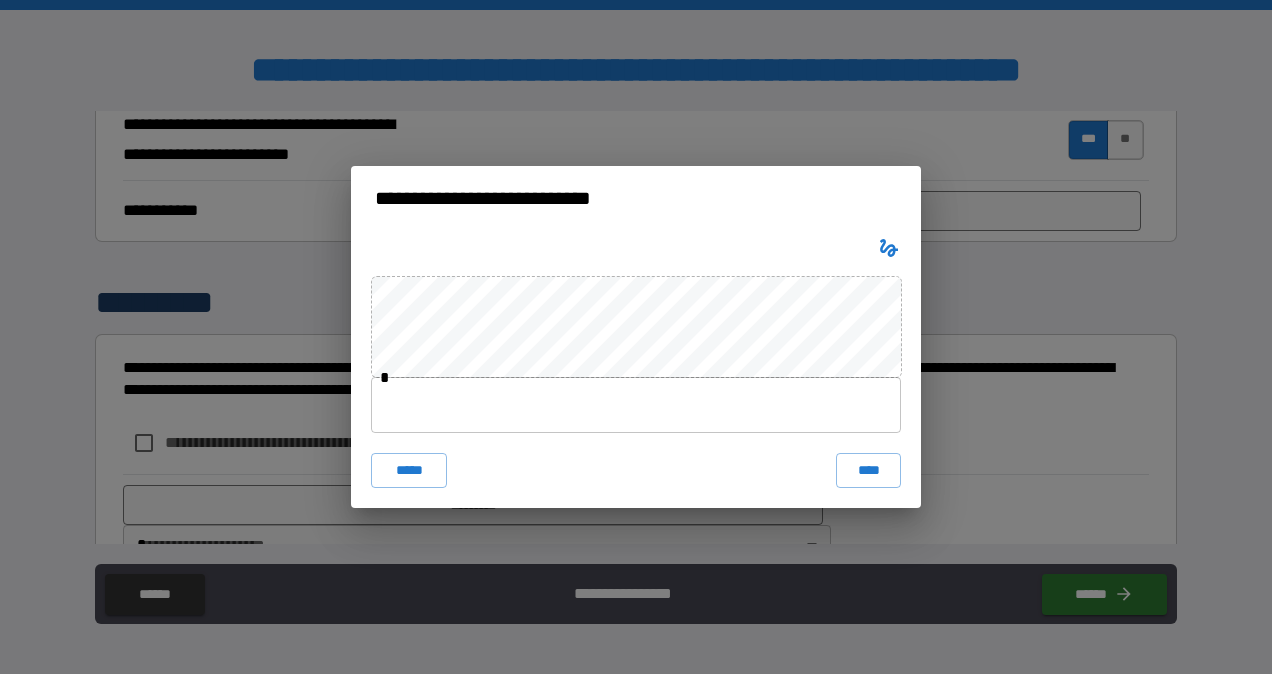 click at bounding box center [636, 405] 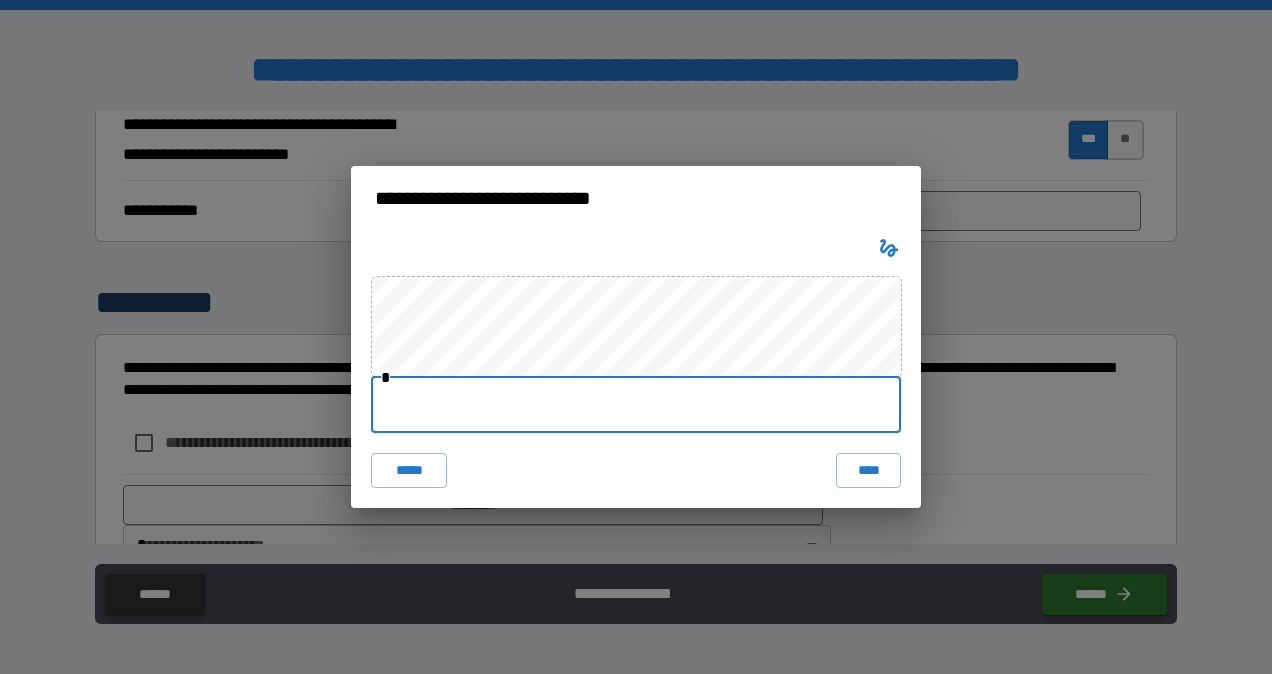 type on "**********" 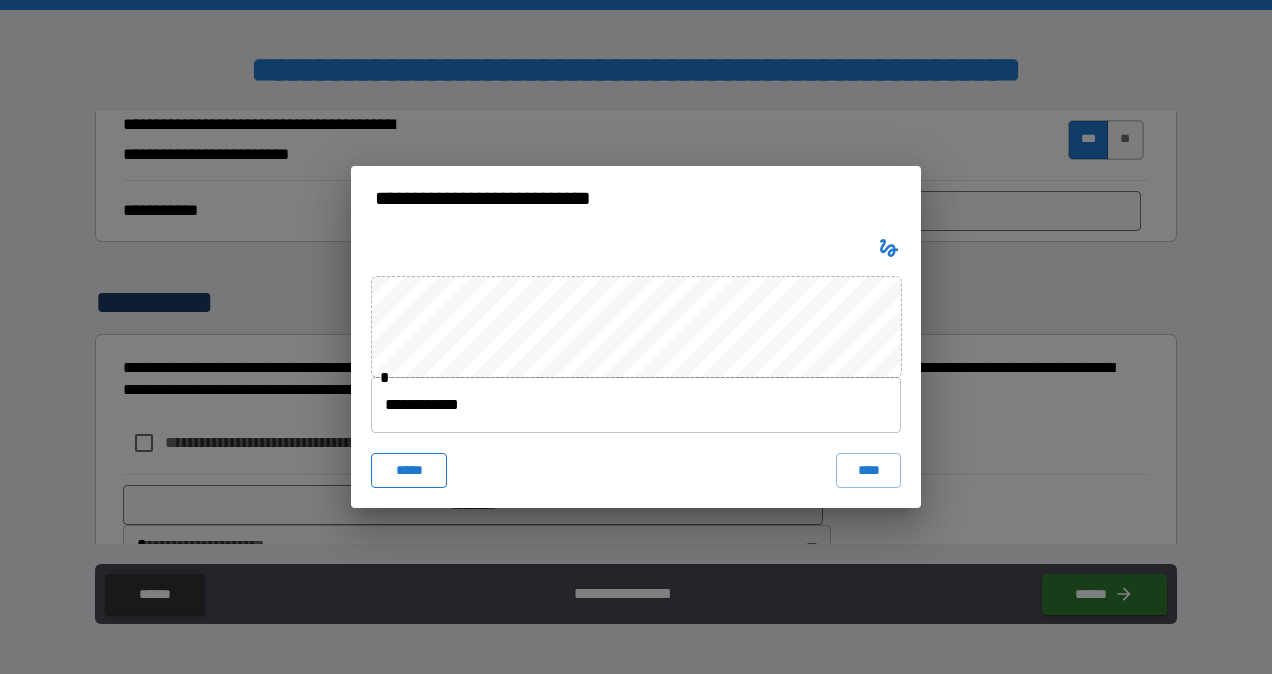 click on "*****" at bounding box center [409, 471] 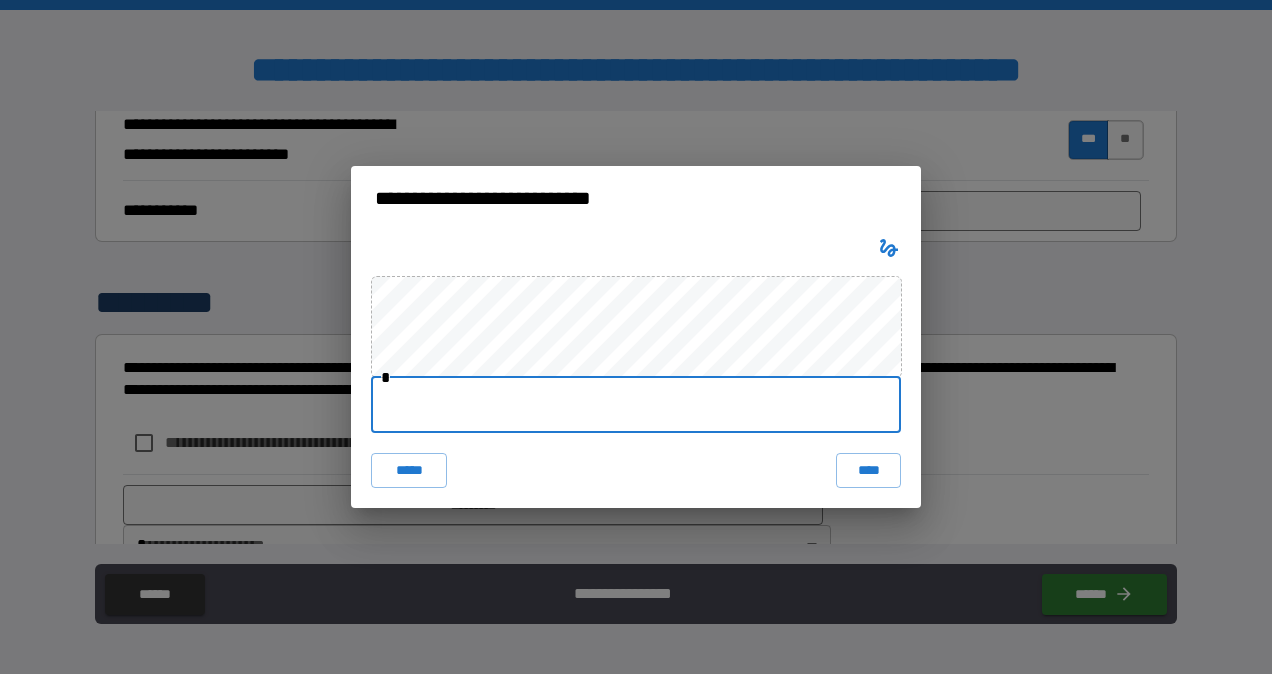 click at bounding box center (636, 405) 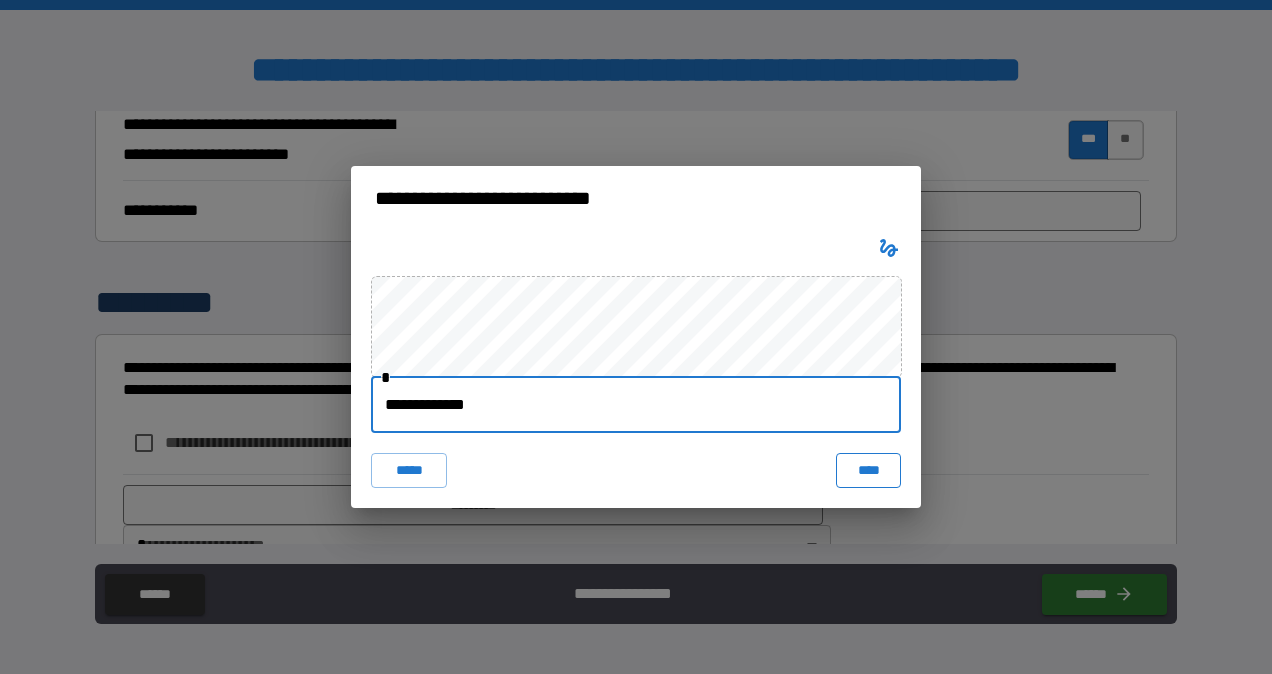 click on "****" at bounding box center (868, 471) 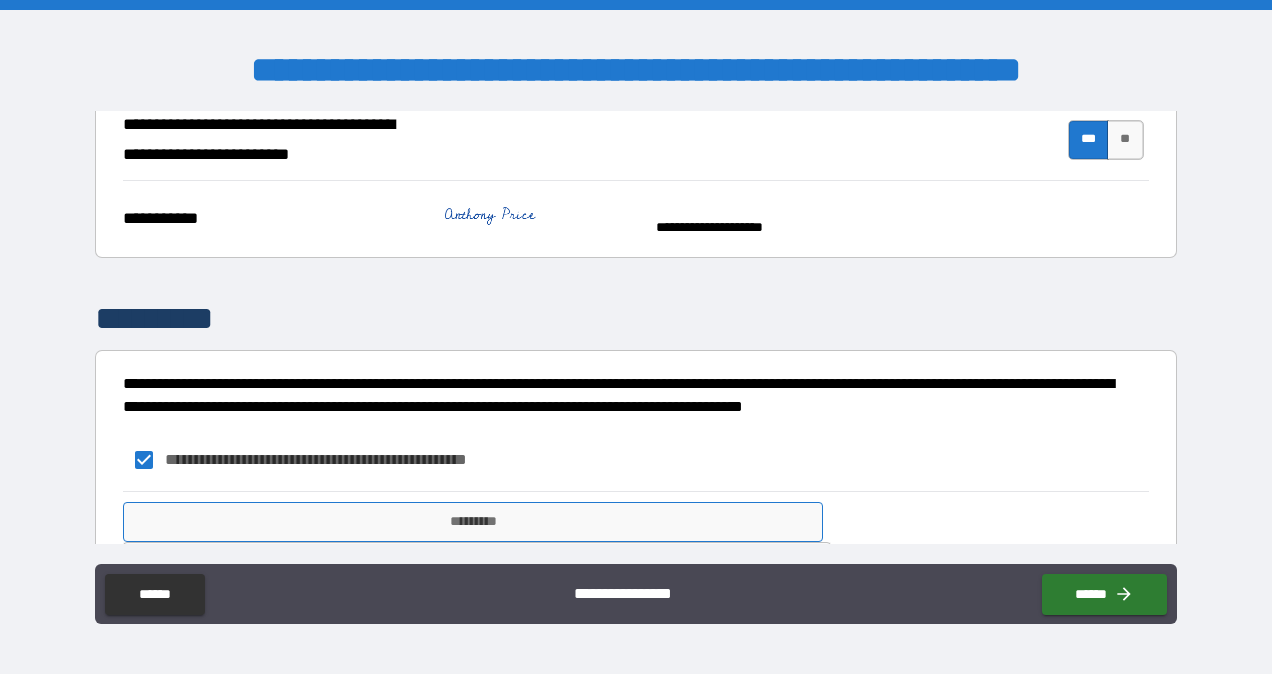 scroll, scrollTop: 1402, scrollLeft: 0, axis: vertical 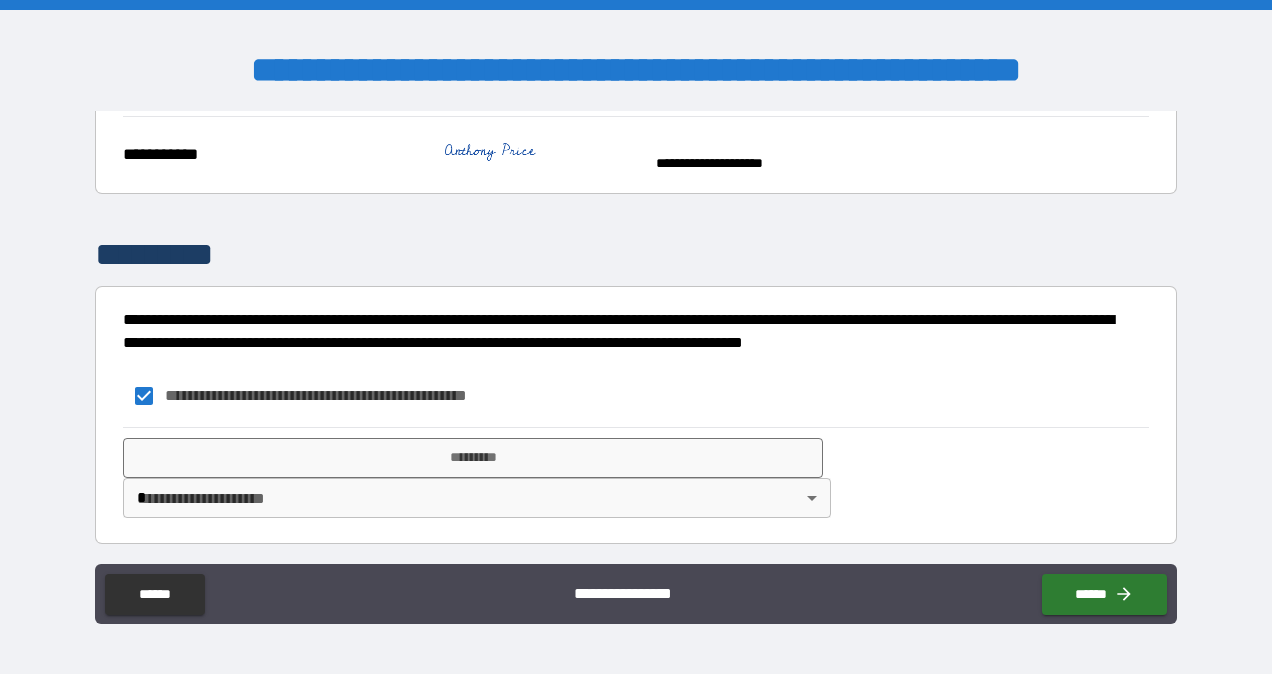 click on "**********" at bounding box center [636, 337] 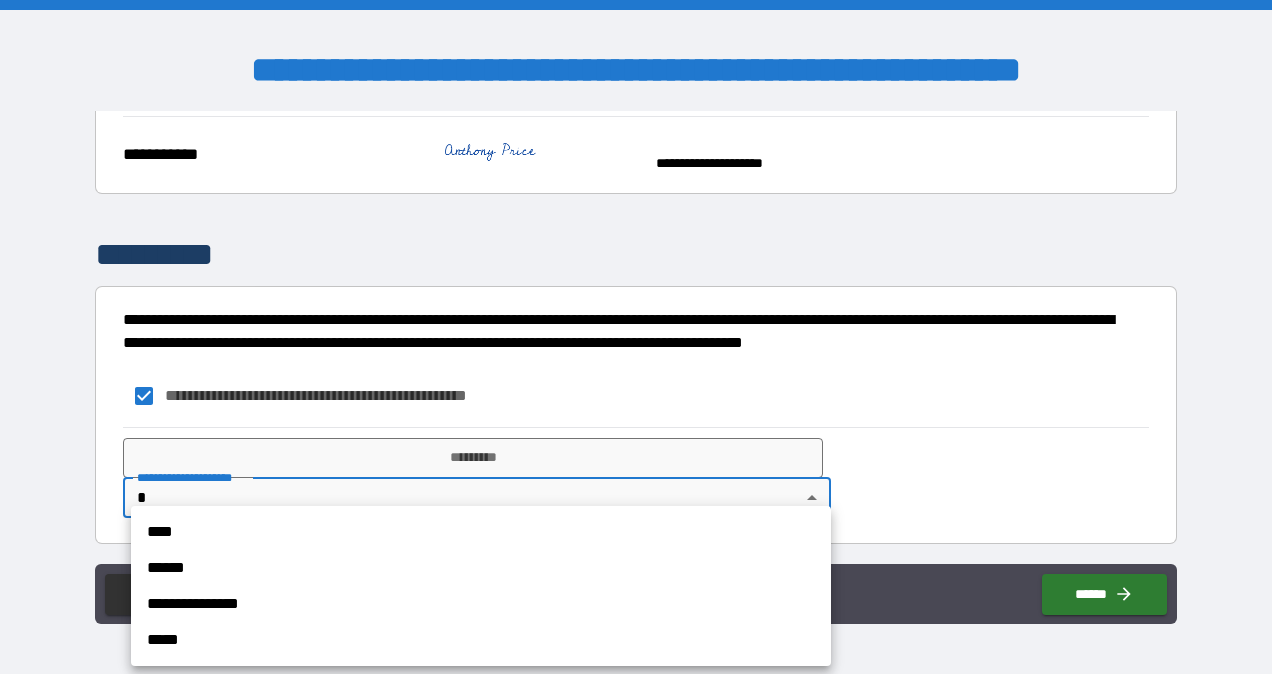 drag, startPoint x: 196, startPoint y: 599, endPoint x: 199, endPoint y: 616, distance: 17.262676 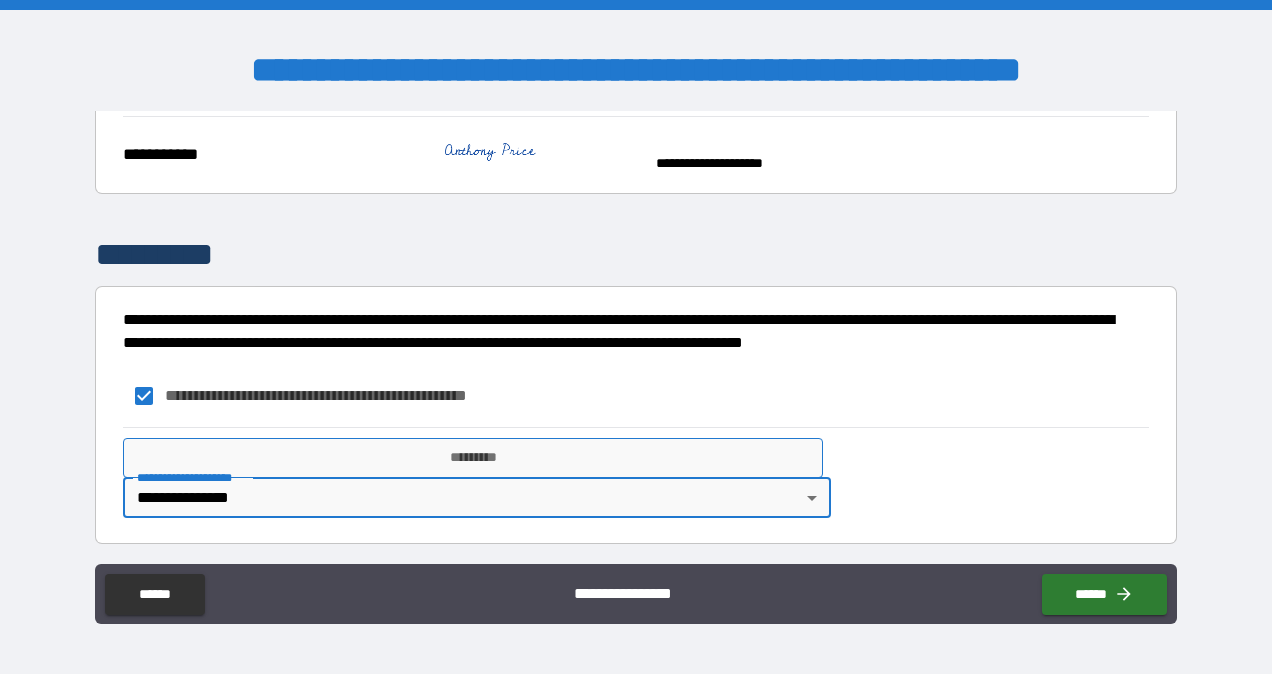 click on "*********" at bounding box center [473, 458] 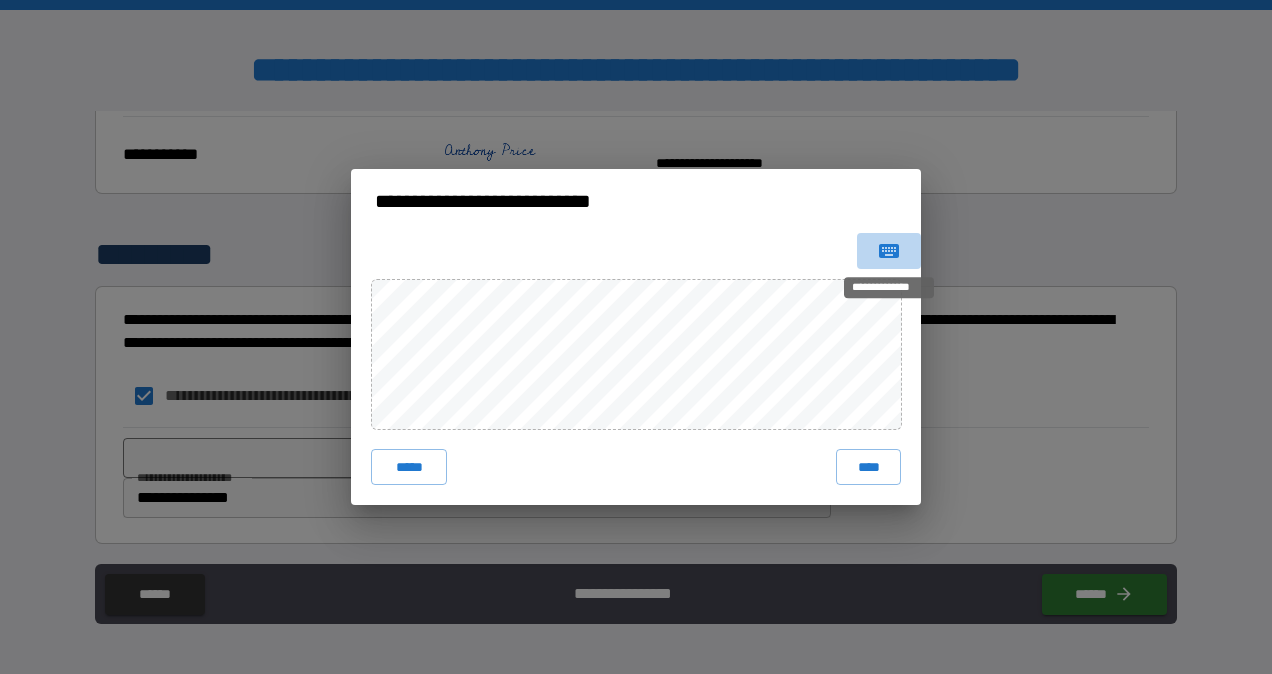 click 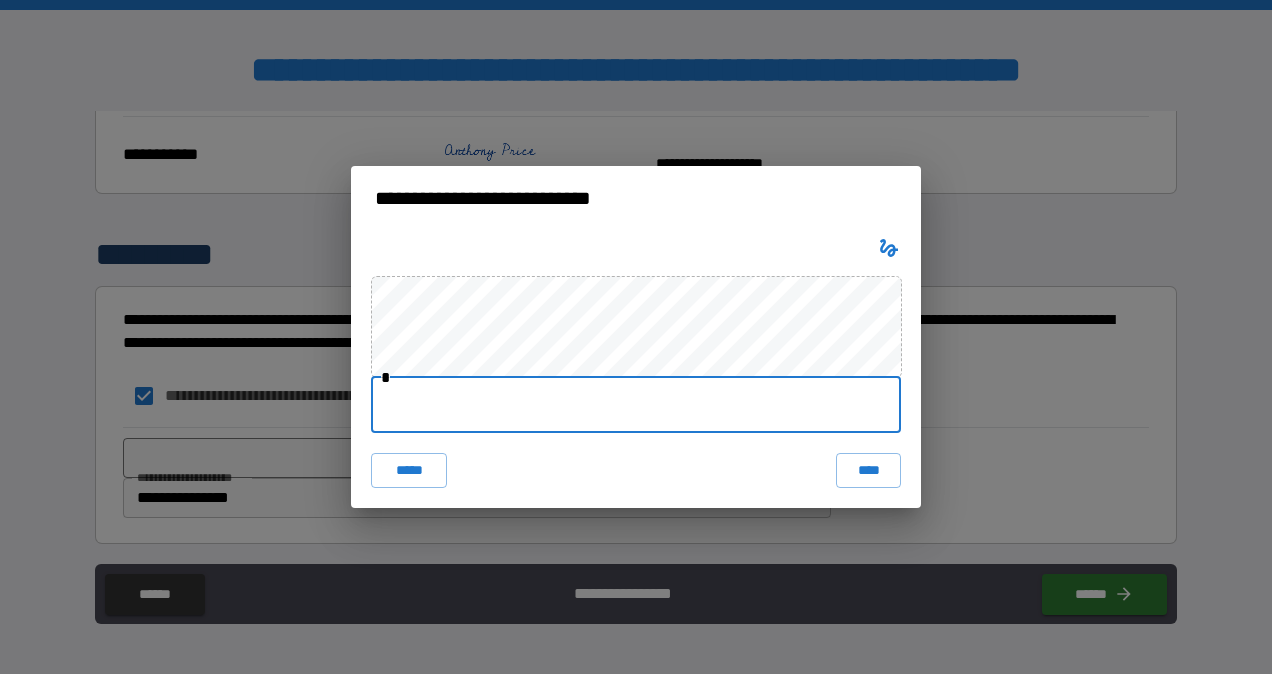 click at bounding box center (636, 405) 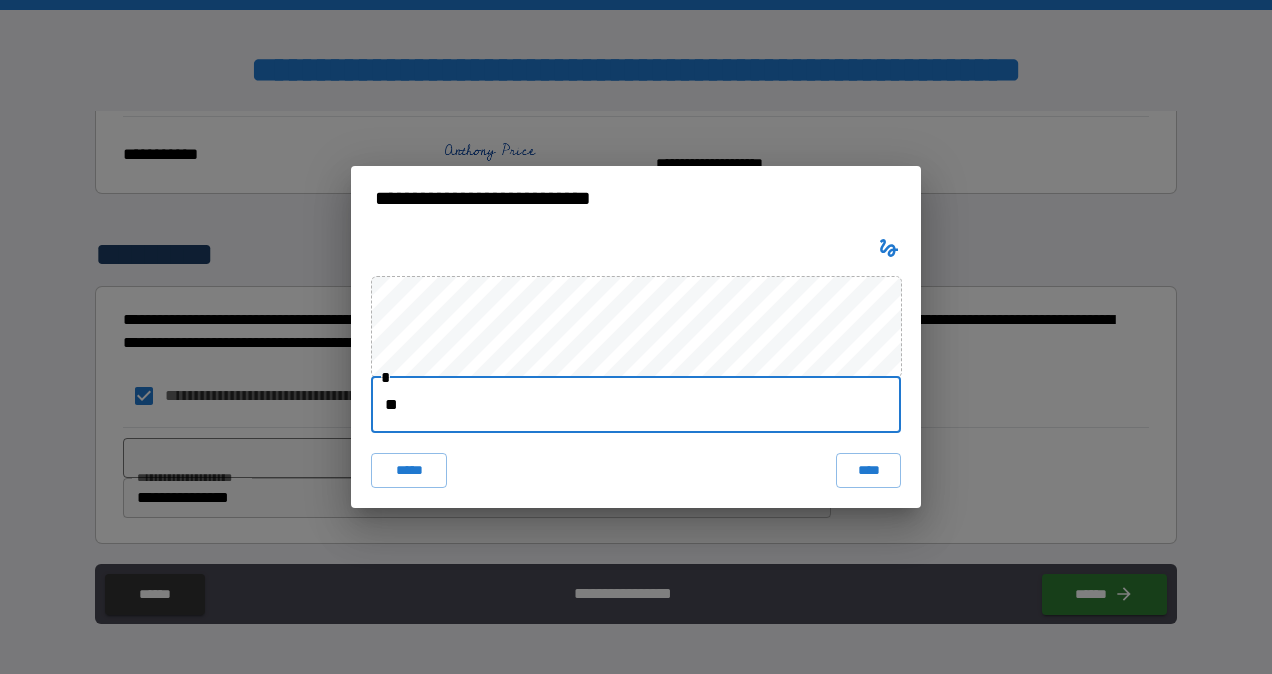 type on "*" 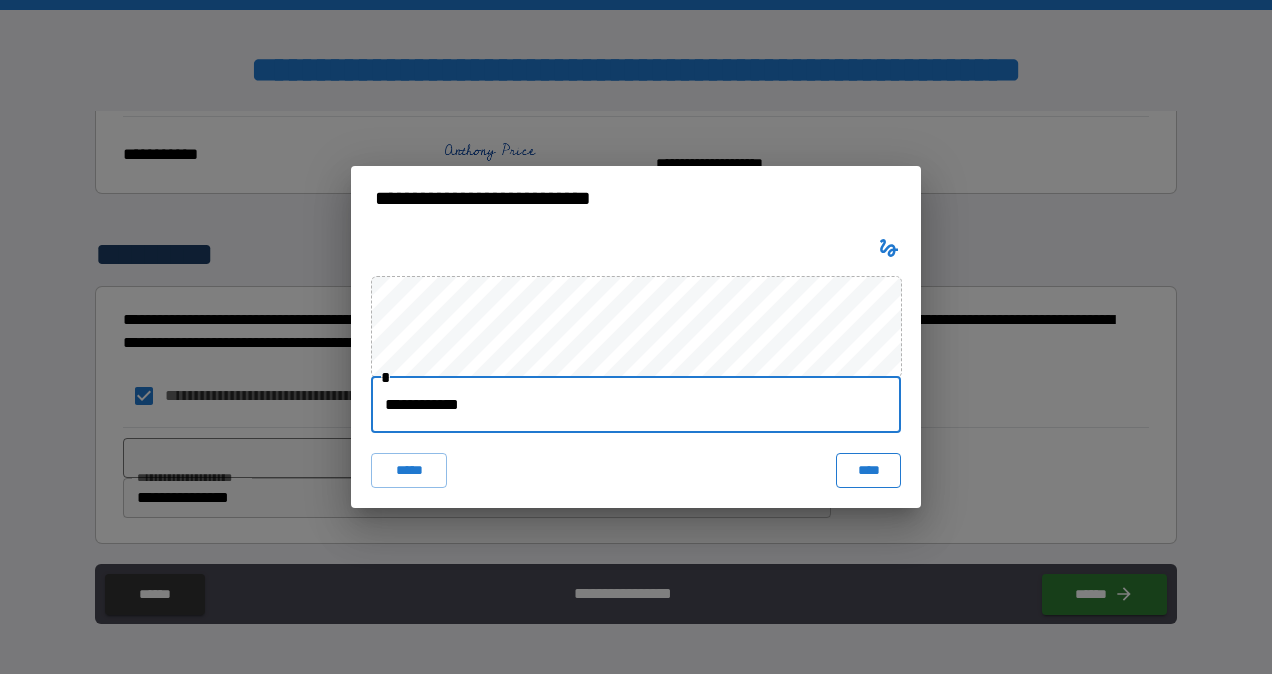 type on "**********" 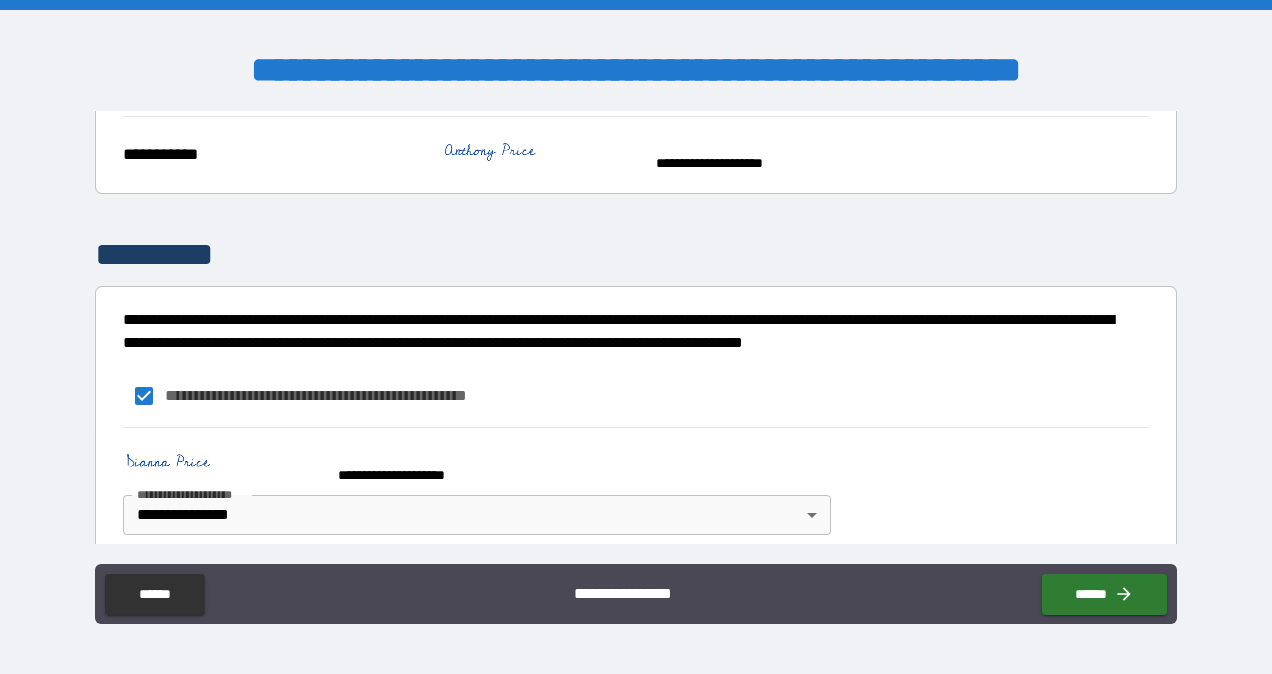 scroll, scrollTop: 1418, scrollLeft: 0, axis: vertical 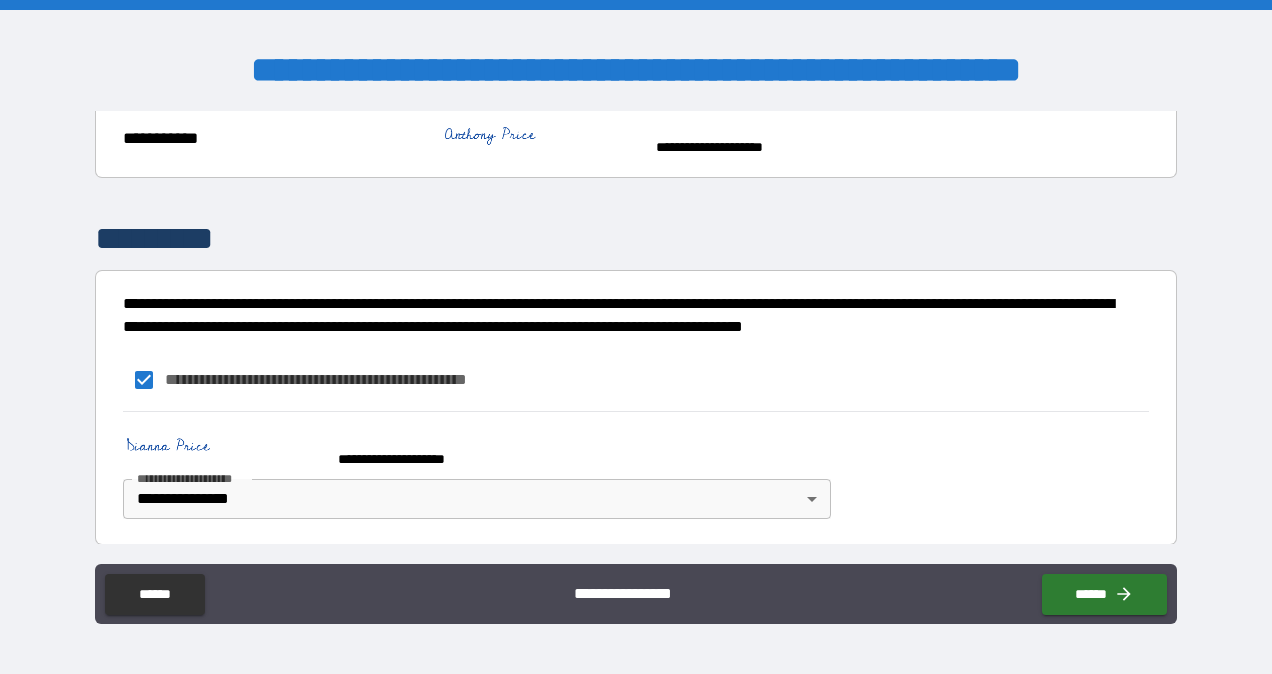 click at bounding box center [223, 450] 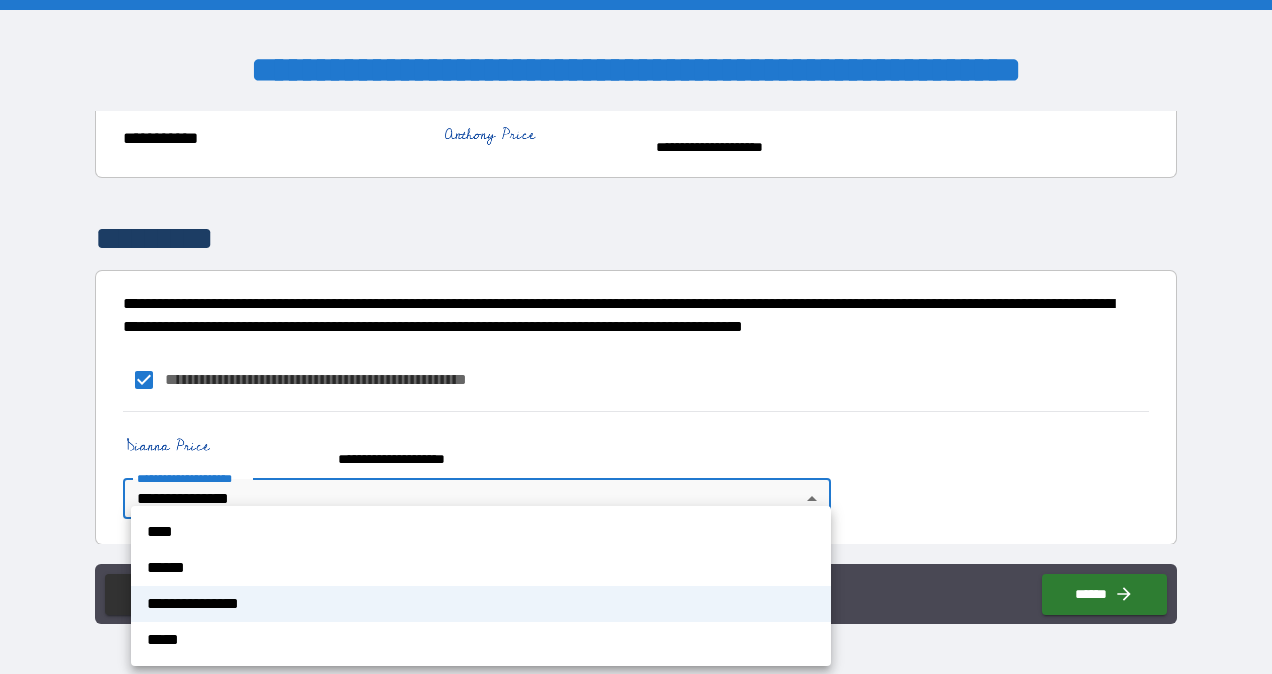 click at bounding box center (636, 337) 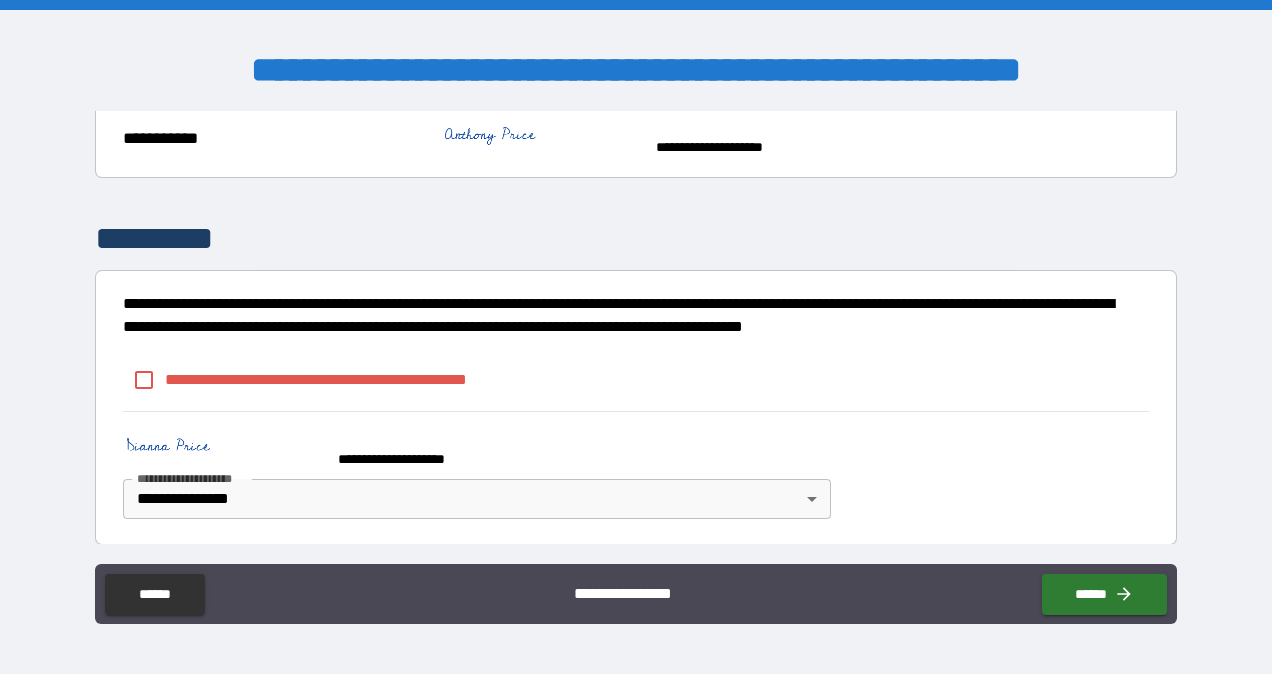 click at bounding box center (223, 450) 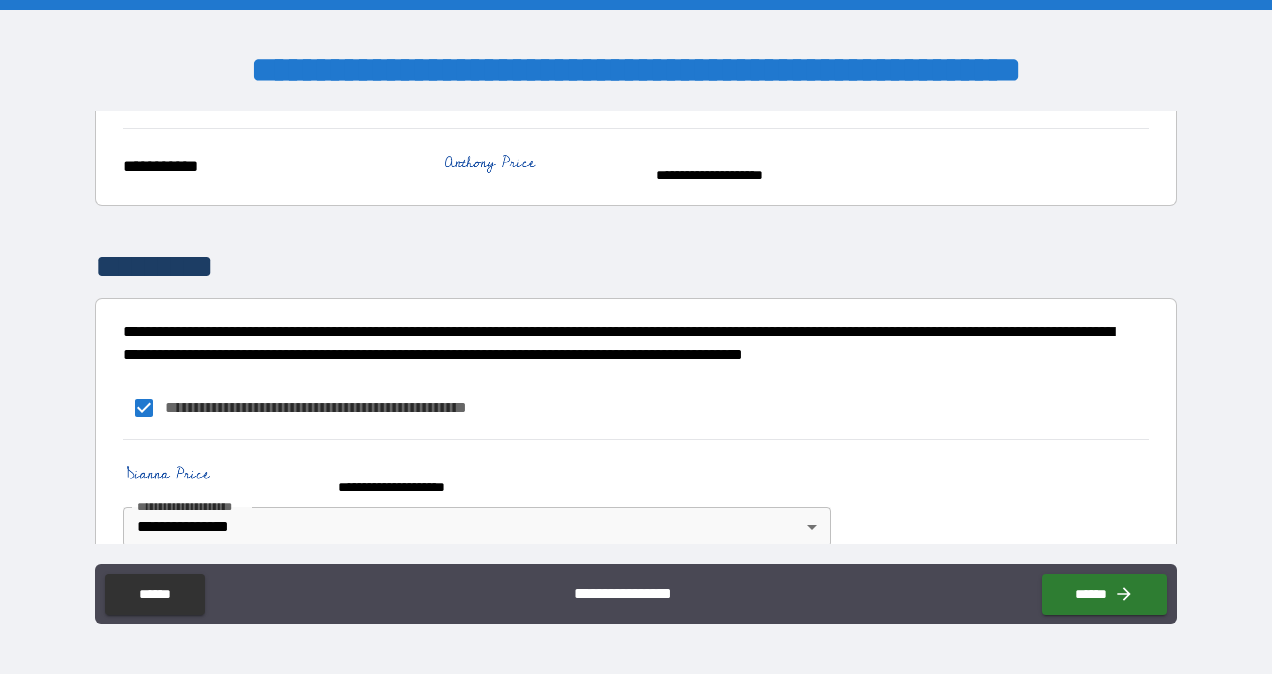 scroll, scrollTop: 1418, scrollLeft: 0, axis: vertical 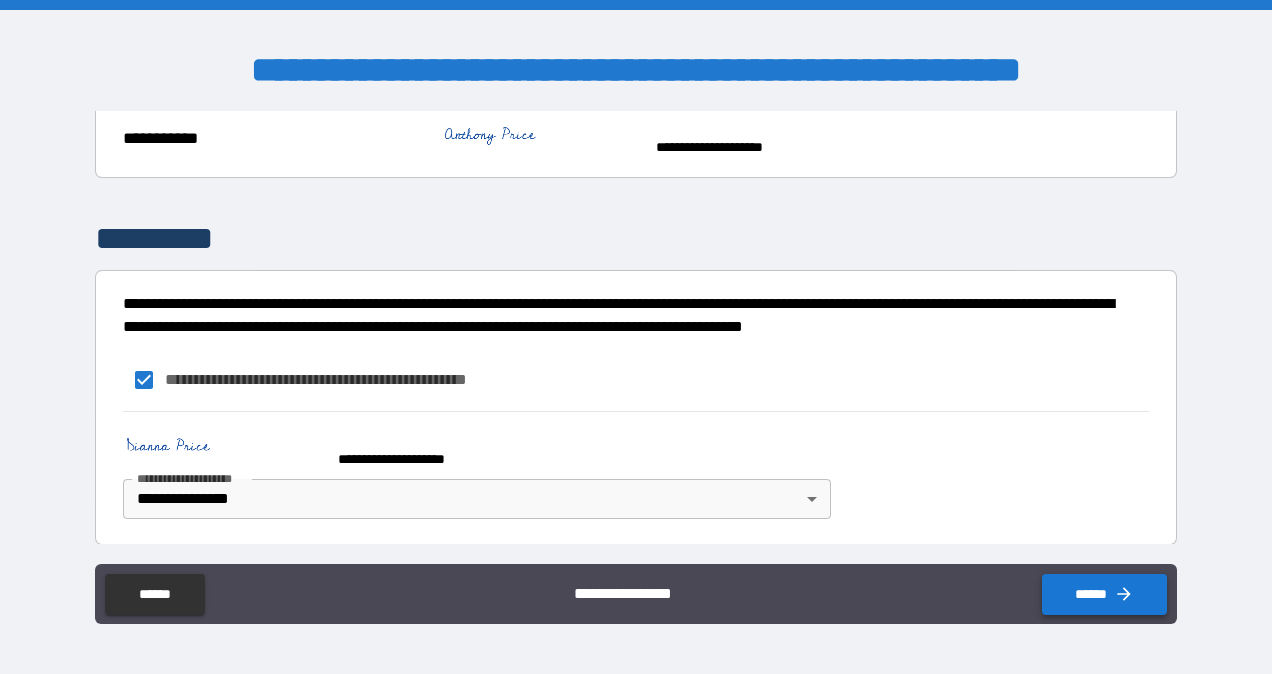 click on "******" at bounding box center [1104, 594] 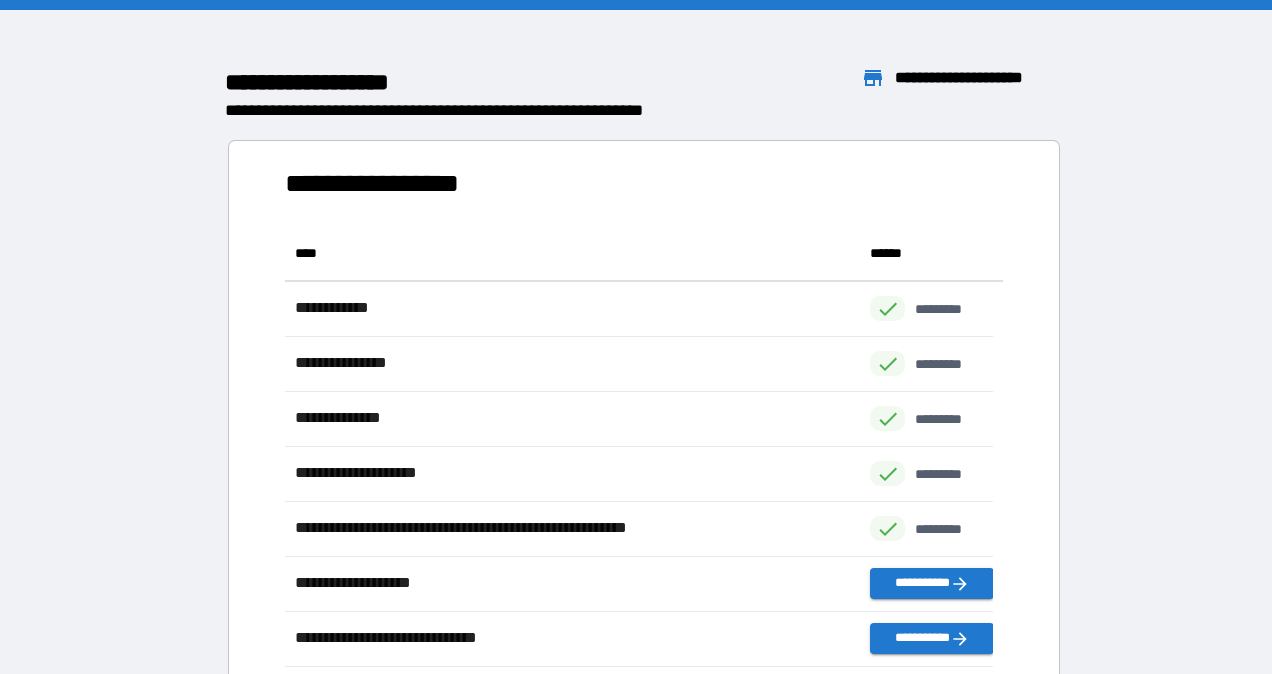 scroll, scrollTop: 16, scrollLeft: 16, axis: both 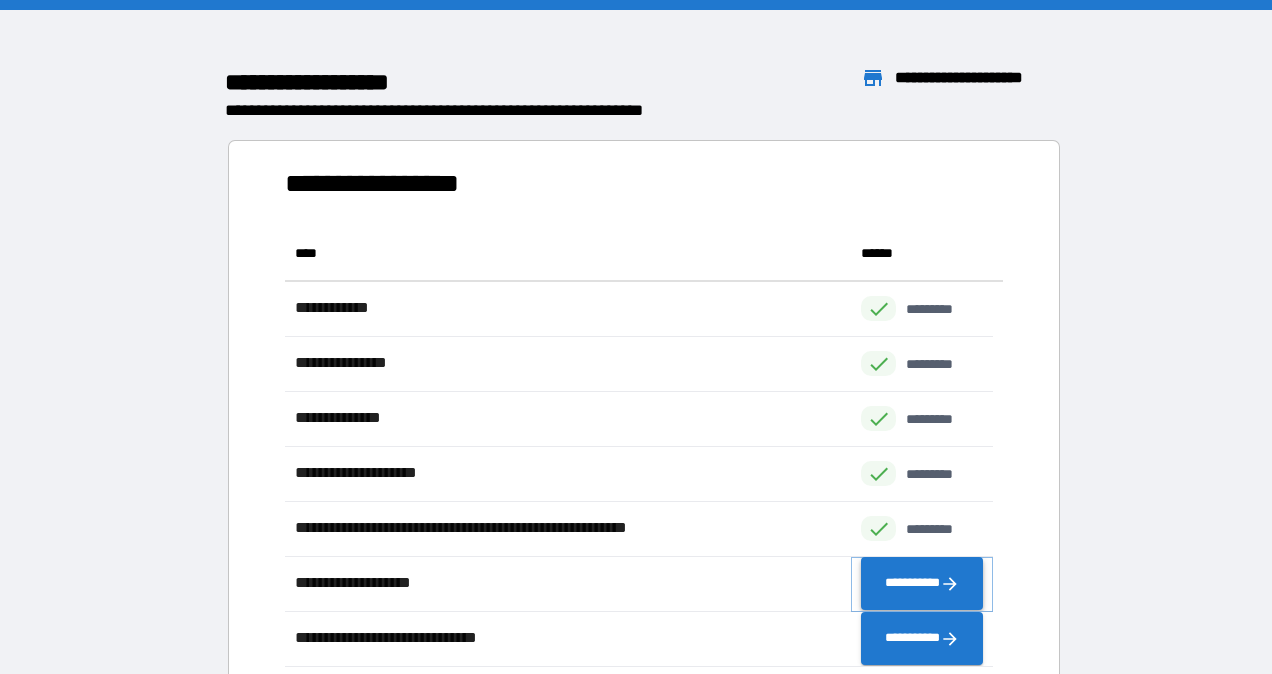 click on "**********" at bounding box center [922, 584] 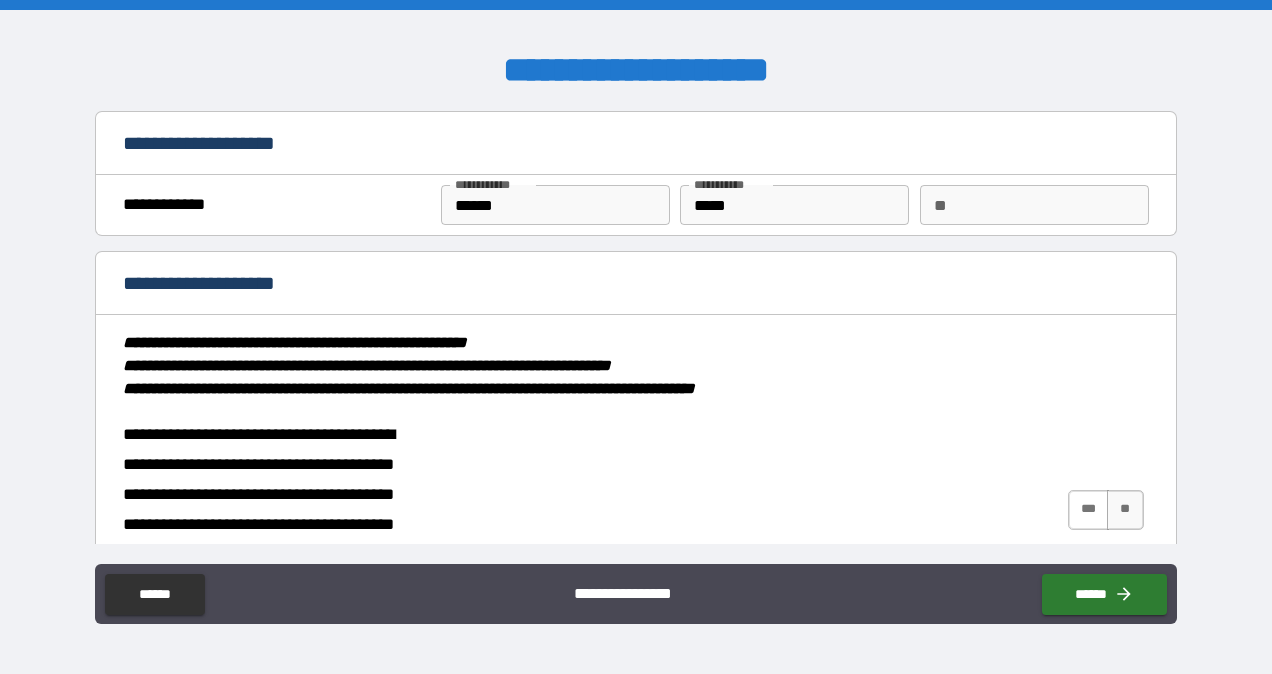 click on "***" at bounding box center (1089, 510) 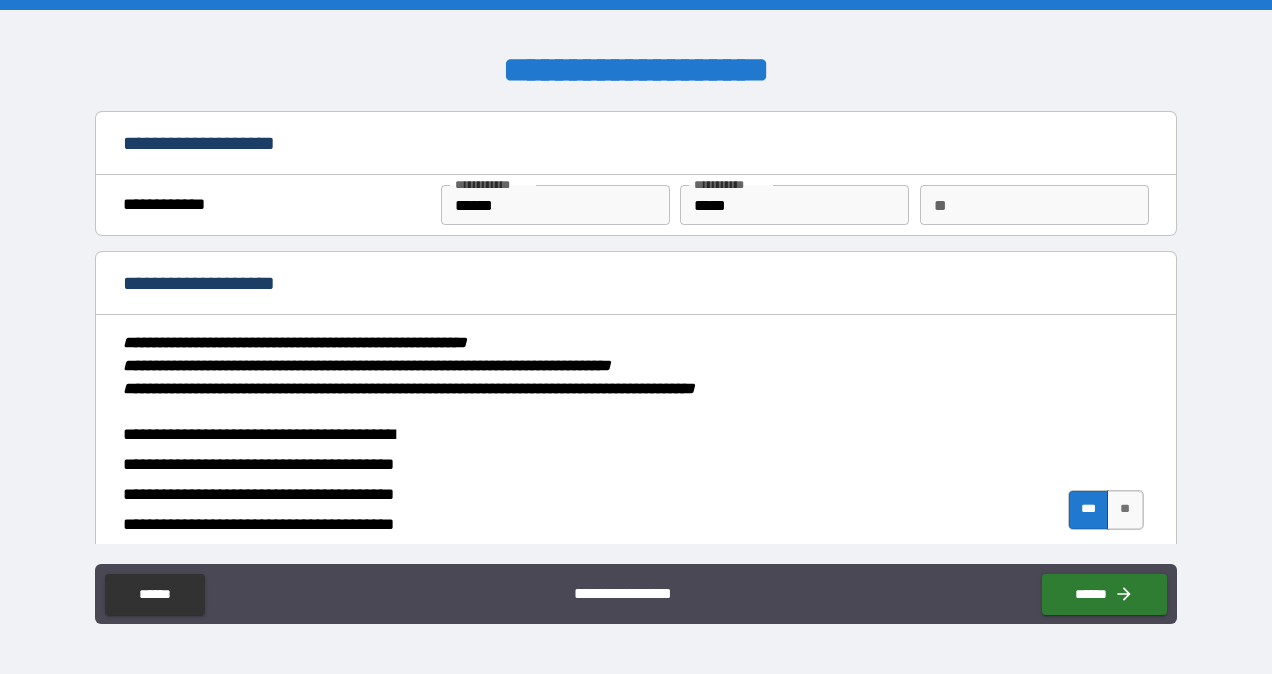 click on "**" at bounding box center [1034, 205] 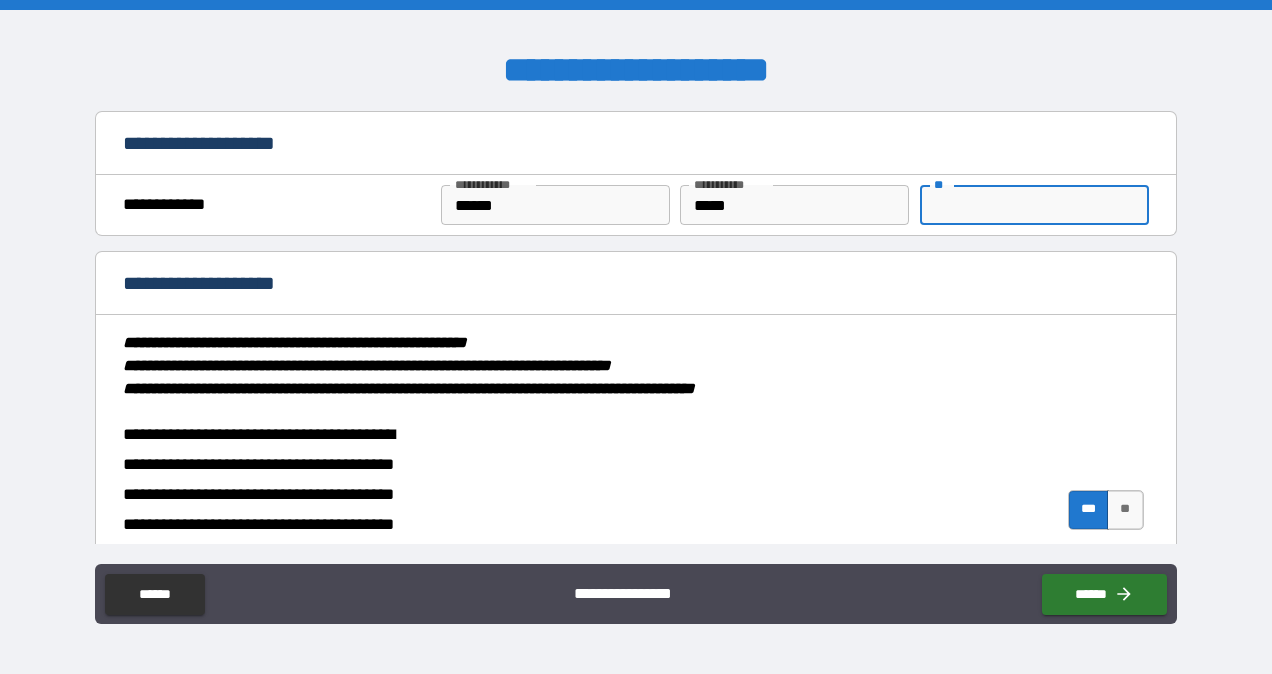 type on "*" 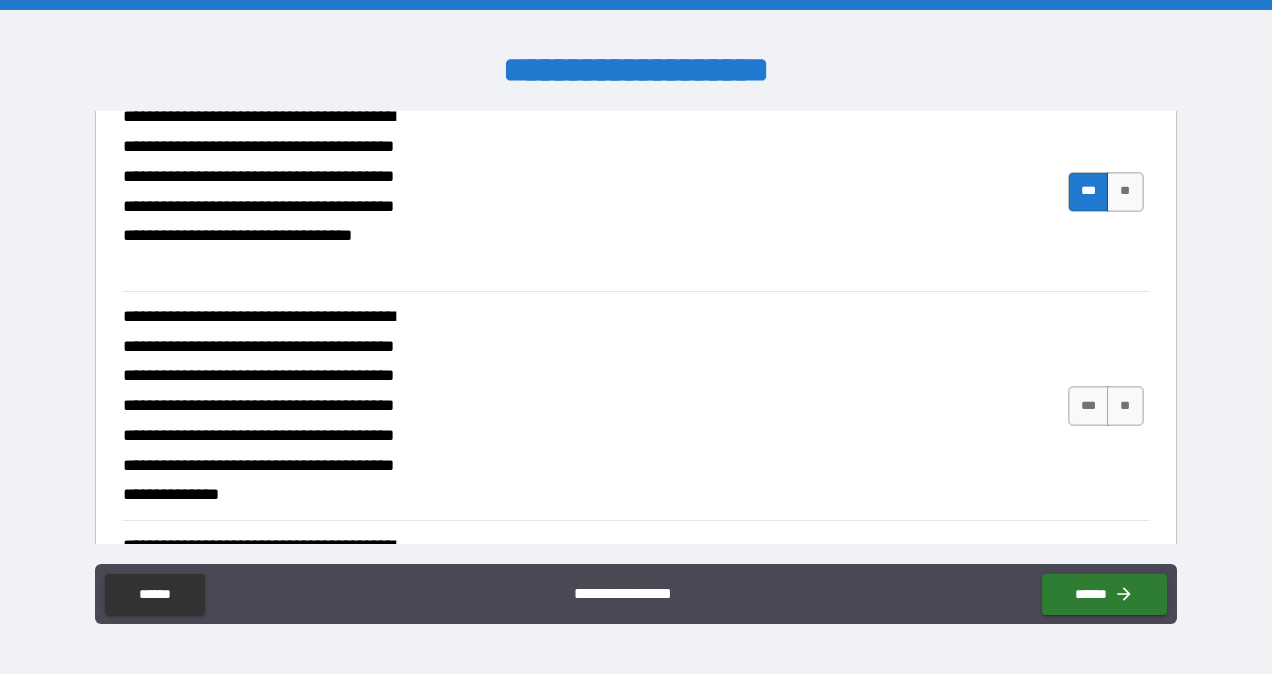 scroll, scrollTop: 330, scrollLeft: 0, axis: vertical 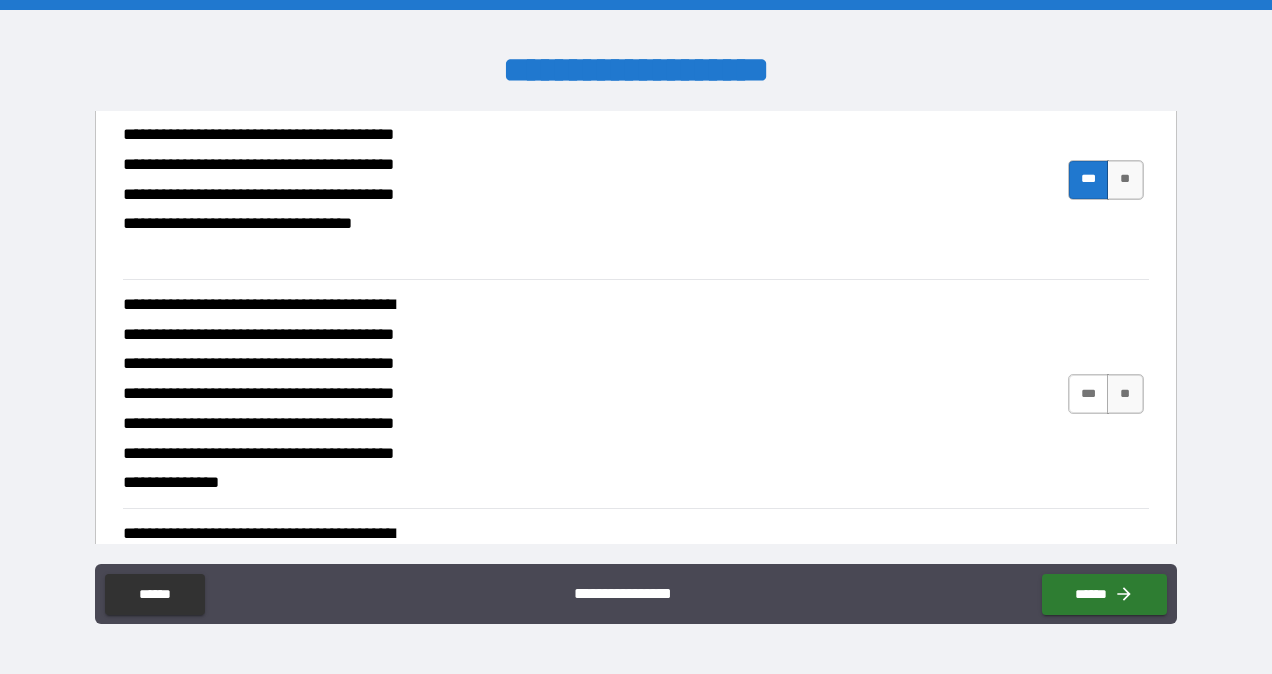 click on "***" at bounding box center (1089, 394) 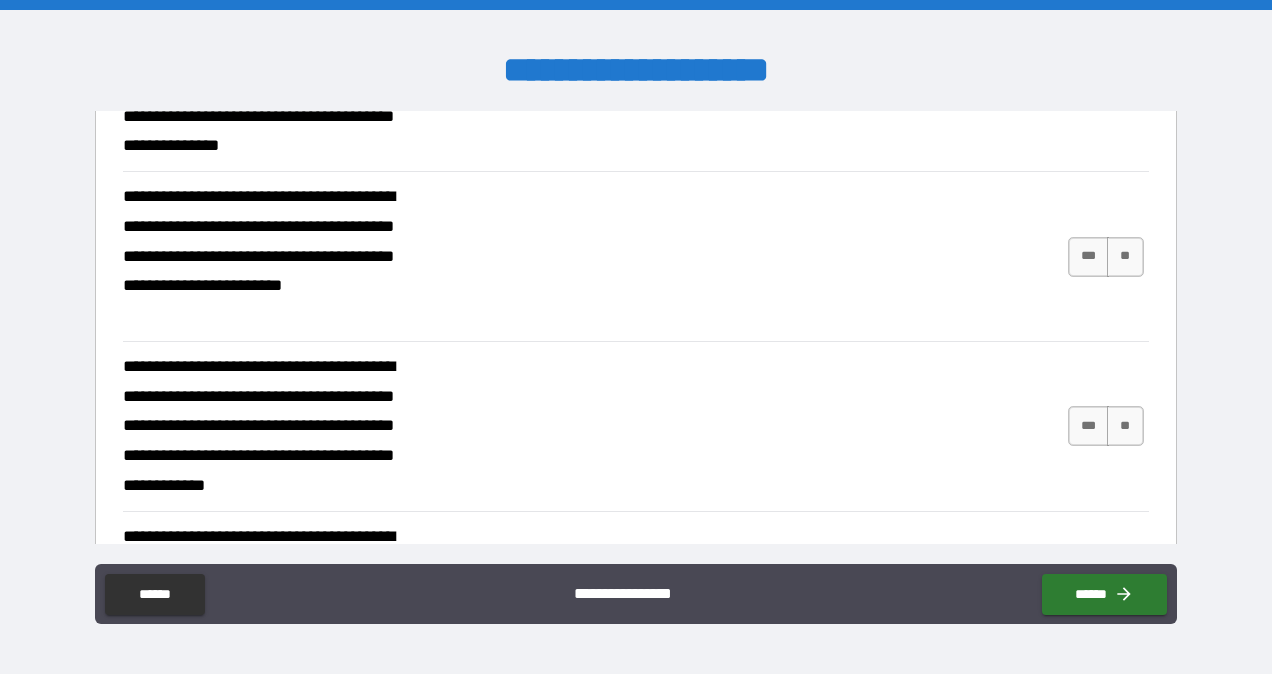 scroll, scrollTop: 672, scrollLeft: 0, axis: vertical 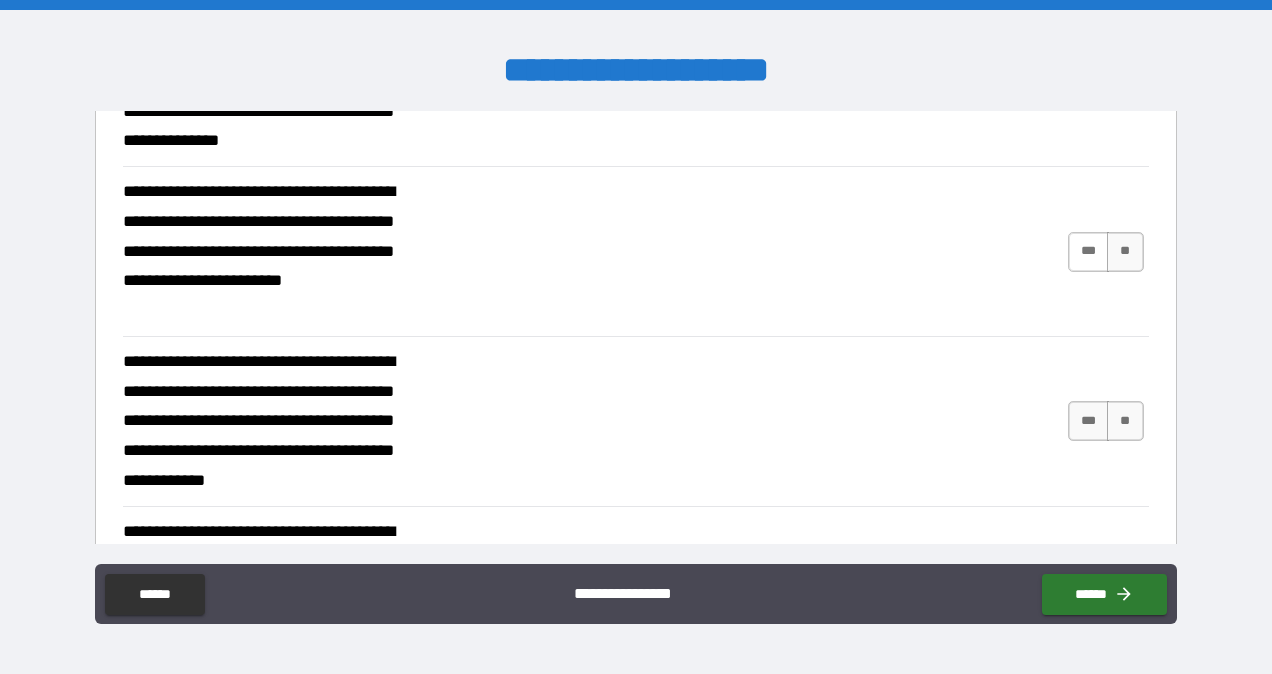 click on "***" at bounding box center [1089, 252] 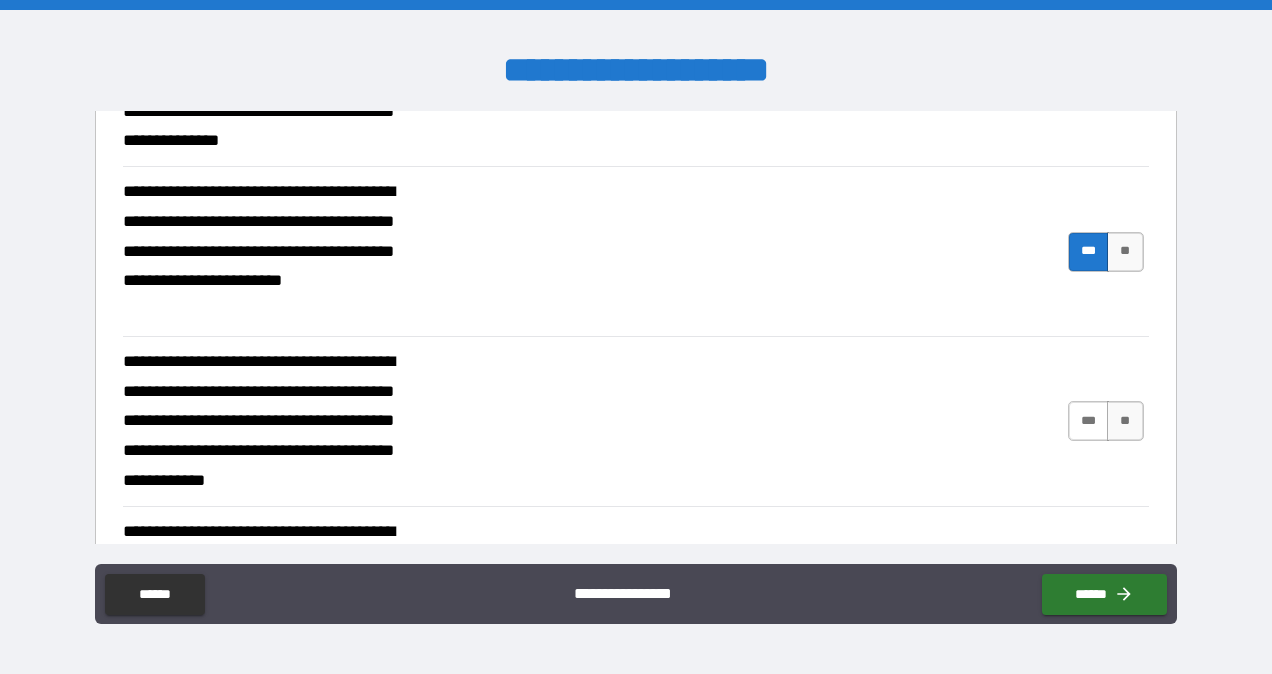 click on "***" at bounding box center [1089, 421] 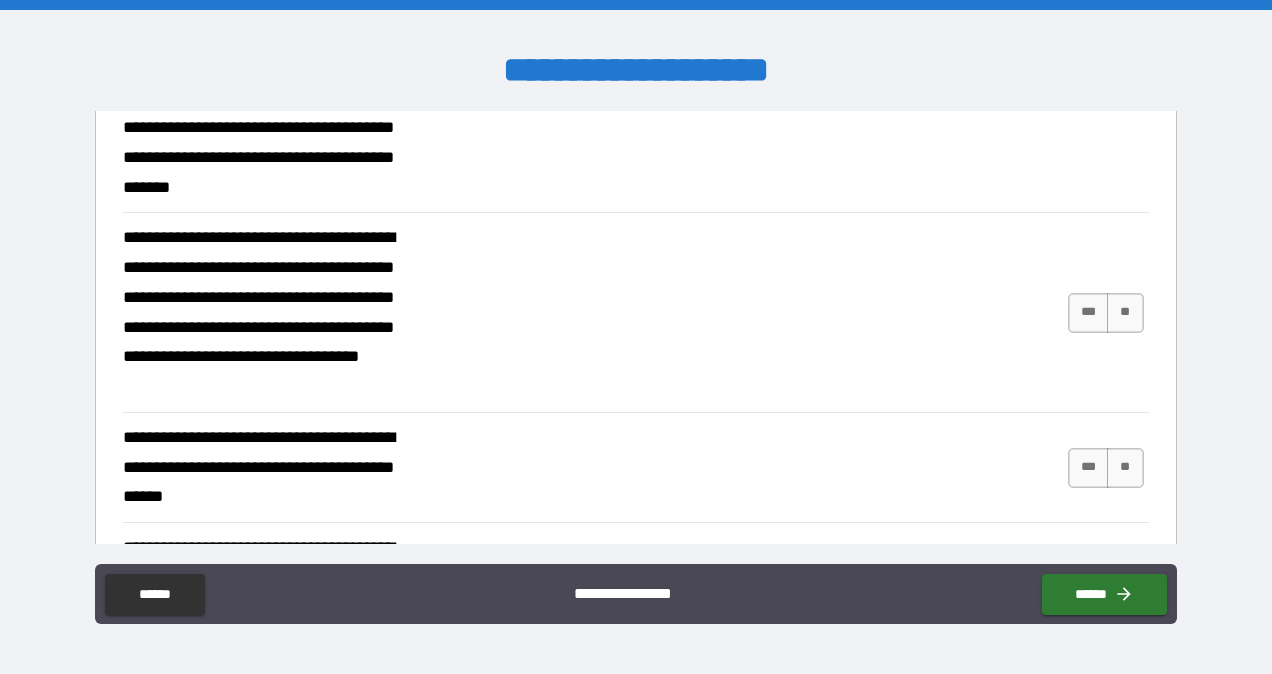 scroll, scrollTop: 1268, scrollLeft: 0, axis: vertical 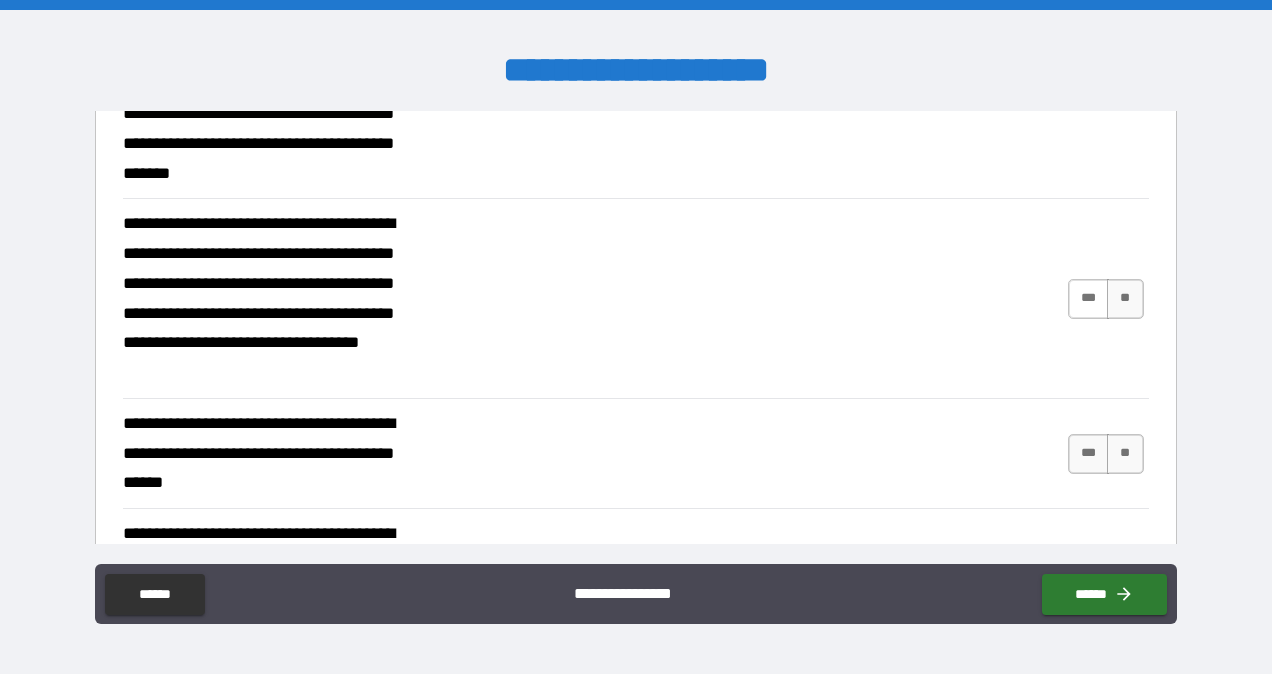 click on "***" at bounding box center (1089, 299) 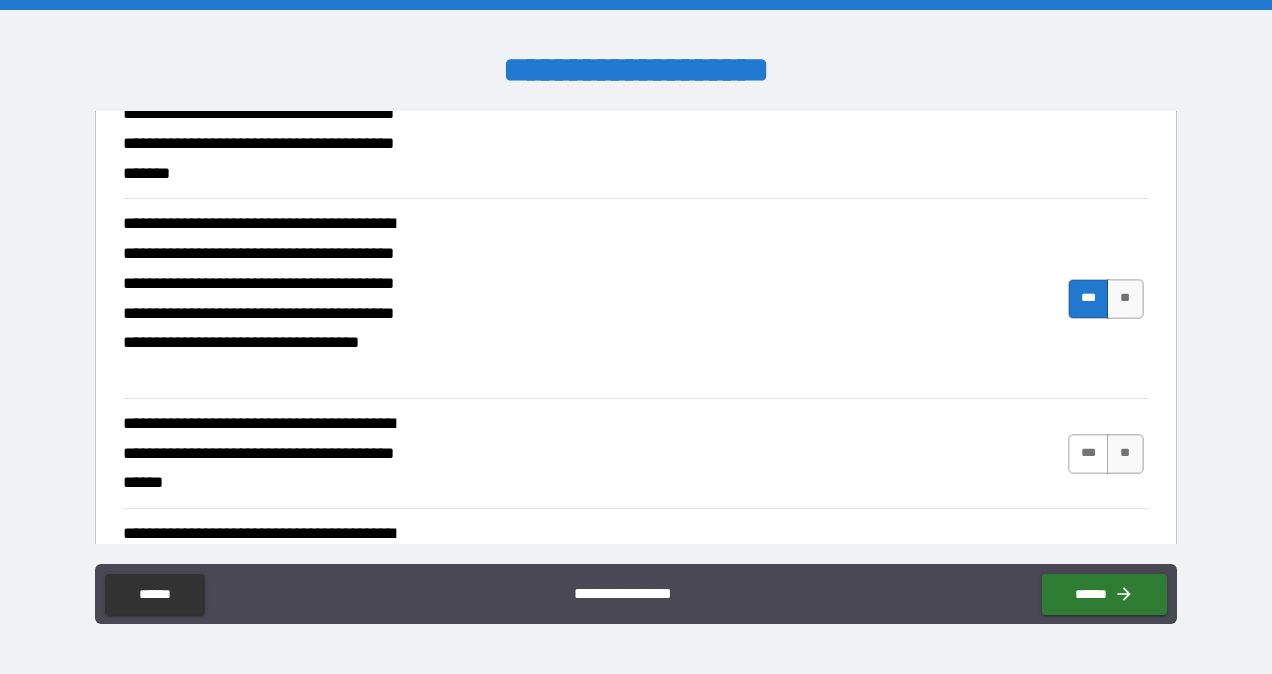 click on "***" at bounding box center (1089, 454) 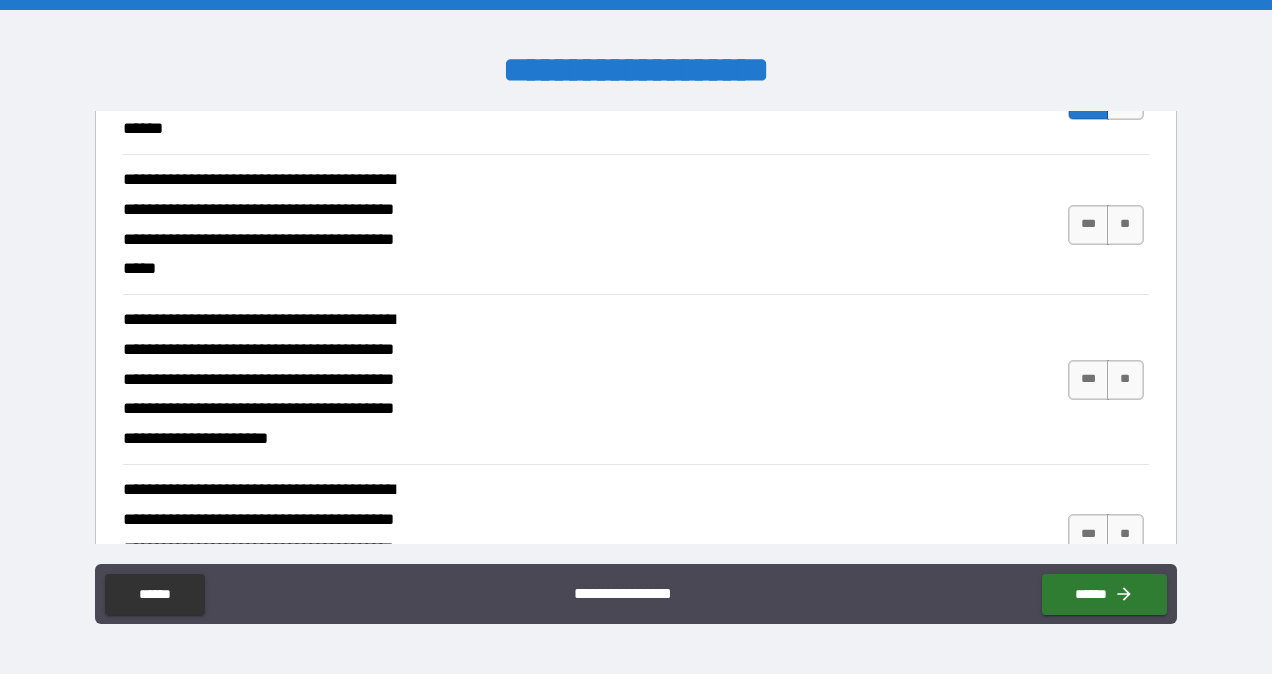 scroll, scrollTop: 1577, scrollLeft: 0, axis: vertical 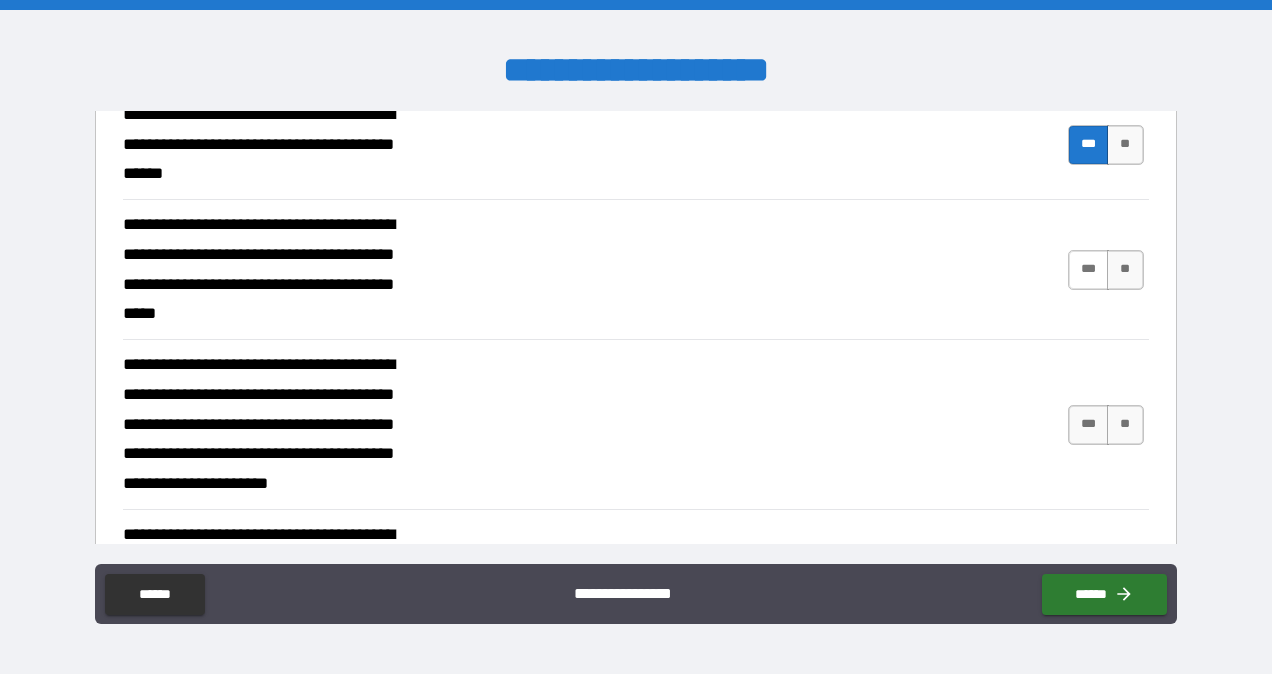 click on "***" at bounding box center (1089, 270) 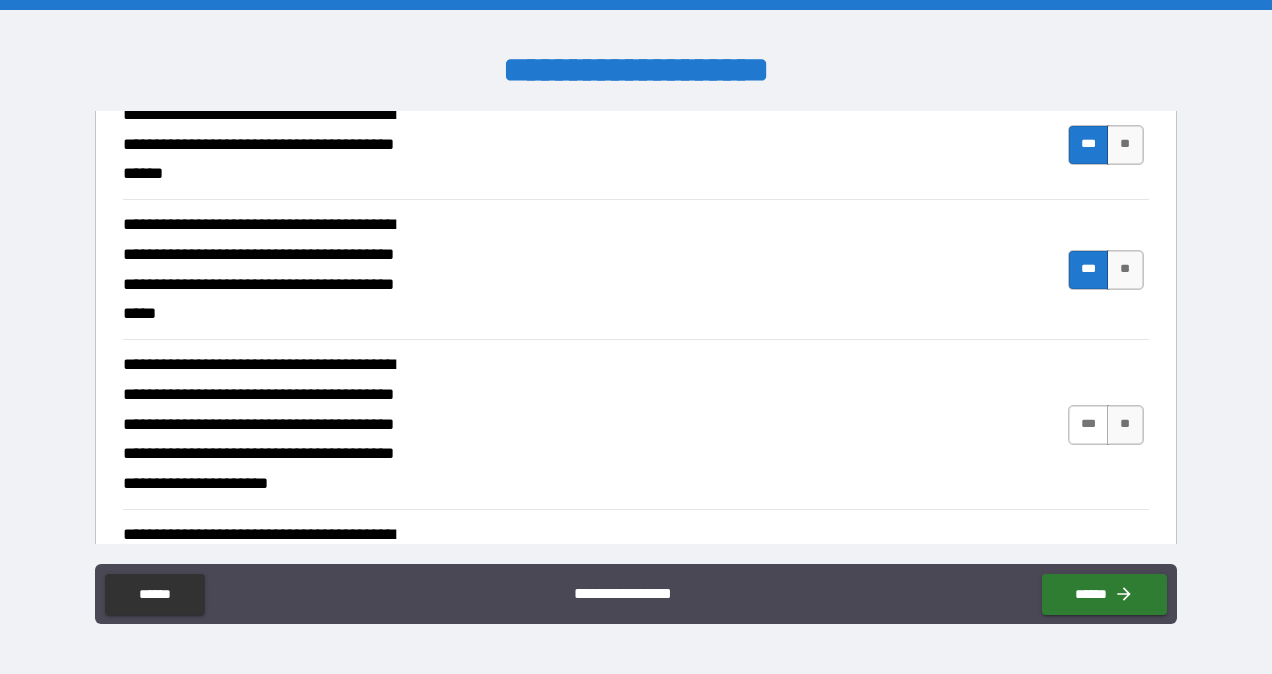 click on "***" at bounding box center (1089, 425) 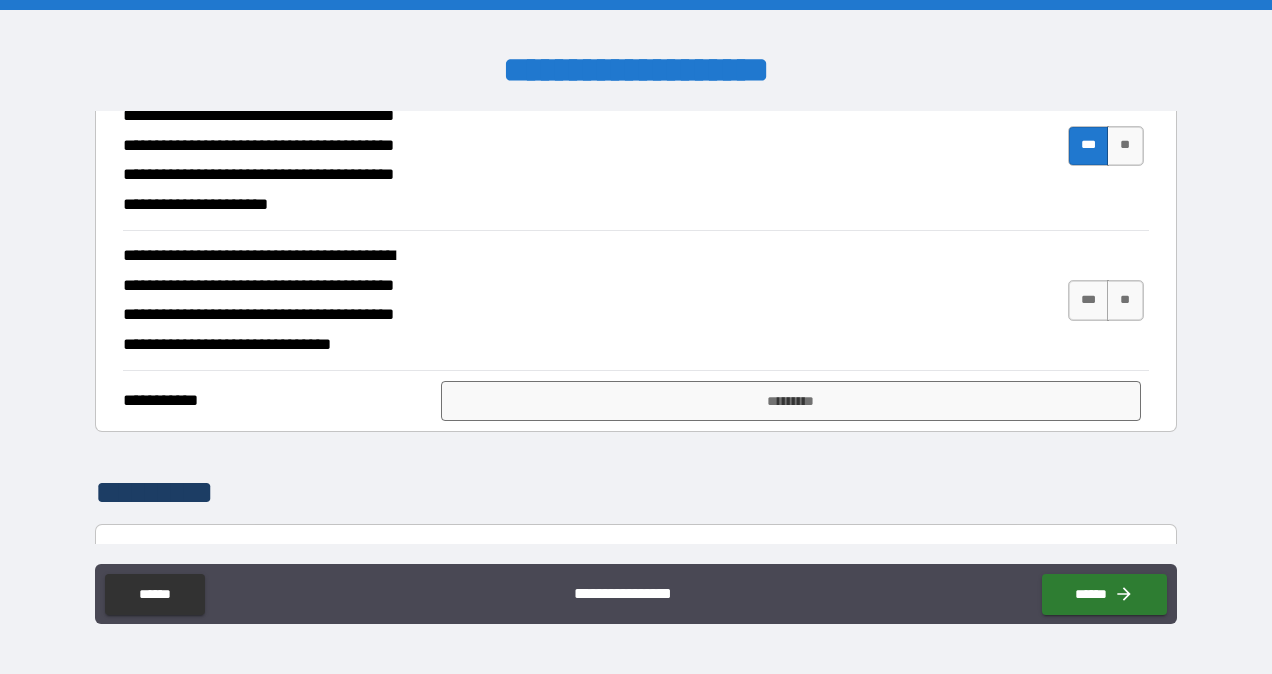 scroll, scrollTop: 1858, scrollLeft: 0, axis: vertical 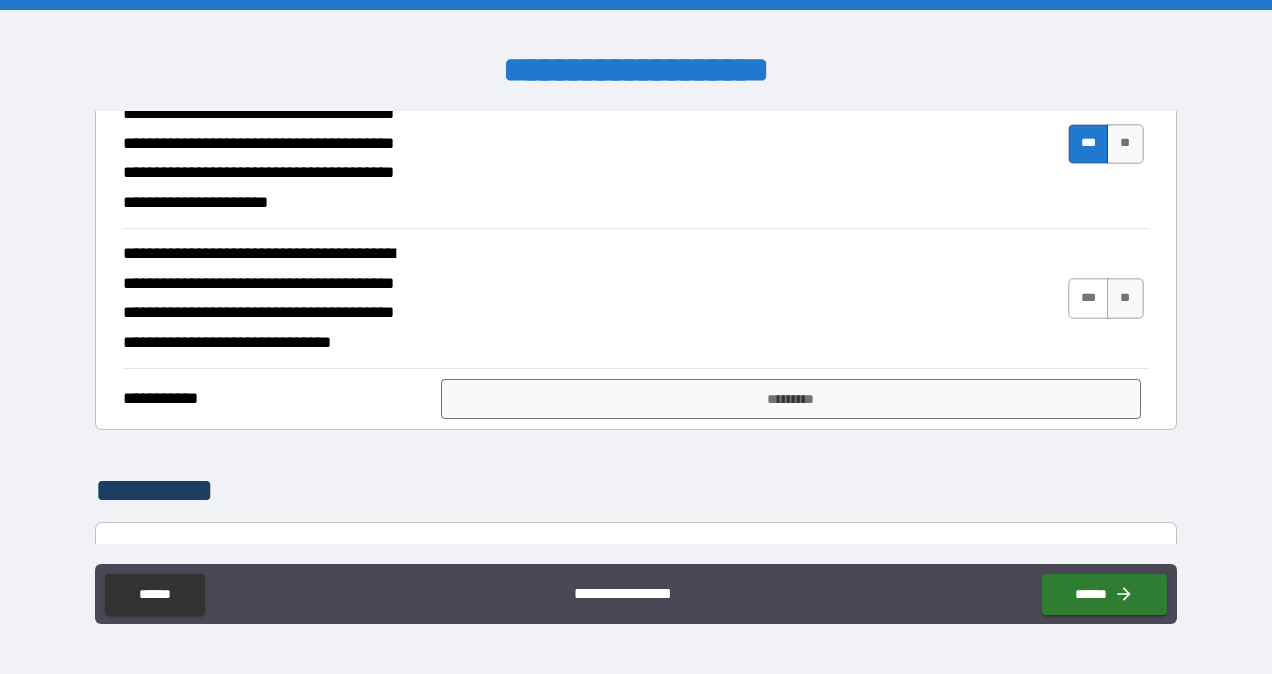 click on "***" at bounding box center [1089, 298] 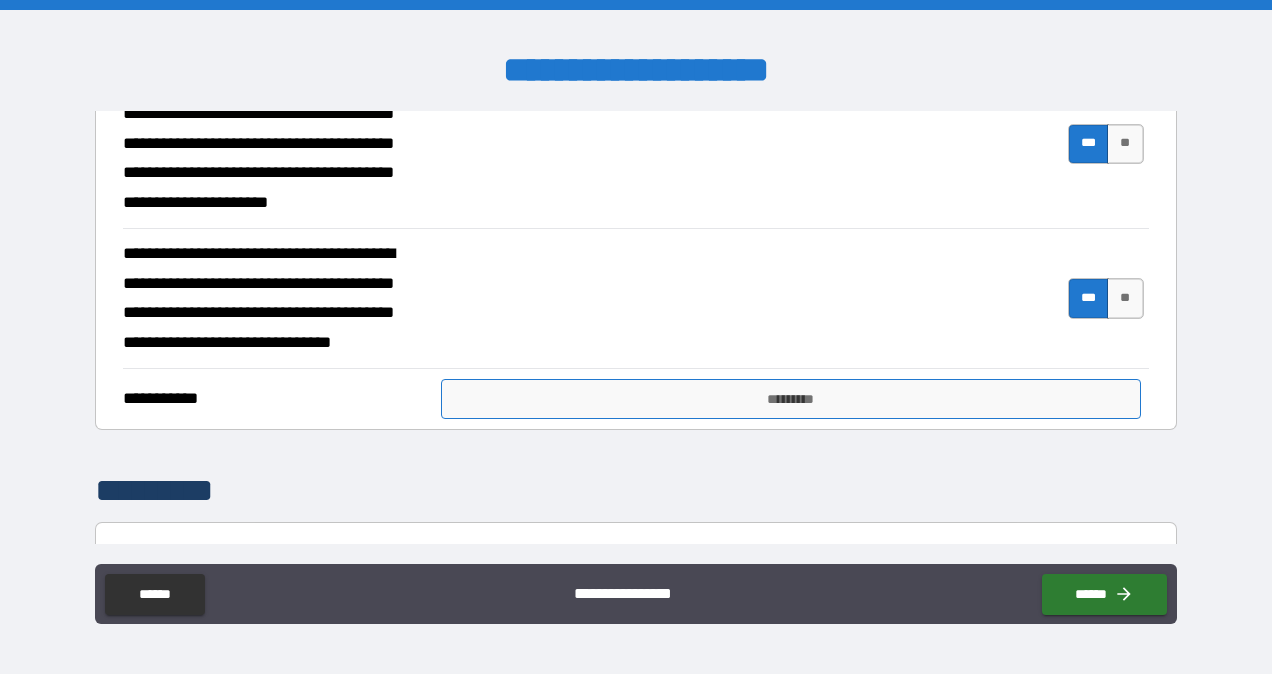 click on "*********" at bounding box center [791, 399] 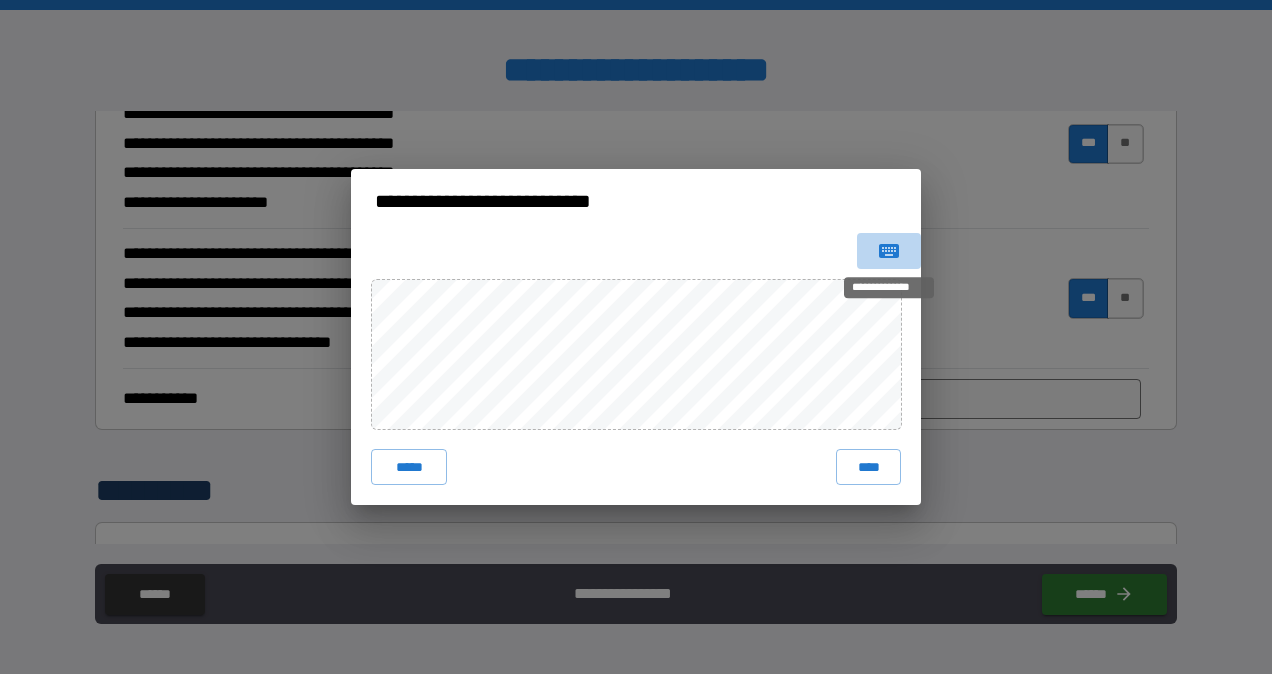click 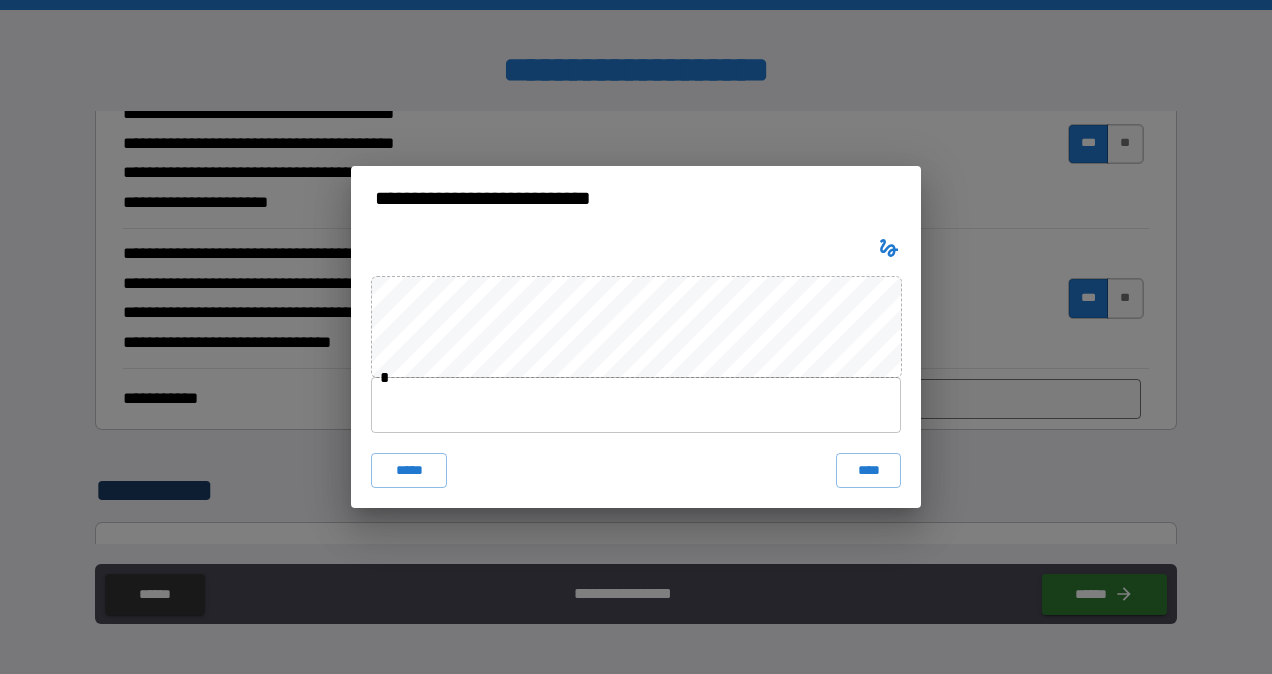 click at bounding box center [636, 405] 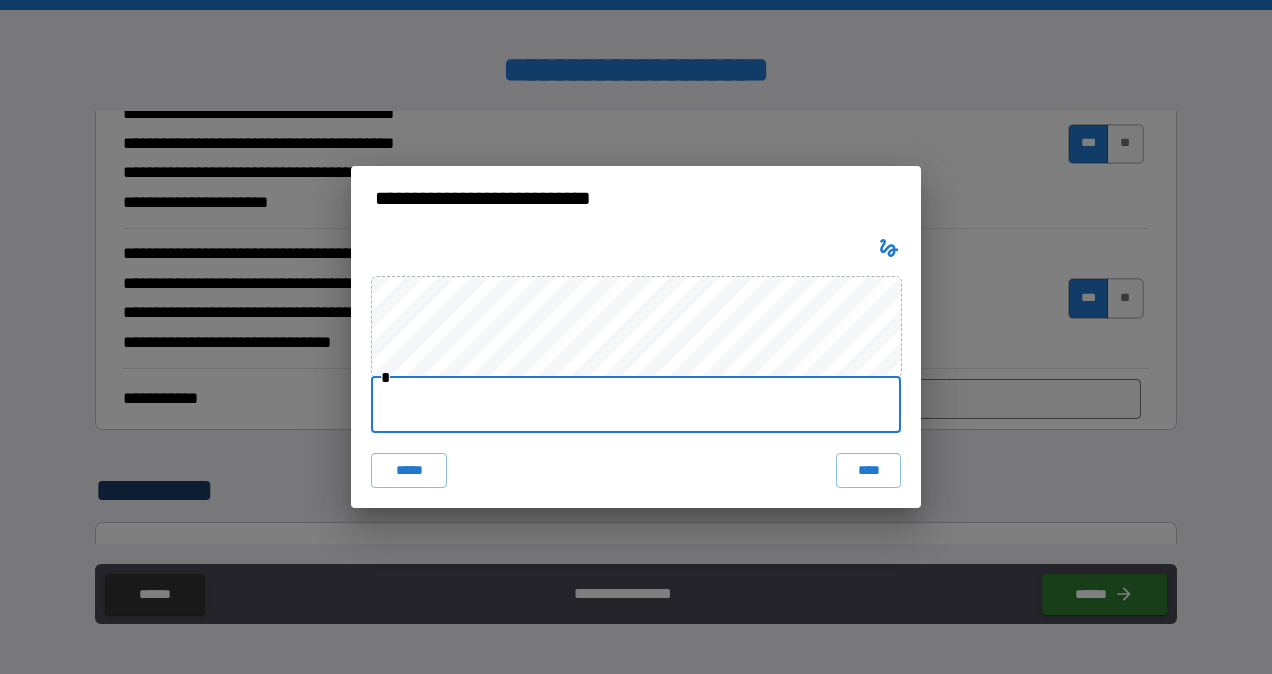 type on "**********" 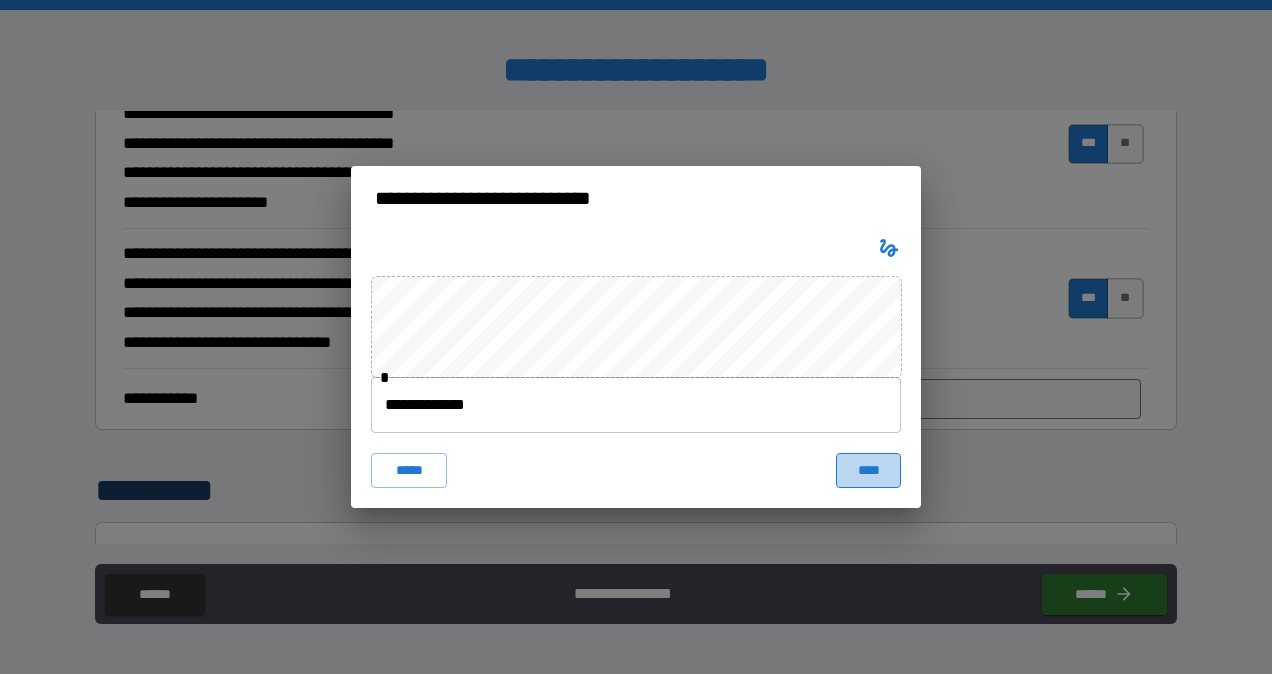 click on "****" at bounding box center [868, 471] 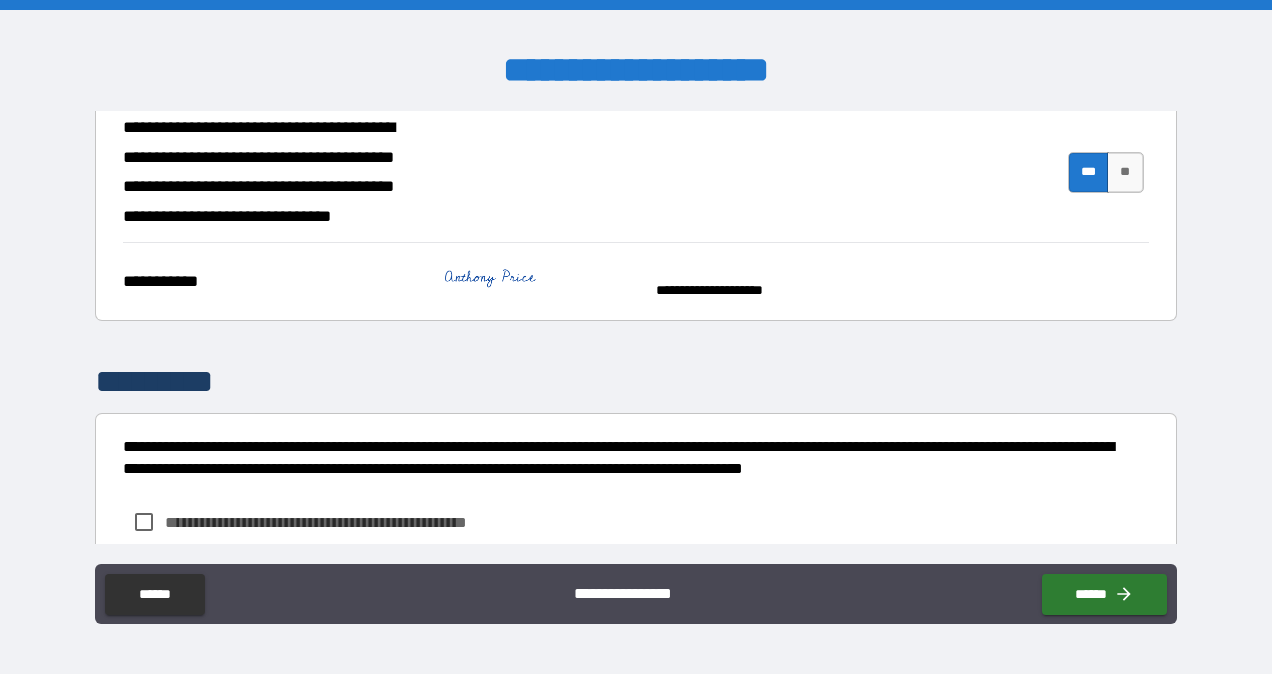 scroll, scrollTop: 2108, scrollLeft: 0, axis: vertical 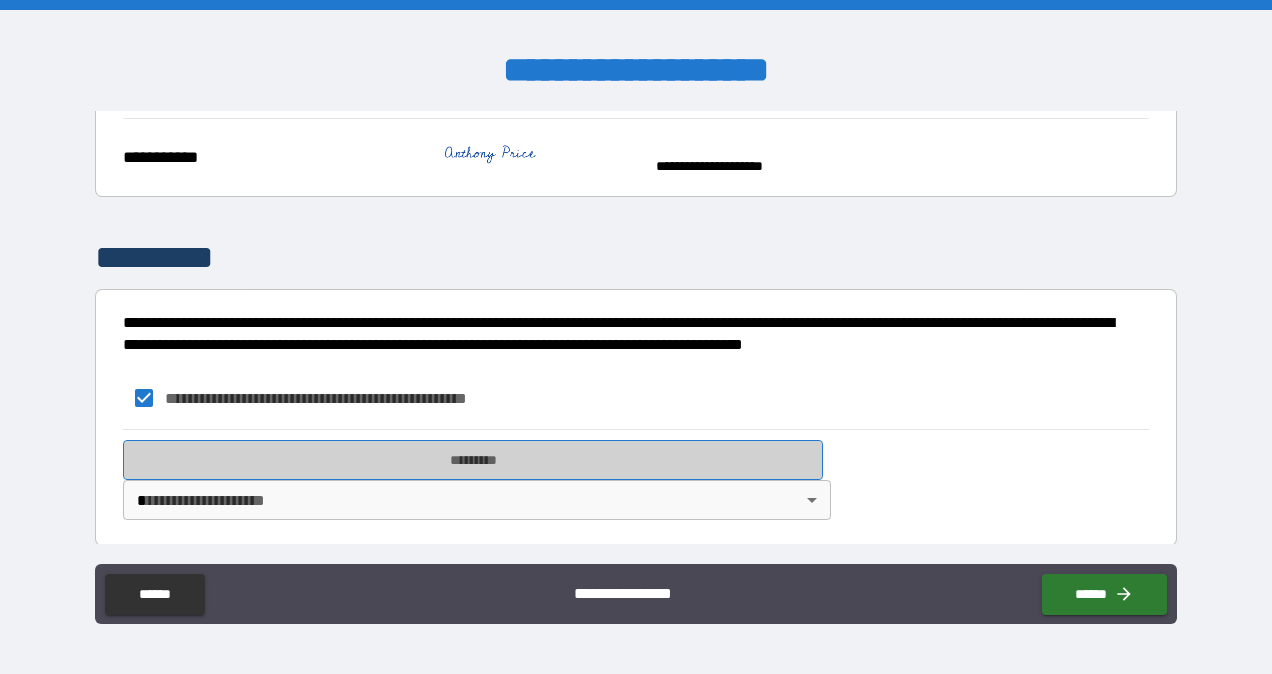 click on "*********" at bounding box center (473, 460) 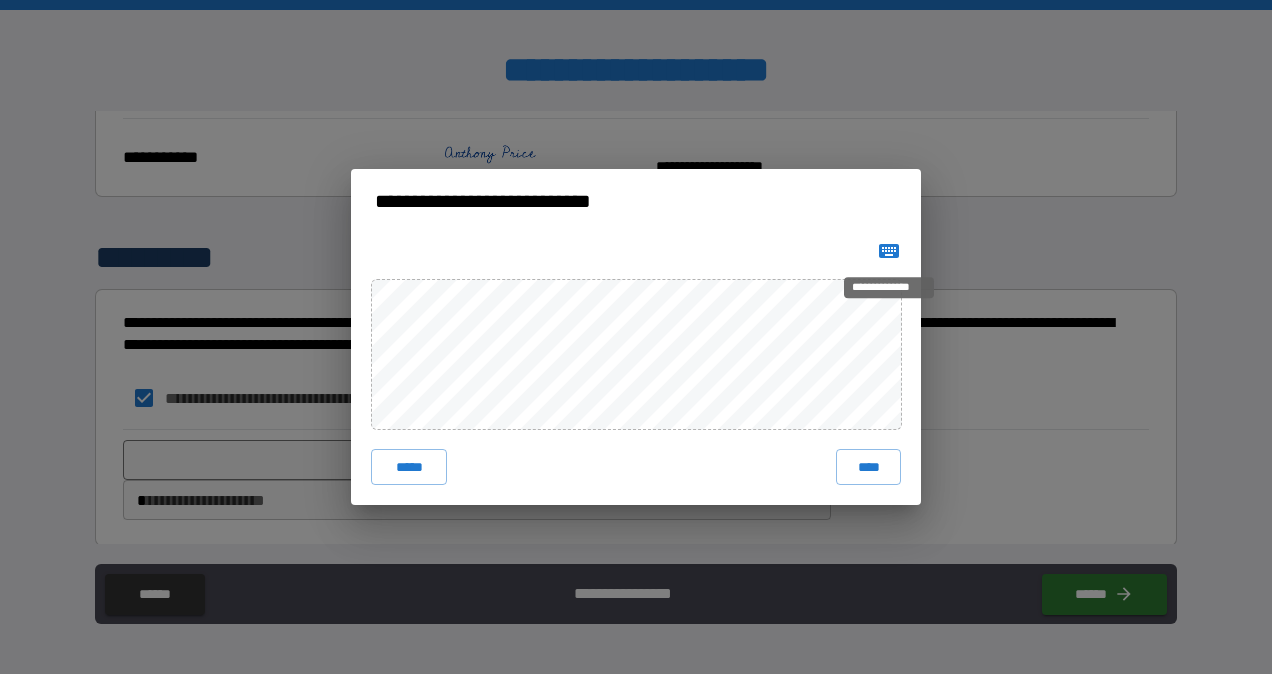 click 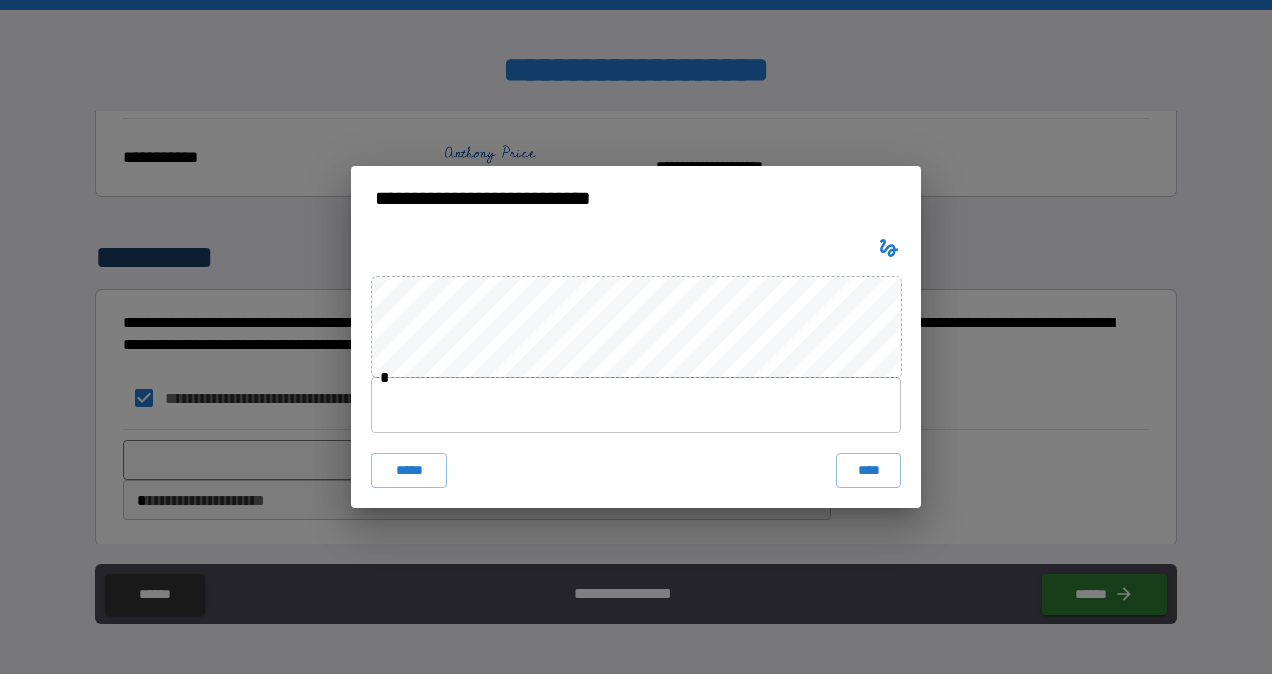 click at bounding box center [636, 405] 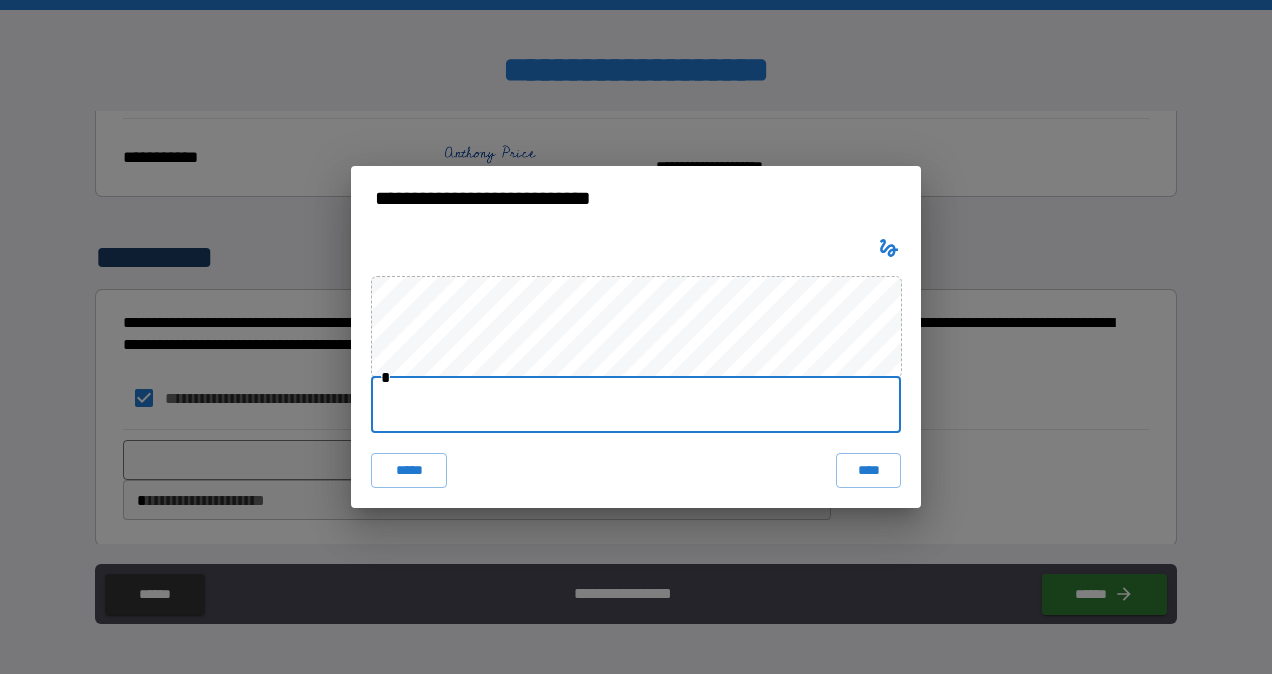 type on "**********" 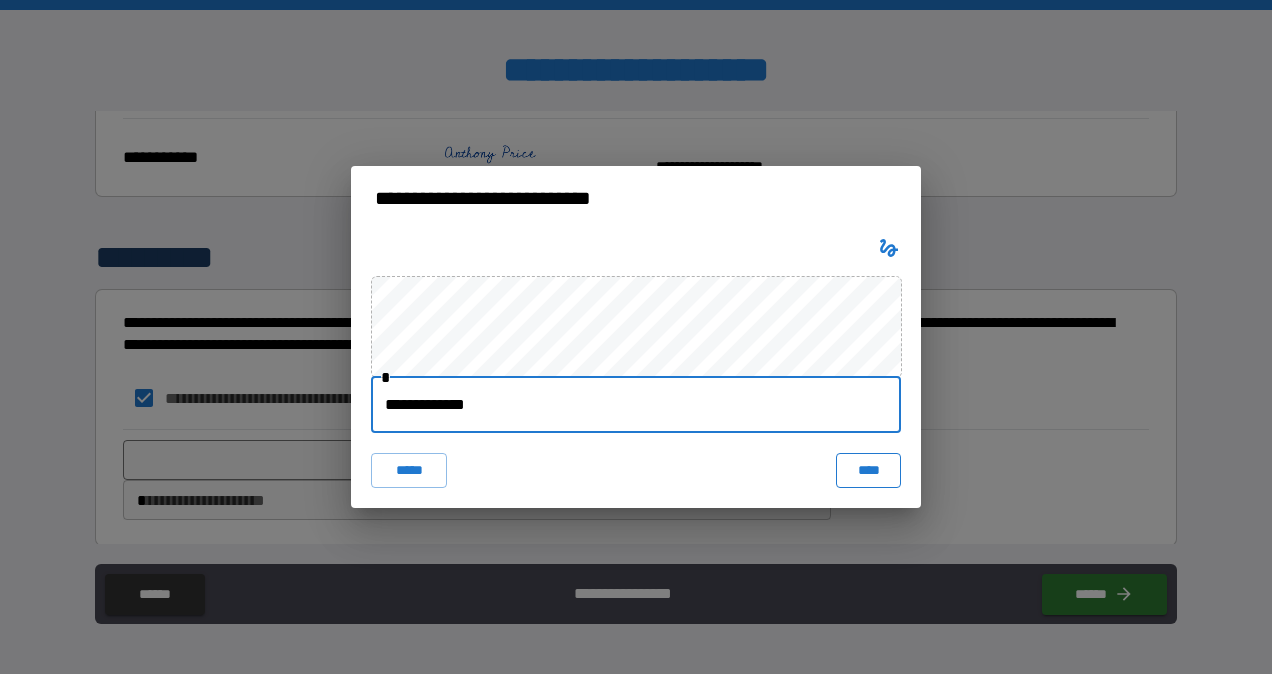 click on "****" at bounding box center [868, 471] 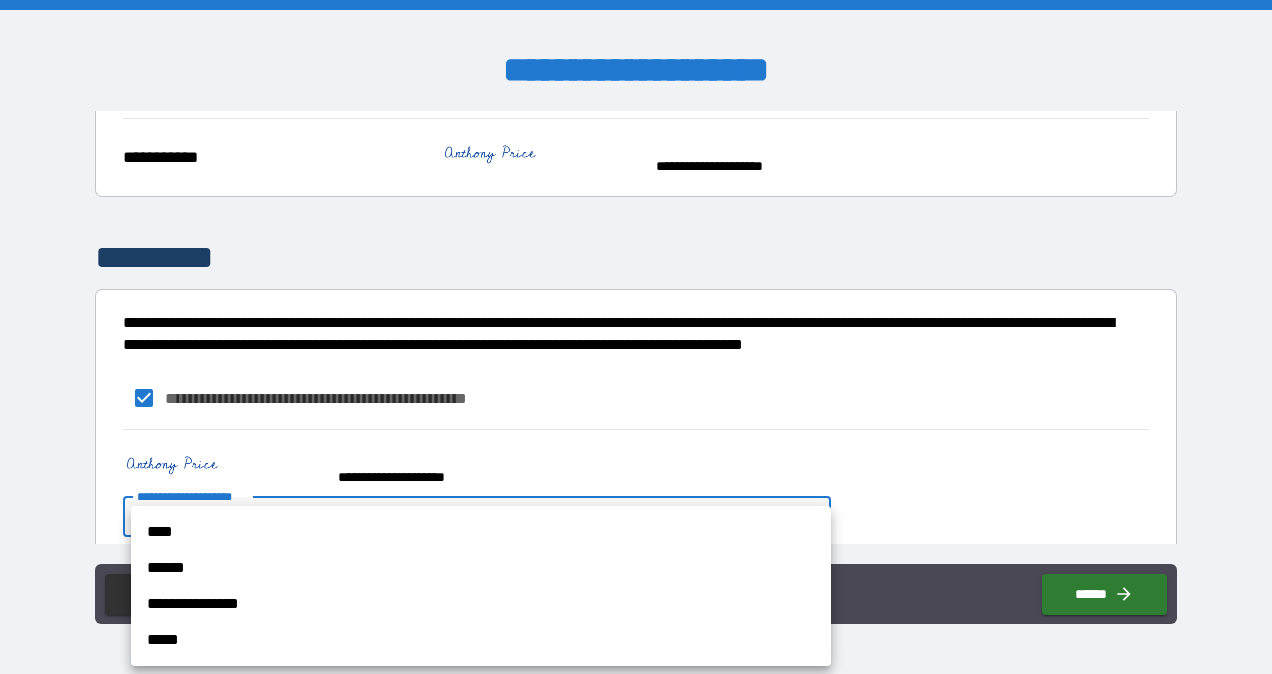 click on "**********" at bounding box center [636, 337] 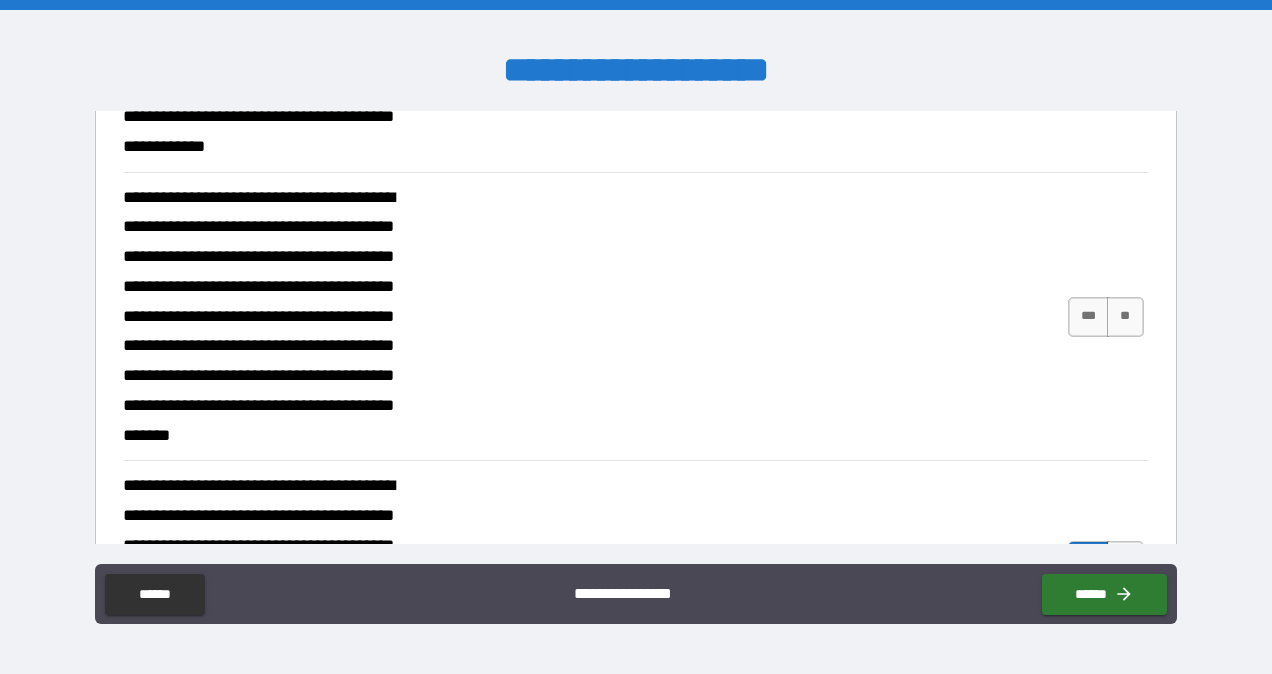 scroll, scrollTop: 951, scrollLeft: 0, axis: vertical 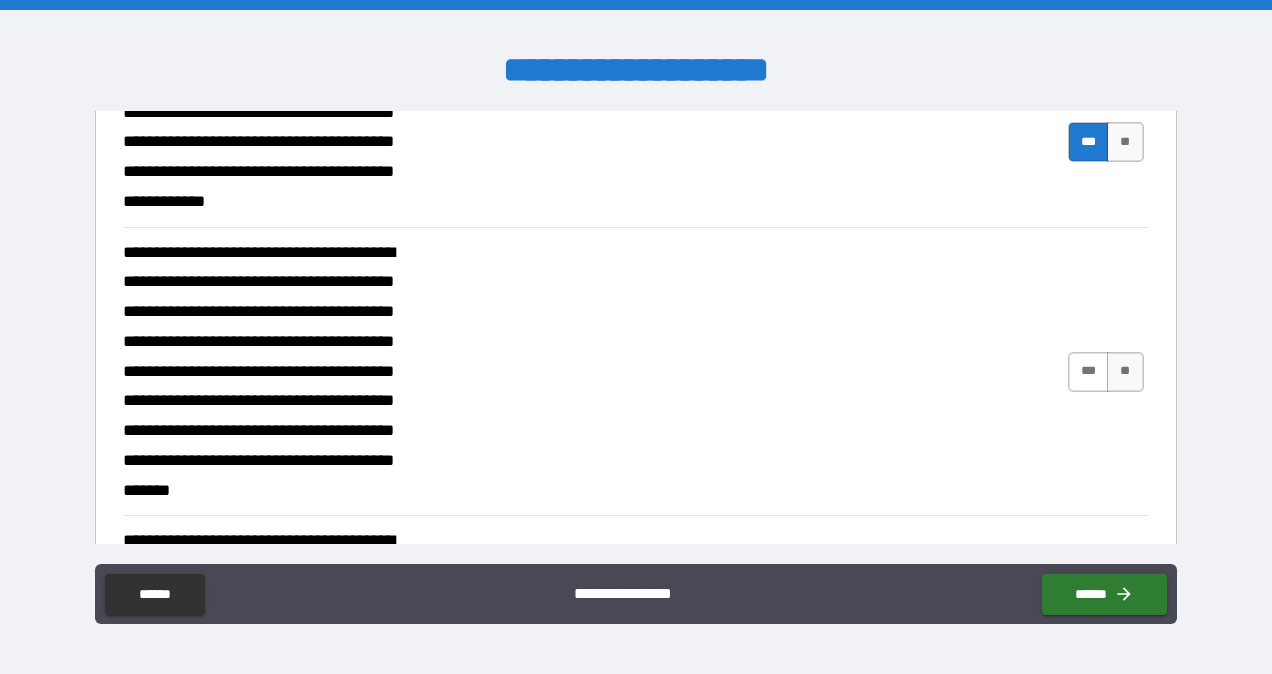 click on "***" at bounding box center [1089, 372] 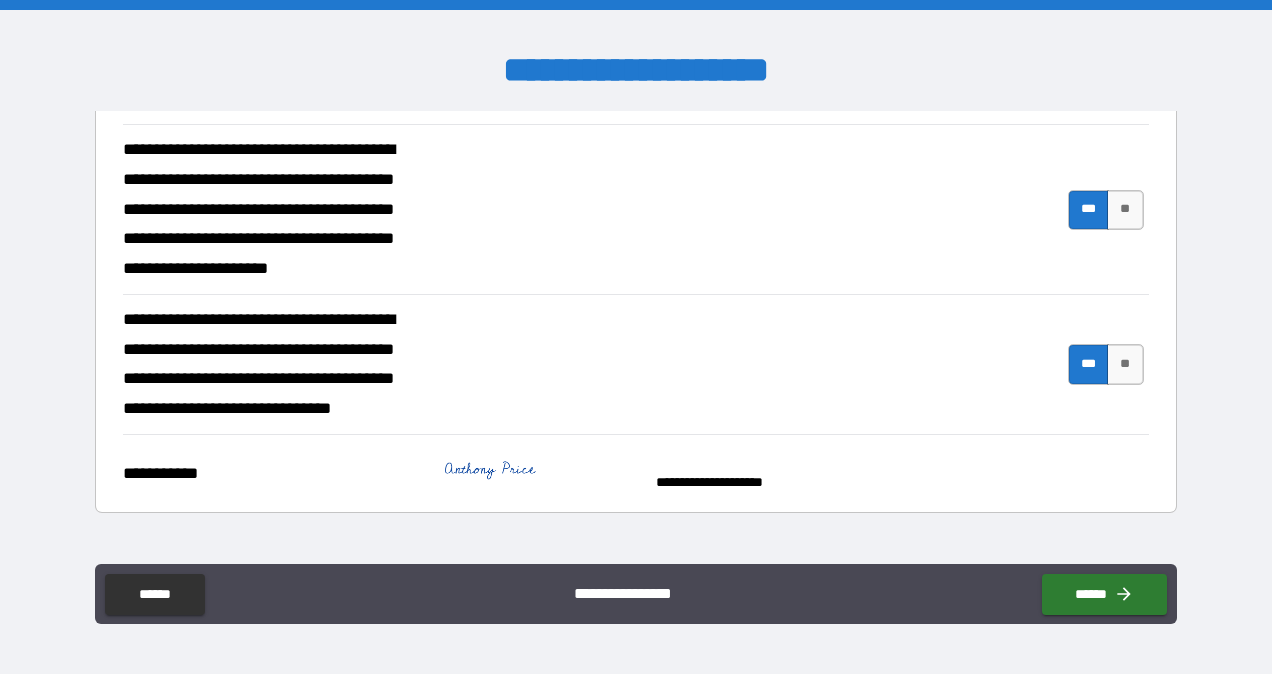 scroll, scrollTop: 2125, scrollLeft: 0, axis: vertical 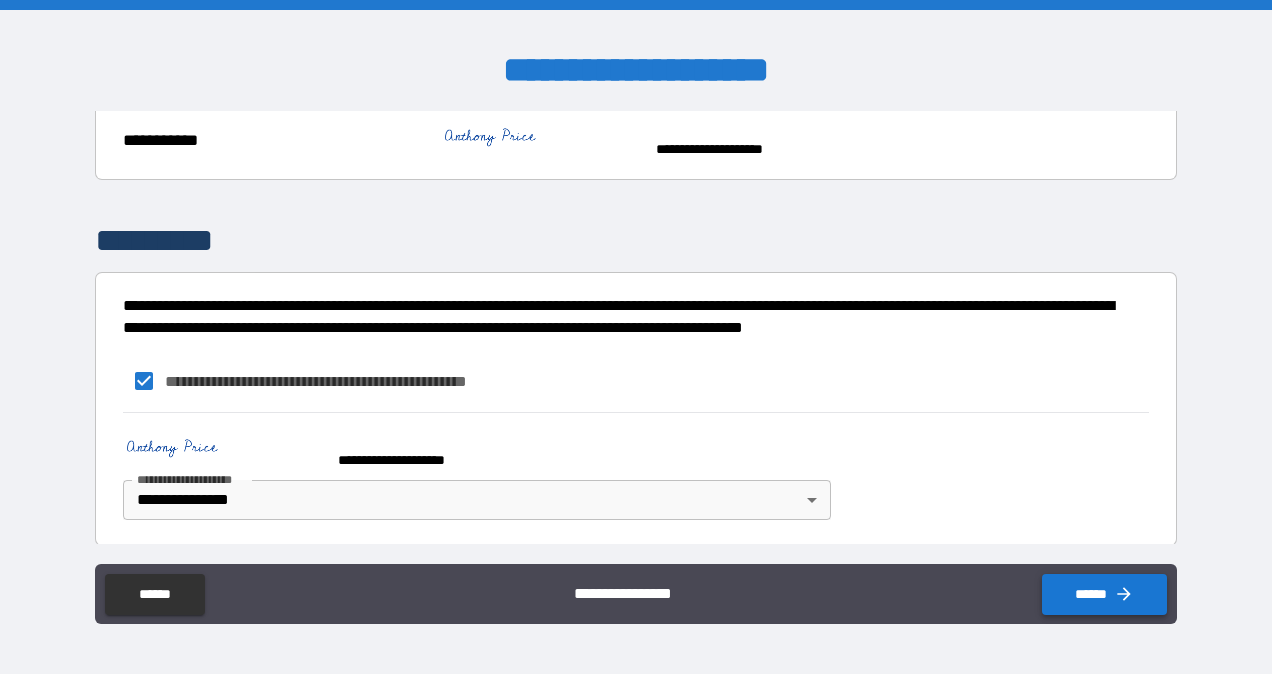 click on "******" at bounding box center [1104, 594] 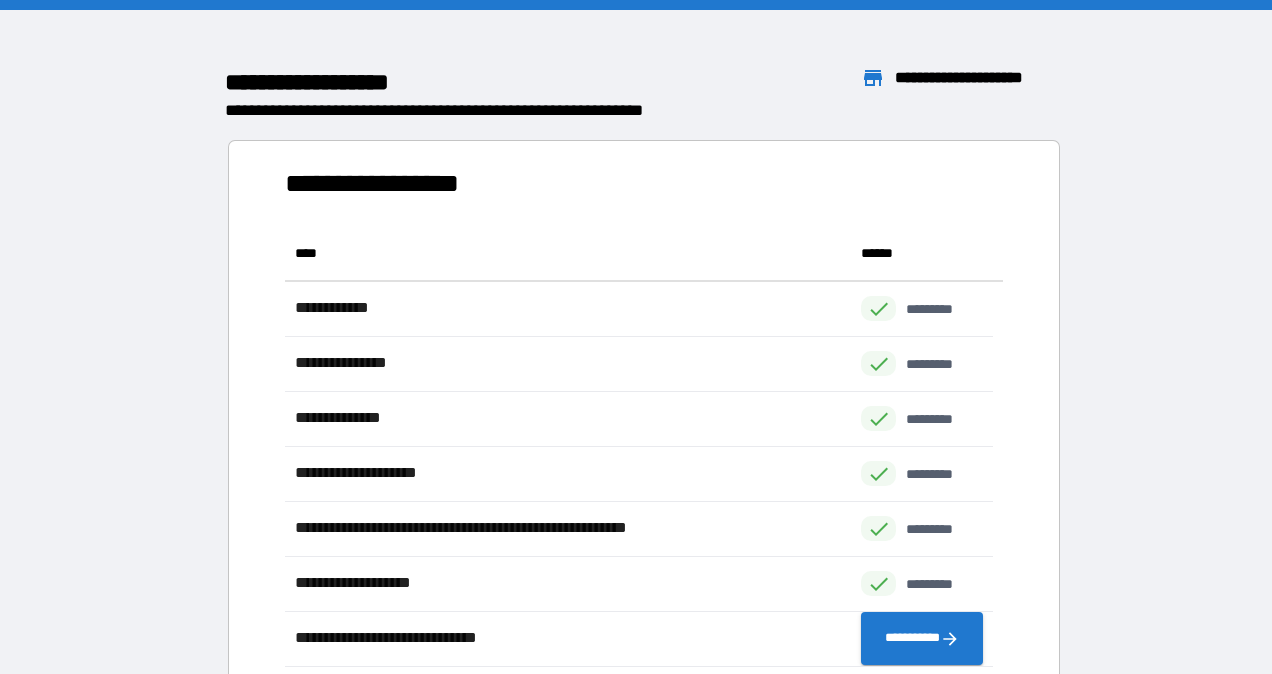 scroll, scrollTop: 425, scrollLeft: 692, axis: both 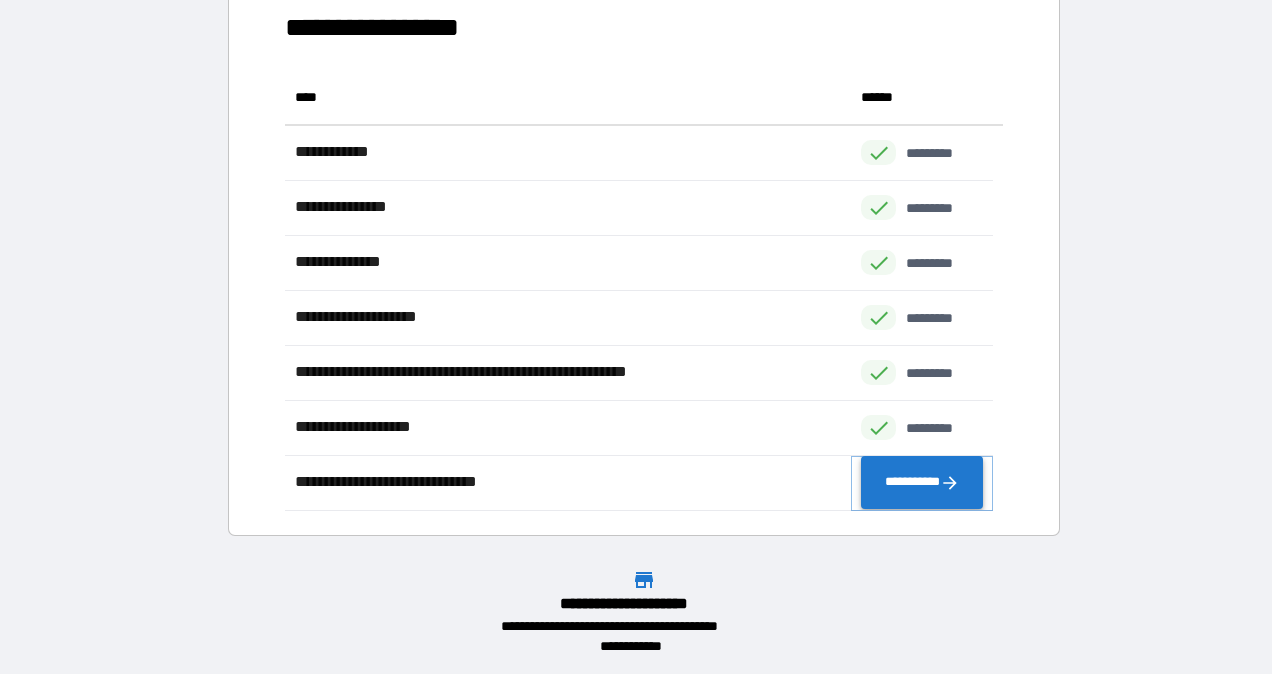click on "**********" at bounding box center [922, 483] 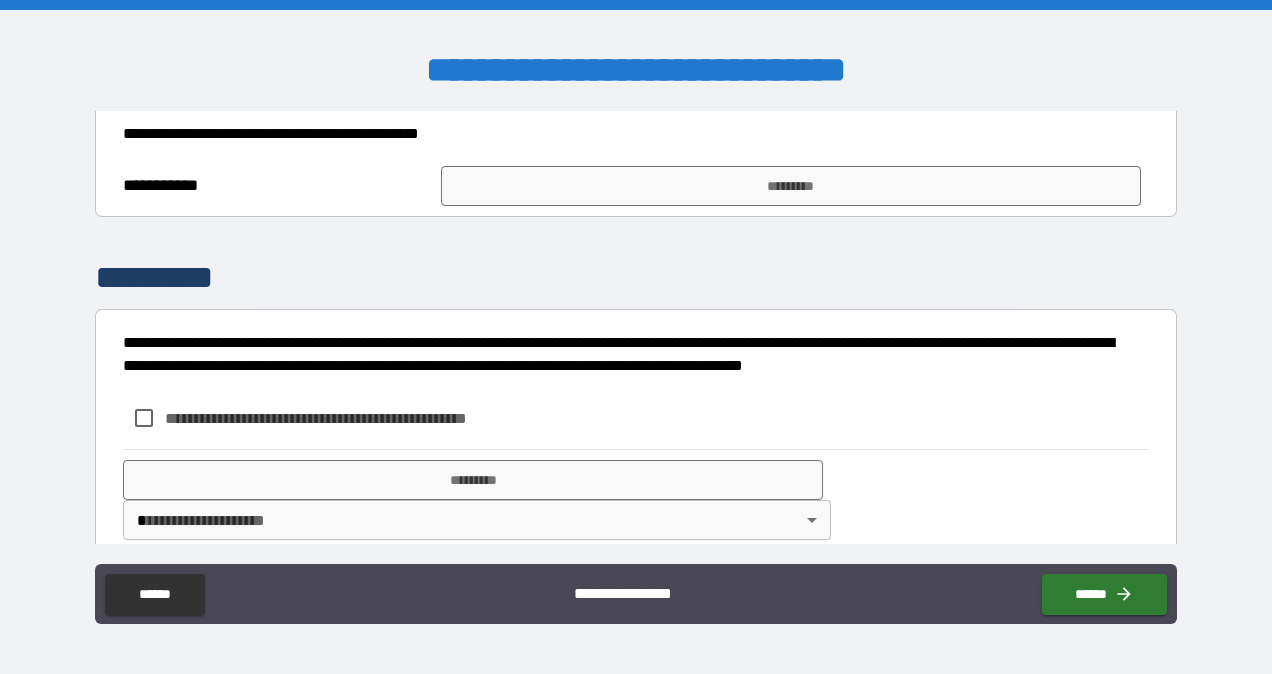 scroll, scrollTop: 878, scrollLeft: 0, axis: vertical 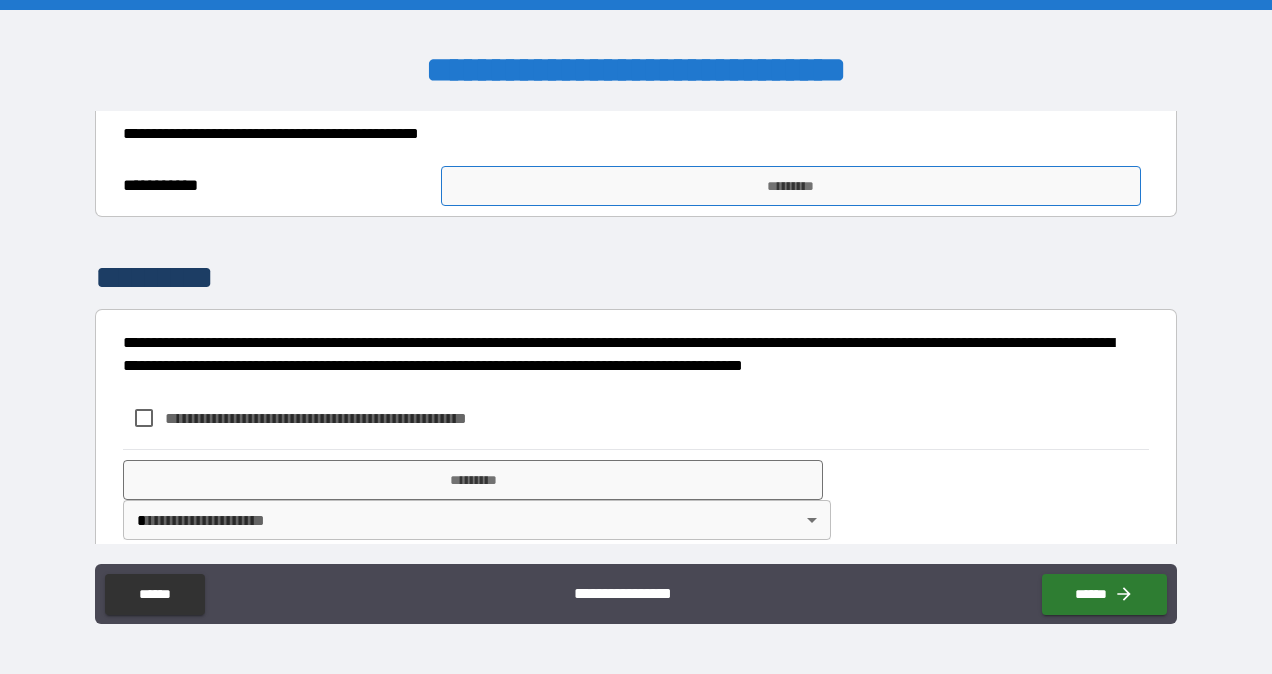 click on "*********" at bounding box center [791, 186] 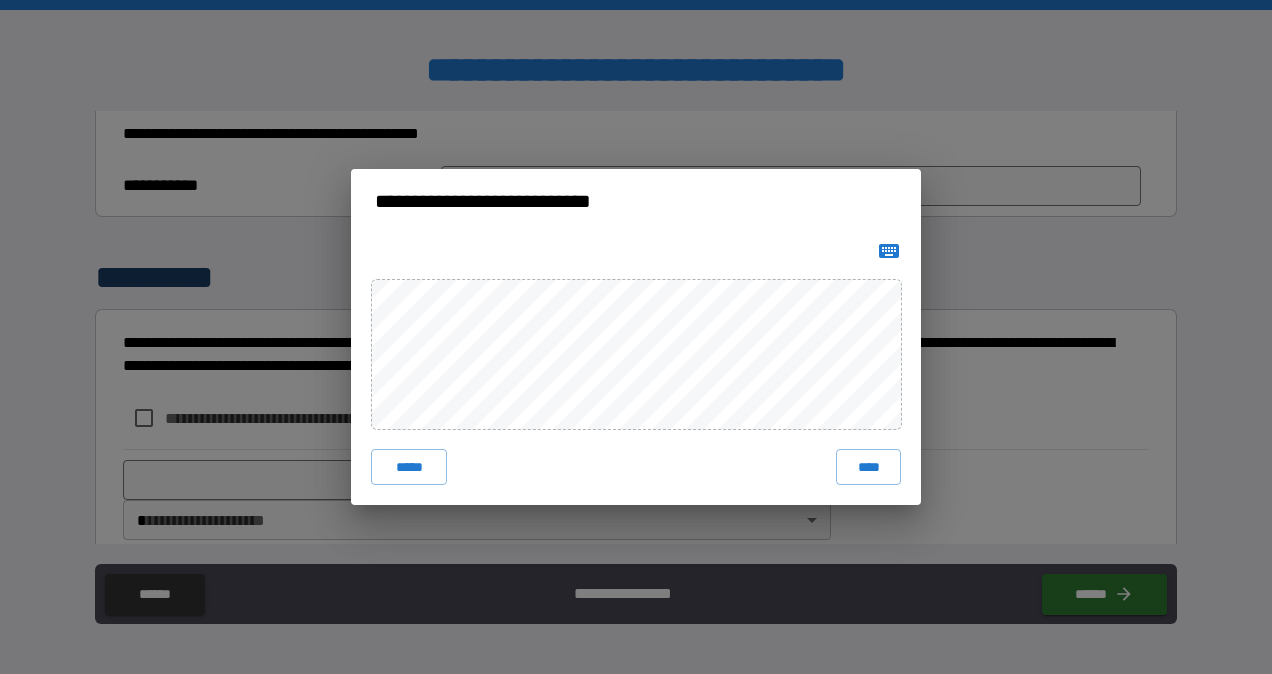 click 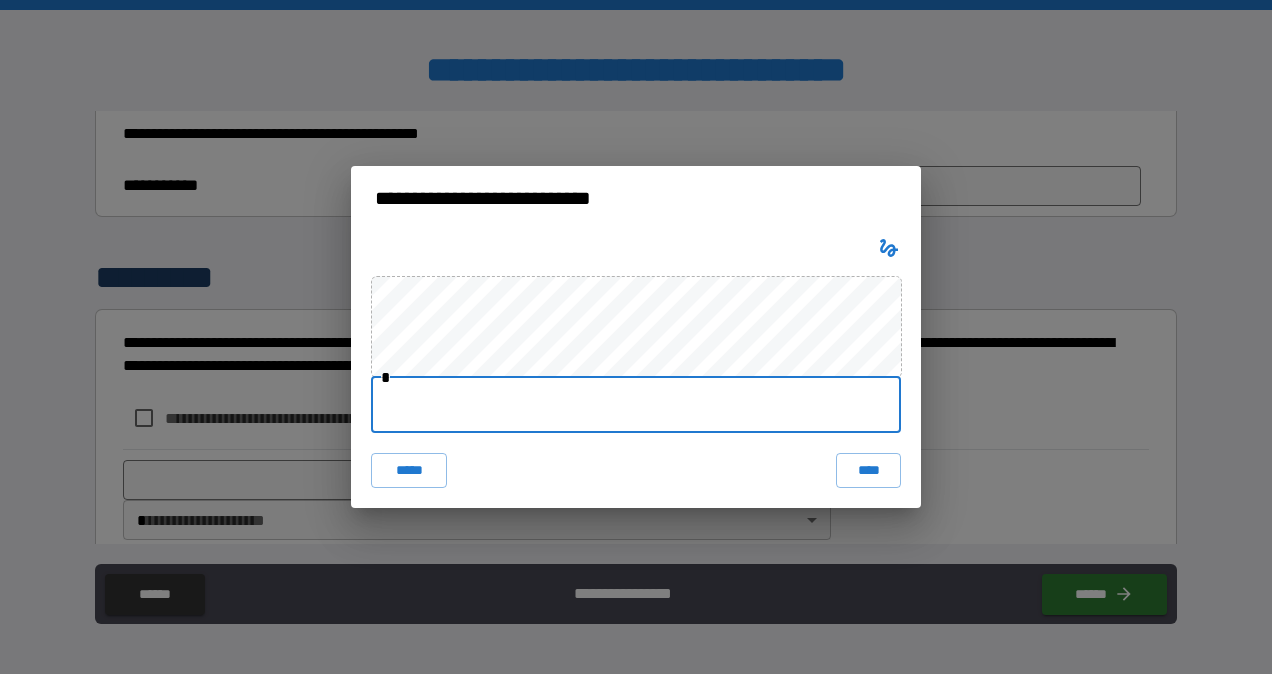 click at bounding box center (636, 405) 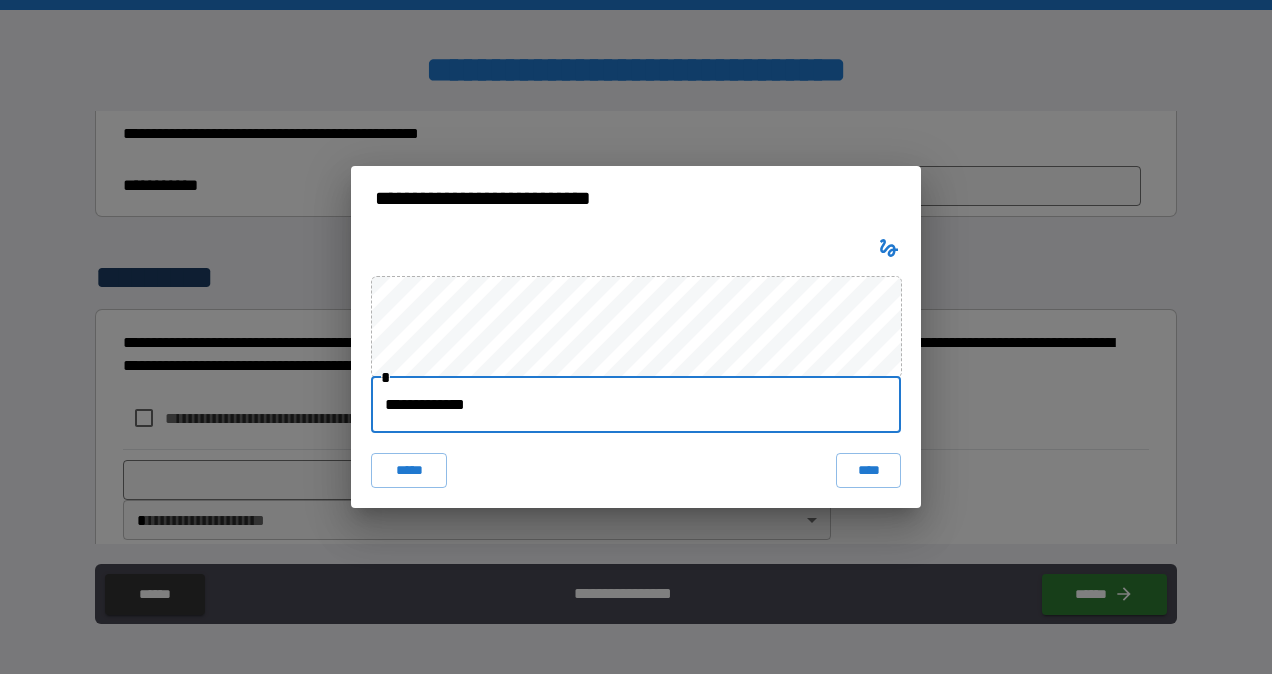 type on "*" 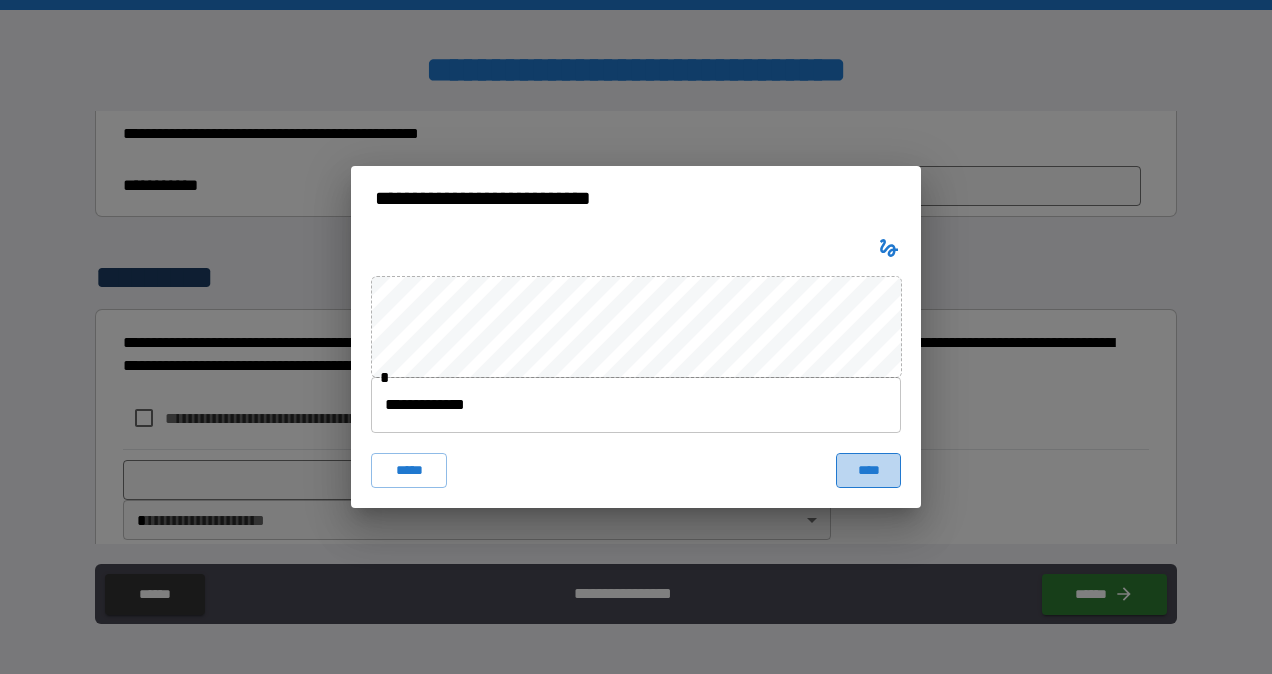 click on "****" at bounding box center [868, 471] 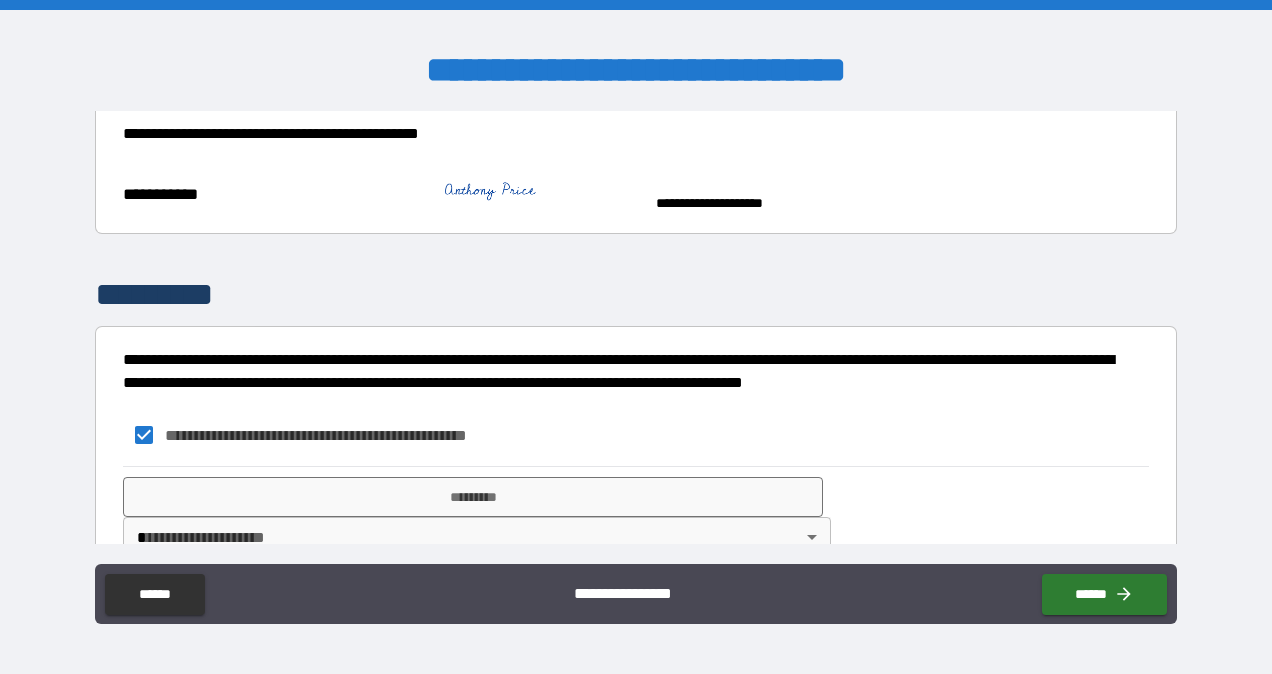 scroll, scrollTop: 988, scrollLeft: 0, axis: vertical 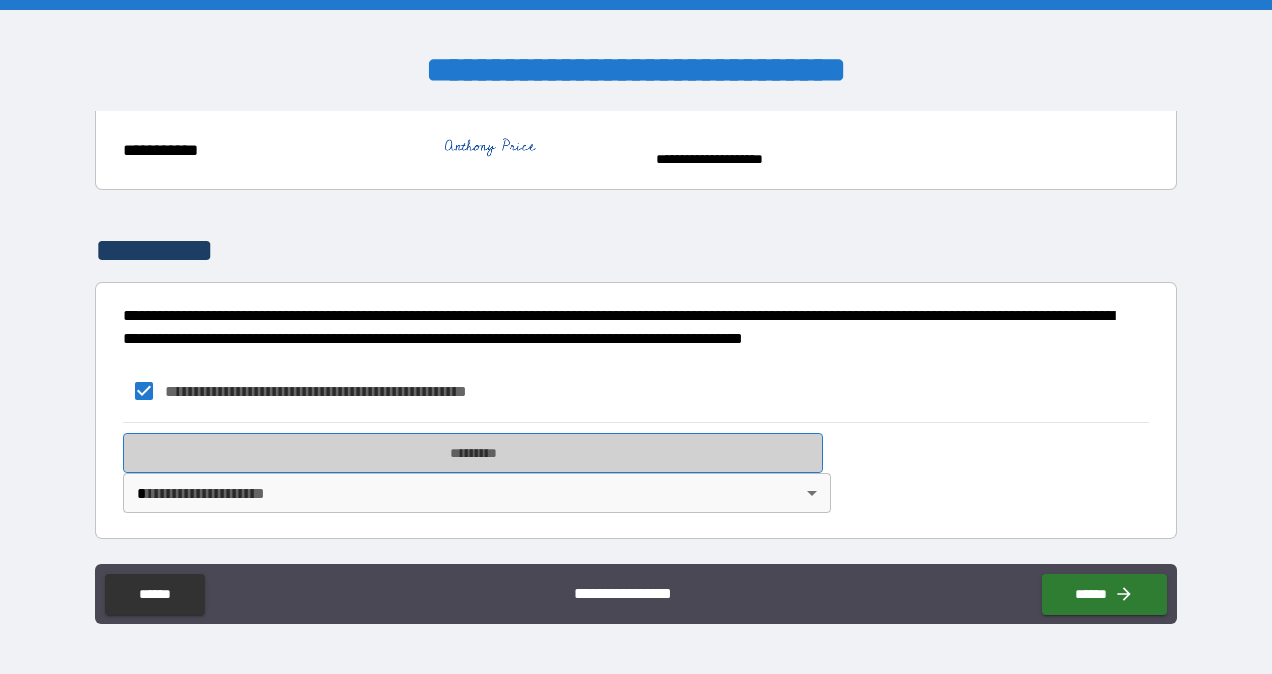 click on "*********" at bounding box center [473, 453] 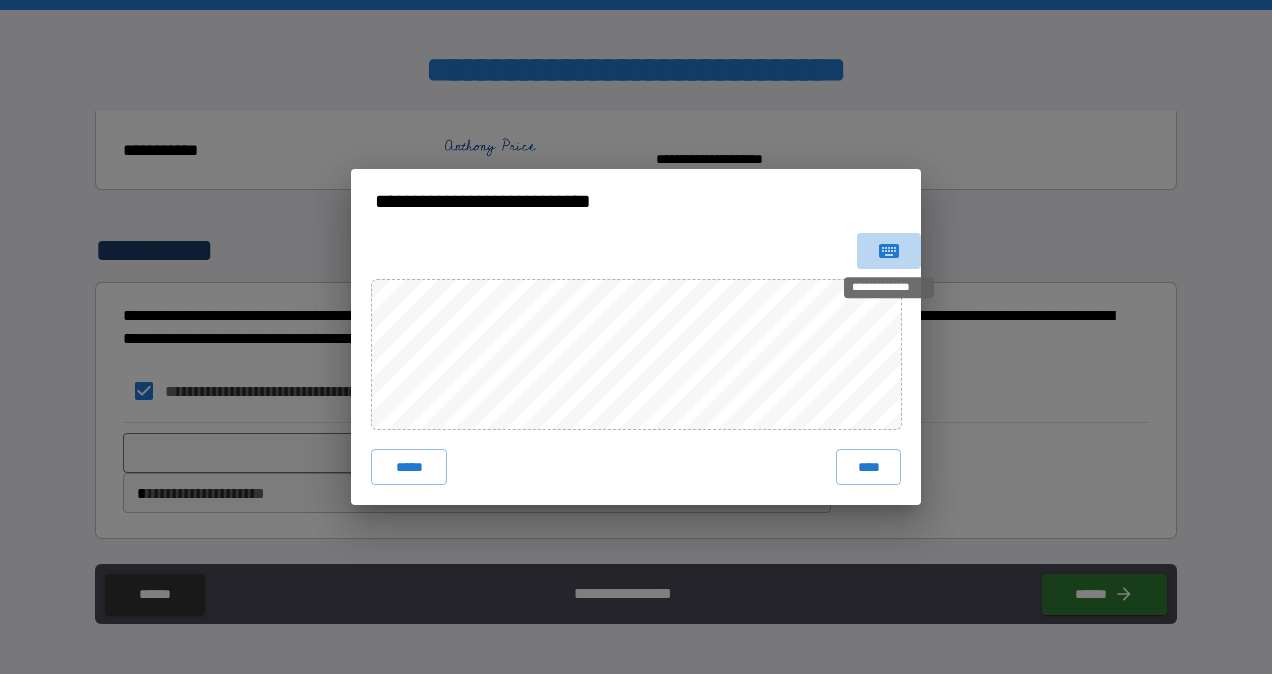 click 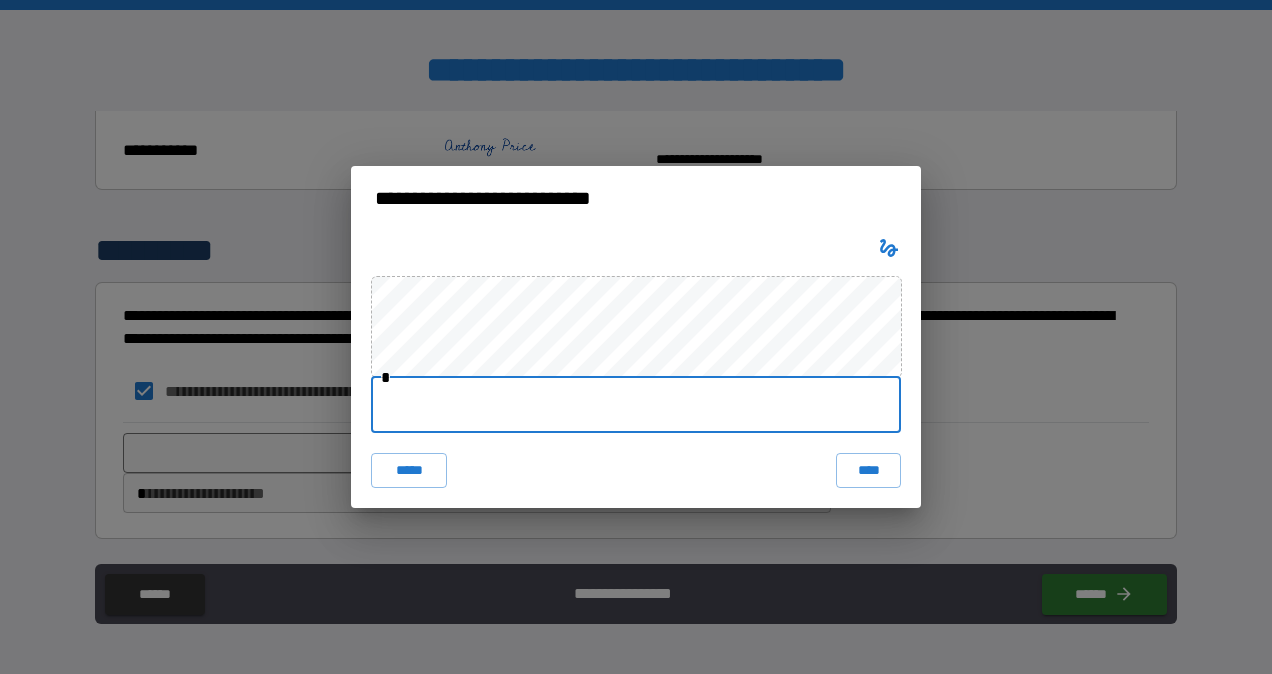 click at bounding box center [636, 405] 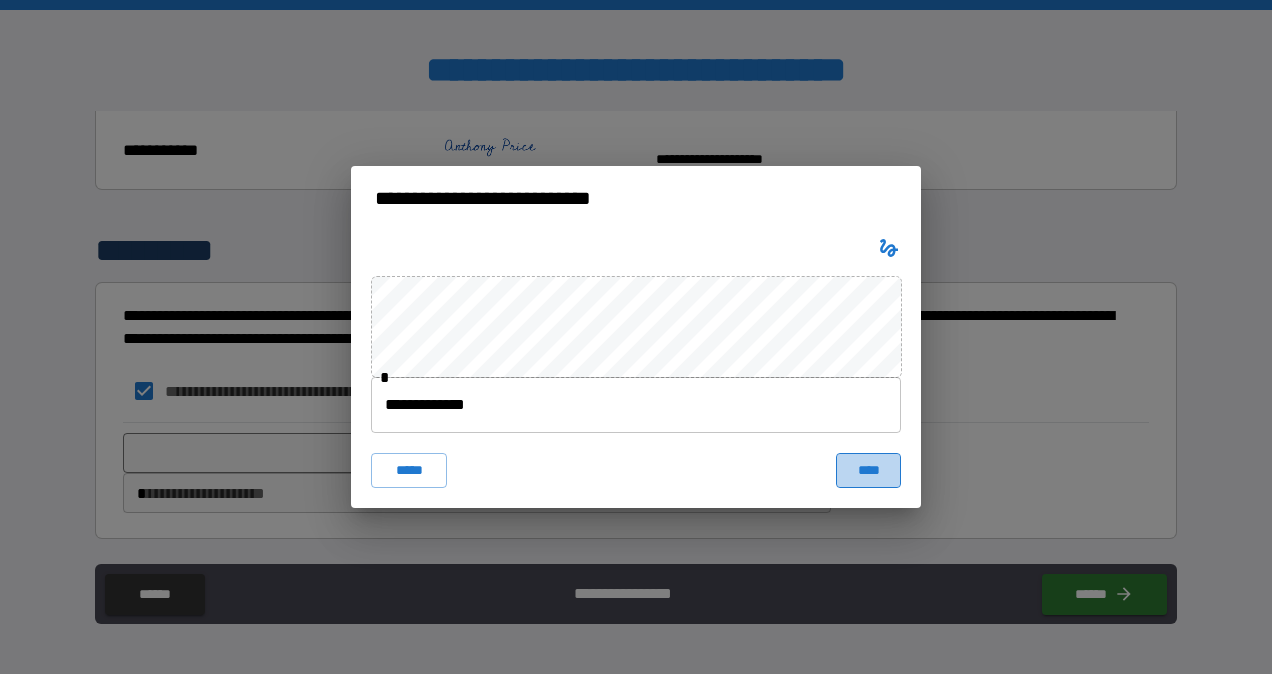 click on "****" at bounding box center [868, 471] 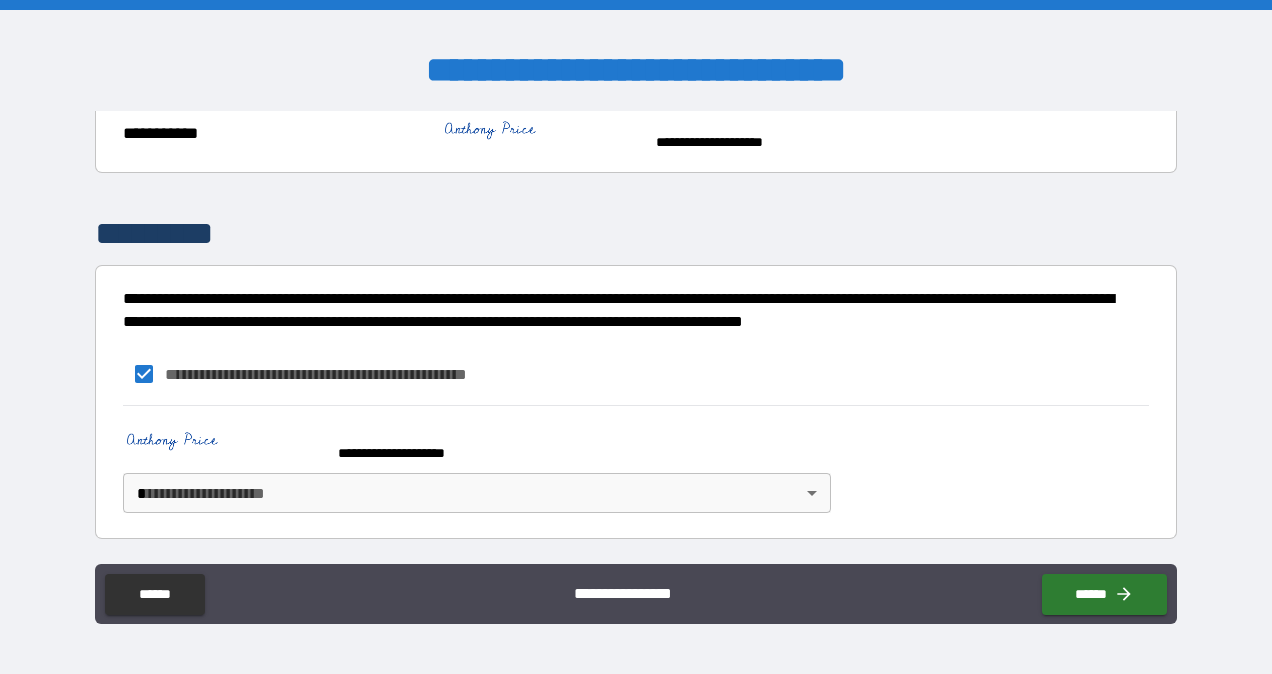 scroll, scrollTop: 1004, scrollLeft: 0, axis: vertical 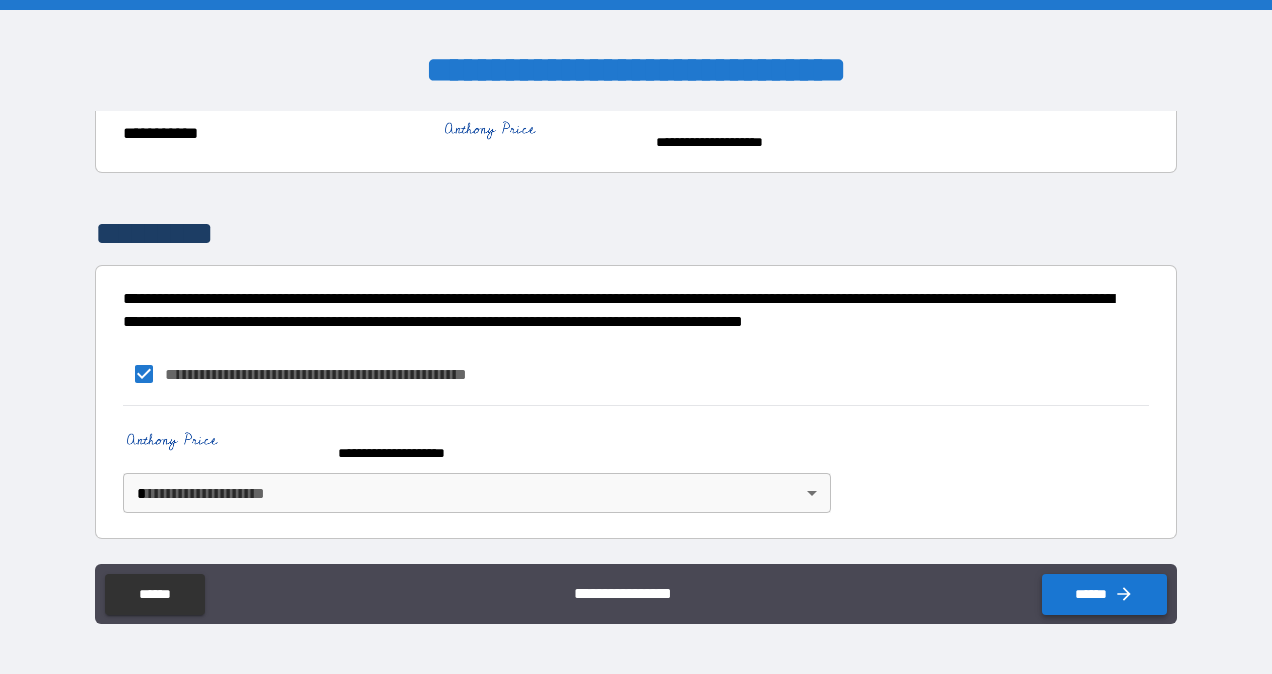 click on "******" at bounding box center [1104, 594] 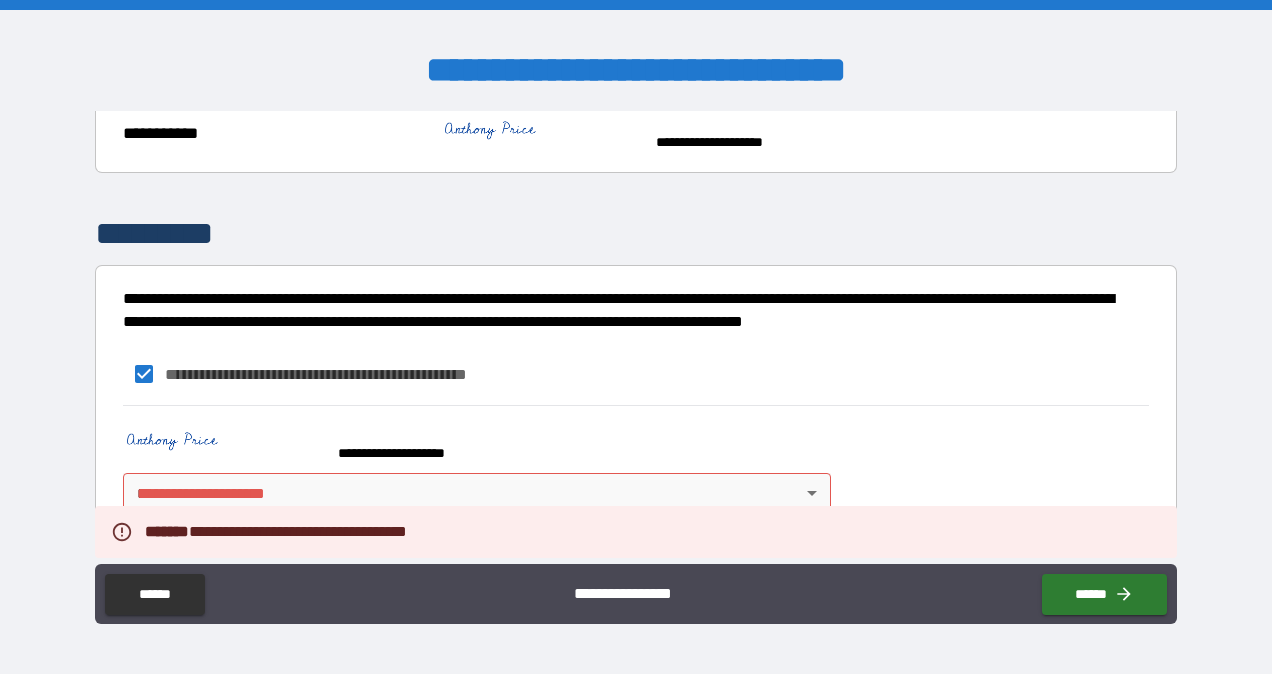 click on "**********" at bounding box center [636, 337] 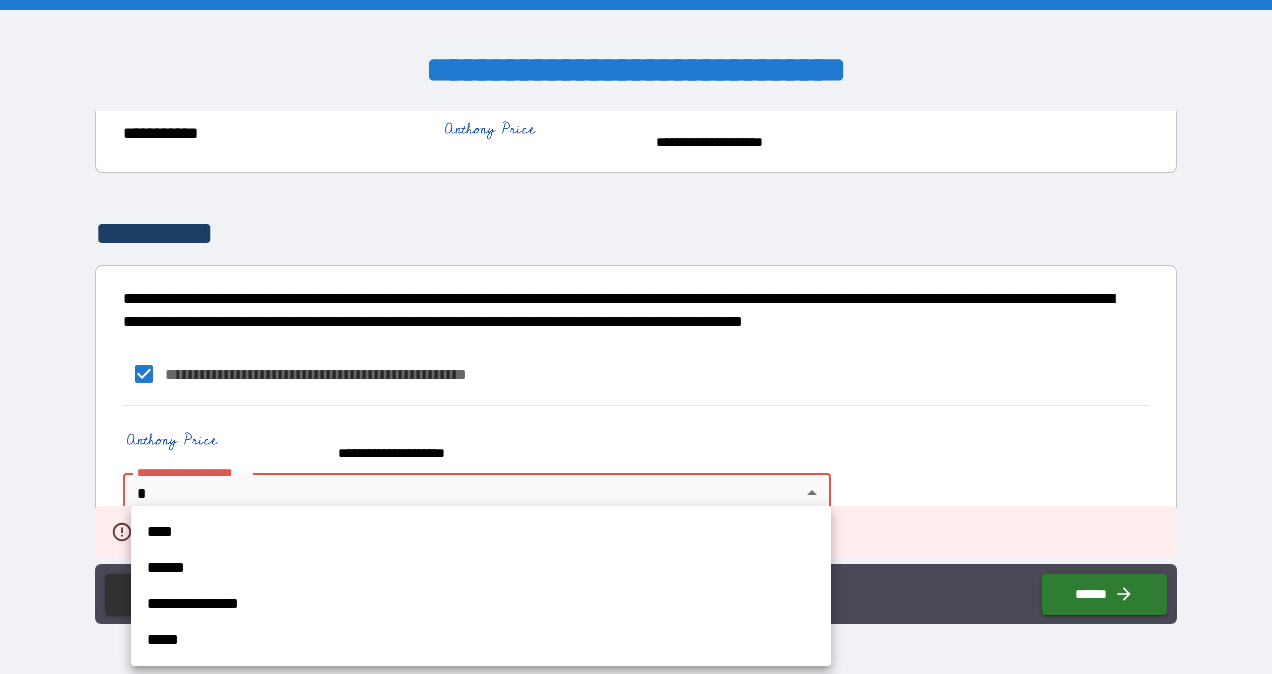 click on "**********" at bounding box center [481, 604] 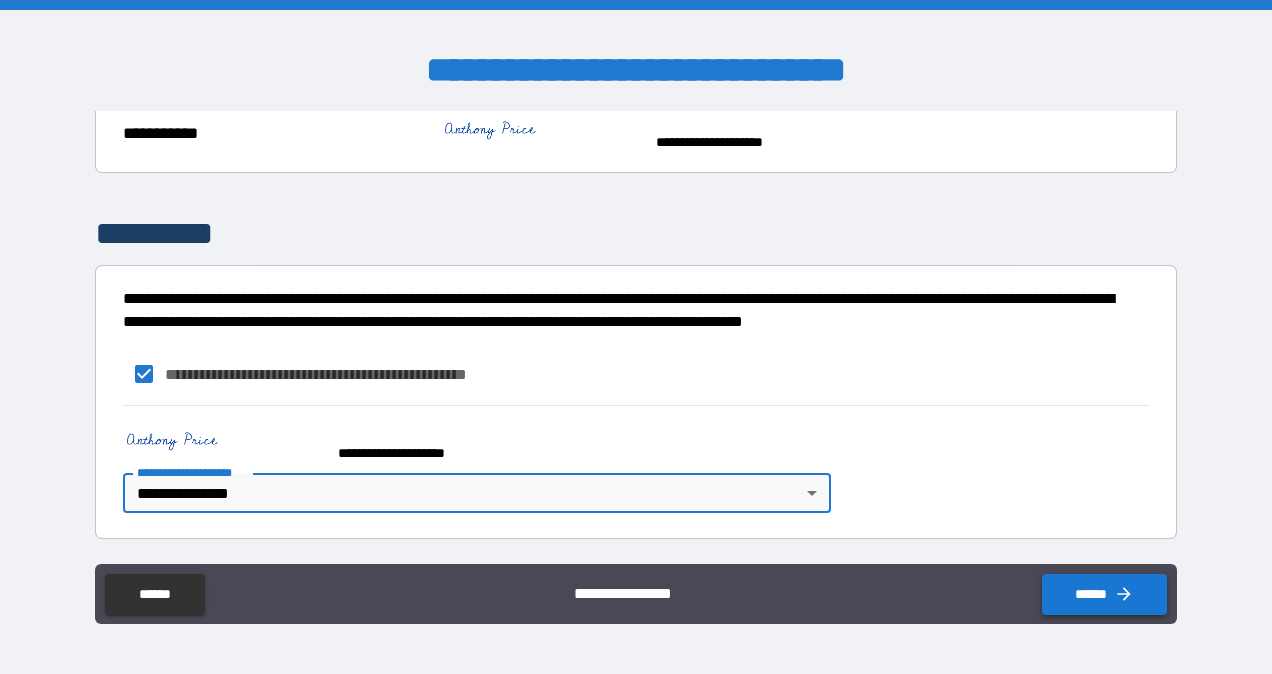 click on "******" at bounding box center [1104, 594] 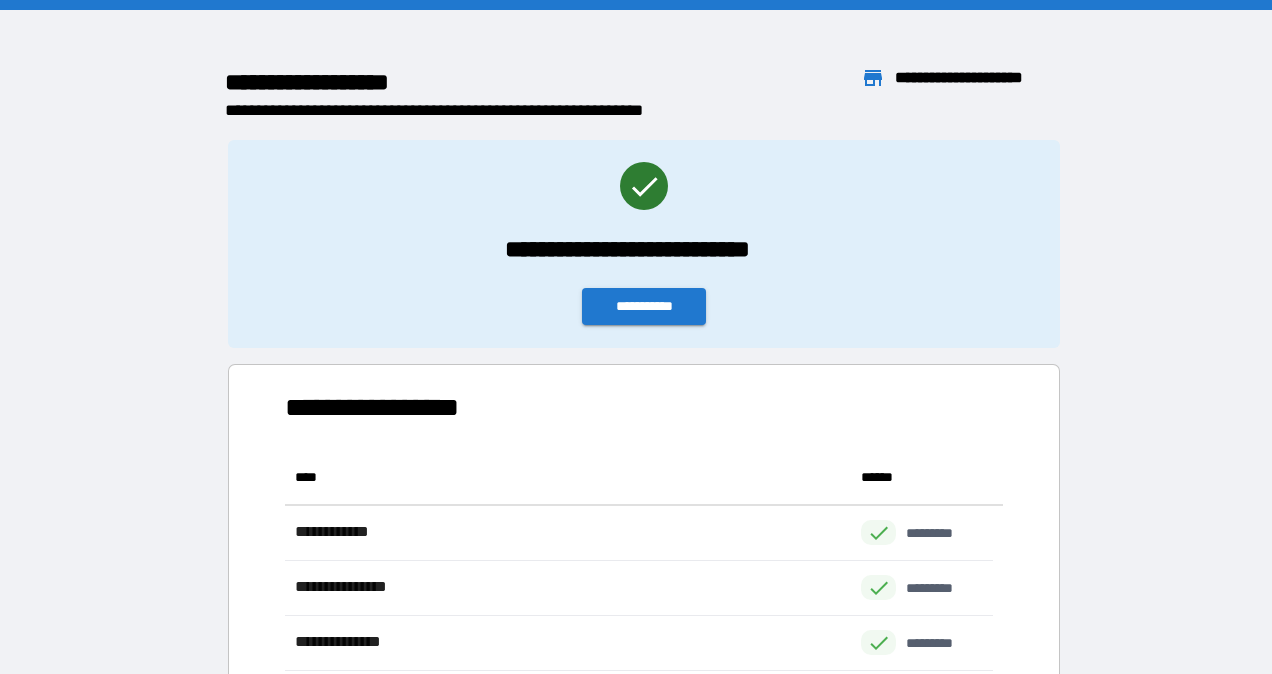 scroll, scrollTop: 16, scrollLeft: 16, axis: both 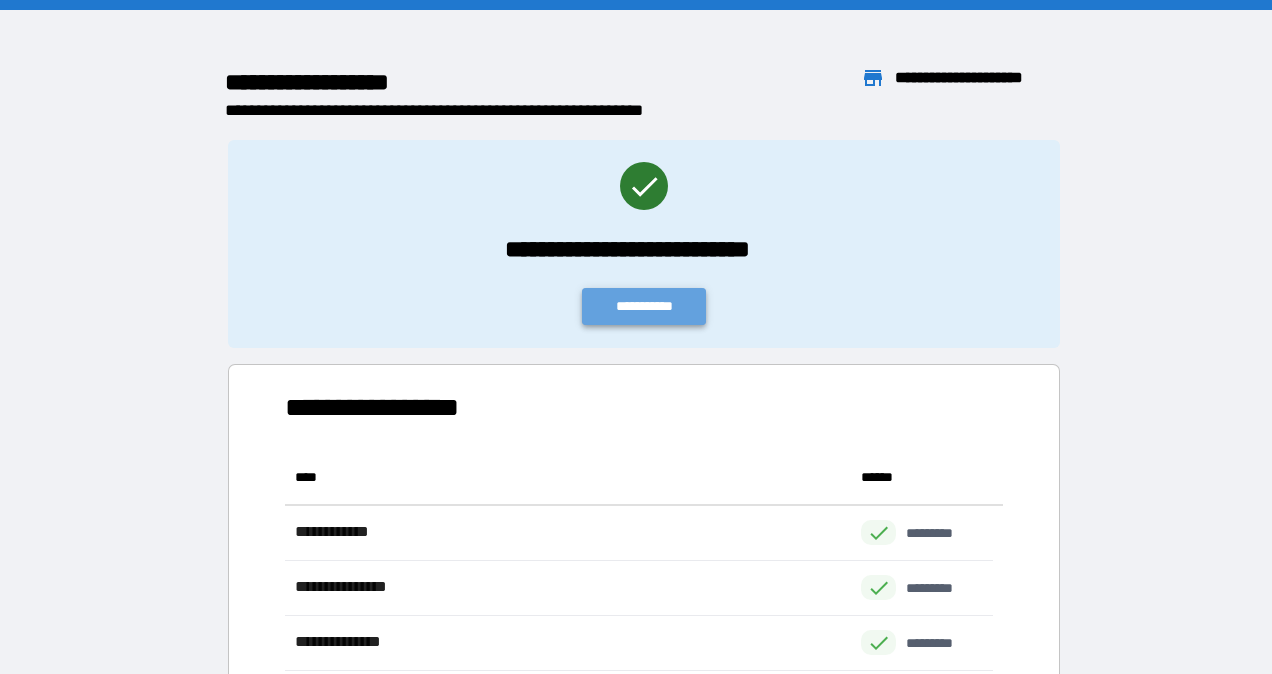 click on "**********" at bounding box center [644, 306] 